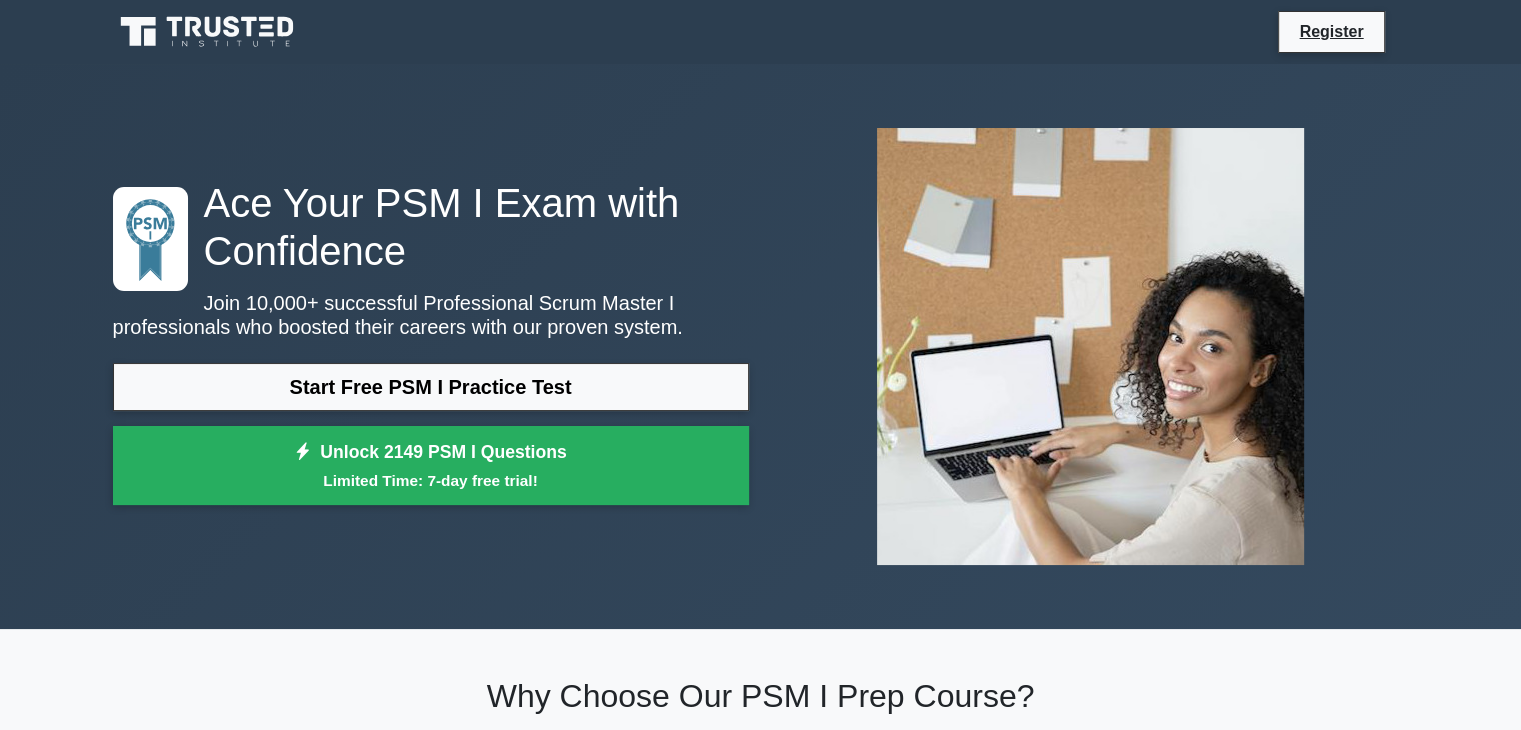 scroll, scrollTop: 236, scrollLeft: 0, axis: vertical 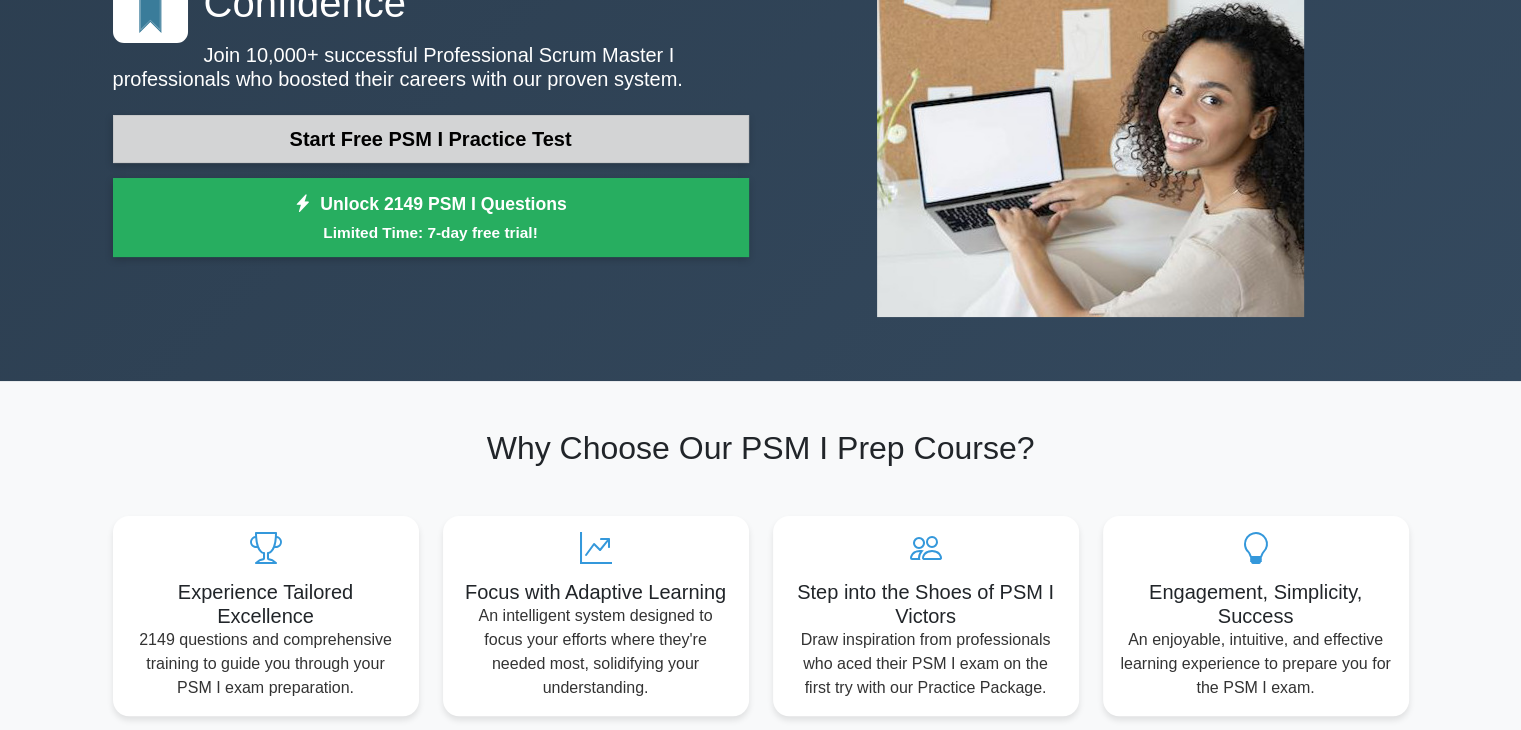 click on "Start Free PSM I Practice Test" 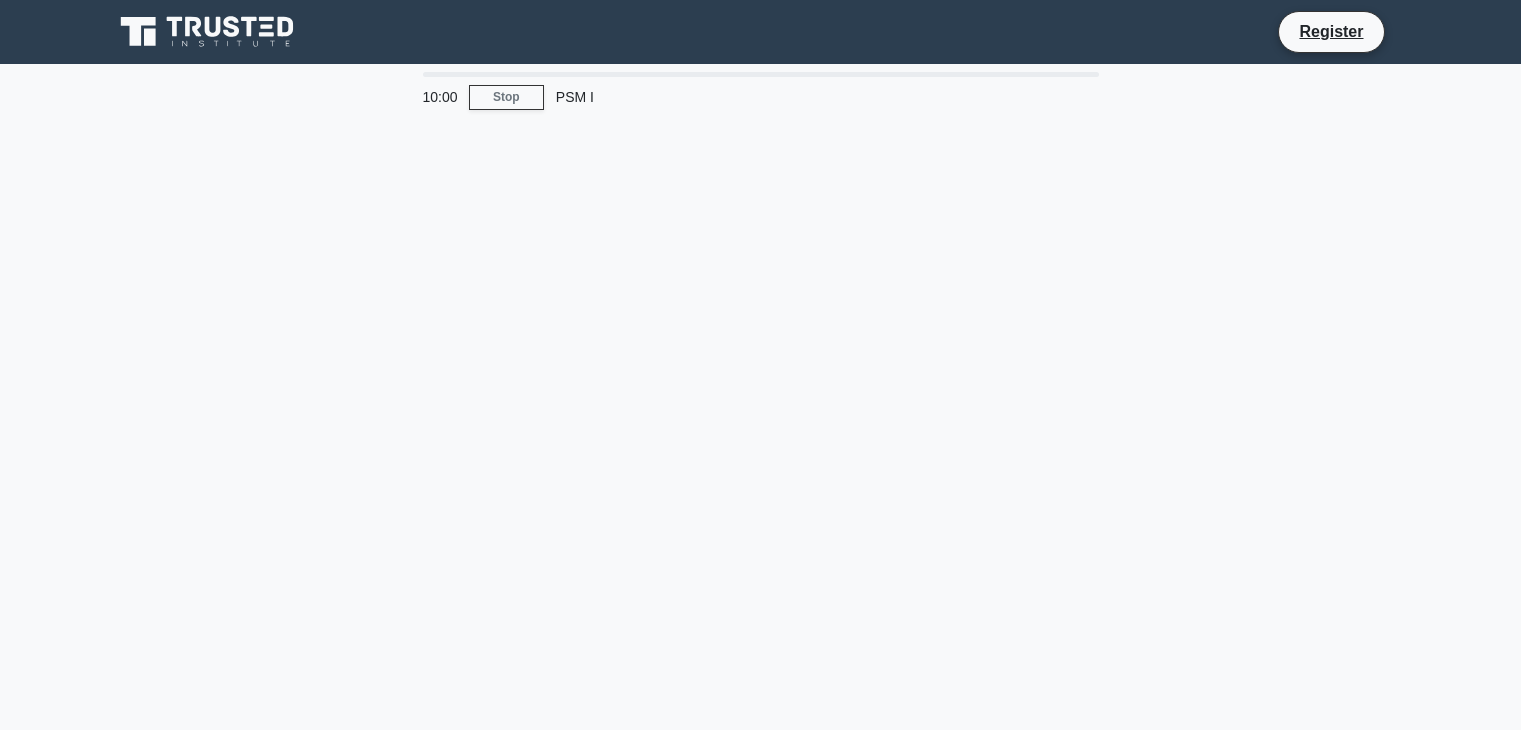 scroll, scrollTop: 0, scrollLeft: 0, axis: both 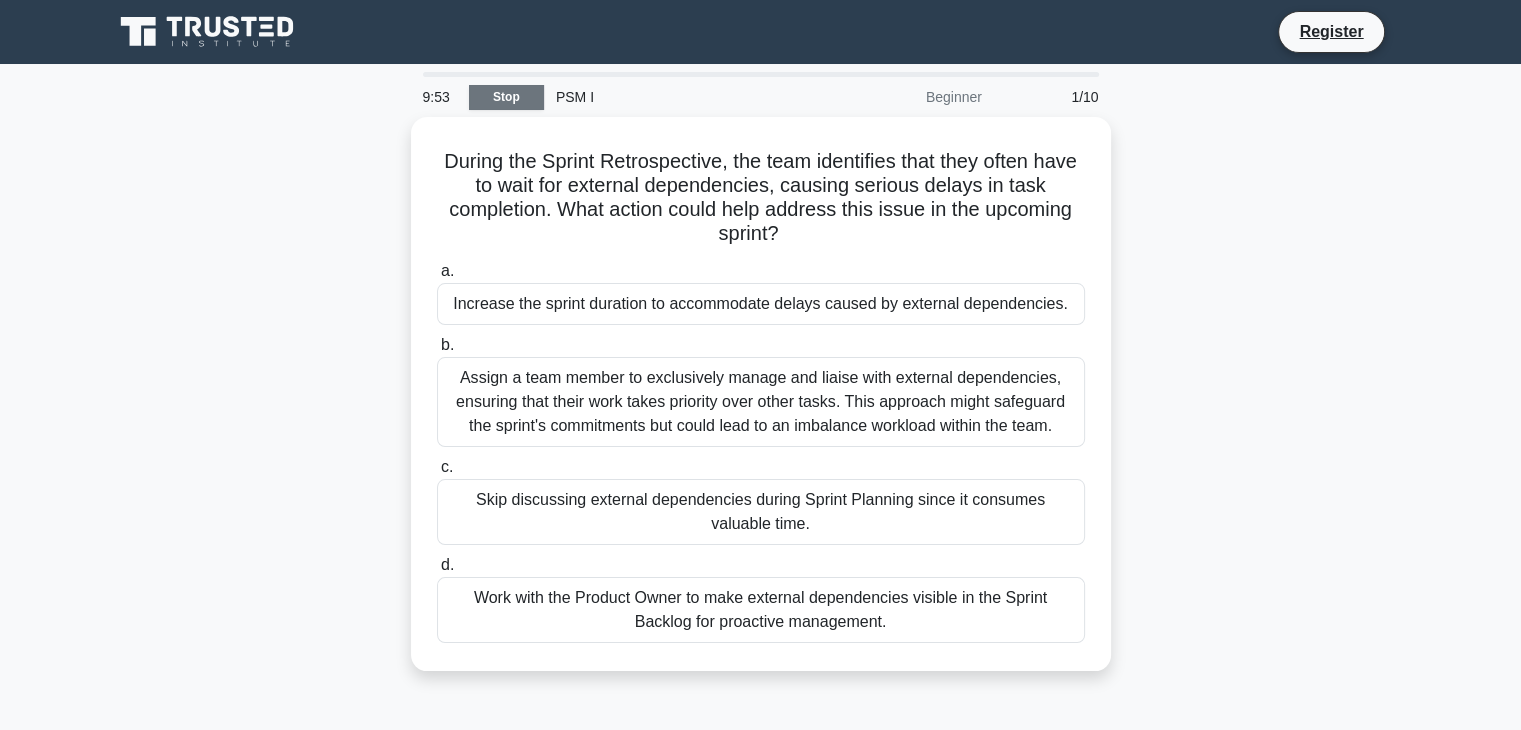click on "Stop" 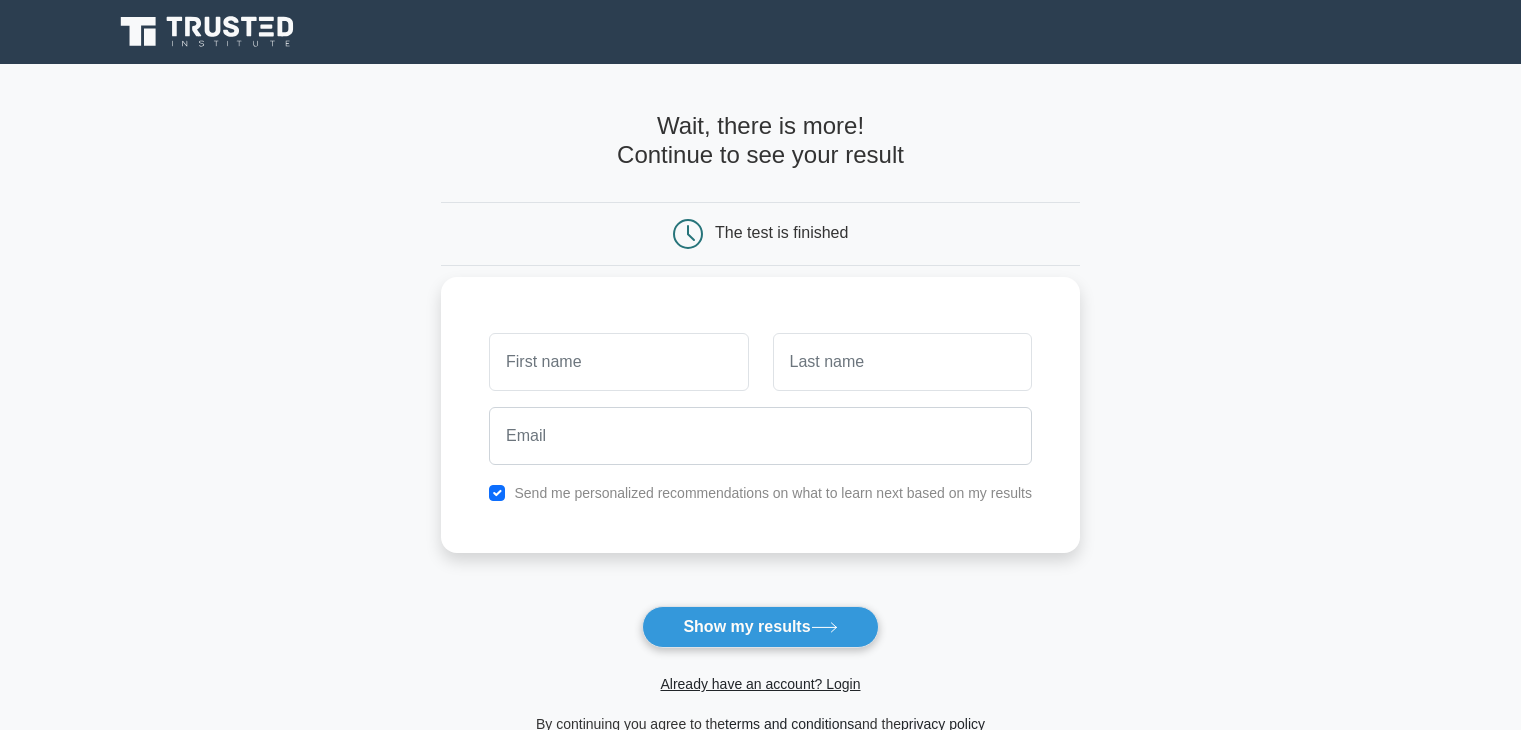 scroll, scrollTop: 0, scrollLeft: 0, axis: both 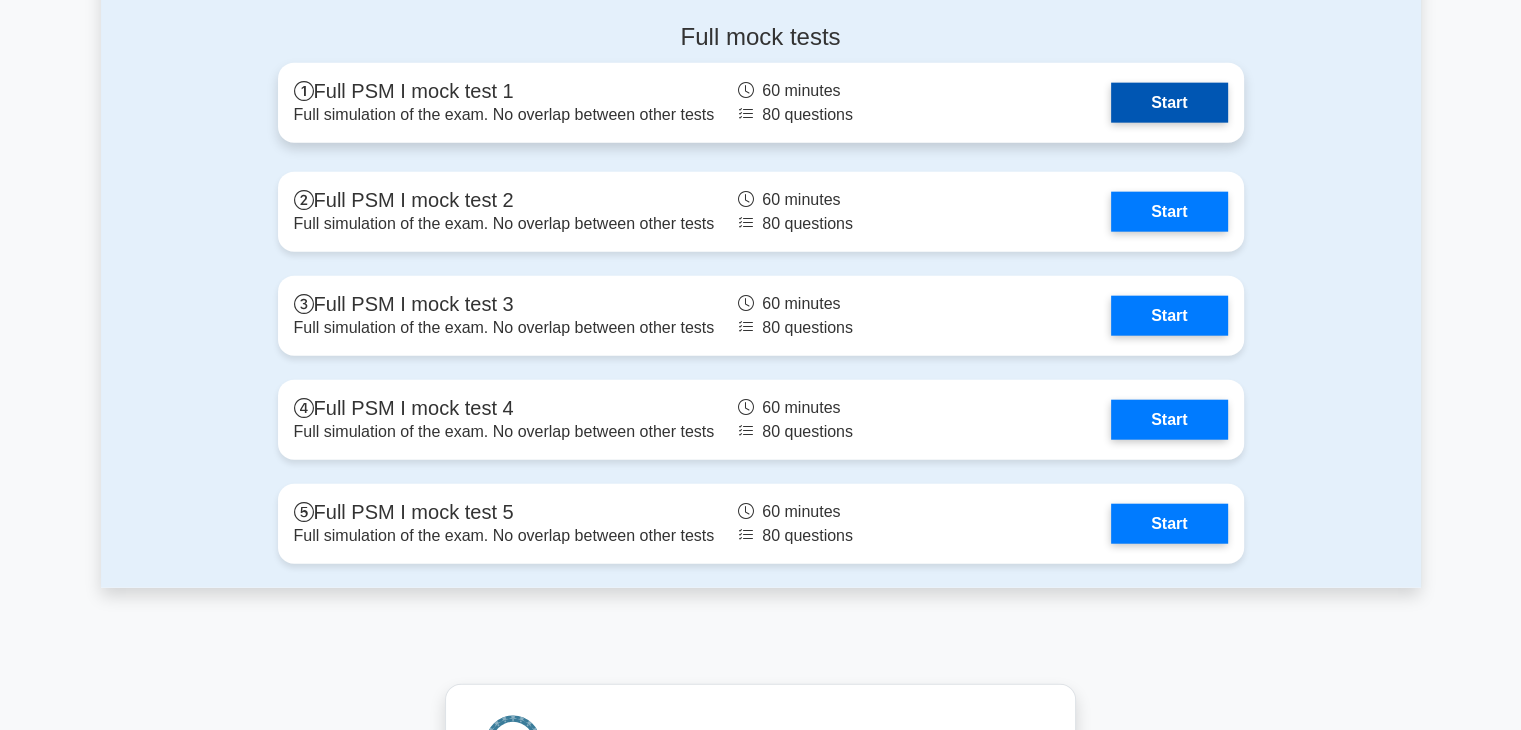 click on "Start" at bounding box center [1169, 103] 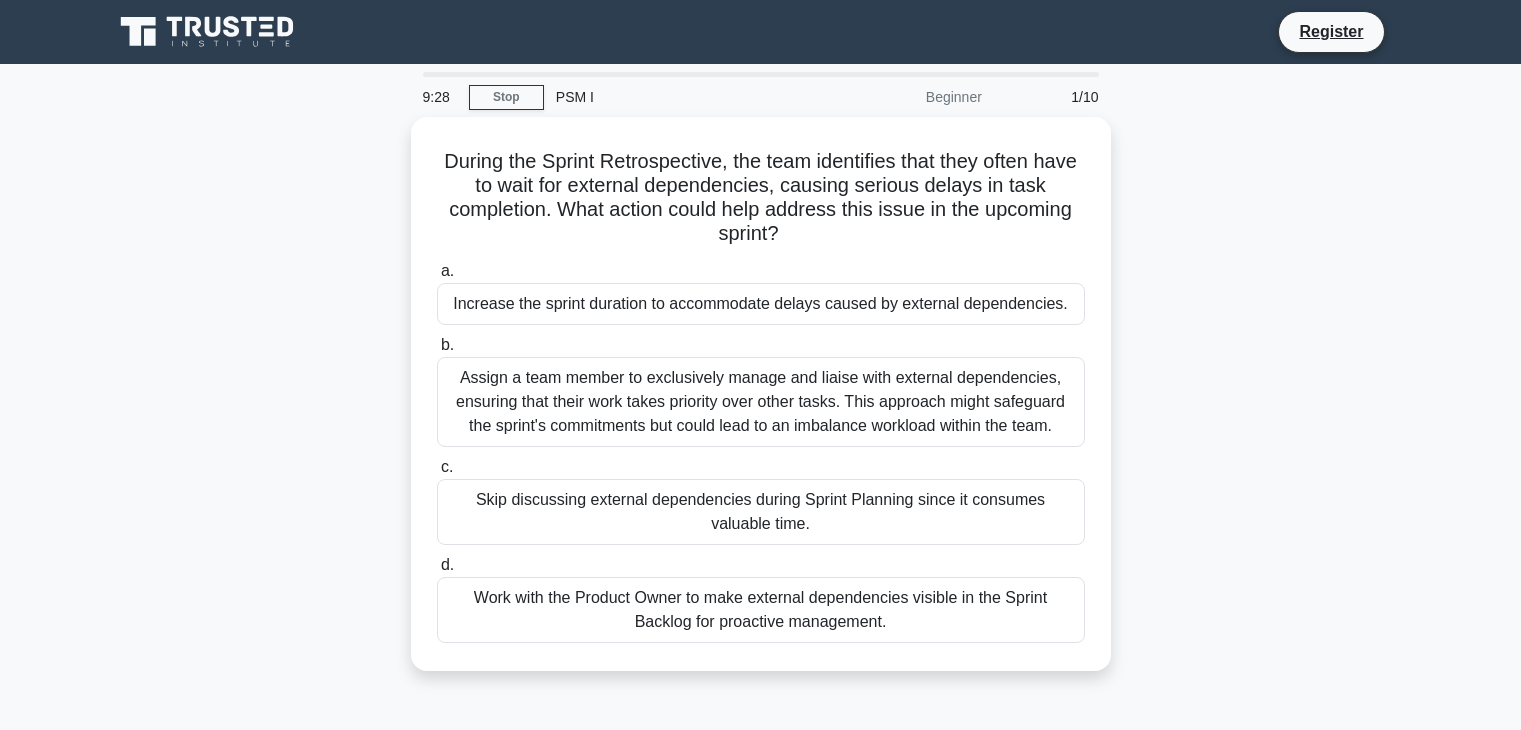 scroll, scrollTop: 0, scrollLeft: 0, axis: both 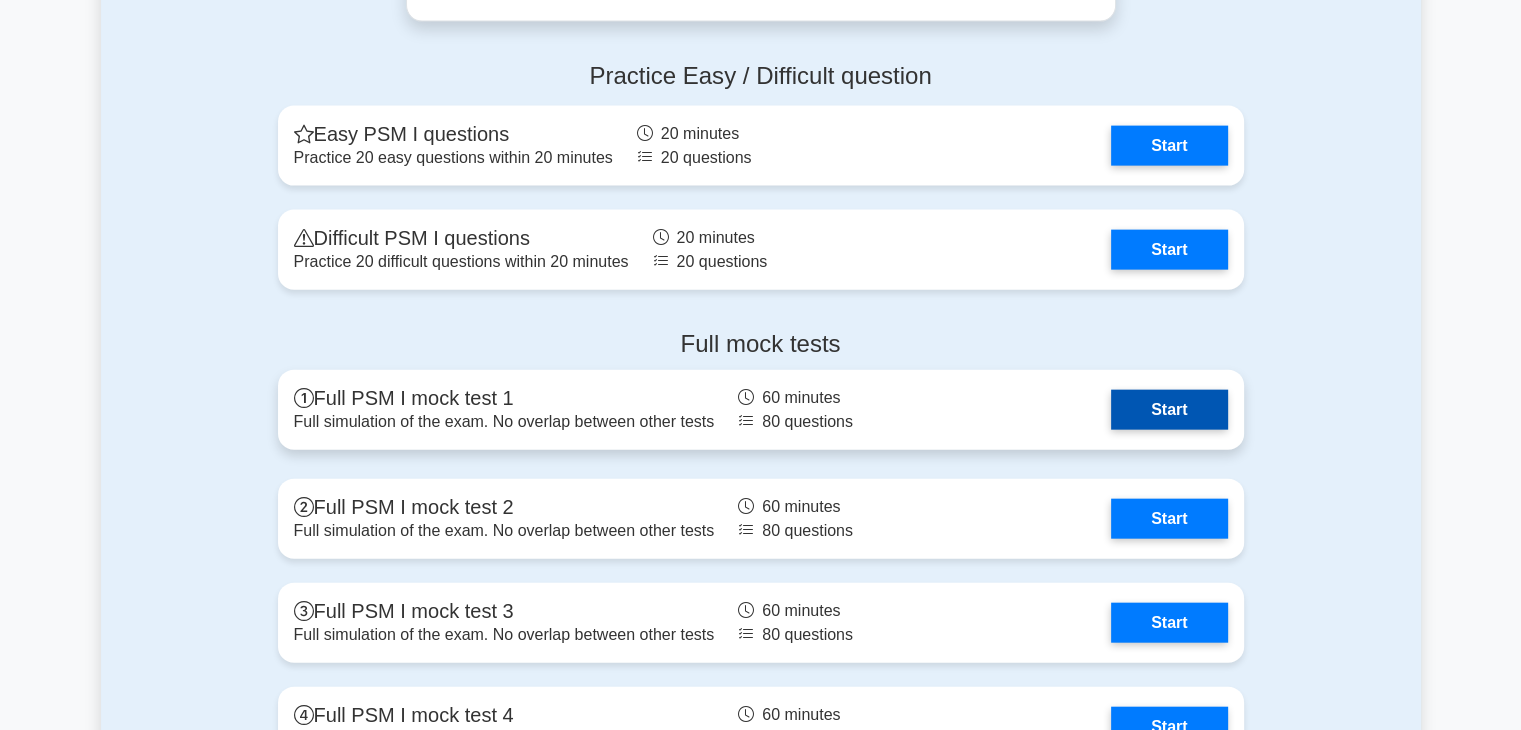 click on "Start" at bounding box center (1169, 410) 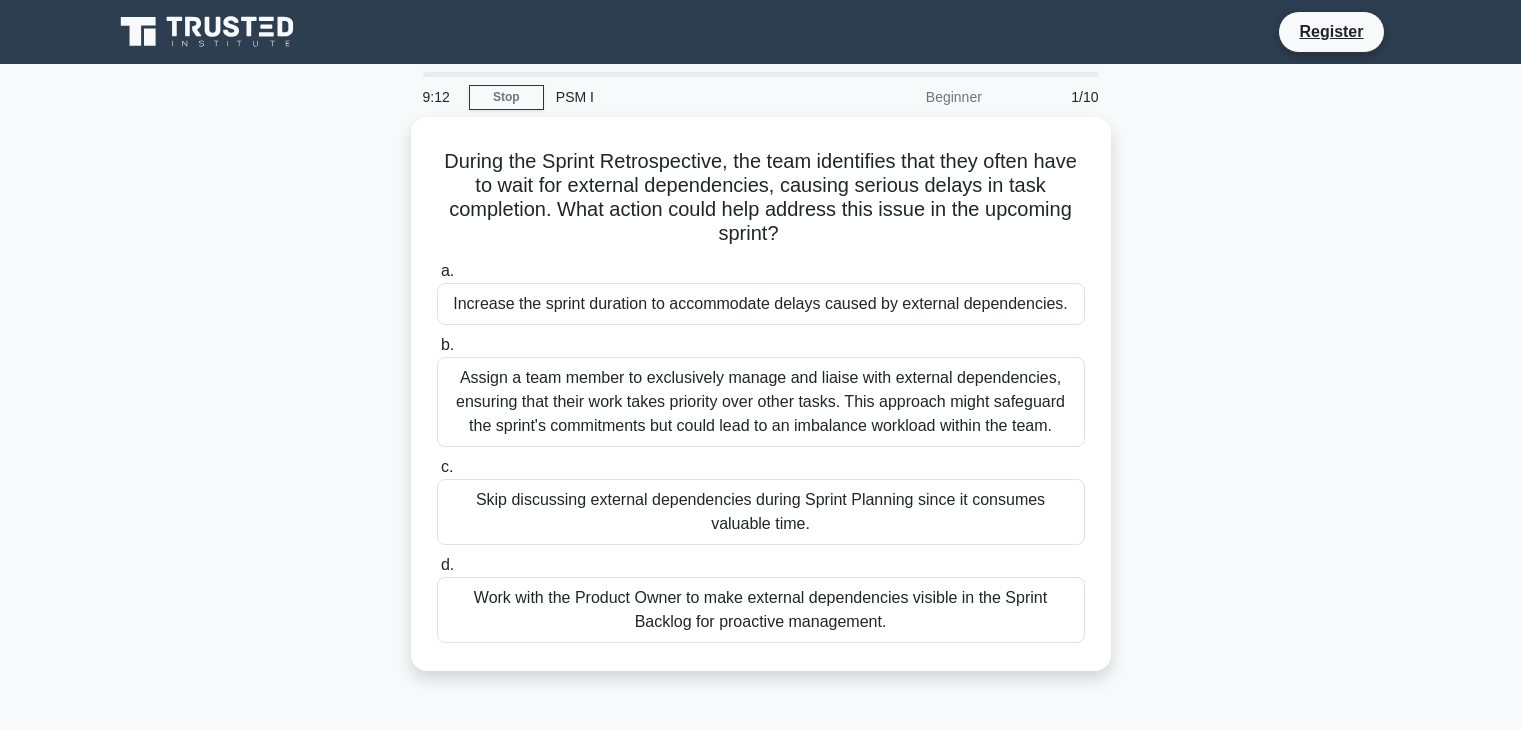scroll, scrollTop: 0, scrollLeft: 0, axis: both 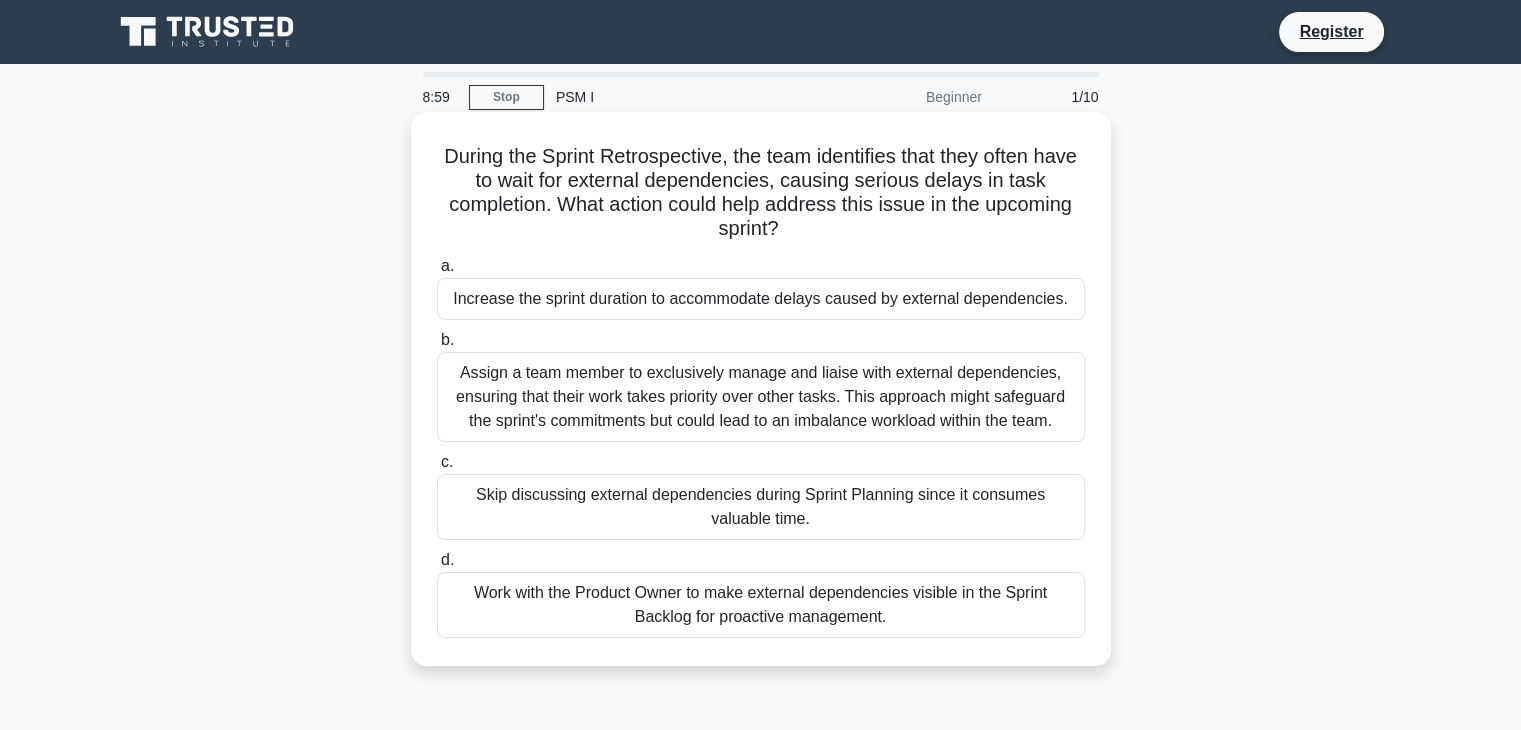 click on "Work with the Product Owner to make external dependencies visible in the Sprint Backlog for proactive management." at bounding box center (761, 605) 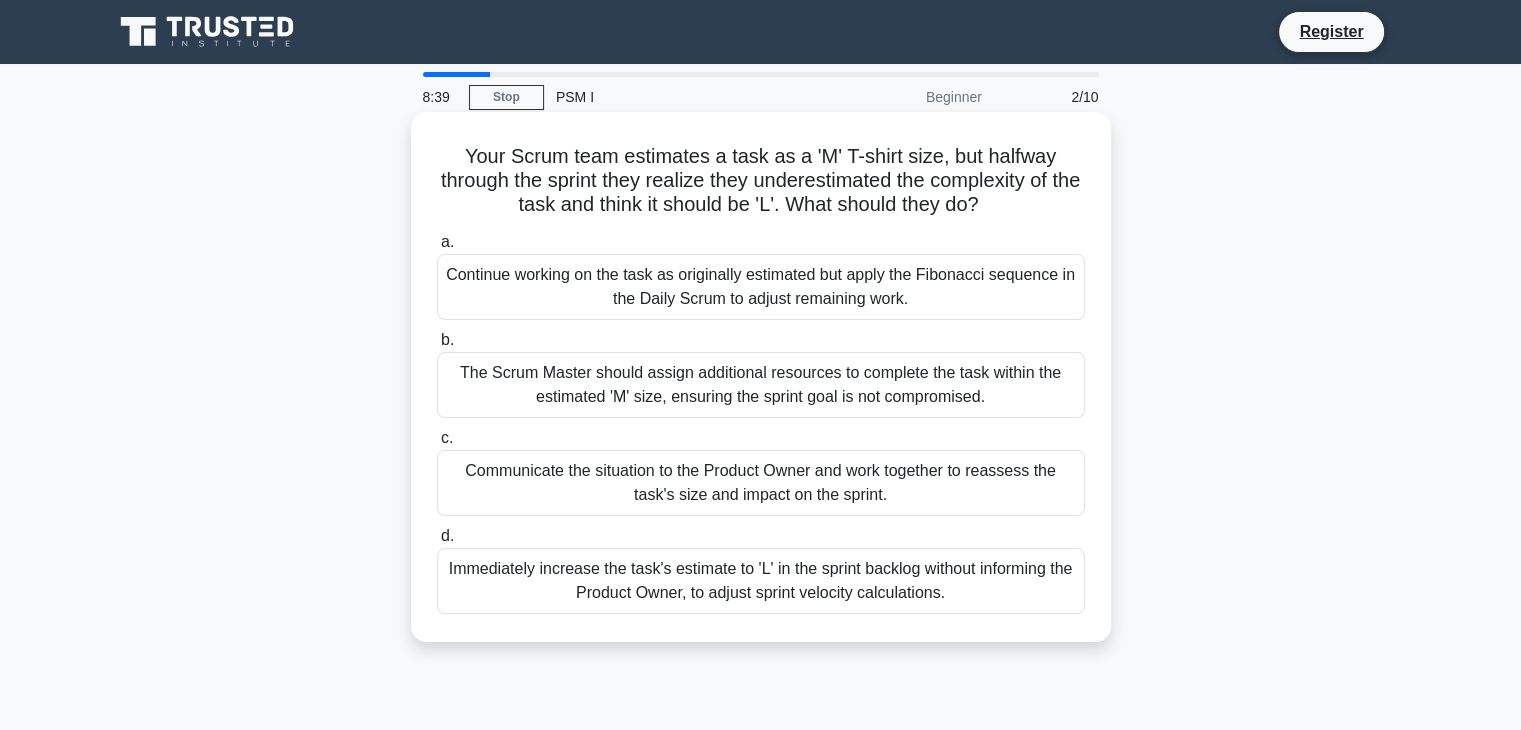 click on "Communicate the situation to the Product Owner and work together to reassess the task's size and impact on the sprint." at bounding box center (761, 483) 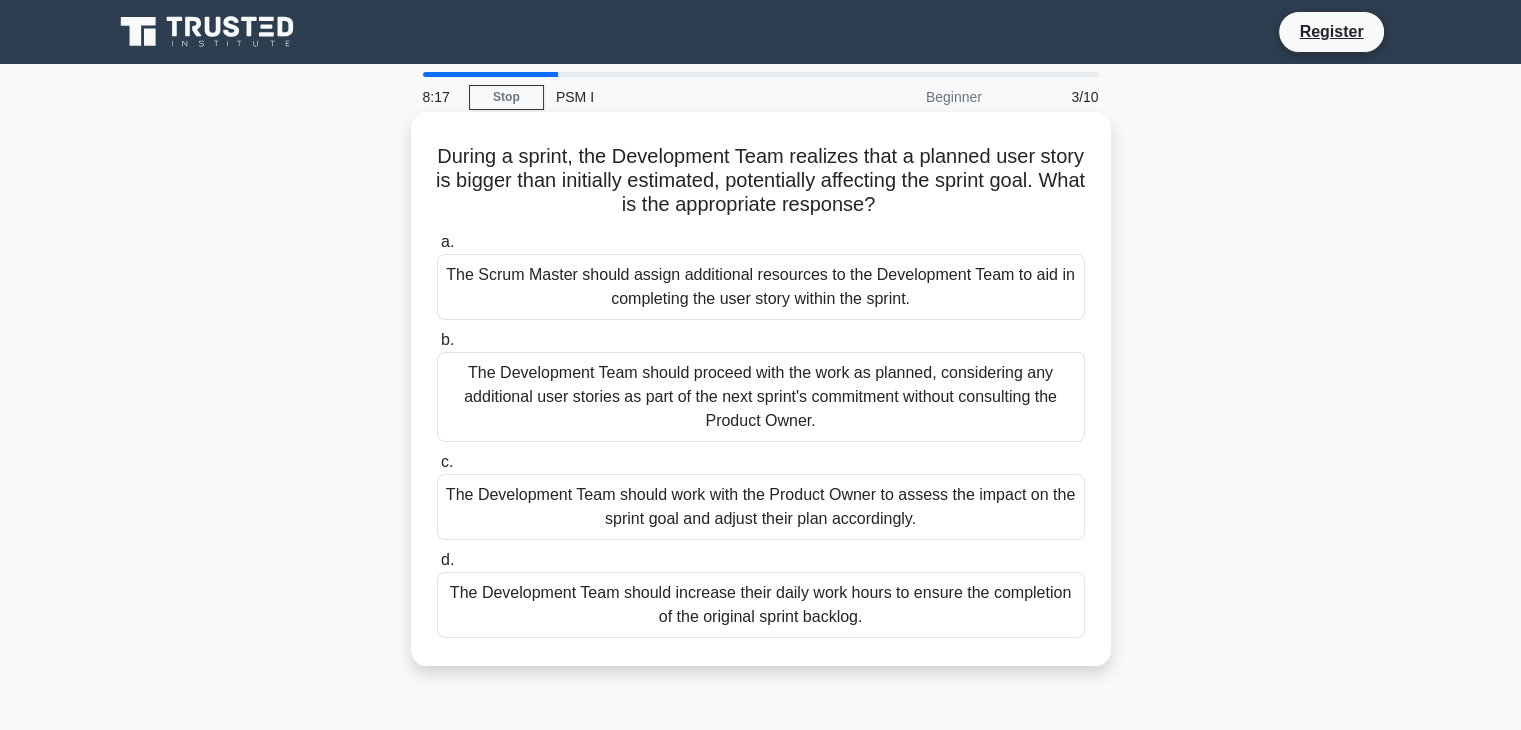 click on "The Development Team should work with the Product Owner to assess the impact on the sprint goal and adjust their plan accordingly." at bounding box center [761, 507] 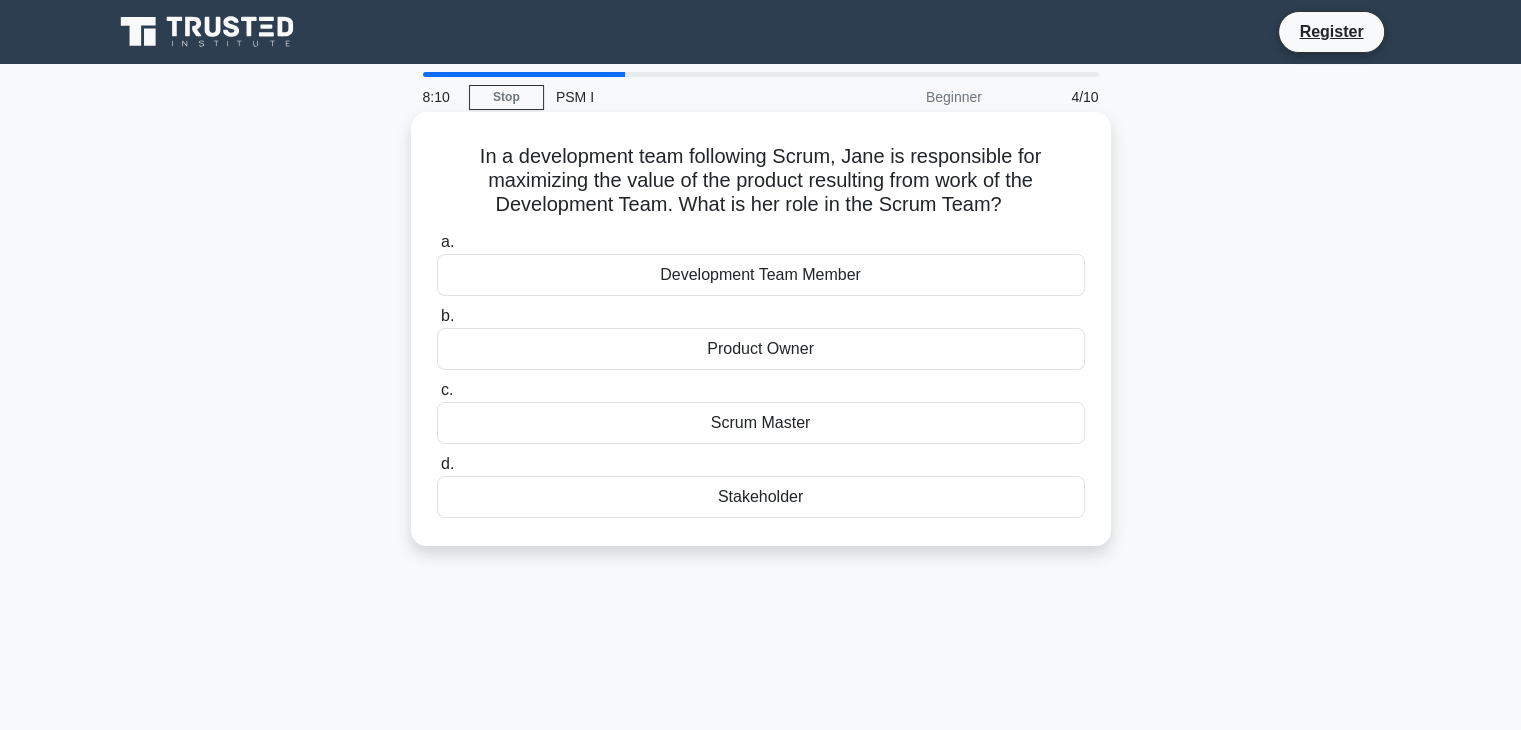 click on "Product Owner" at bounding box center (761, 349) 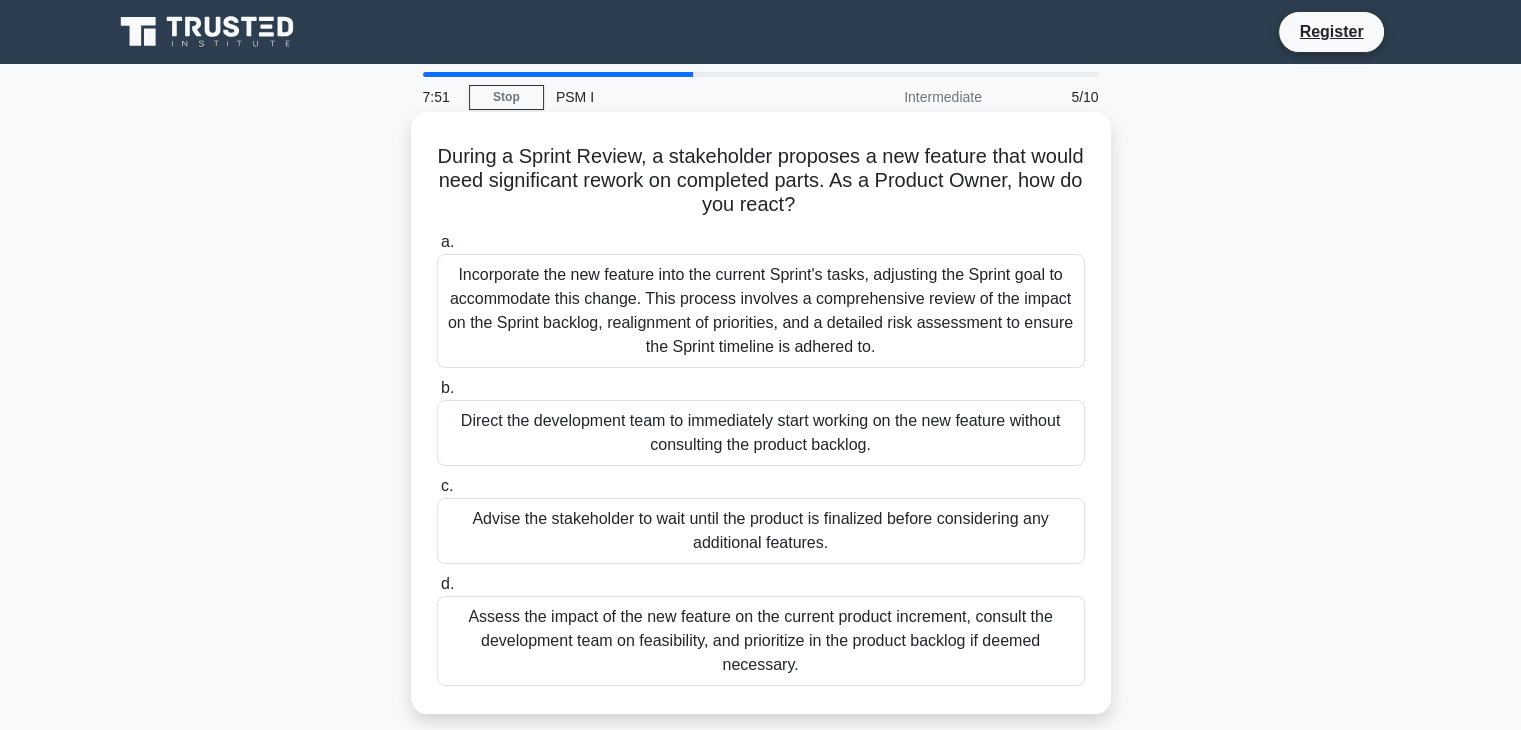 click on "Assess the impact of the new feature on the current product increment, consult the development team on feasibility, and prioritize in the product backlog if deemed necessary." at bounding box center [761, 641] 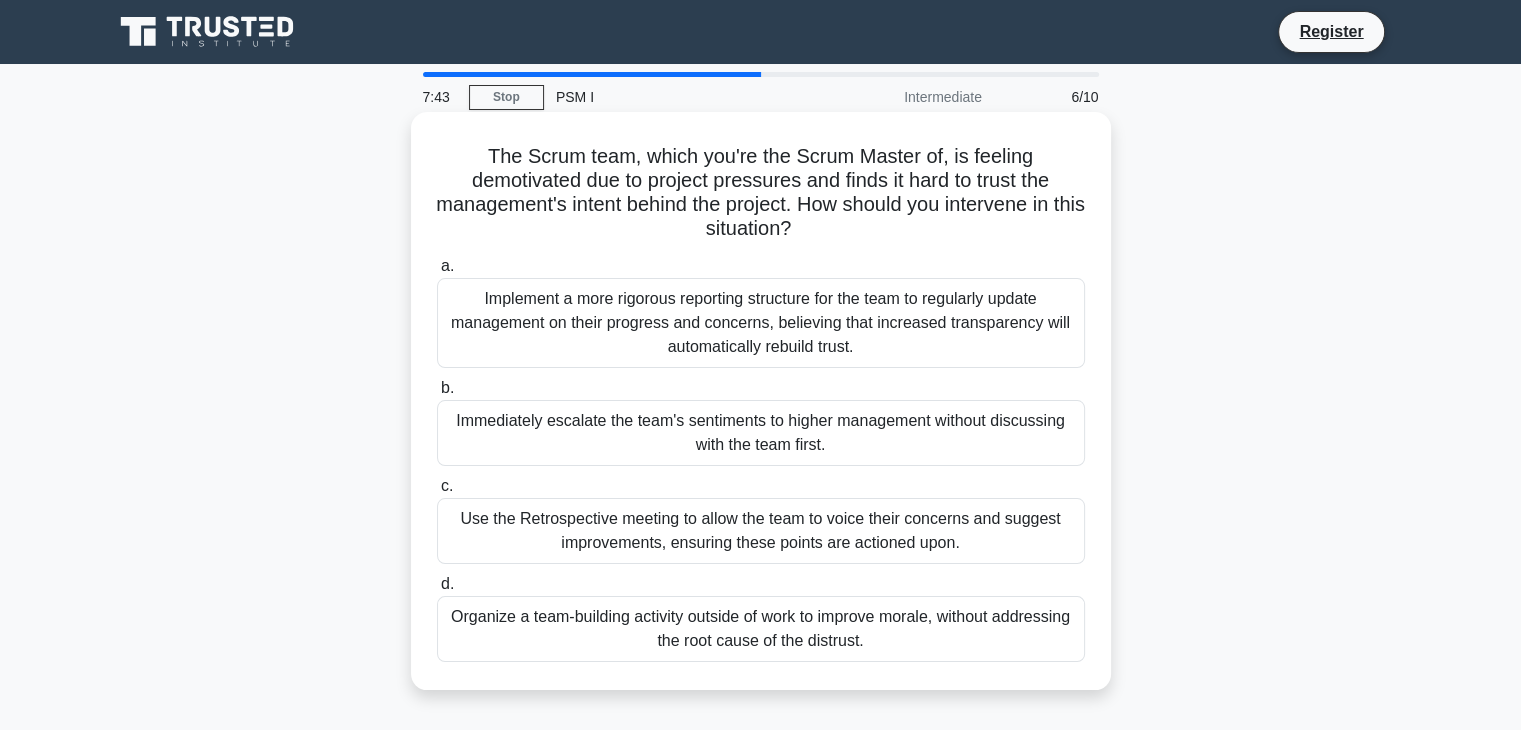 click on "a.
Implement a more rigorous reporting structure for the team to regularly update management on their progress and concerns, believing that increased transparency will automatically rebuild trust." at bounding box center [761, 311] 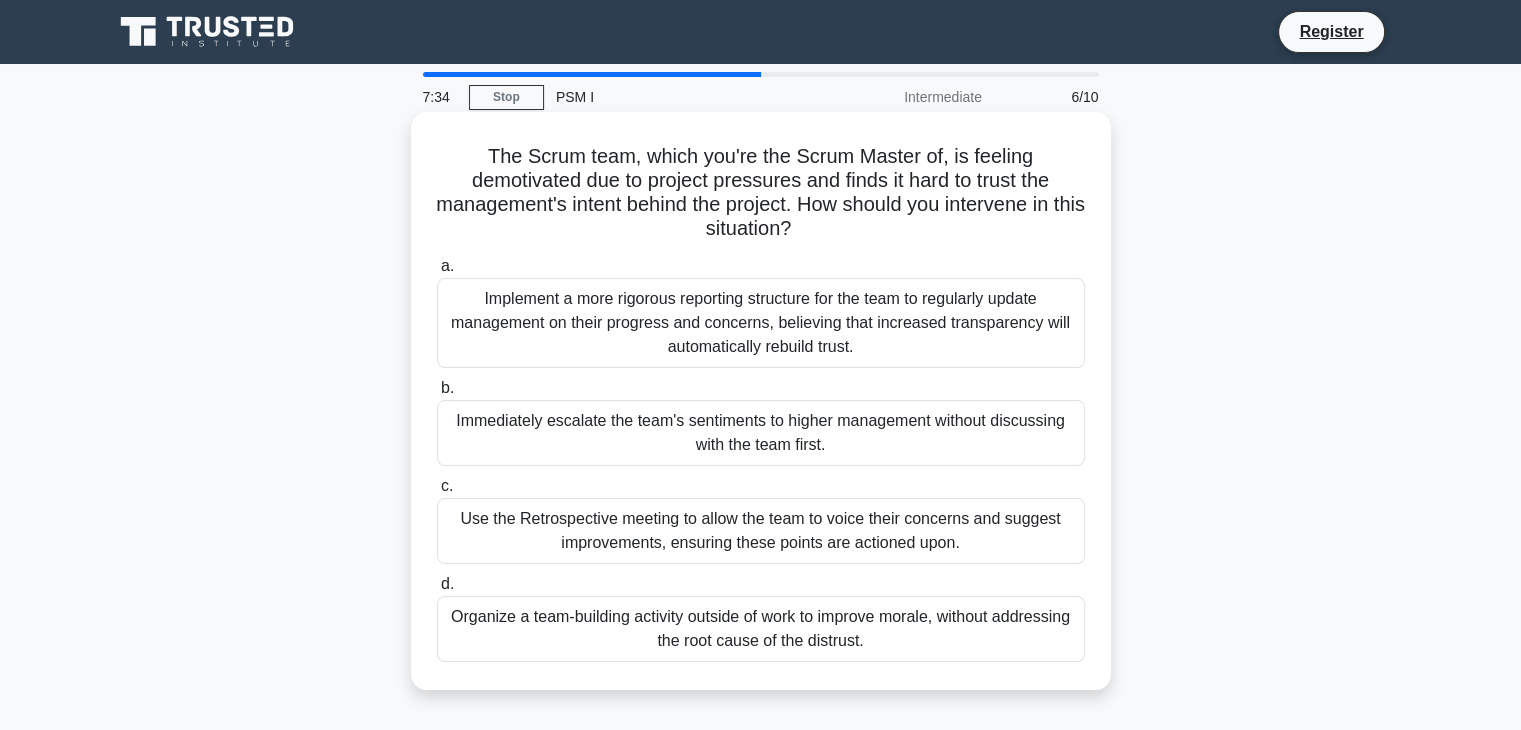 click on "Use the Retrospective meeting to allow the team to voice their concerns and suggest improvements, ensuring these points are actioned upon." at bounding box center [761, 531] 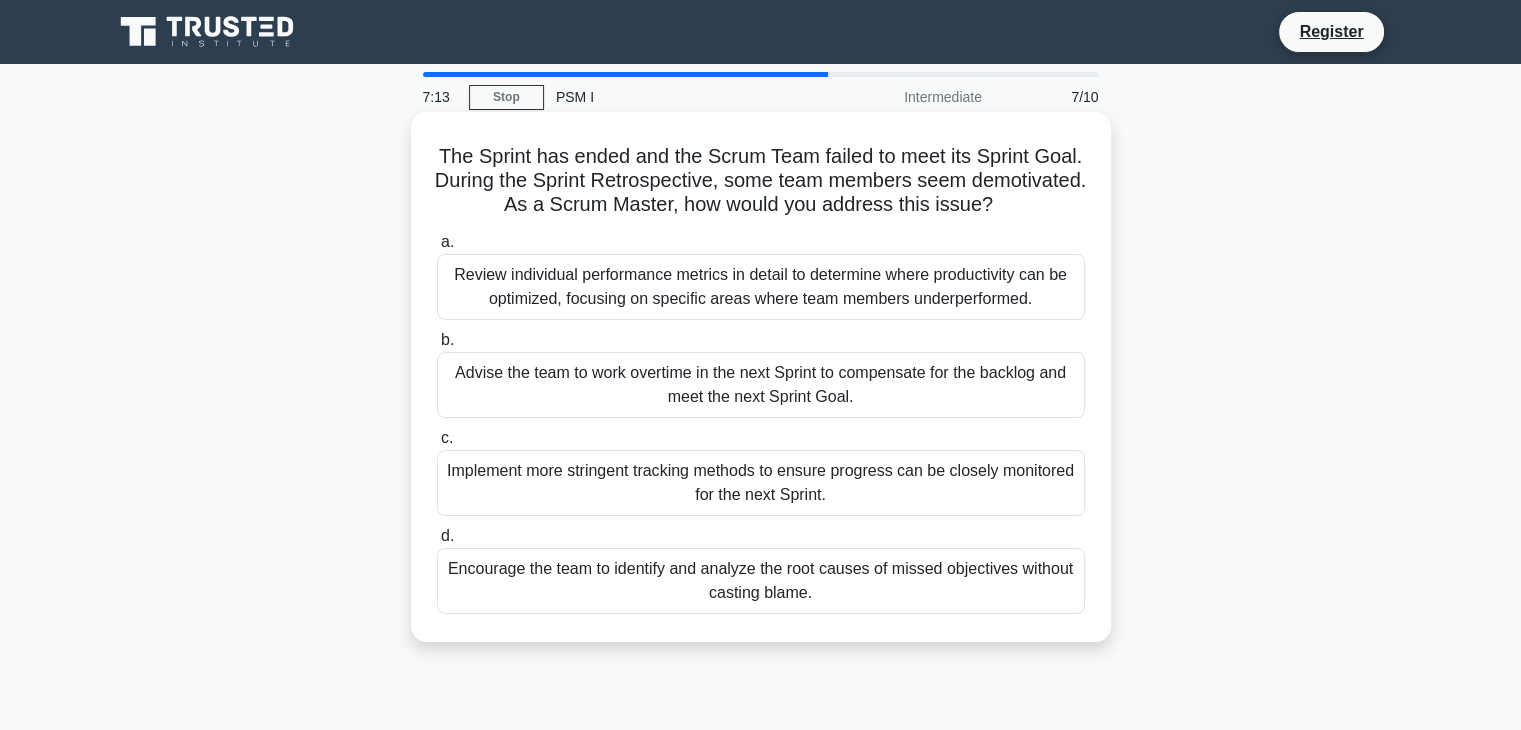 click on "Encourage the team to identify and analyze the root causes of missed objectives without casting blame." at bounding box center (761, 581) 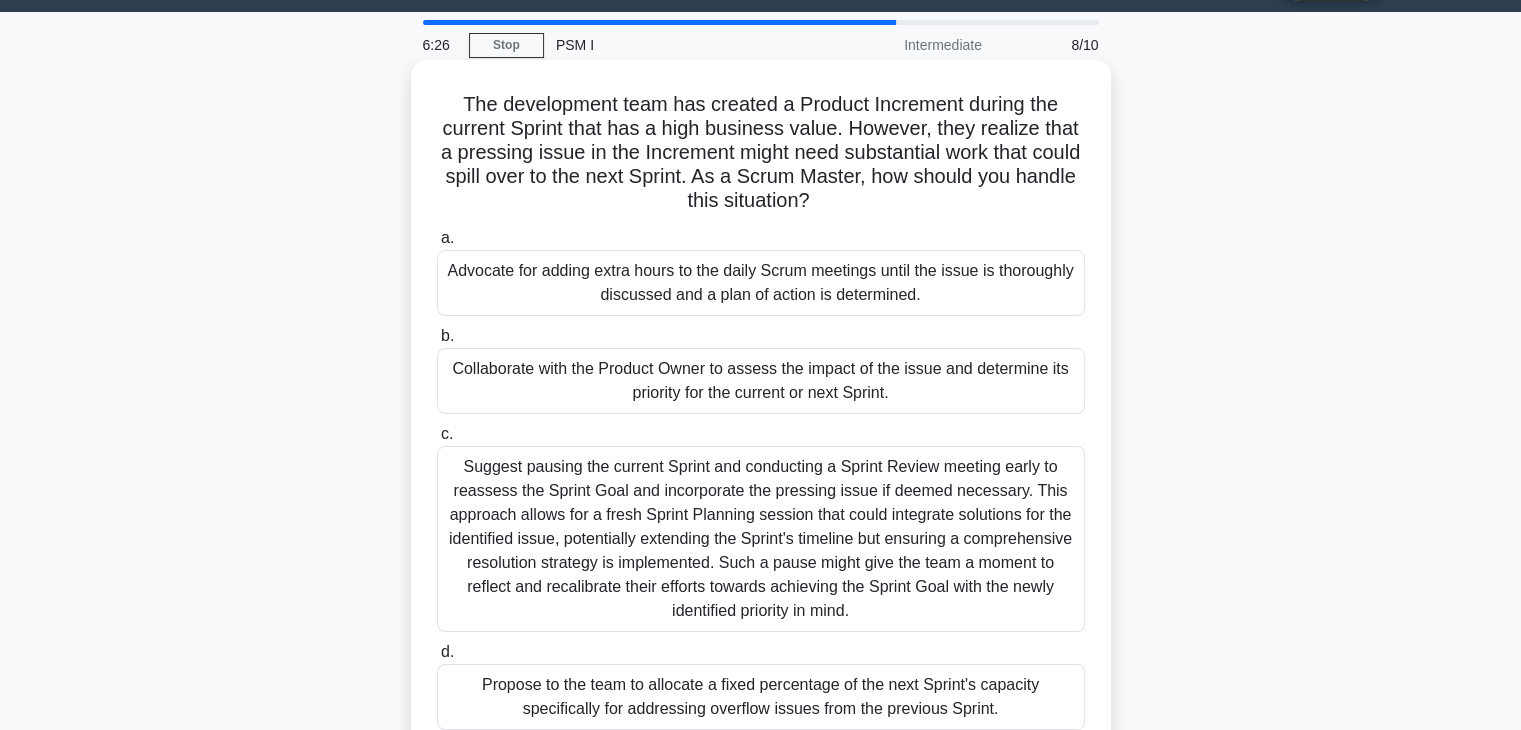 scroll, scrollTop: 39, scrollLeft: 0, axis: vertical 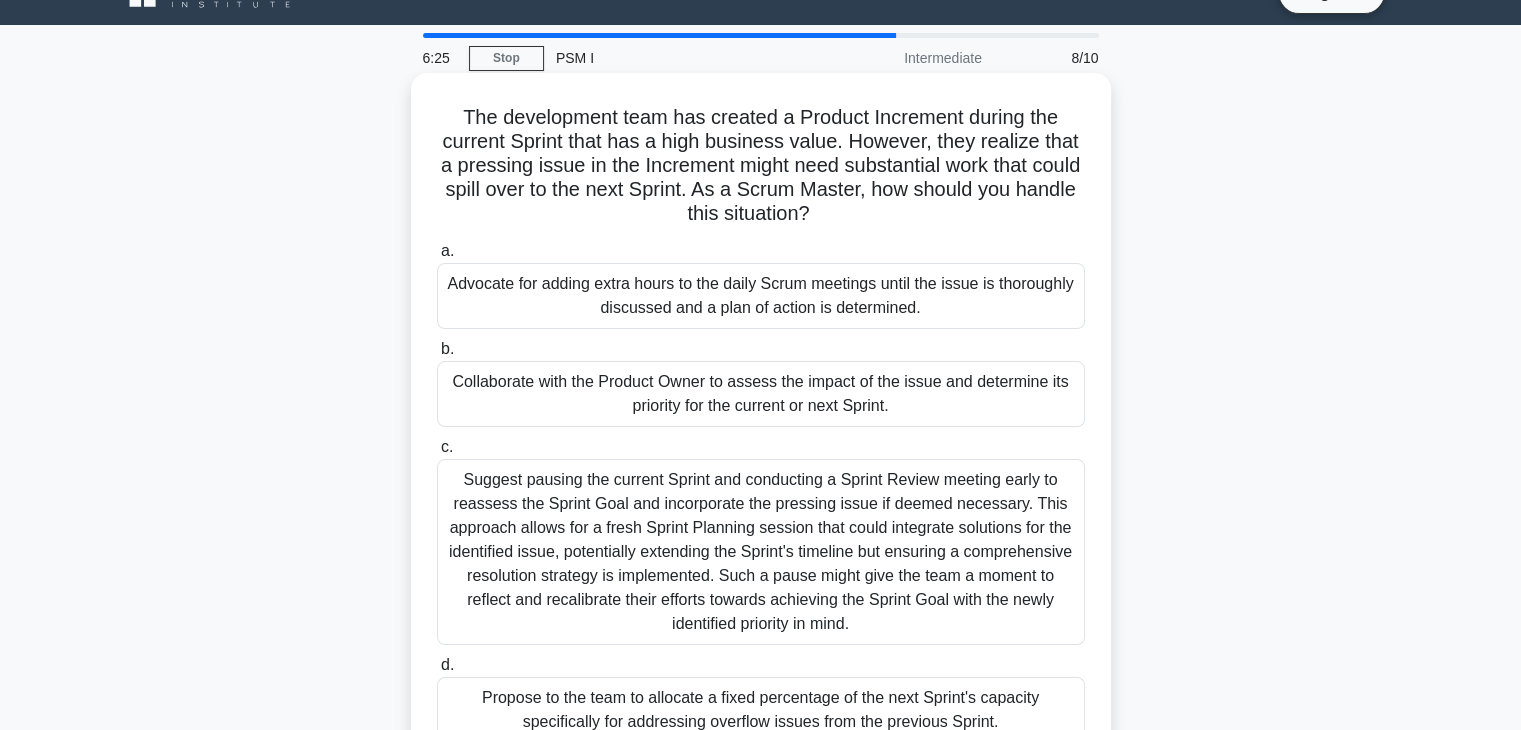 click on "Collaborate with the Product Owner to assess the impact of the issue and determine its priority for the current or next Sprint." at bounding box center [761, 394] 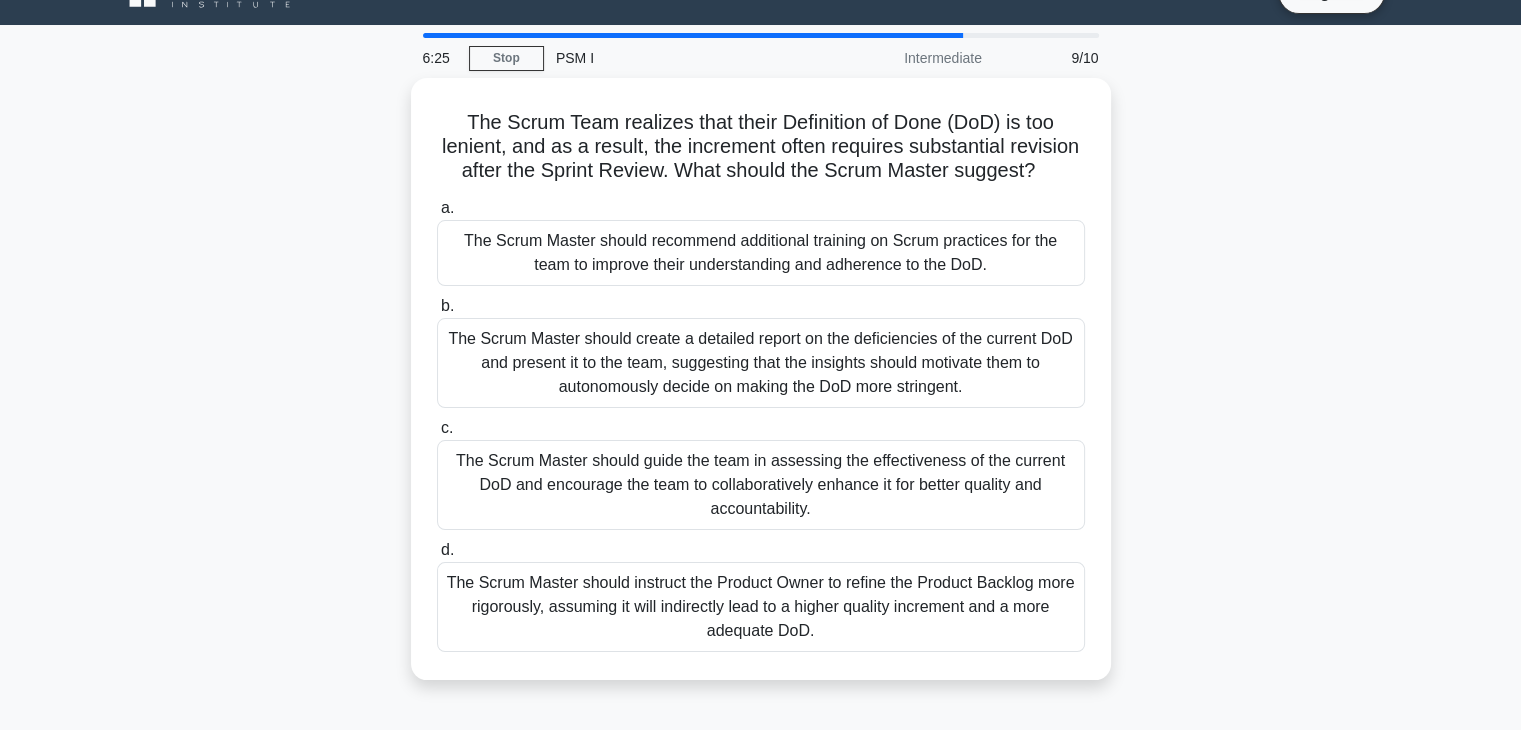 scroll, scrollTop: 0, scrollLeft: 0, axis: both 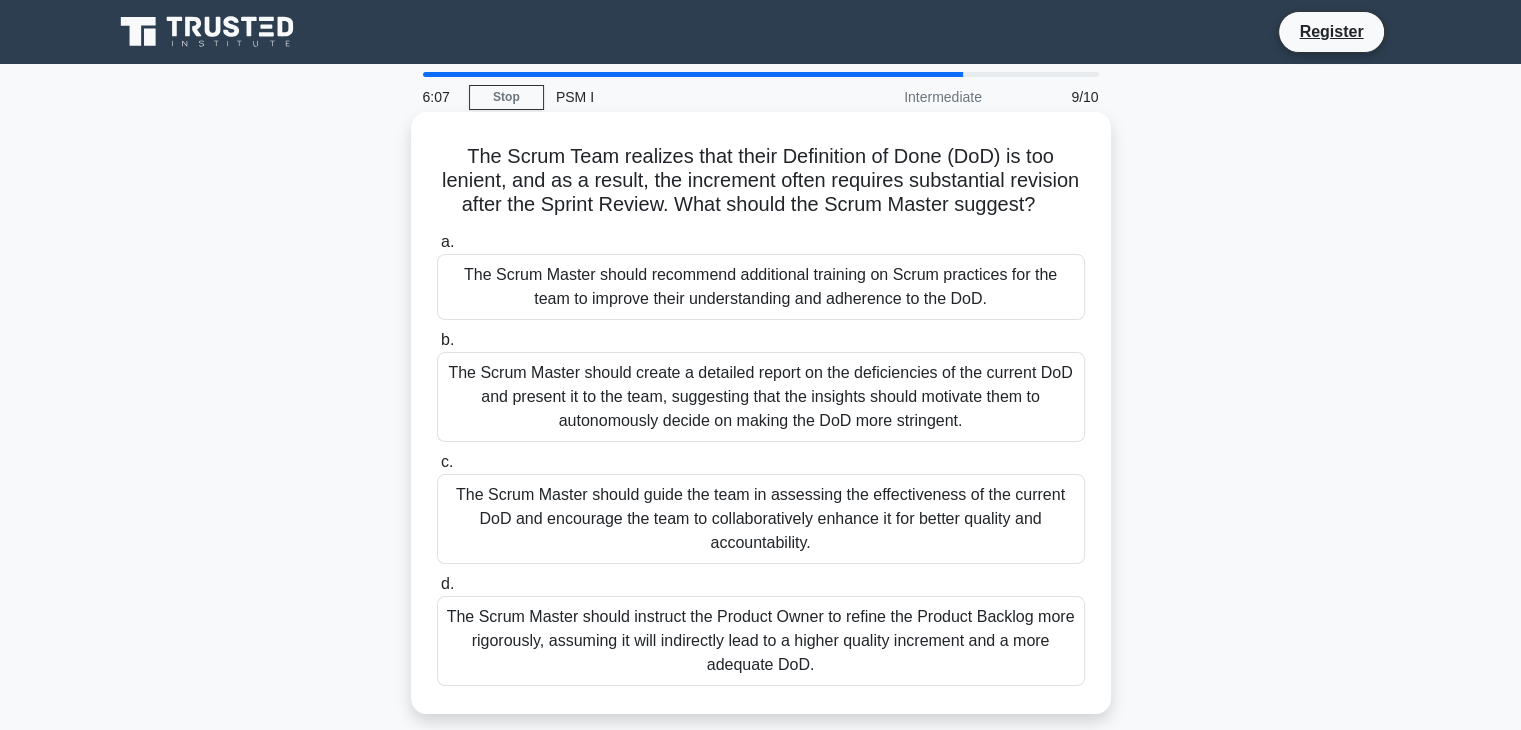 click on "The Scrum Master should guide the team in assessing the effectiveness of the current DoD and encourage the team to collaboratively enhance it for better quality and accountability." at bounding box center [761, 519] 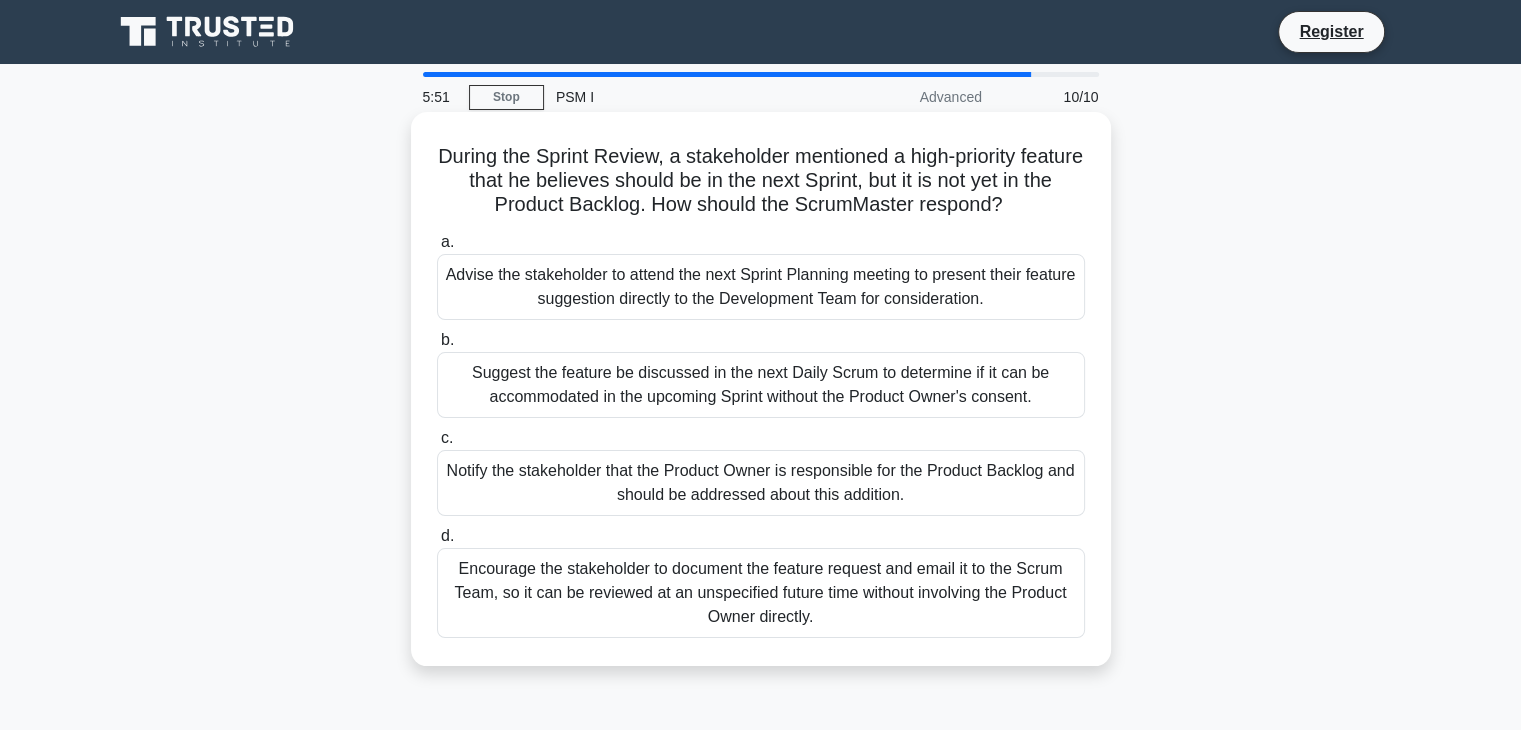 click on "Notify the stakeholder that the Product Owner is responsible for the Product Backlog and should be addressed about this addition." at bounding box center [761, 483] 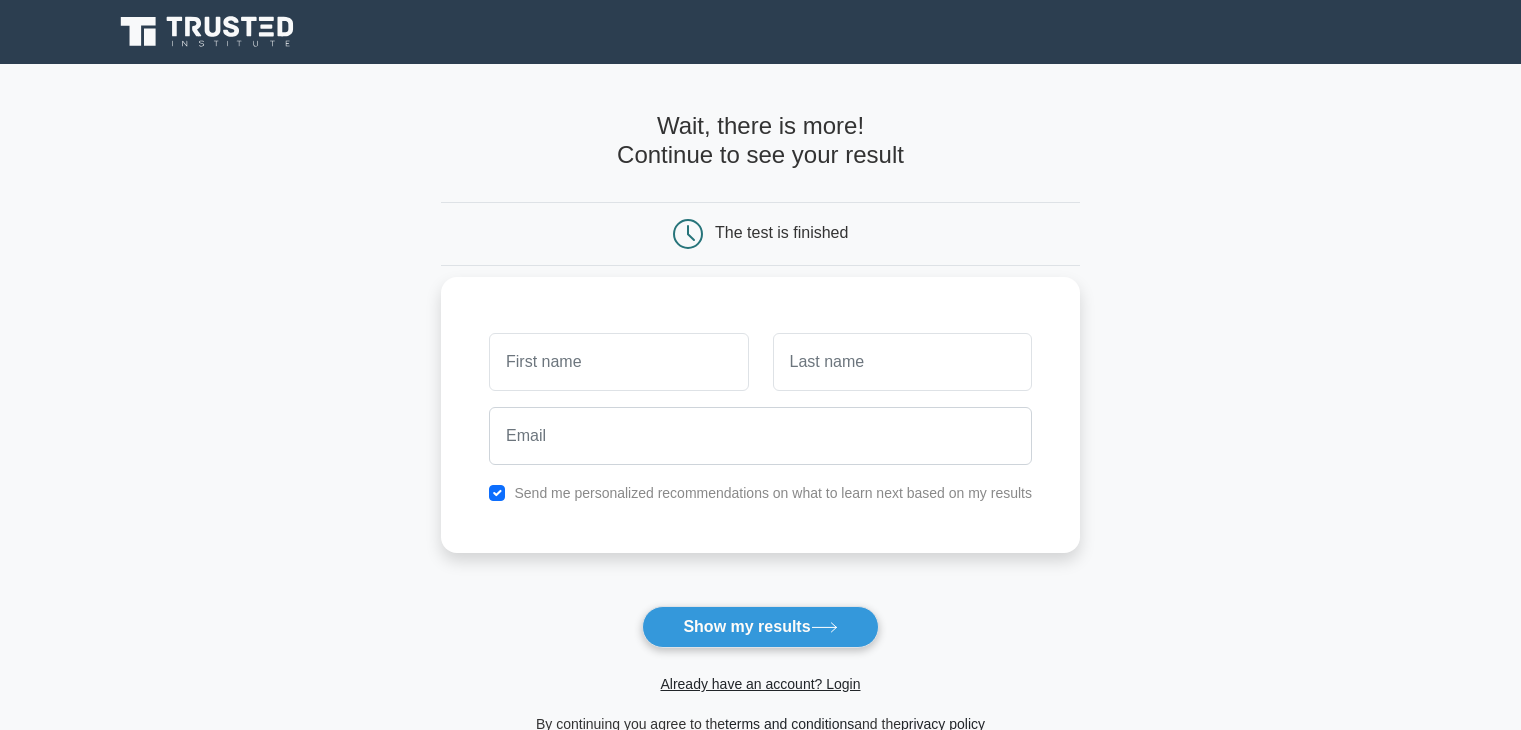 scroll, scrollTop: 0, scrollLeft: 0, axis: both 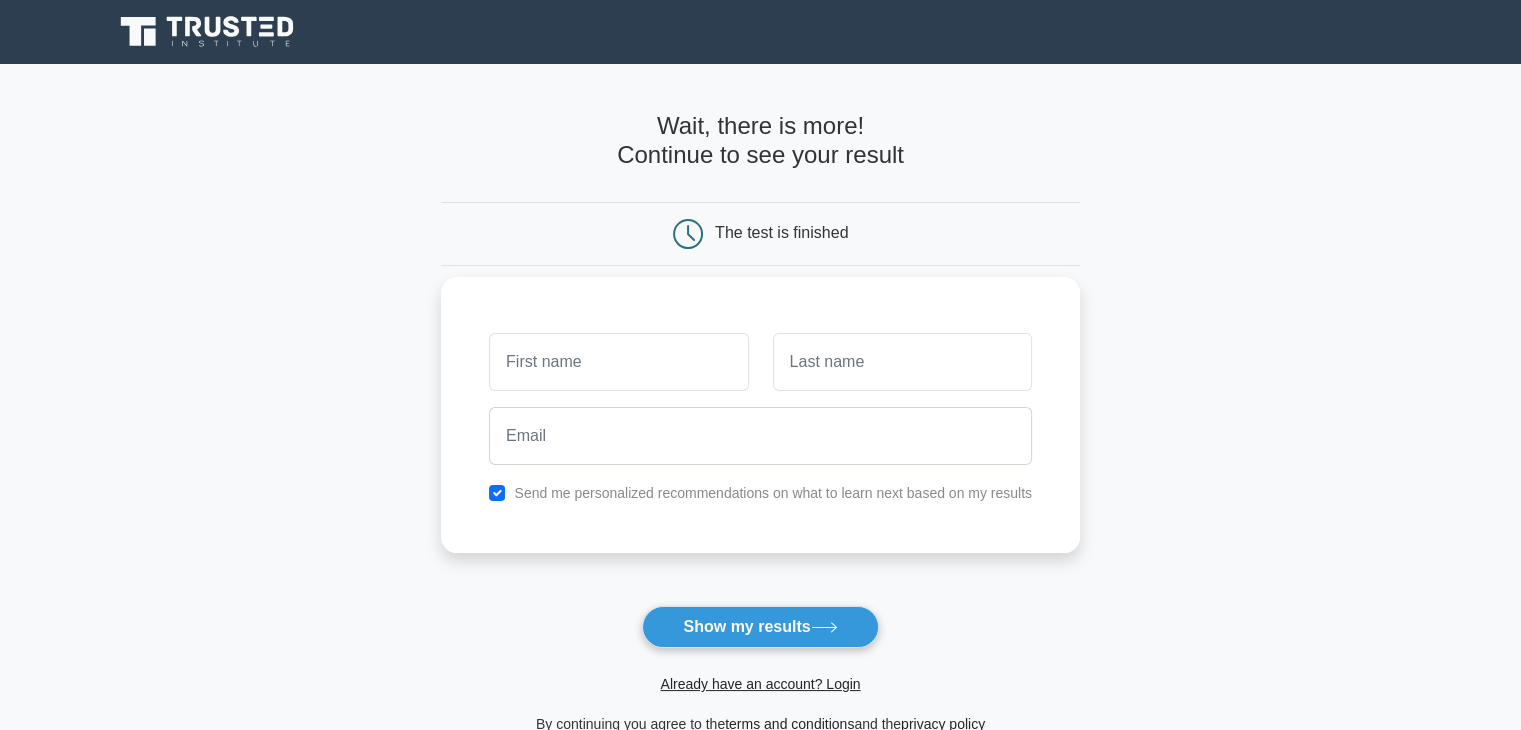 click at bounding box center (618, 362) 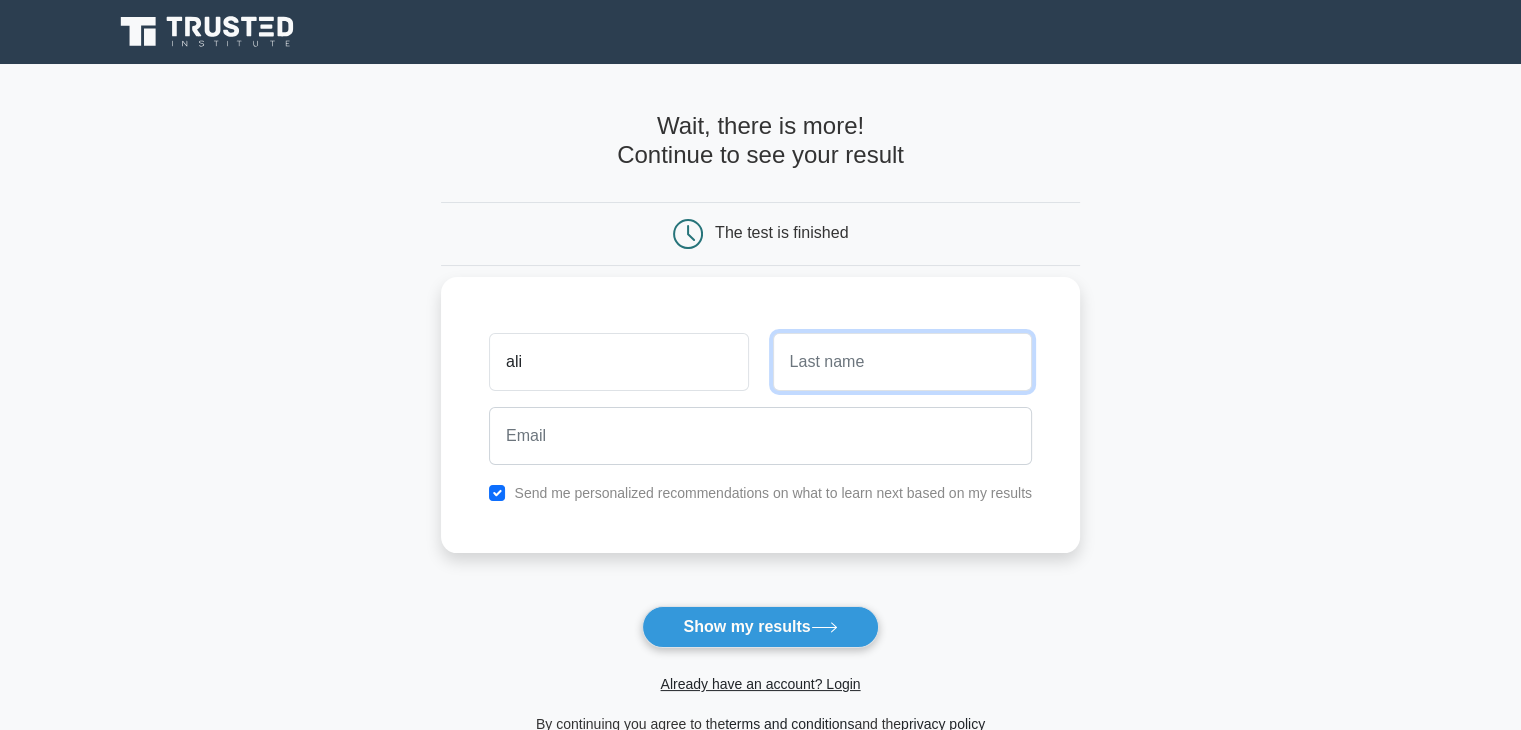 click at bounding box center [902, 362] 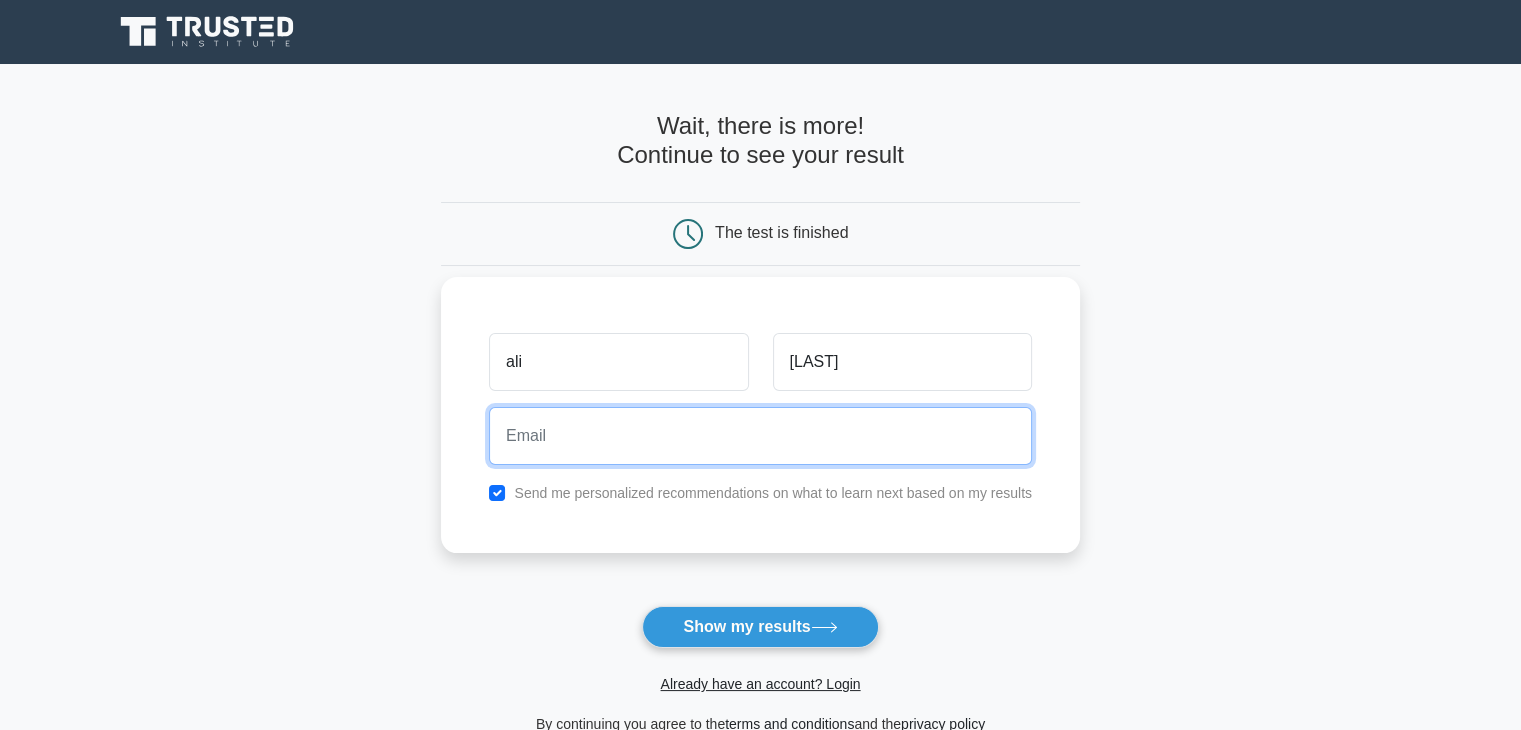 click at bounding box center (760, 436) 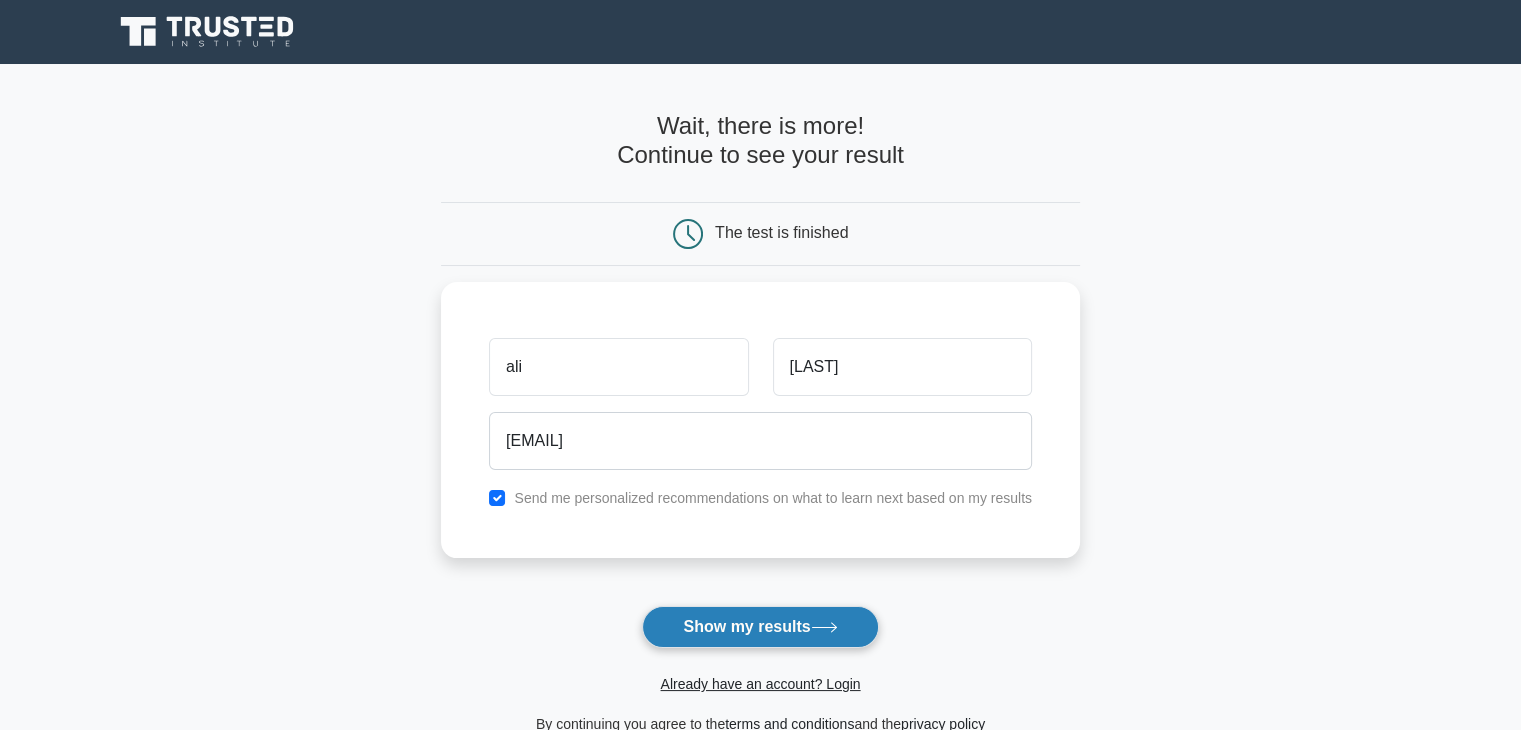 click on "Show my results" at bounding box center (760, 627) 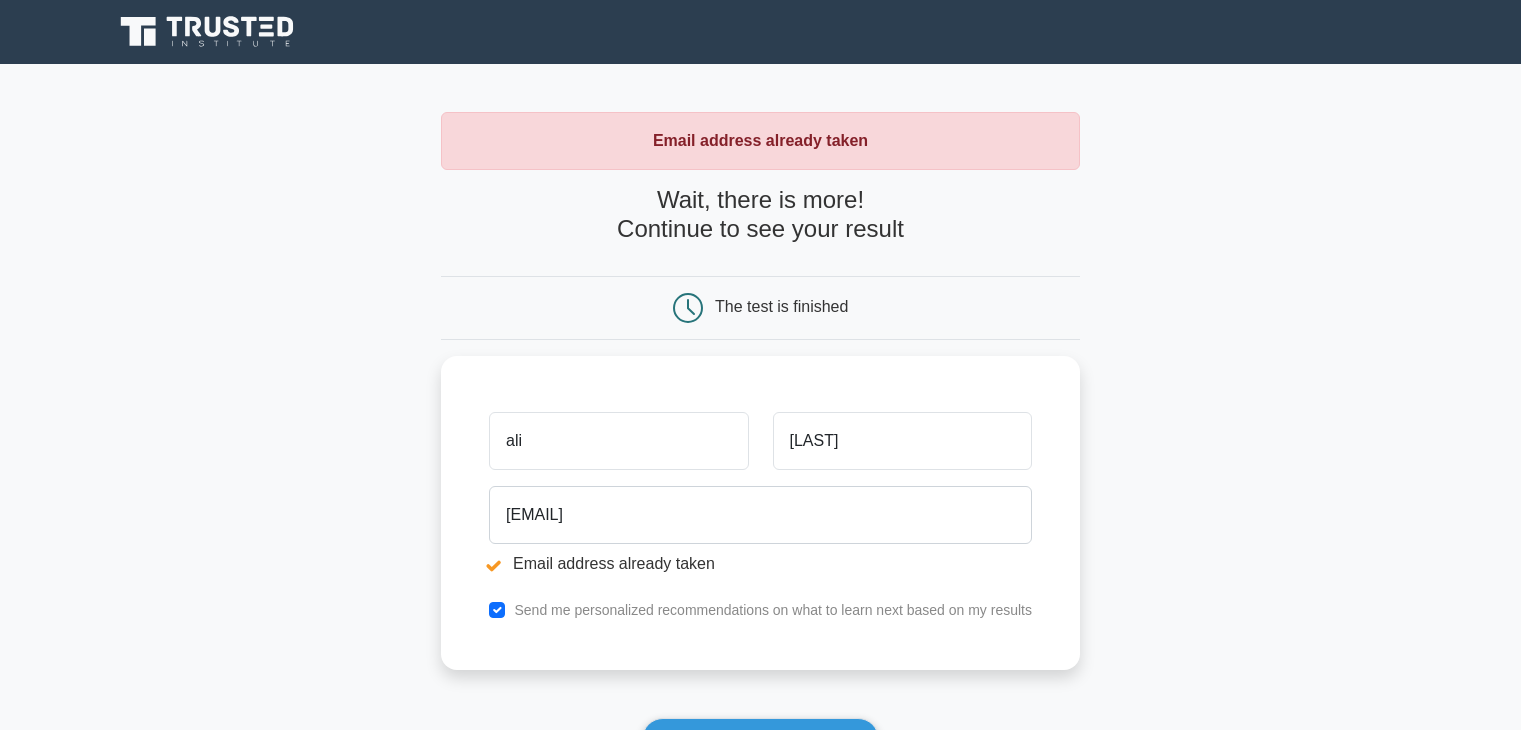 scroll, scrollTop: 0, scrollLeft: 0, axis: both 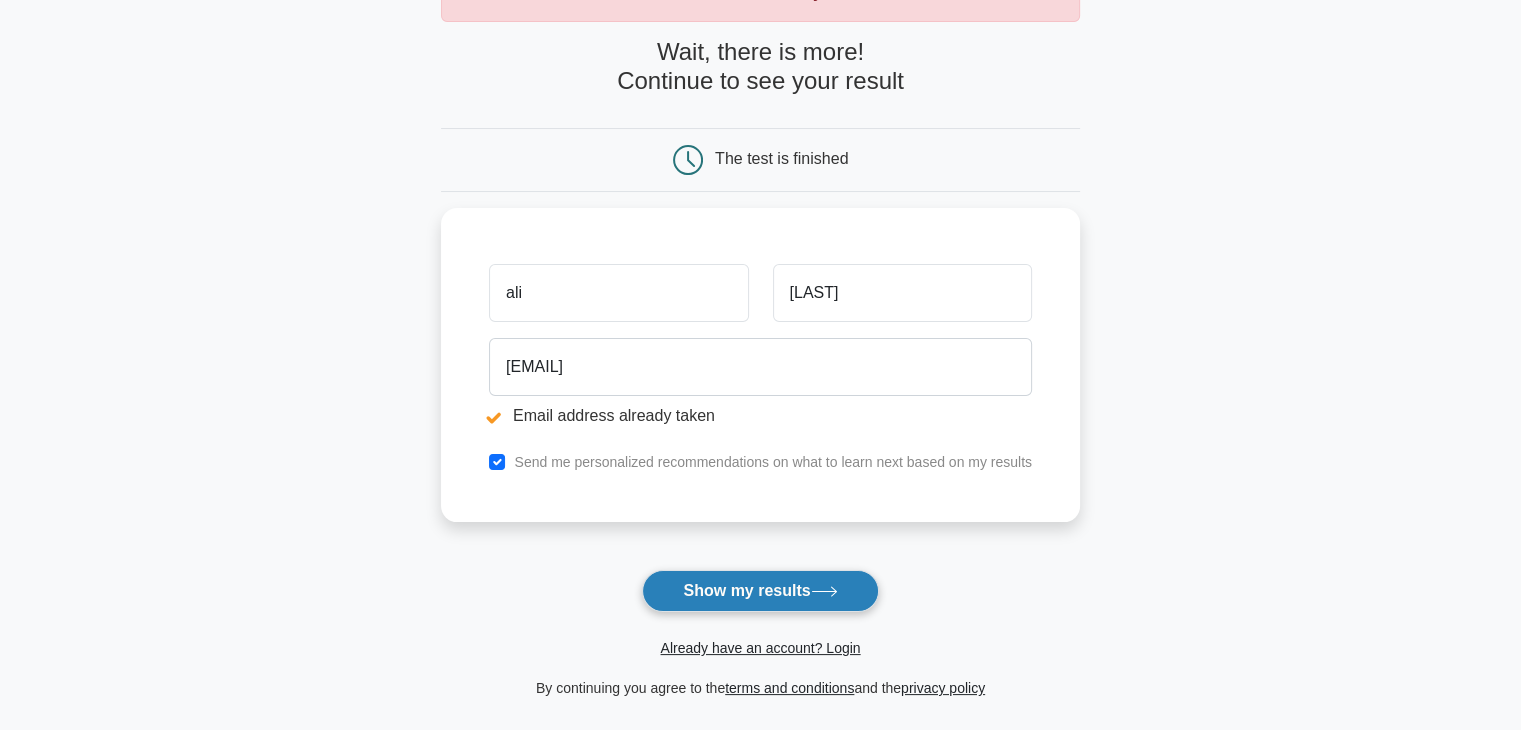 click on "Show my results" at bounding box center [760, 591] 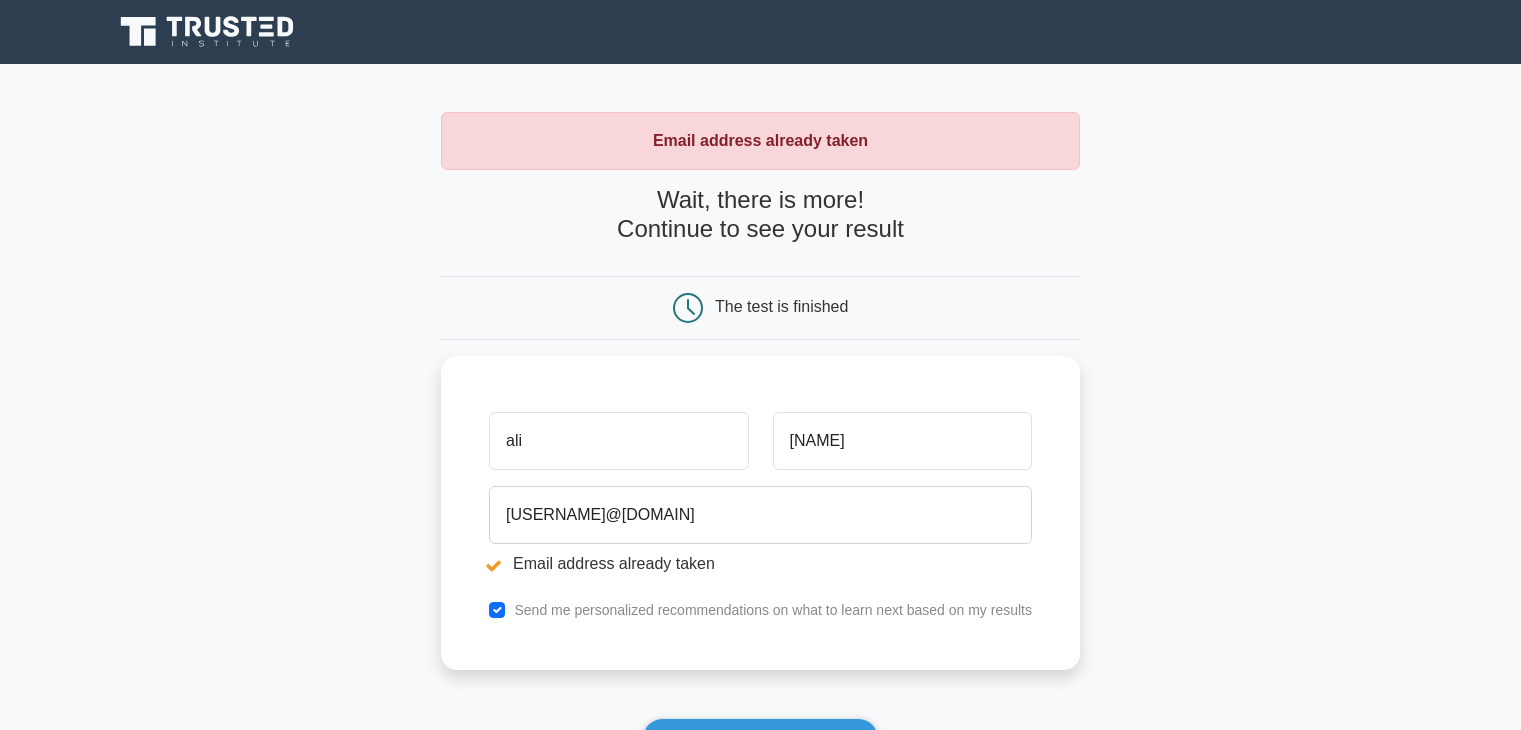 scroll, scrollTop: 0, scrollLeft: 0, axis: both 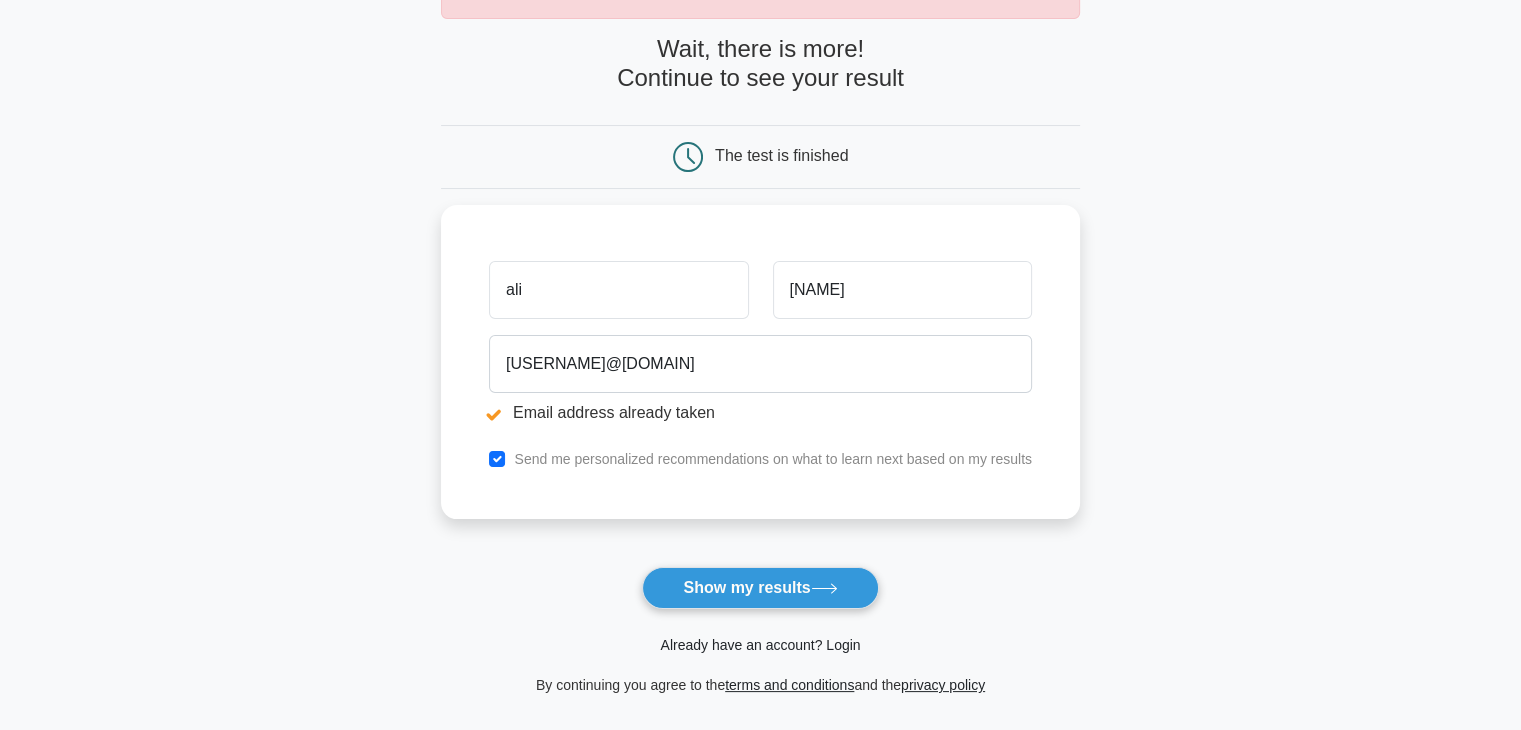 click on "Already have an account? Login" at bounding box center [760, 645] 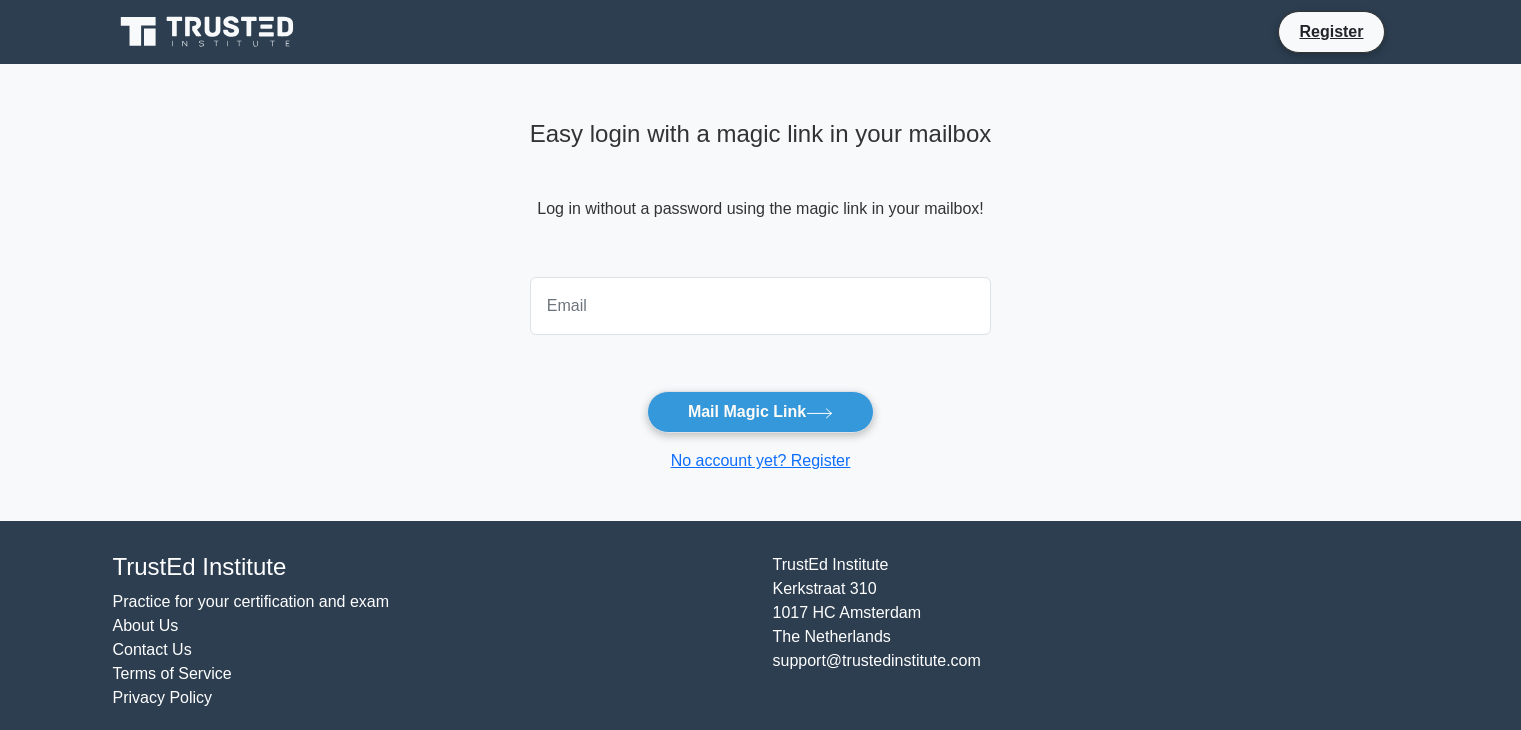 scroll, scrollTop: 0, scrollLeft: 0, axis: both 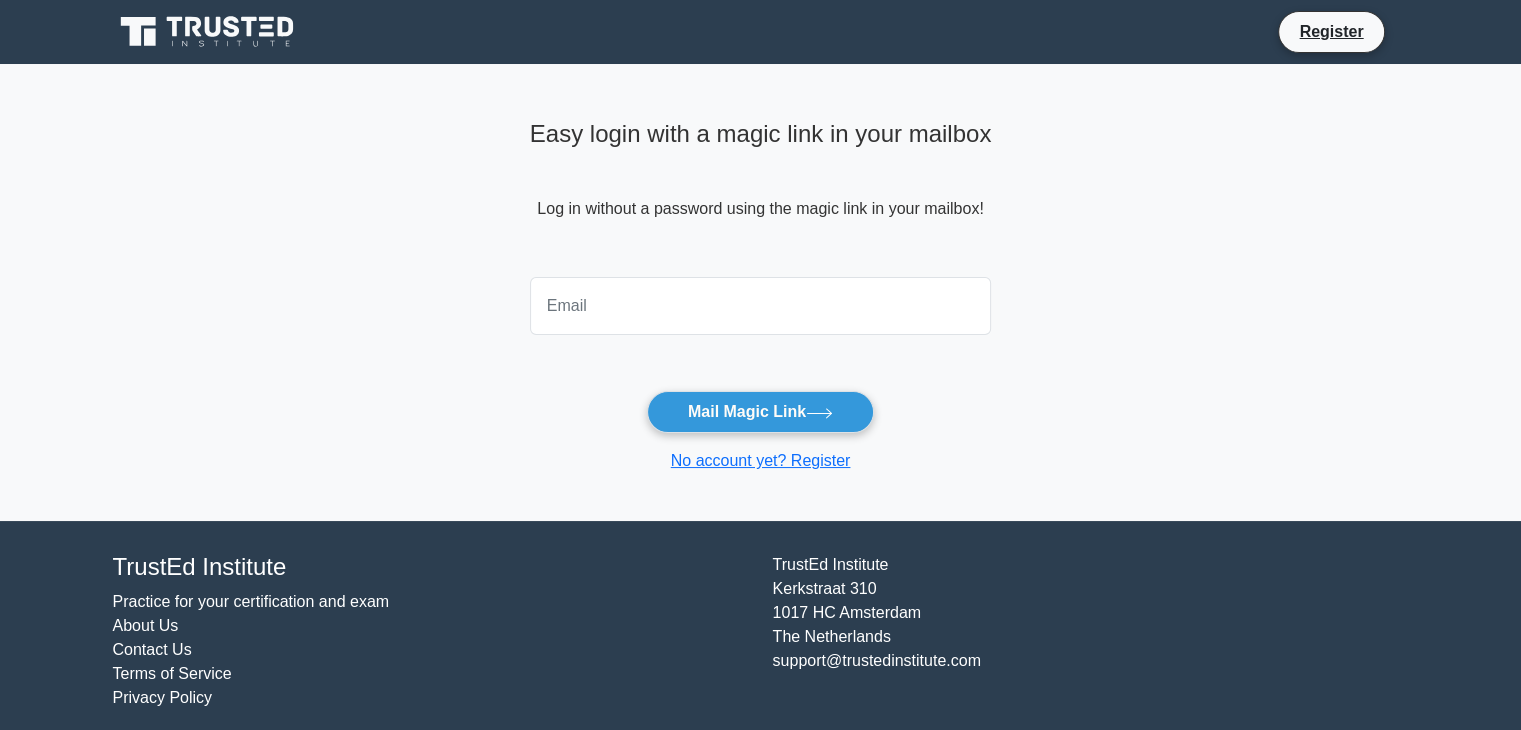 click at bounding box center (761, 306) 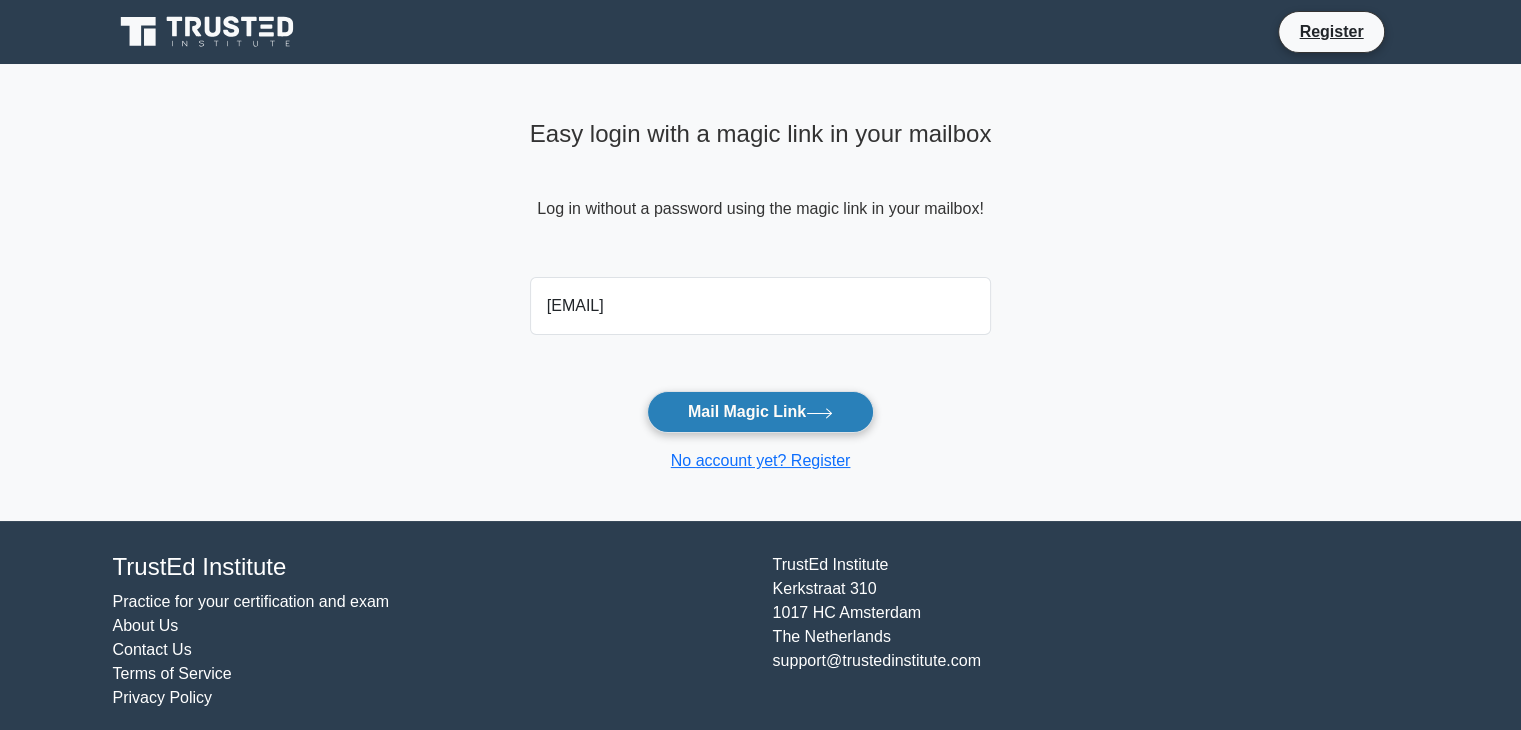click on "Mail Magic Link" at bounding box center [760, 412] 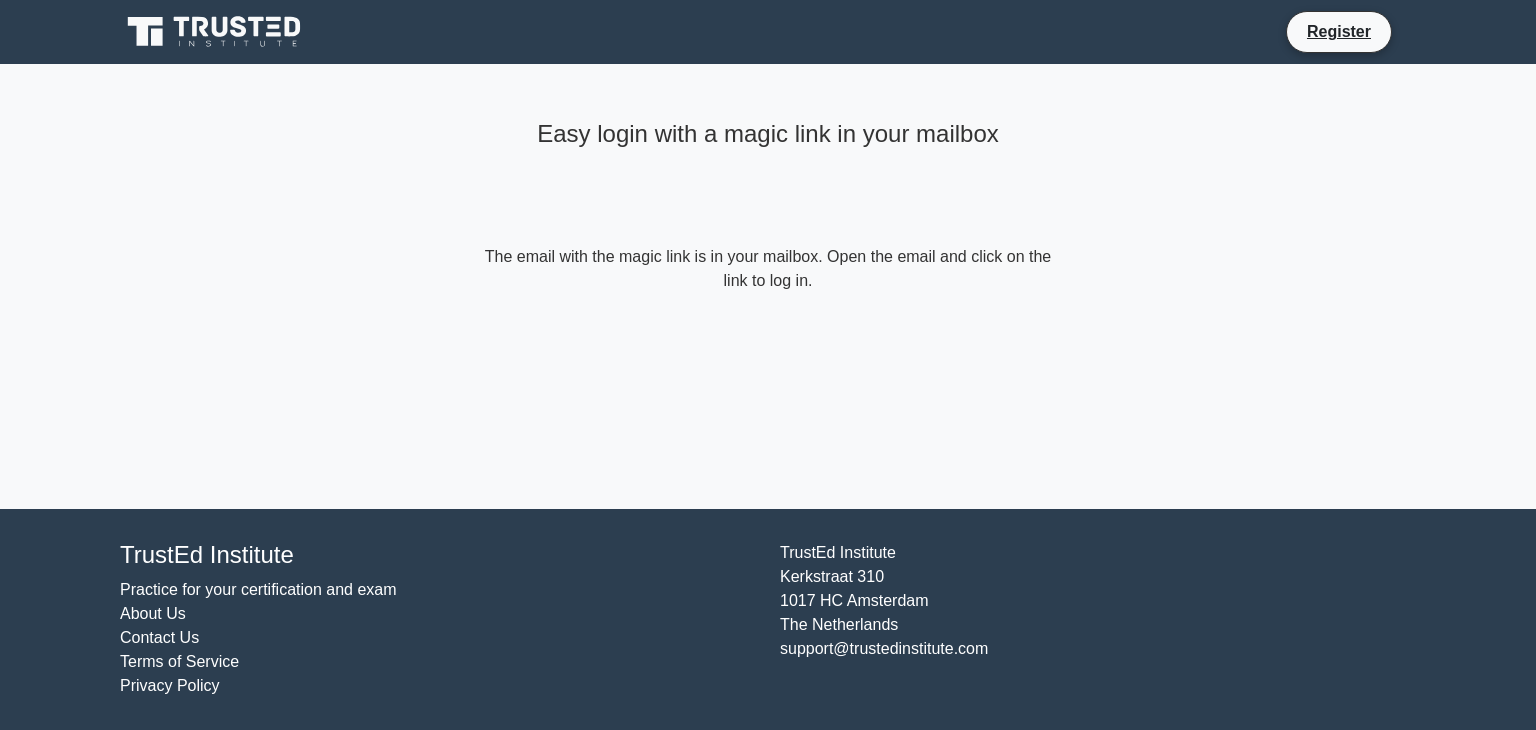 scroll, scrollTop: 0, scrollLeft: 0, axis: both 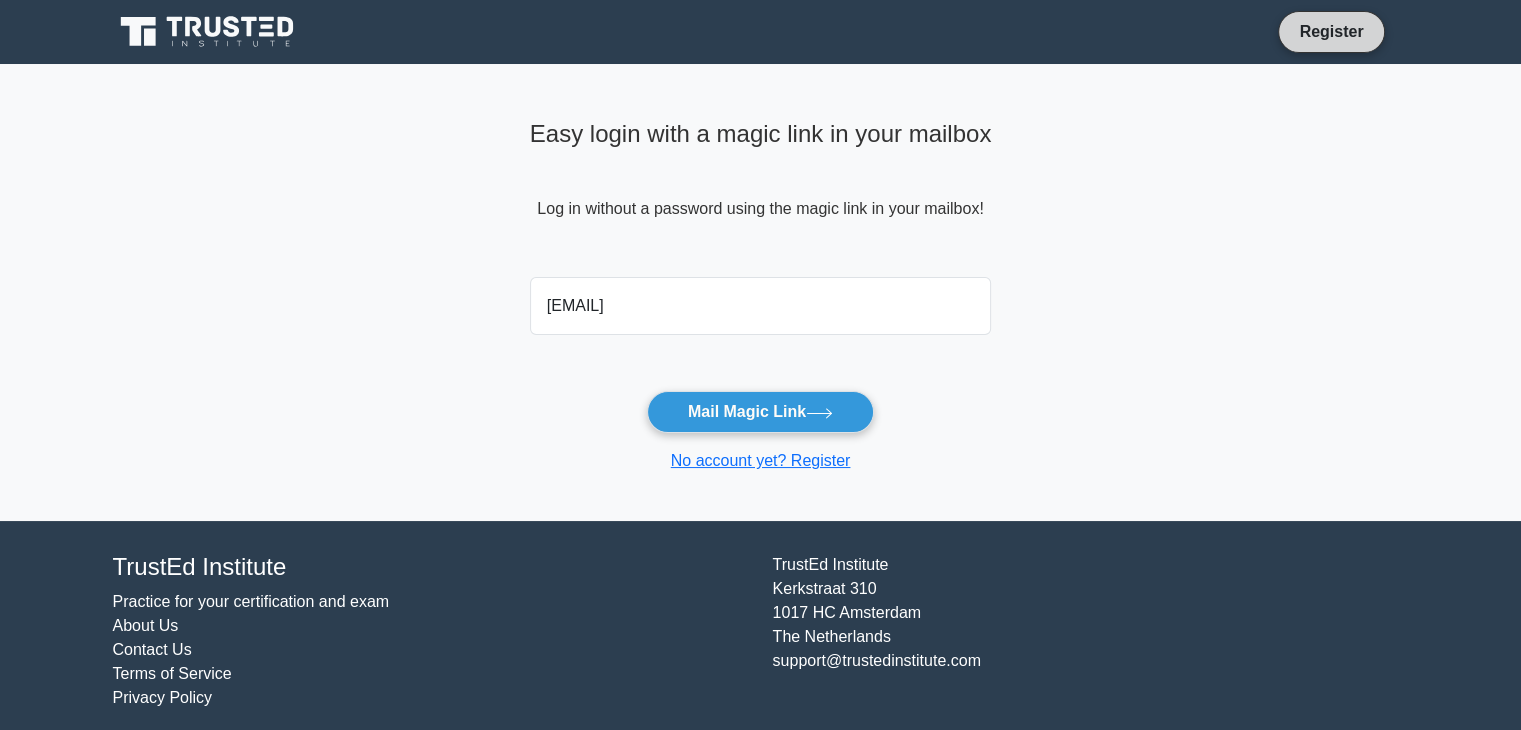 click on "Register" at bounding box center (1331, 31) 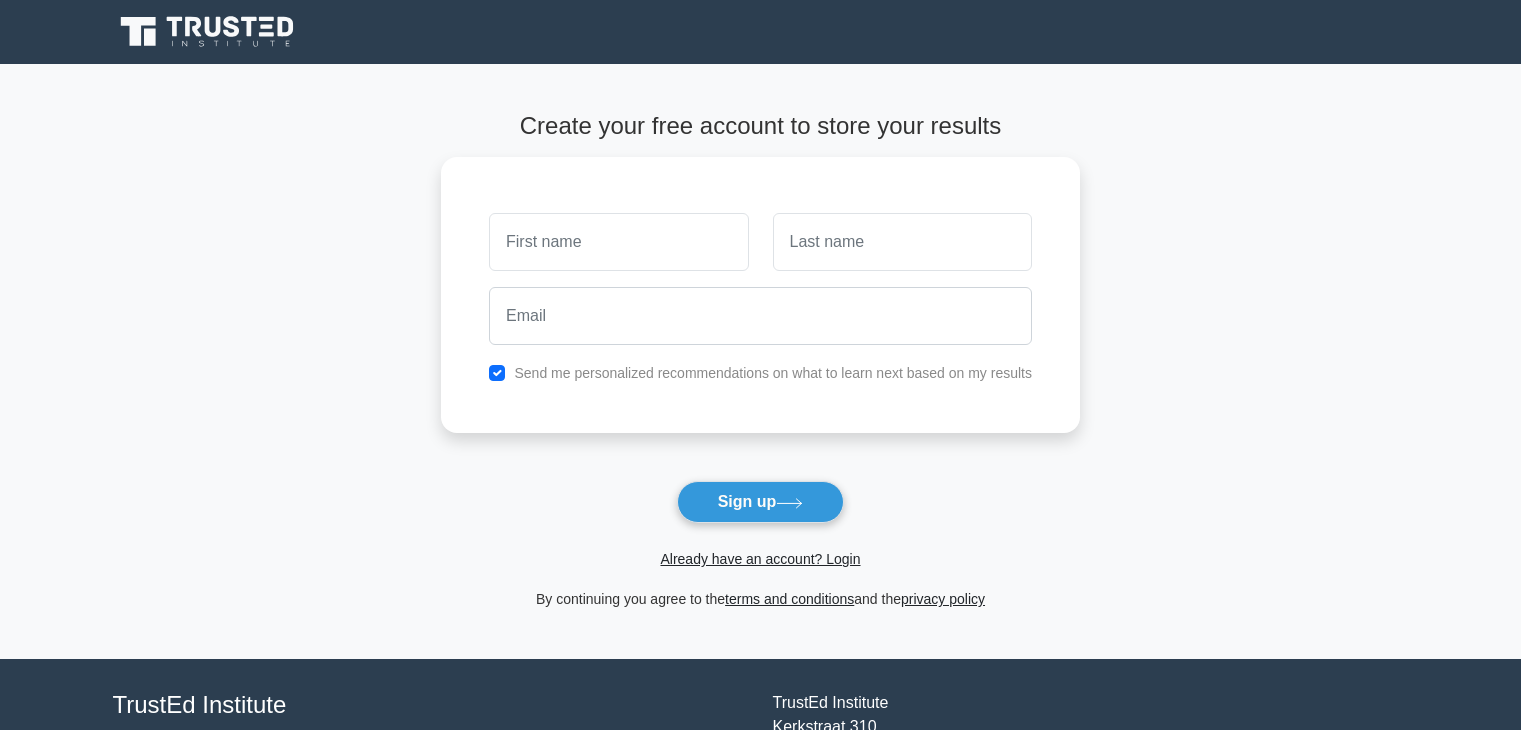 scroll, scrollTop: 0, scrollLeft: 0, axis: both 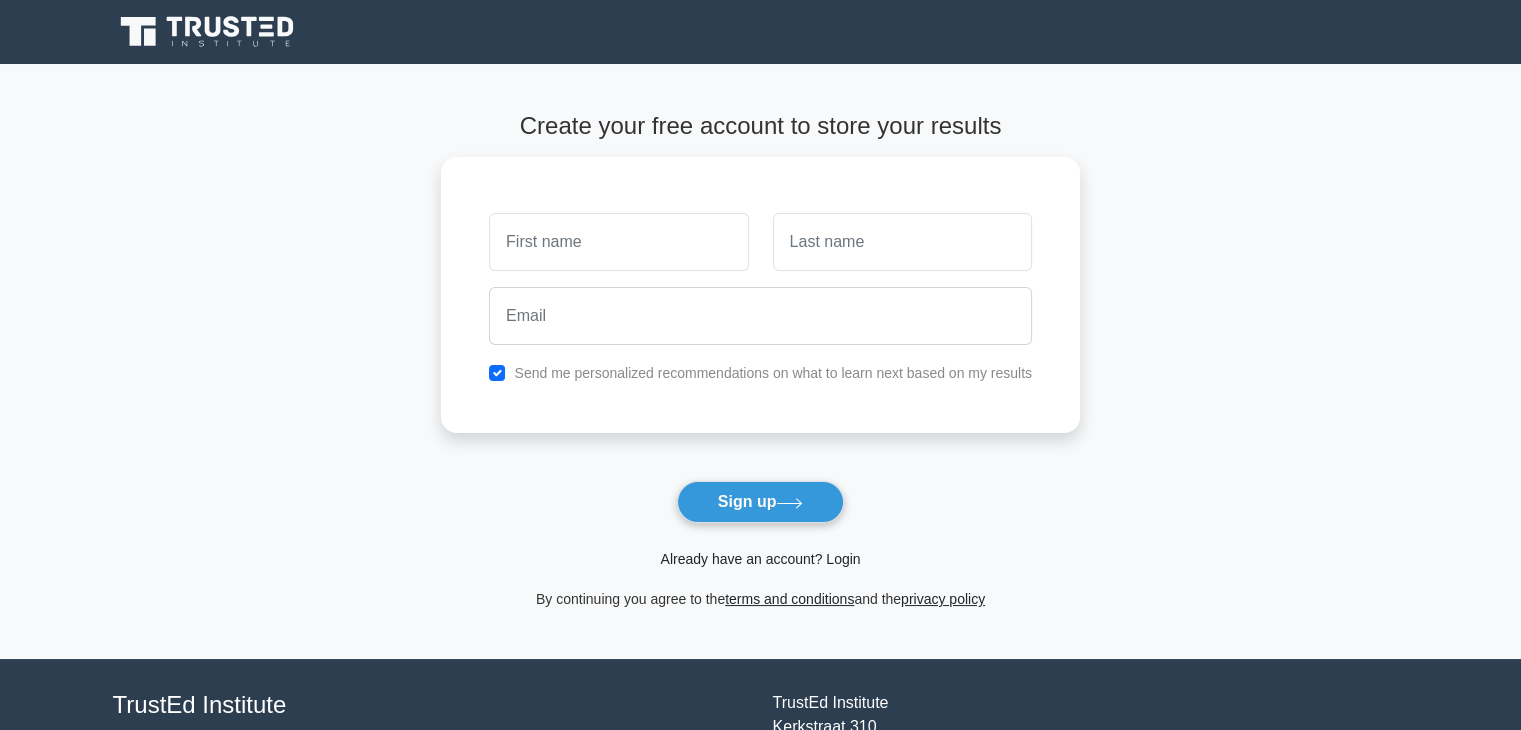 click on "Already have an account? Login" at bounding box center [760, 559] 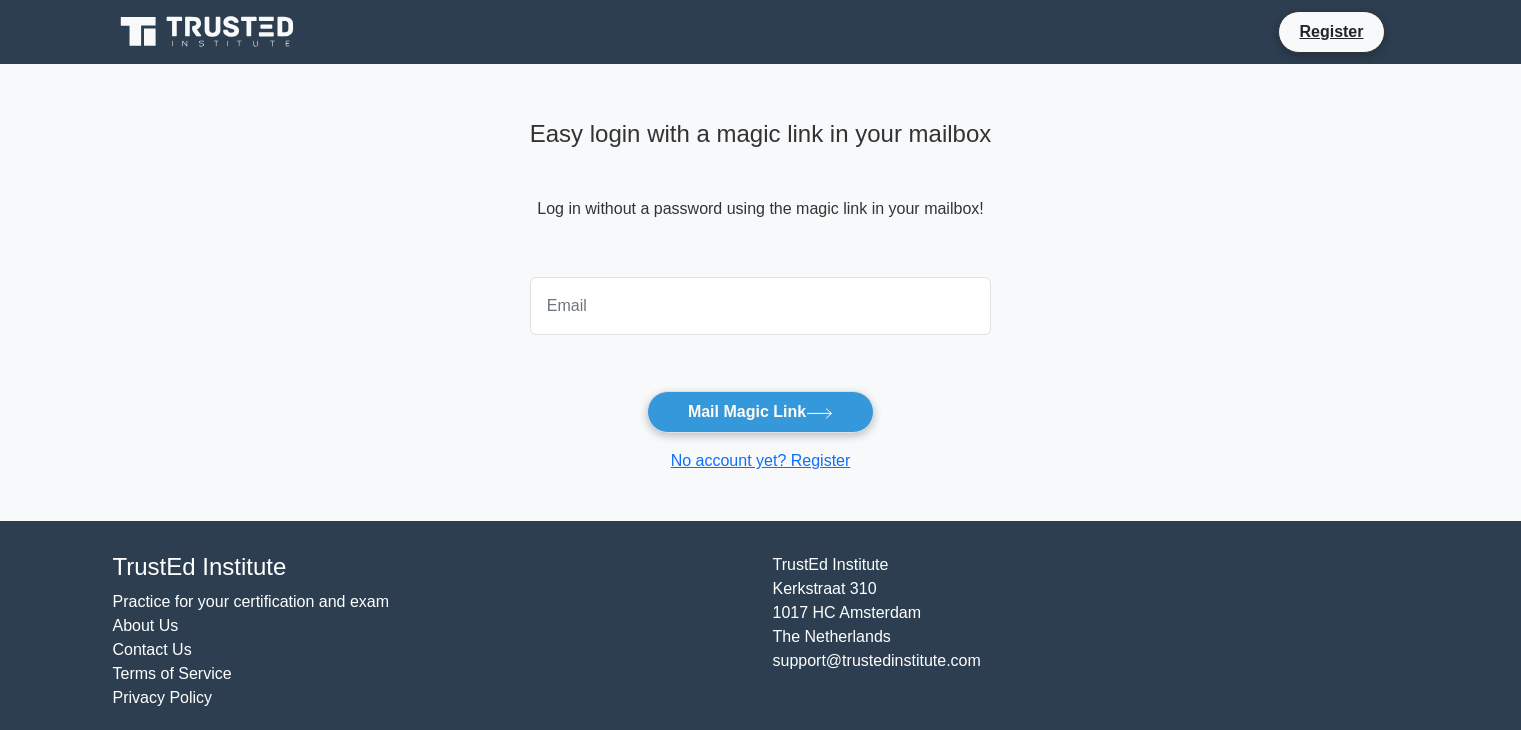 scroll, scrollTop: 0, scrollLeft: 0, axis: both 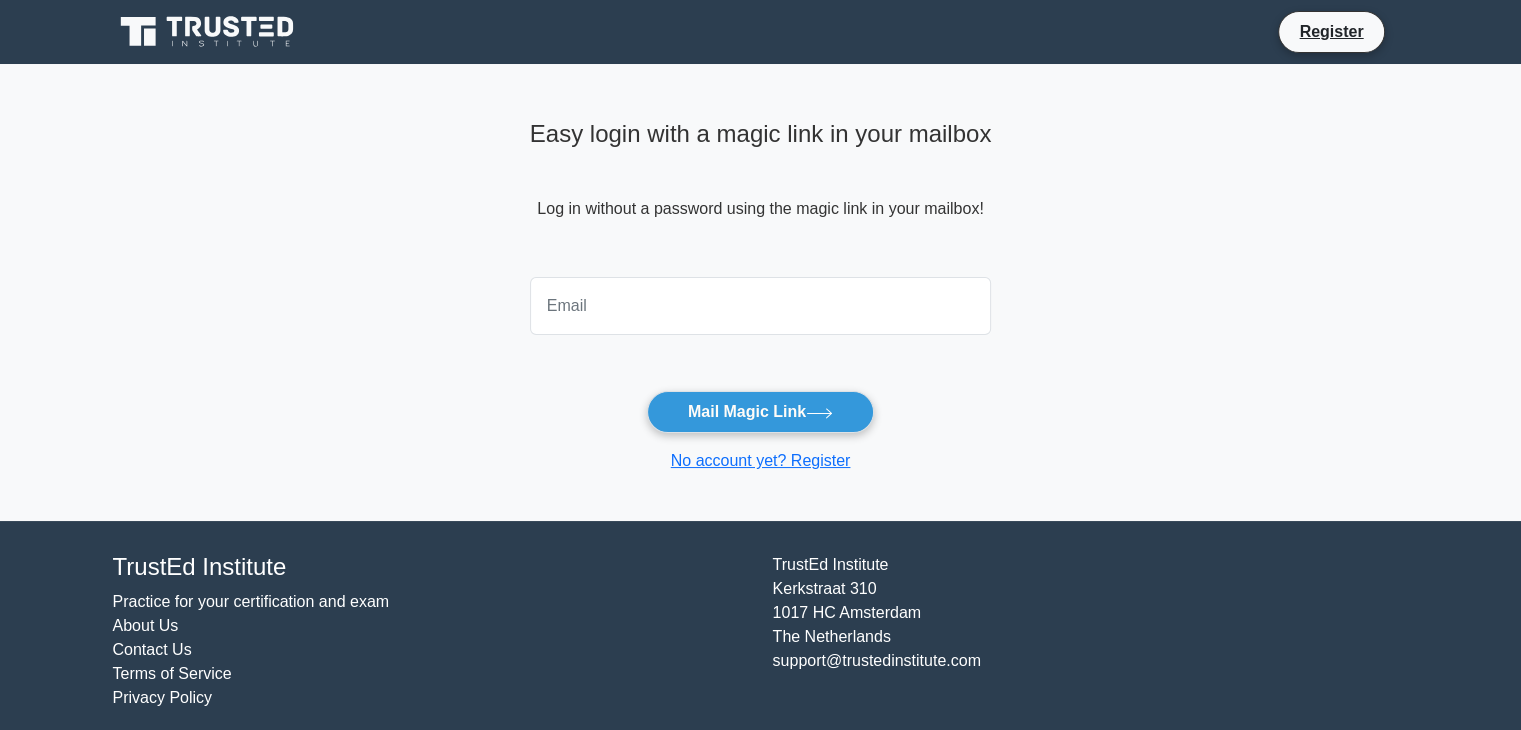 click at bounding box center [761, 306] 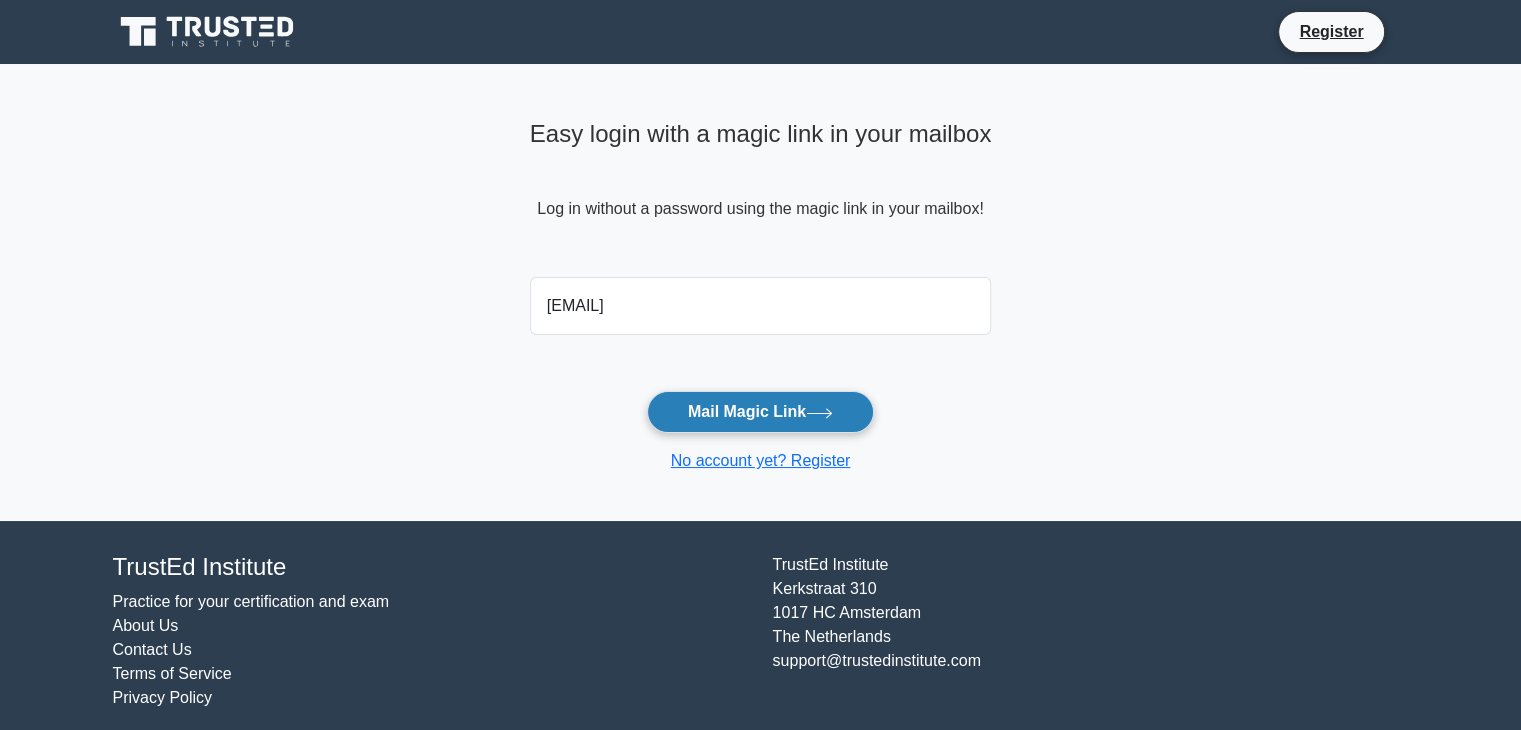 click on "Mail Magic Link" at bounding box center (760, 412) 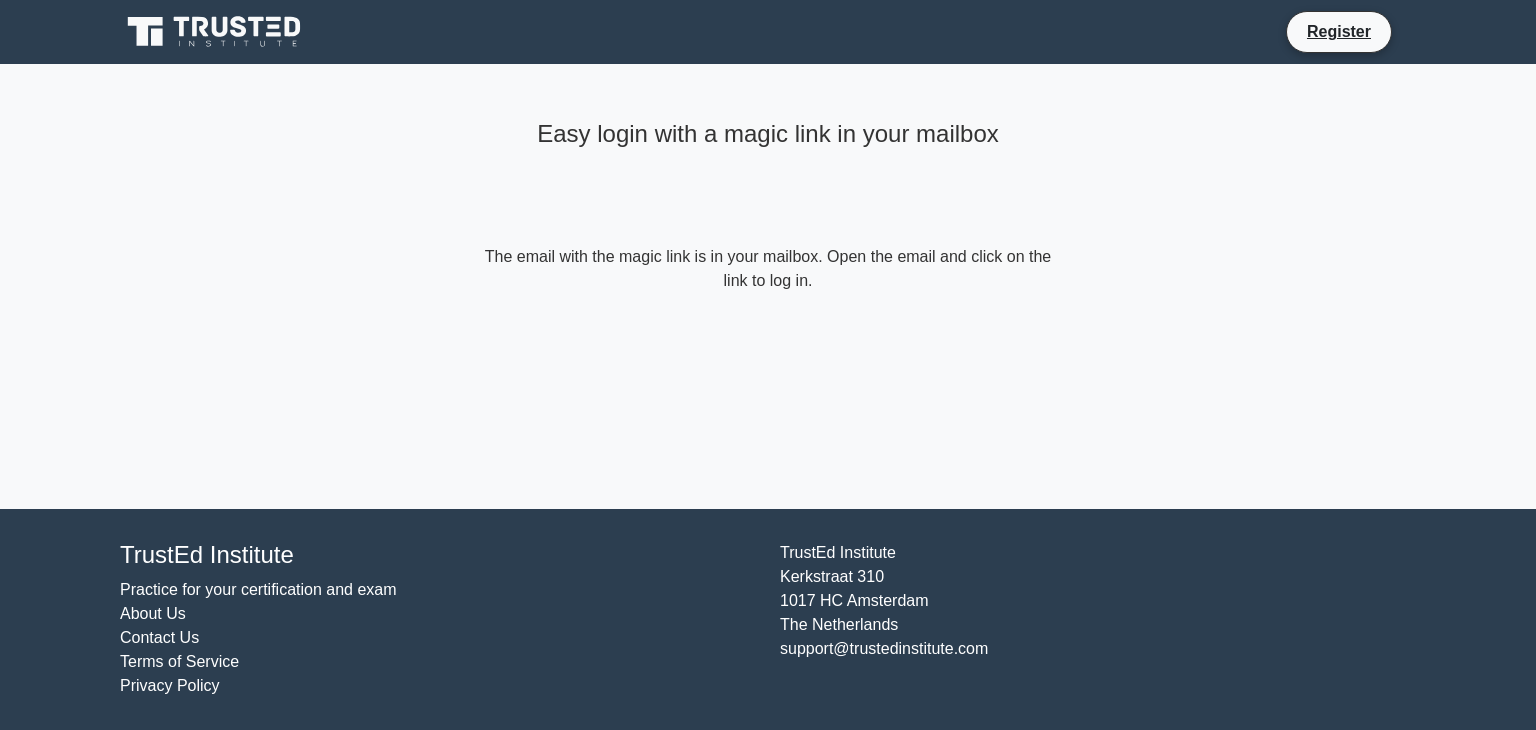 scroll, scrollTop: 0, scrollLeft: 0, axis: both 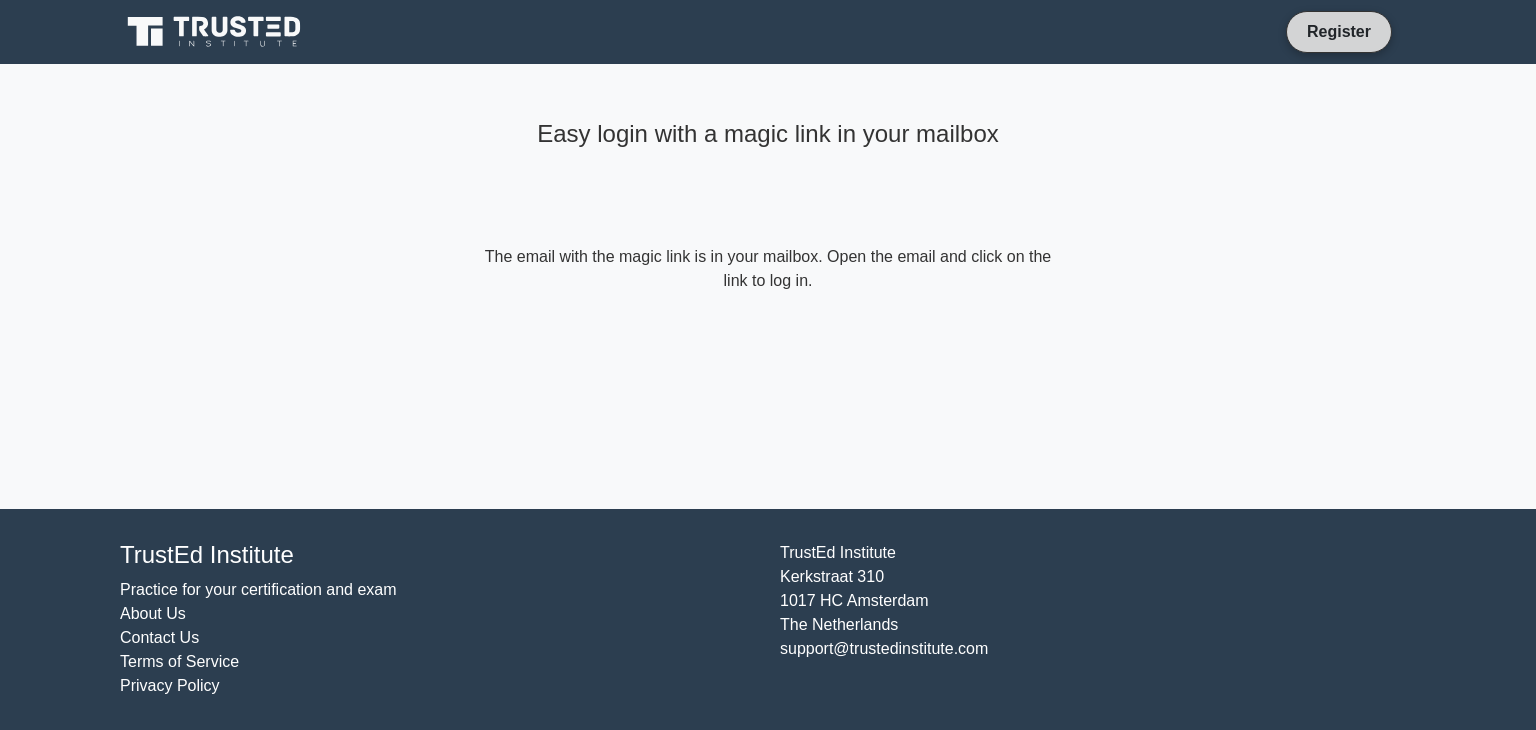 click on "Register" at bounding box center [1339, 31] 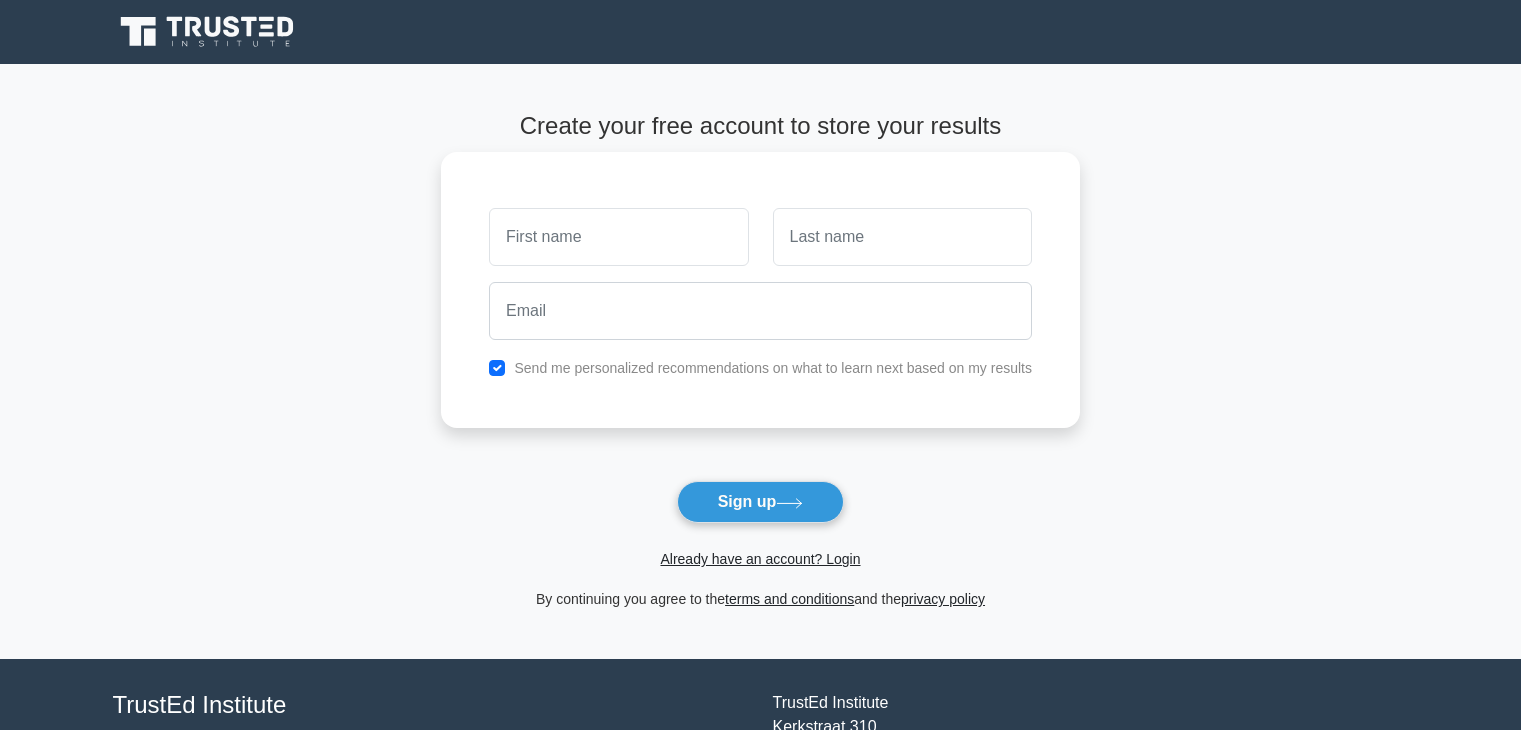 scroll, scrollTop: 0, scrollLeft: 0, axis: both 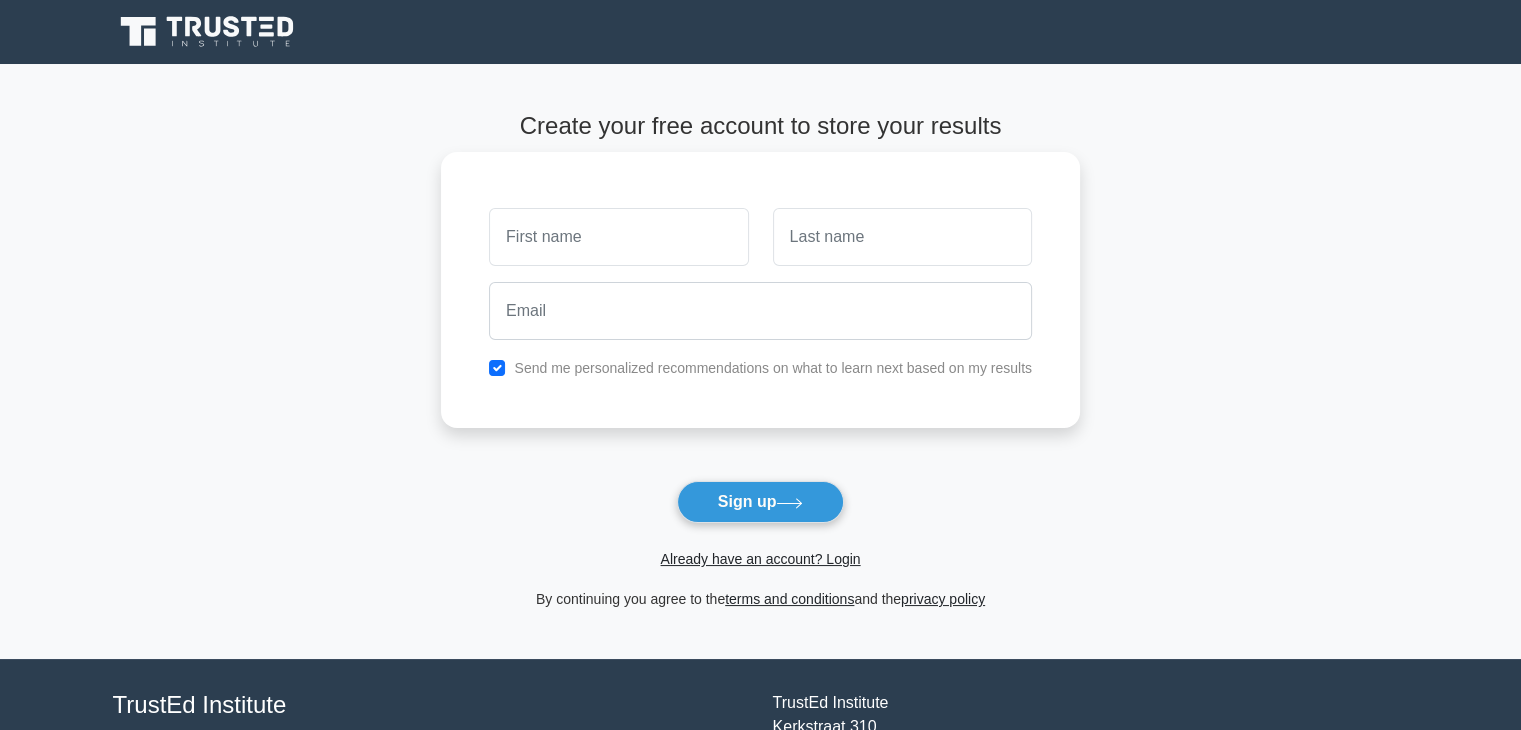click at bounding box center [618, 237] 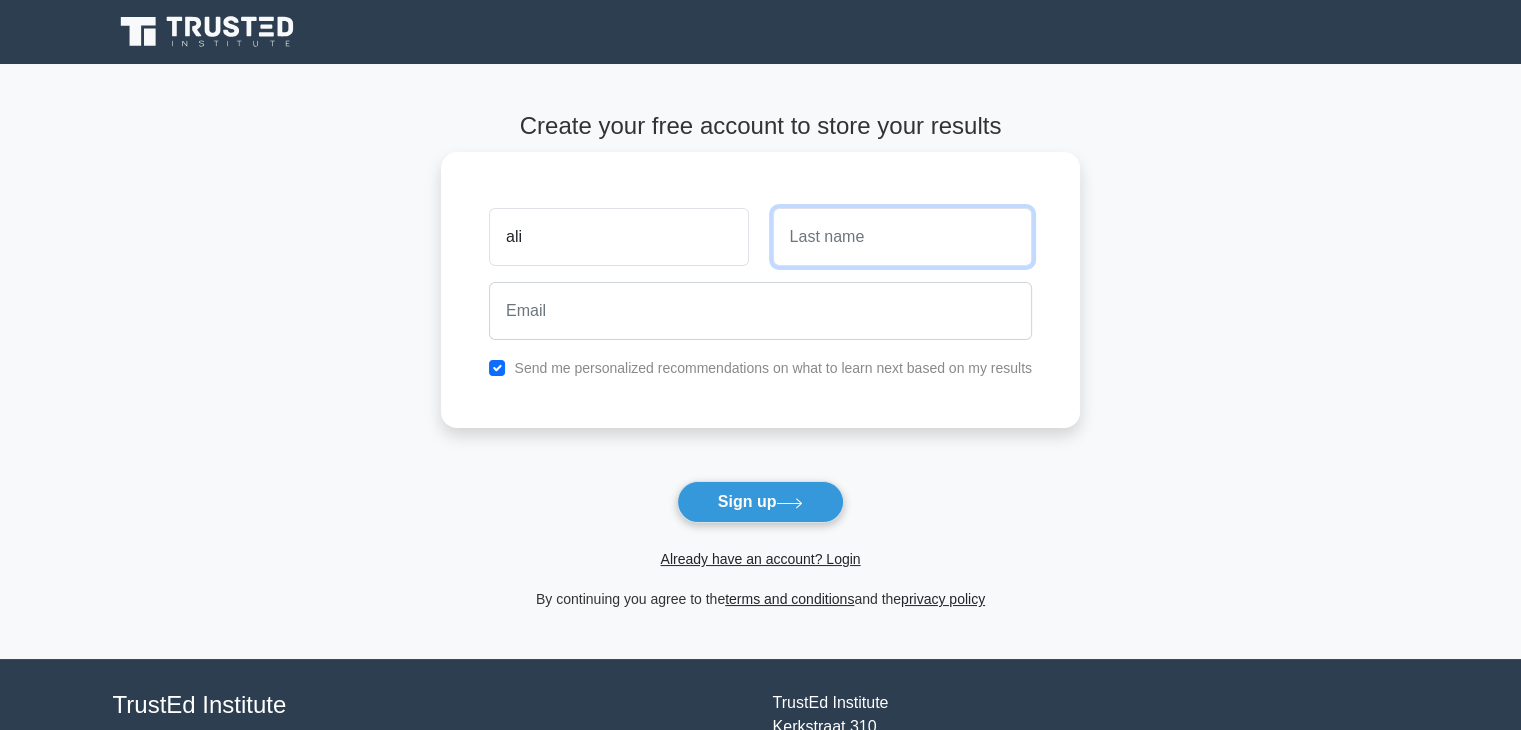 click at bounding box center [902, 237] 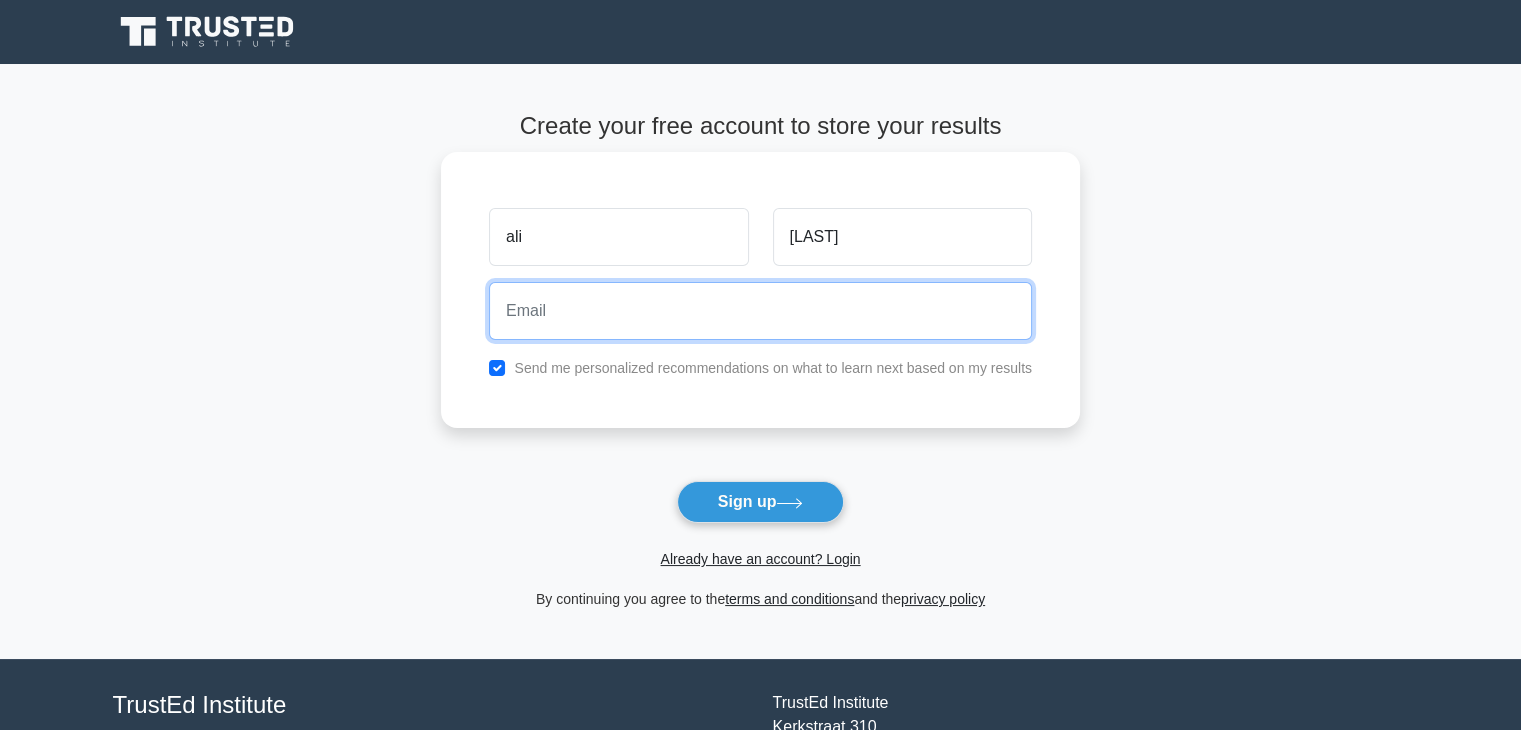 click at bounding box center (760, 311) 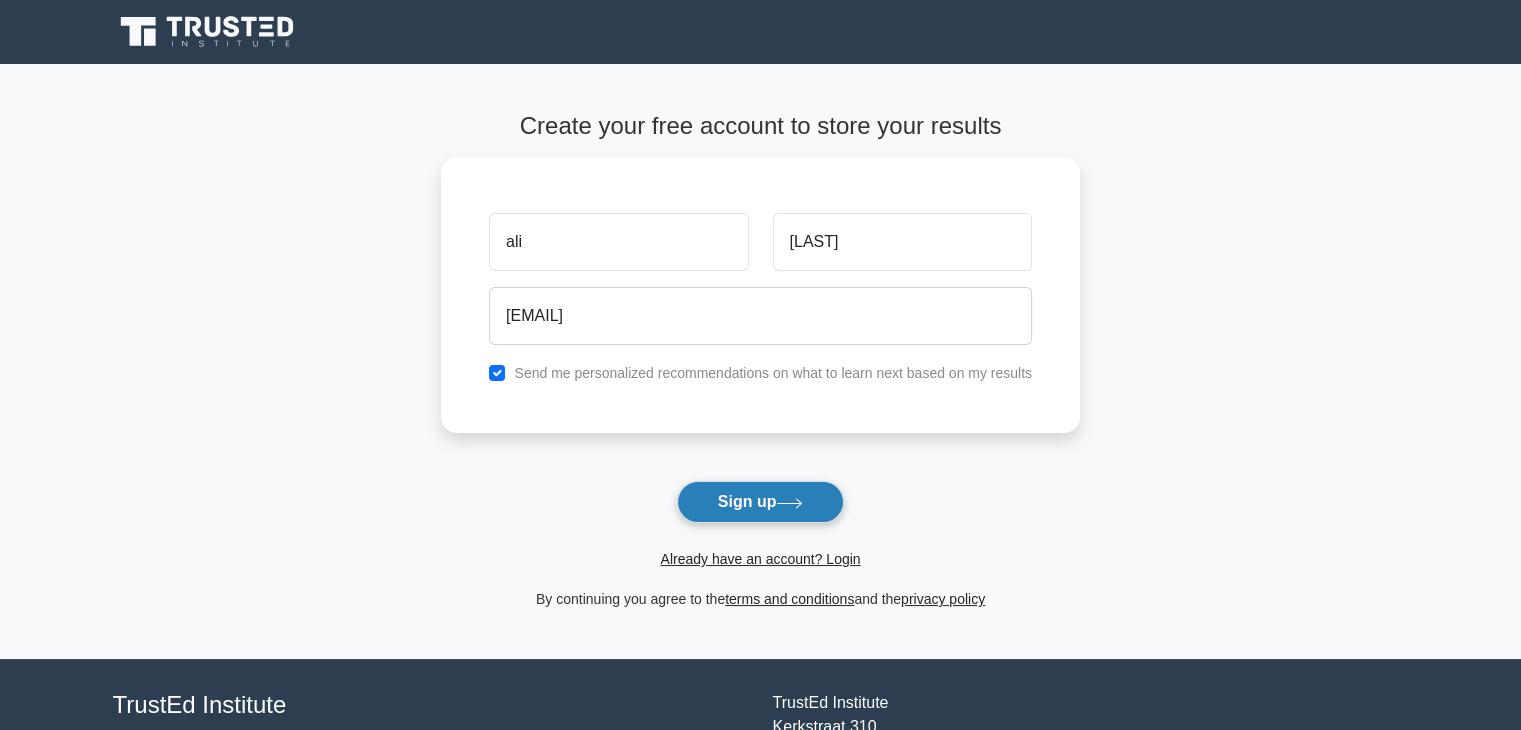 click on "Sign up" at bounding box center [761, 502] 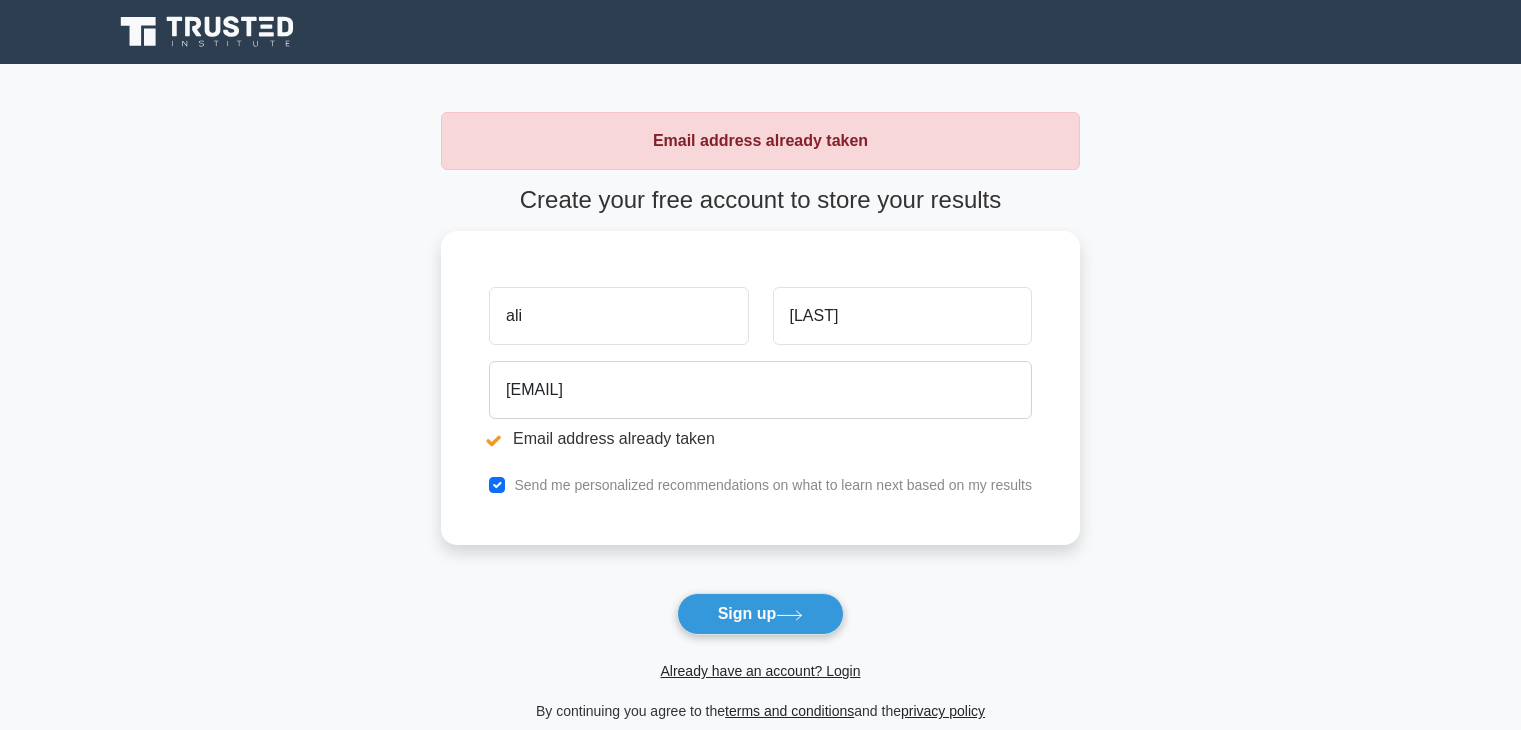 scroll, scrollTop: 0, scrollLeft: 0, axis: both 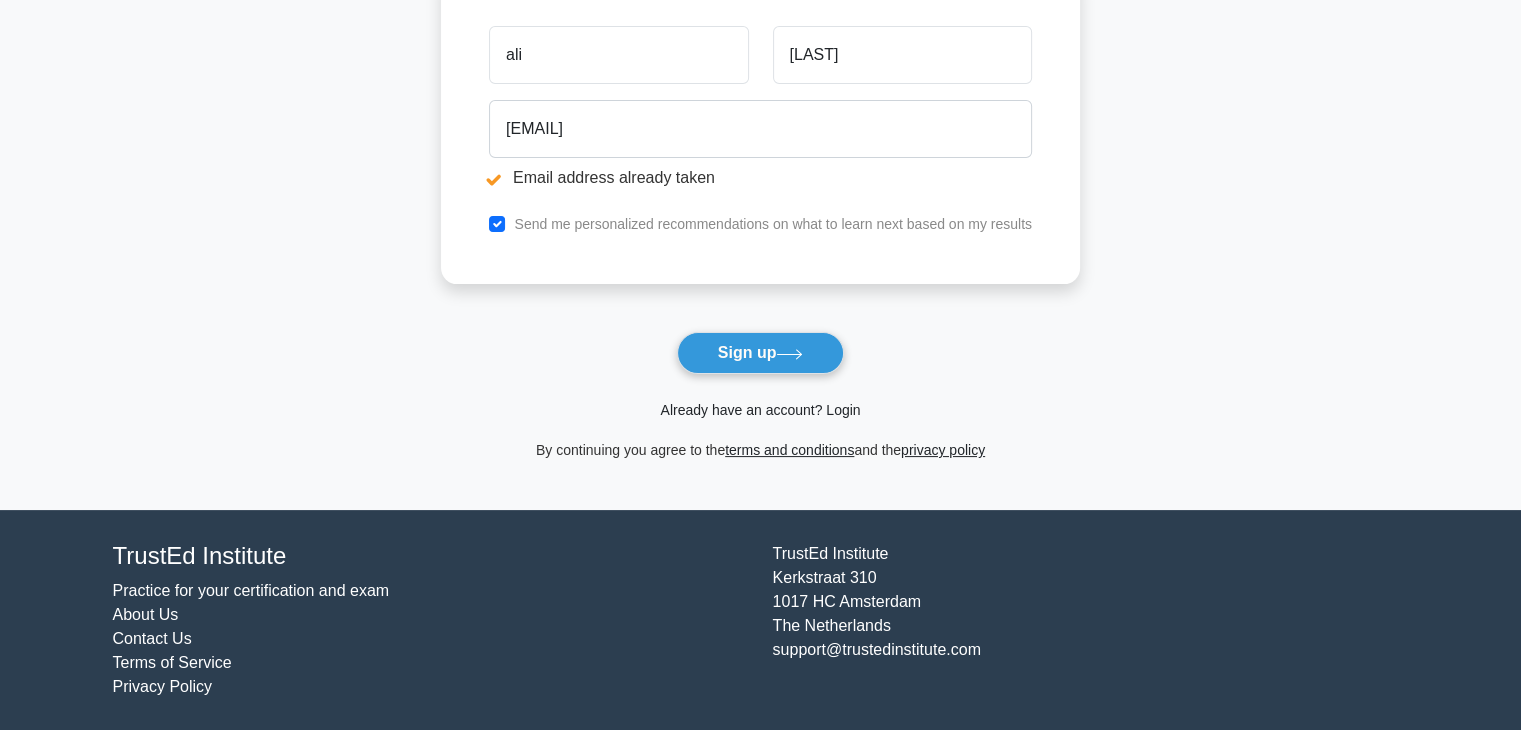 click on "Already have an account? Login" at bounding box center [760, 410] 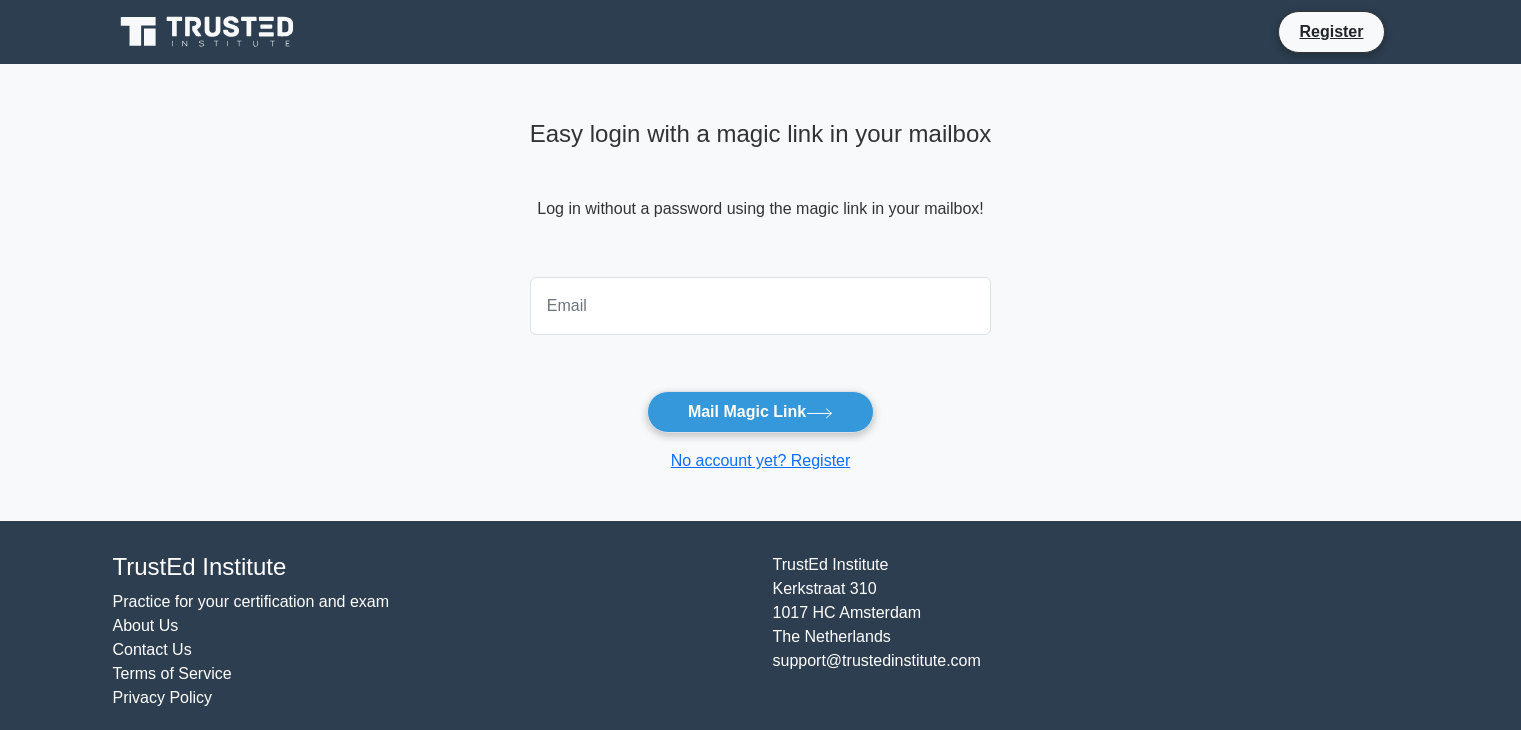 scroll, scrollTop: 0, scrollLeft: 0, axis: both 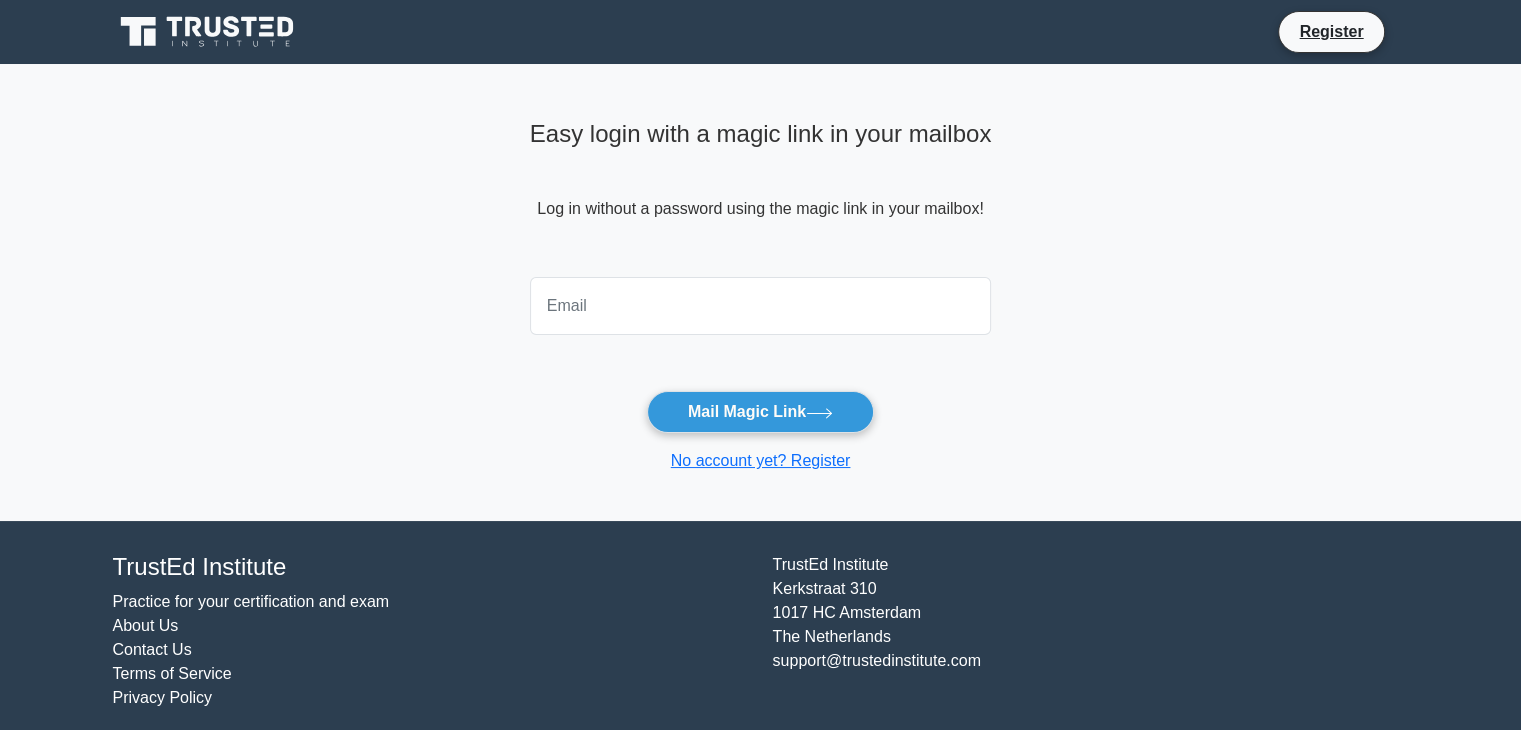 click at bounding box center (761, 306) 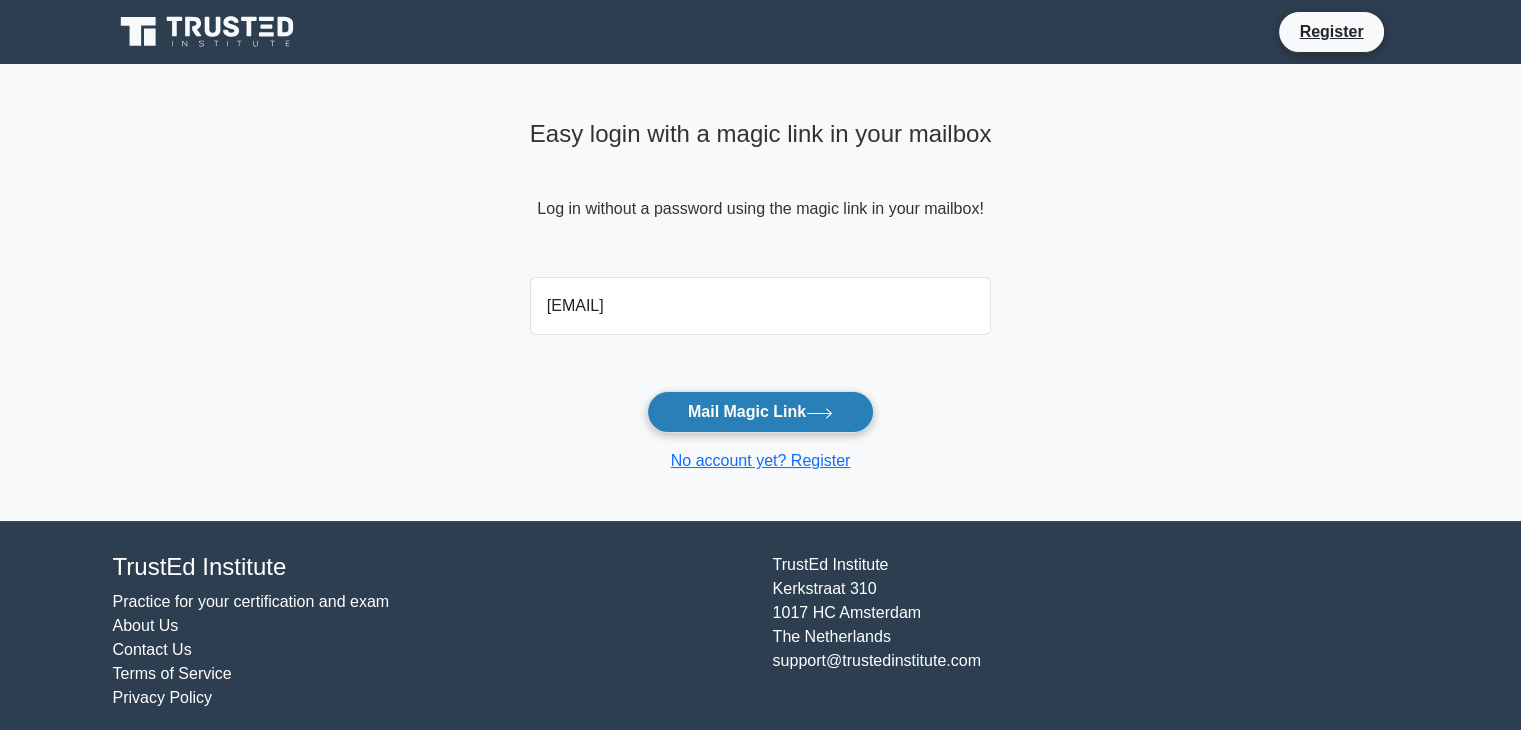click on "Mail Magic Link" at bounding box center (760, 412) 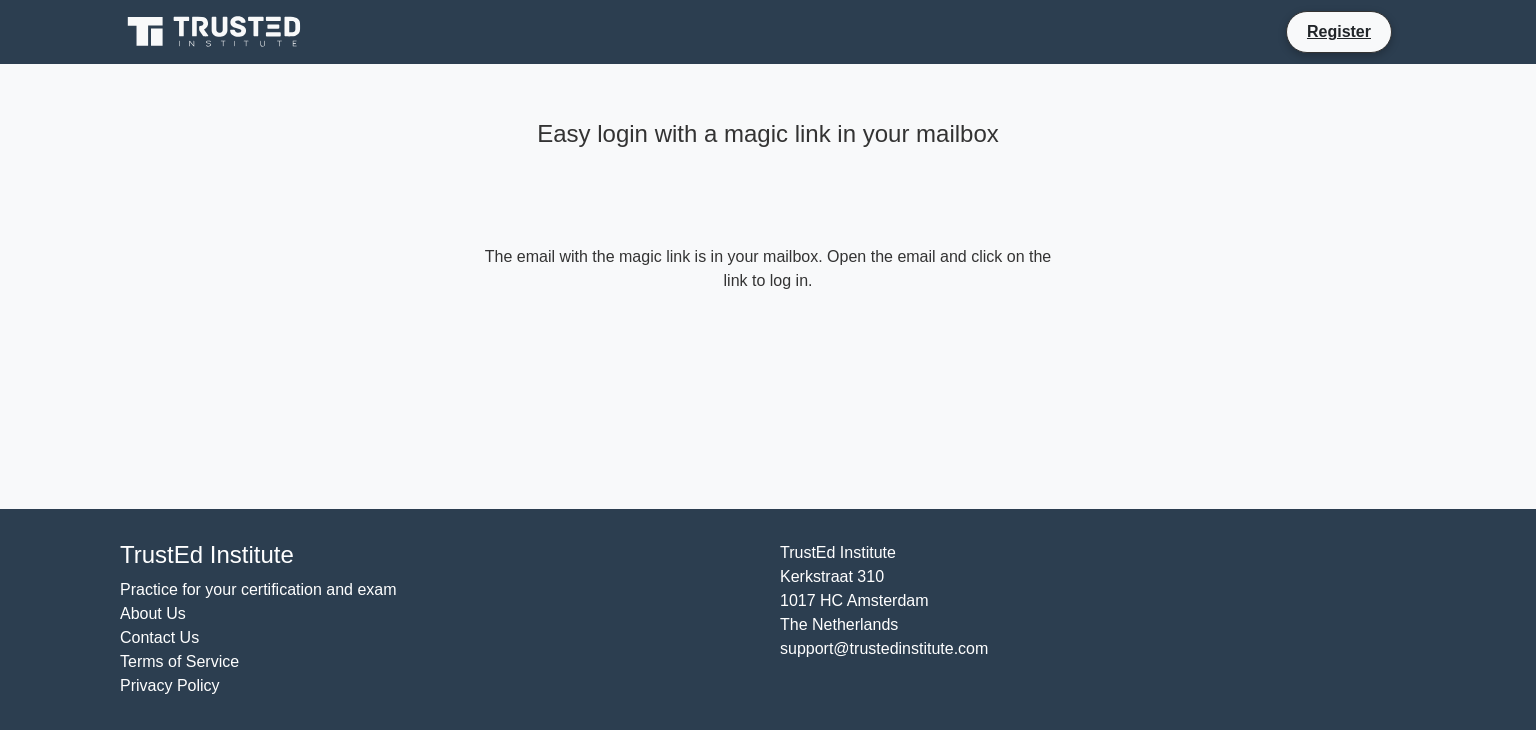 scroll, scrollTop: 0, scrollLeft: 0, axis: both 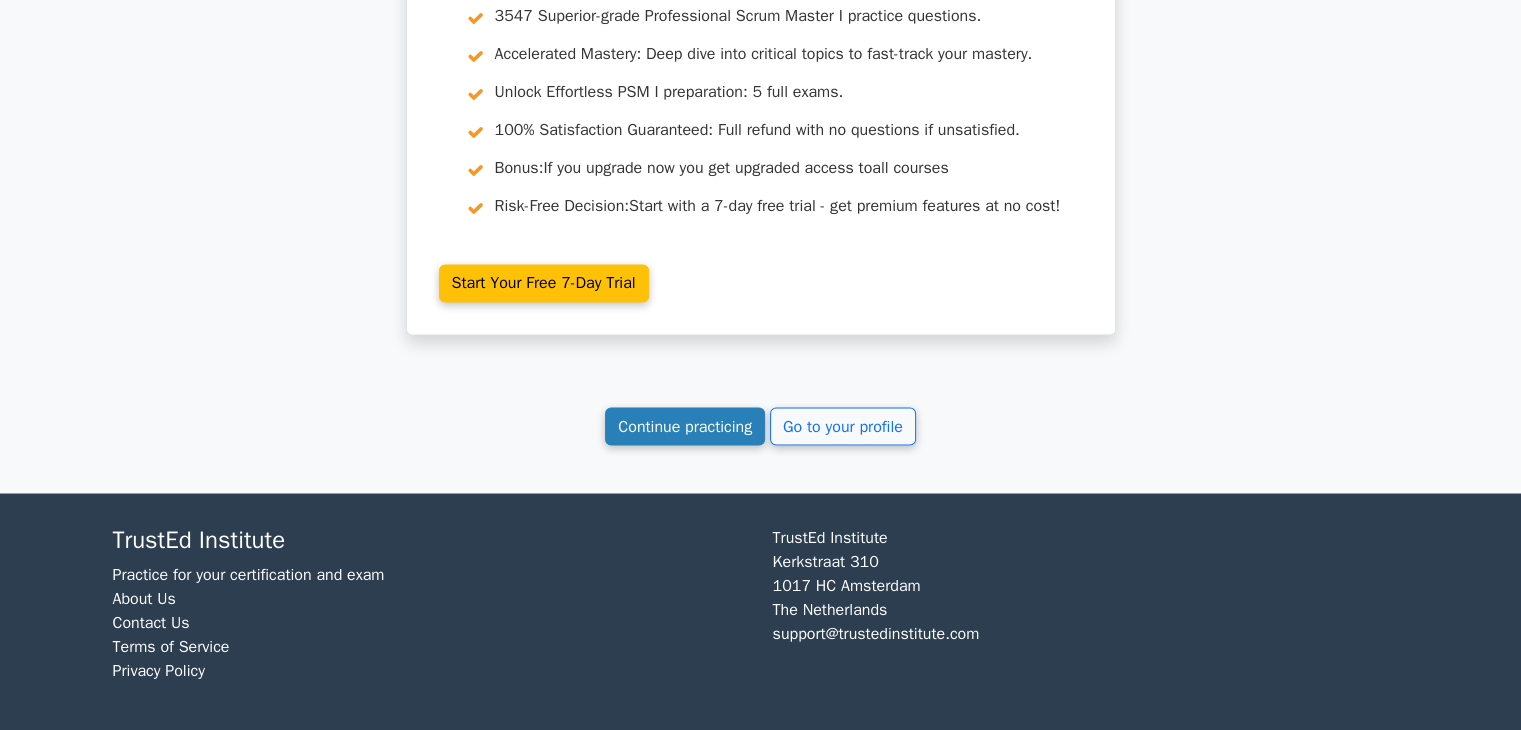 click on "Continue practicing" at bounding box center [685, 426] 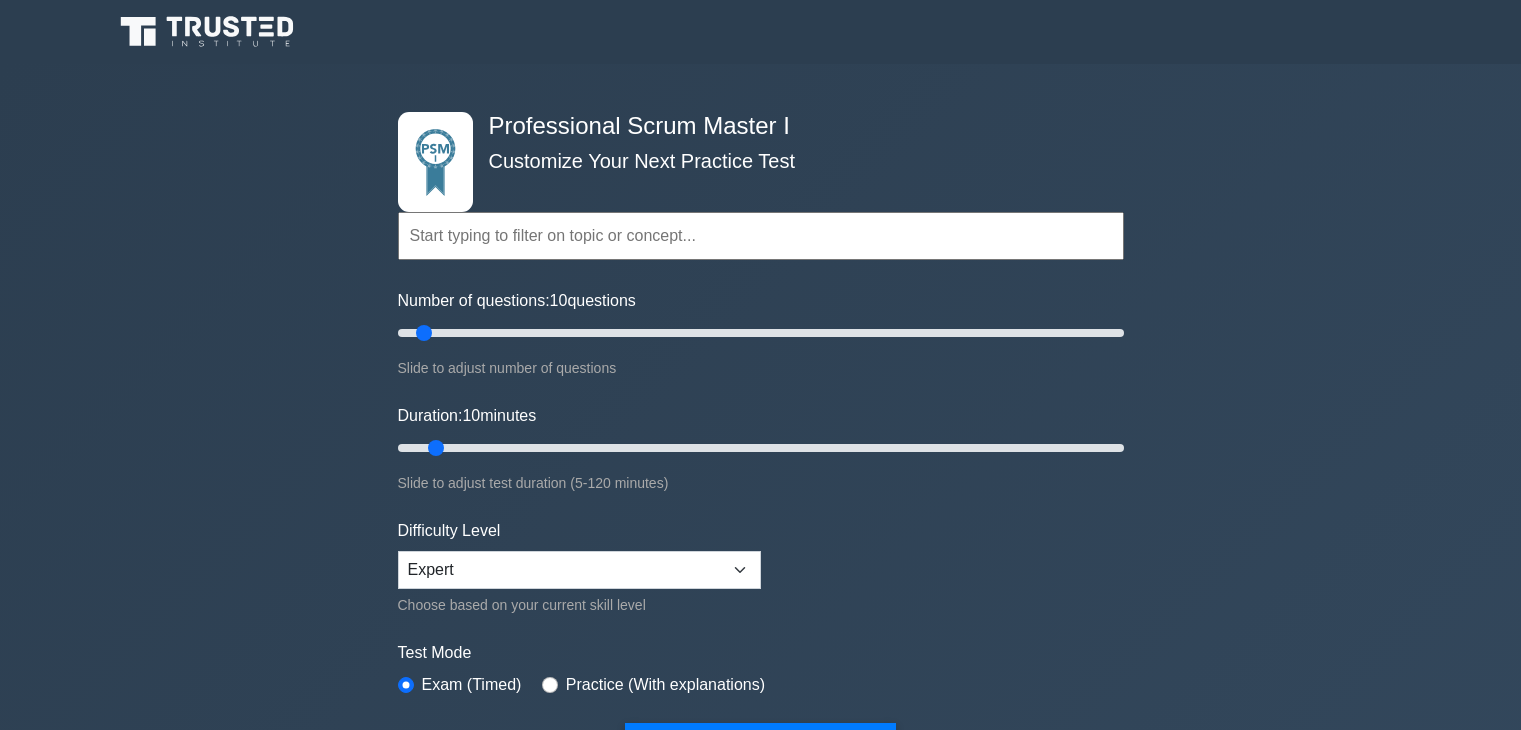 scroll, scrollTop: 0, scrollLeft: 0, axis: both 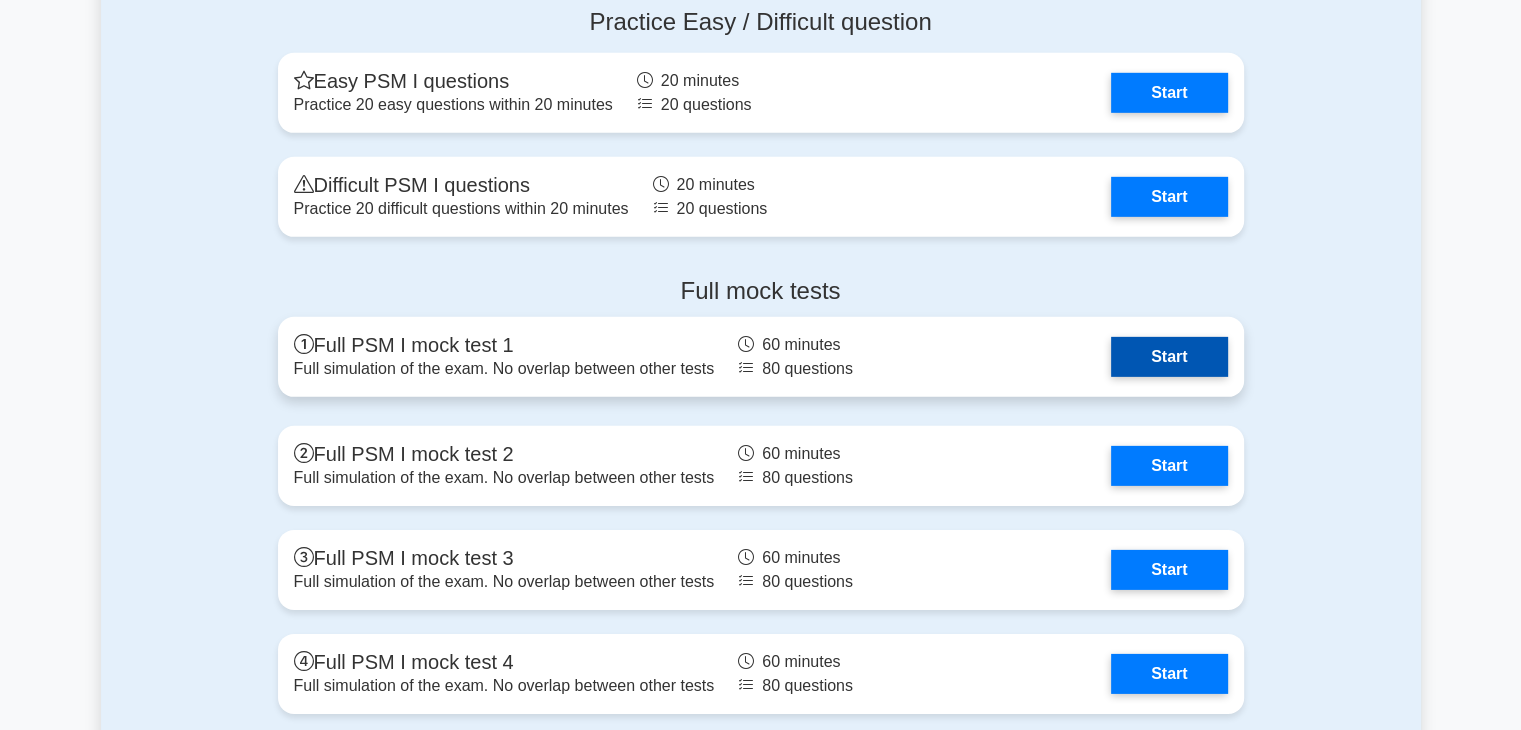 click on "Start" at bounding box center [1169, 357] 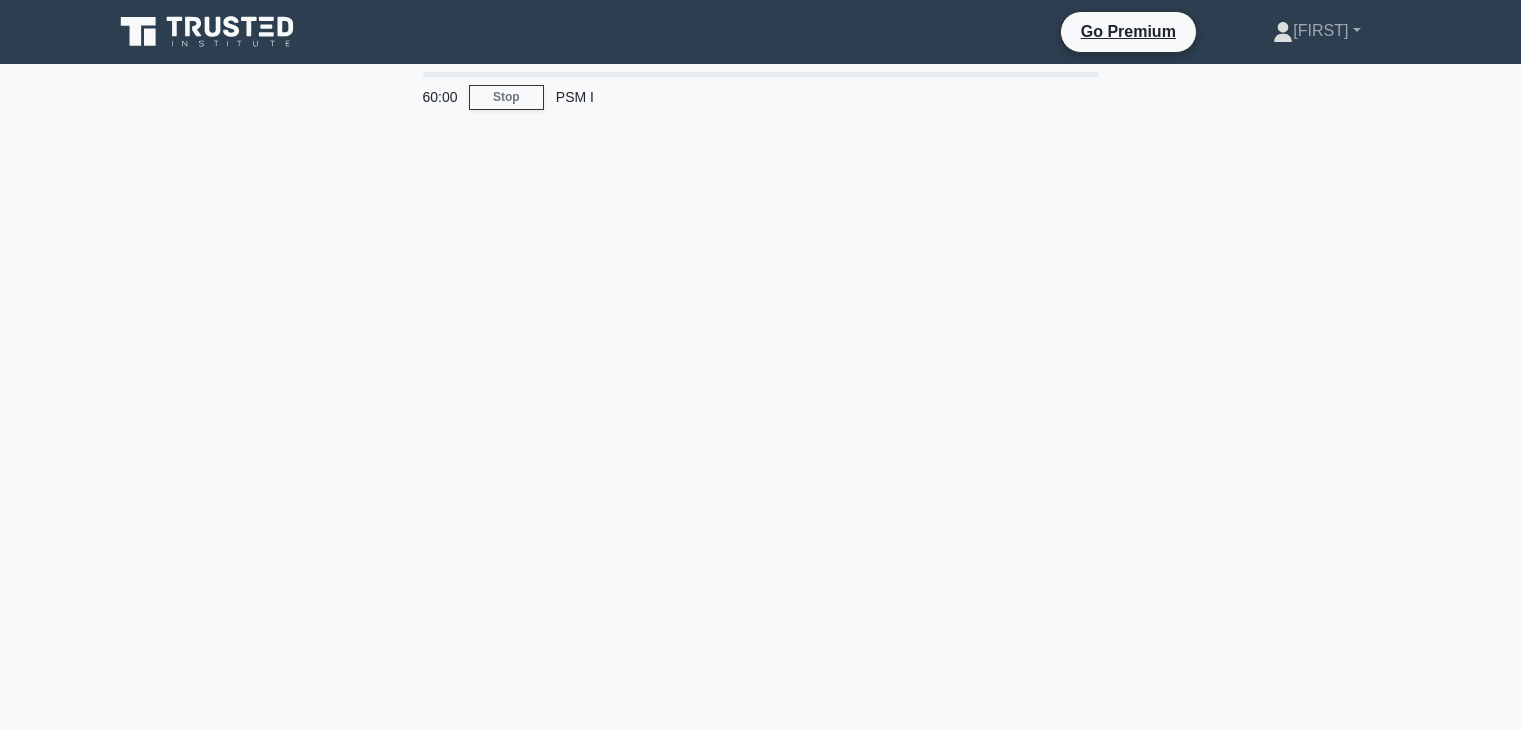 scroll, scrollTop: 0, scrollLeft: 0, axis: both 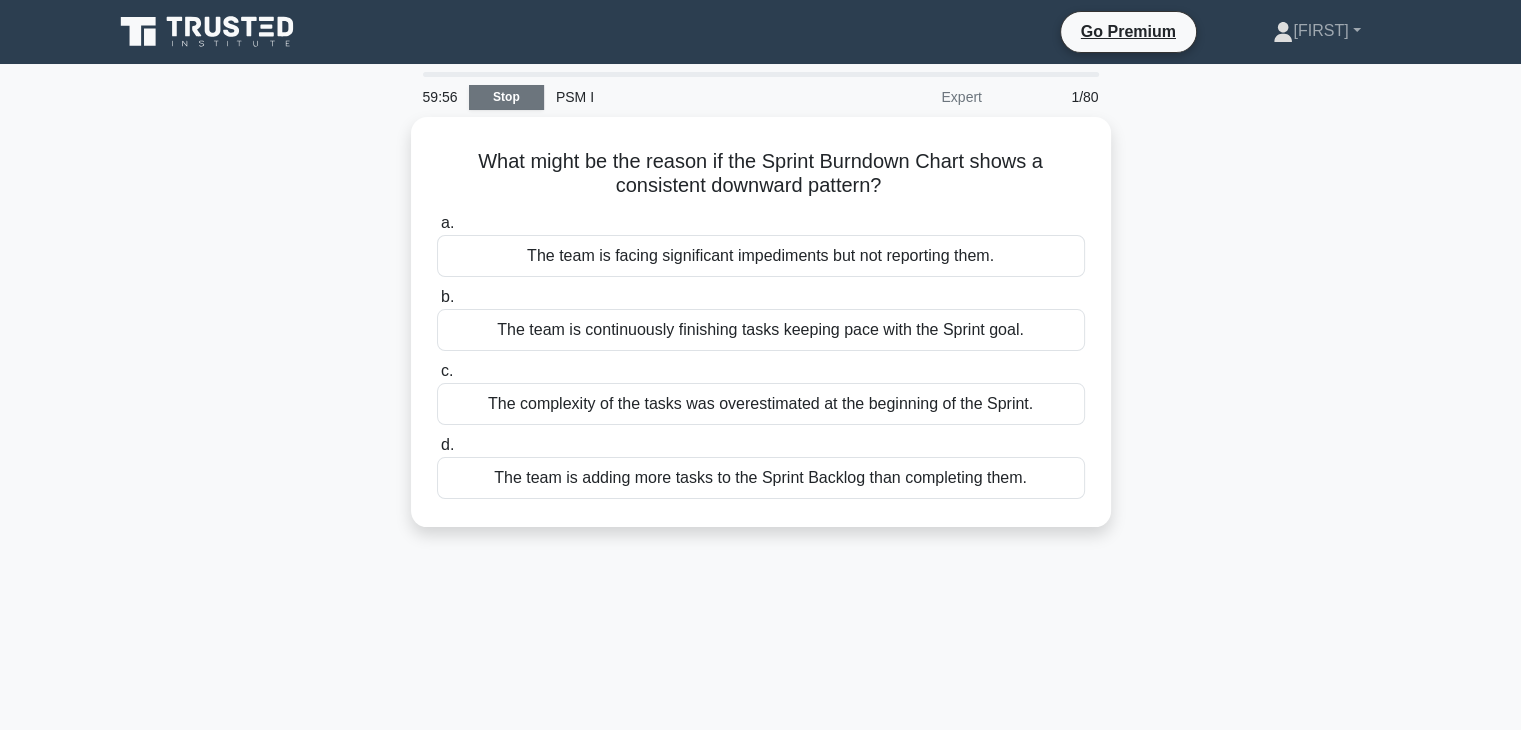 click on "Stop" at bounding box center [506, 97] 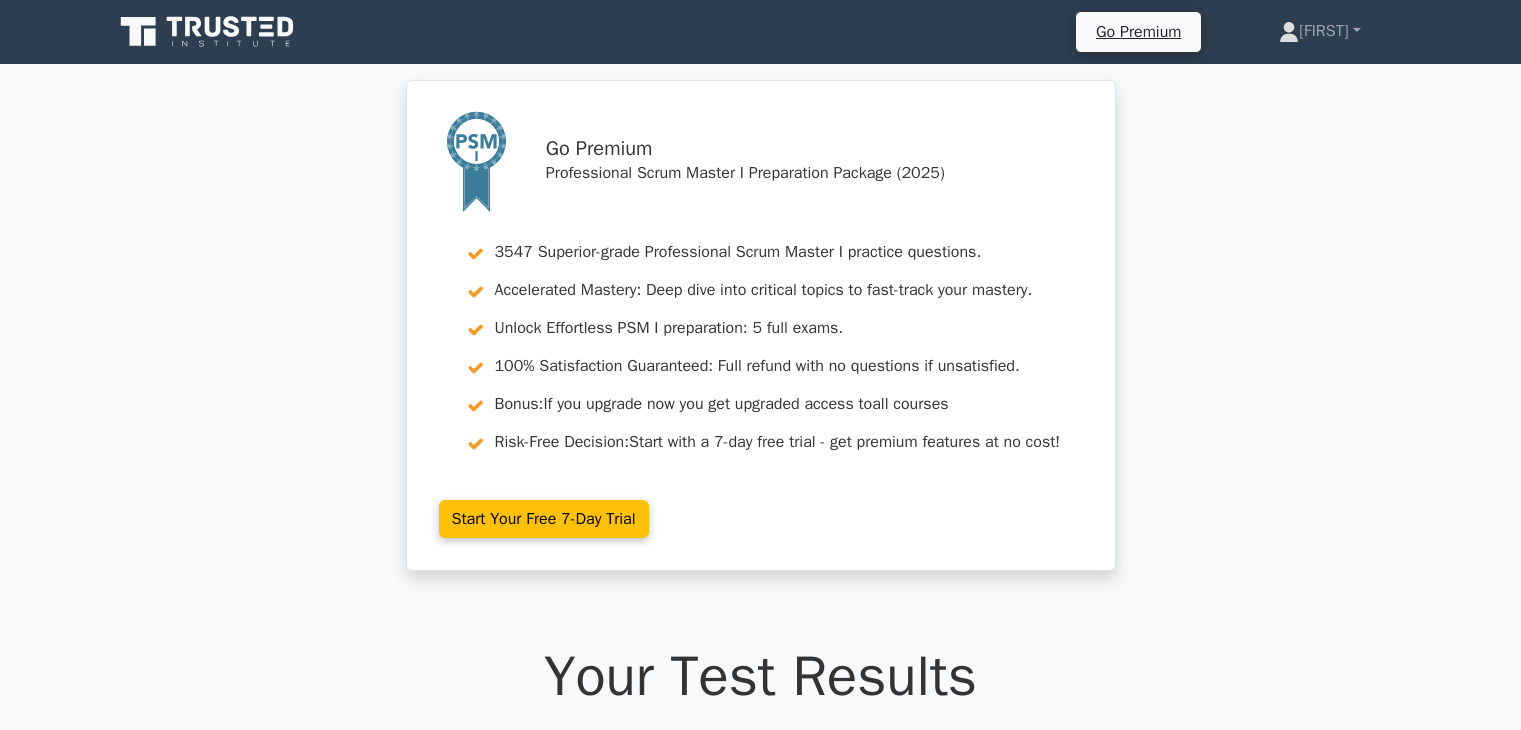 scroll, scrollTop: 0, scrollLeft: 0, axis: both 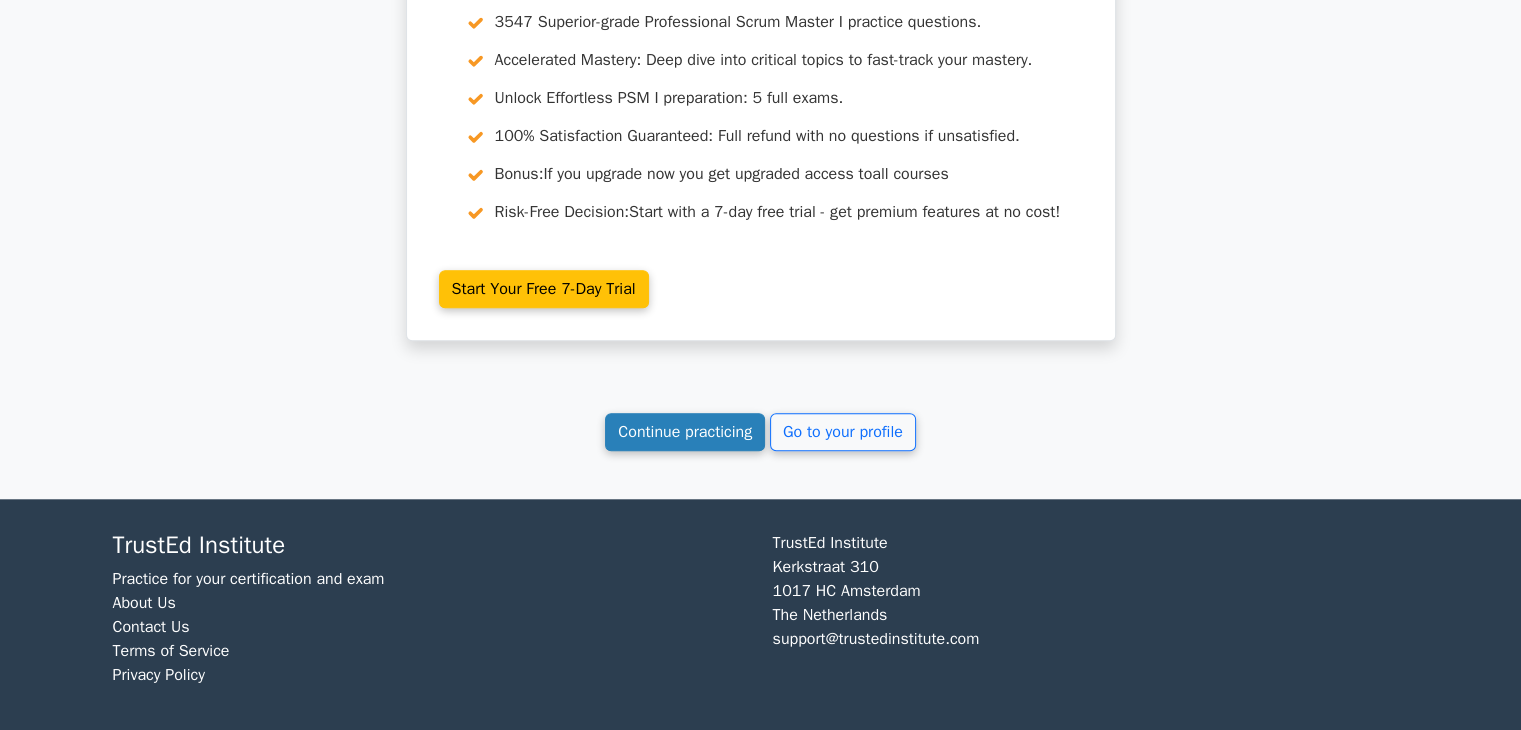 click on "Continue practicing" at bounding box center [685, 432] 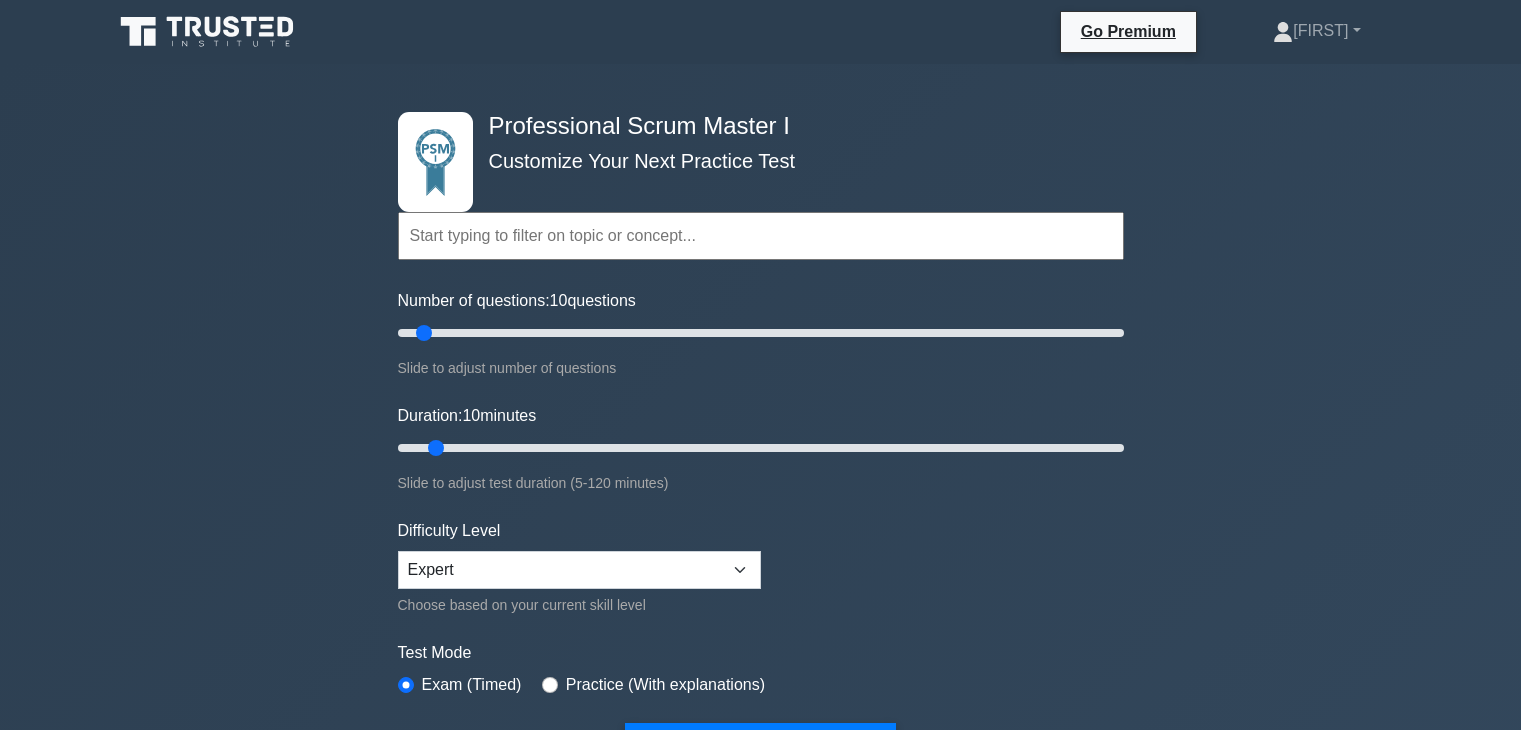 scroll, scrollTop: 804, scrollLeft: 0, axis: vertical 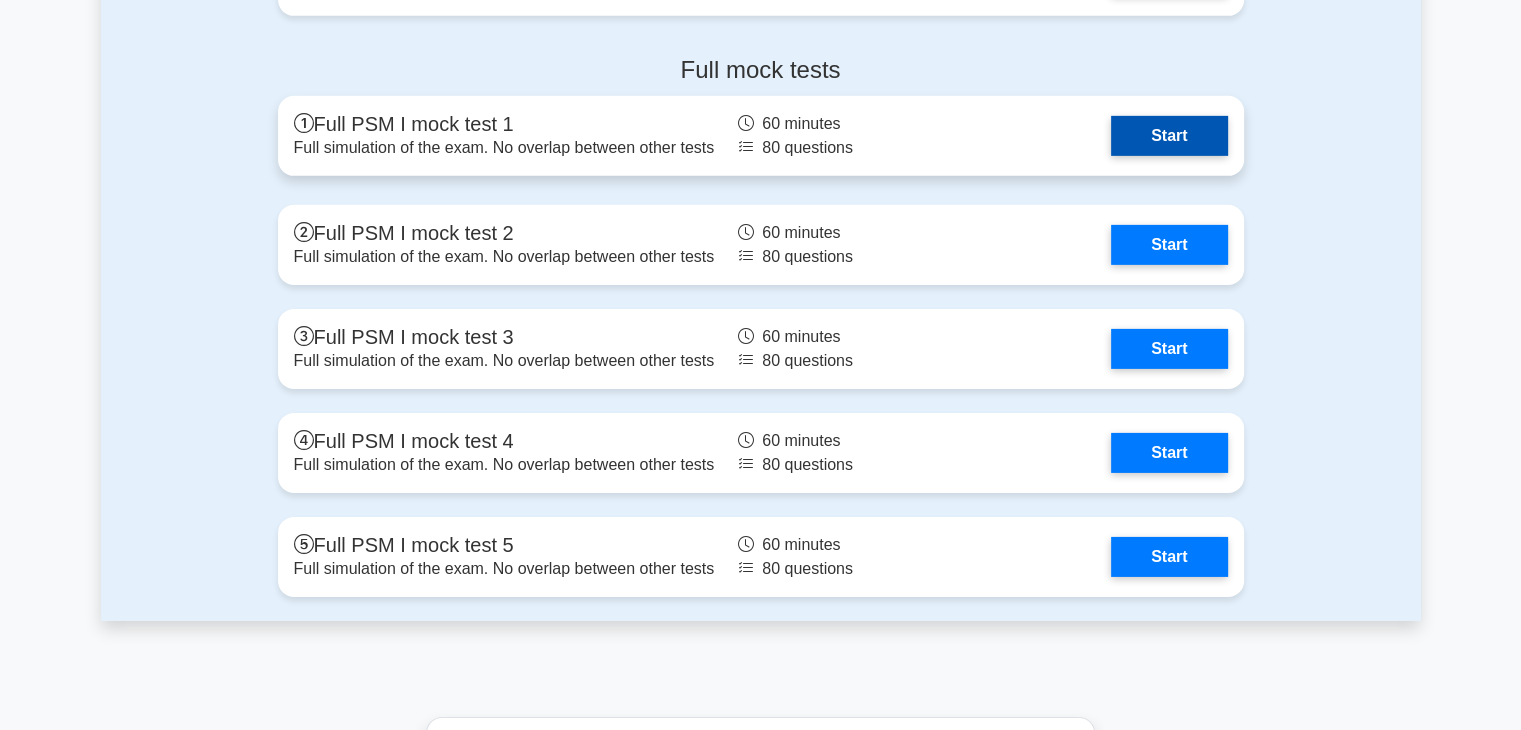 click on "Start" at bounding box center (1169, 136) 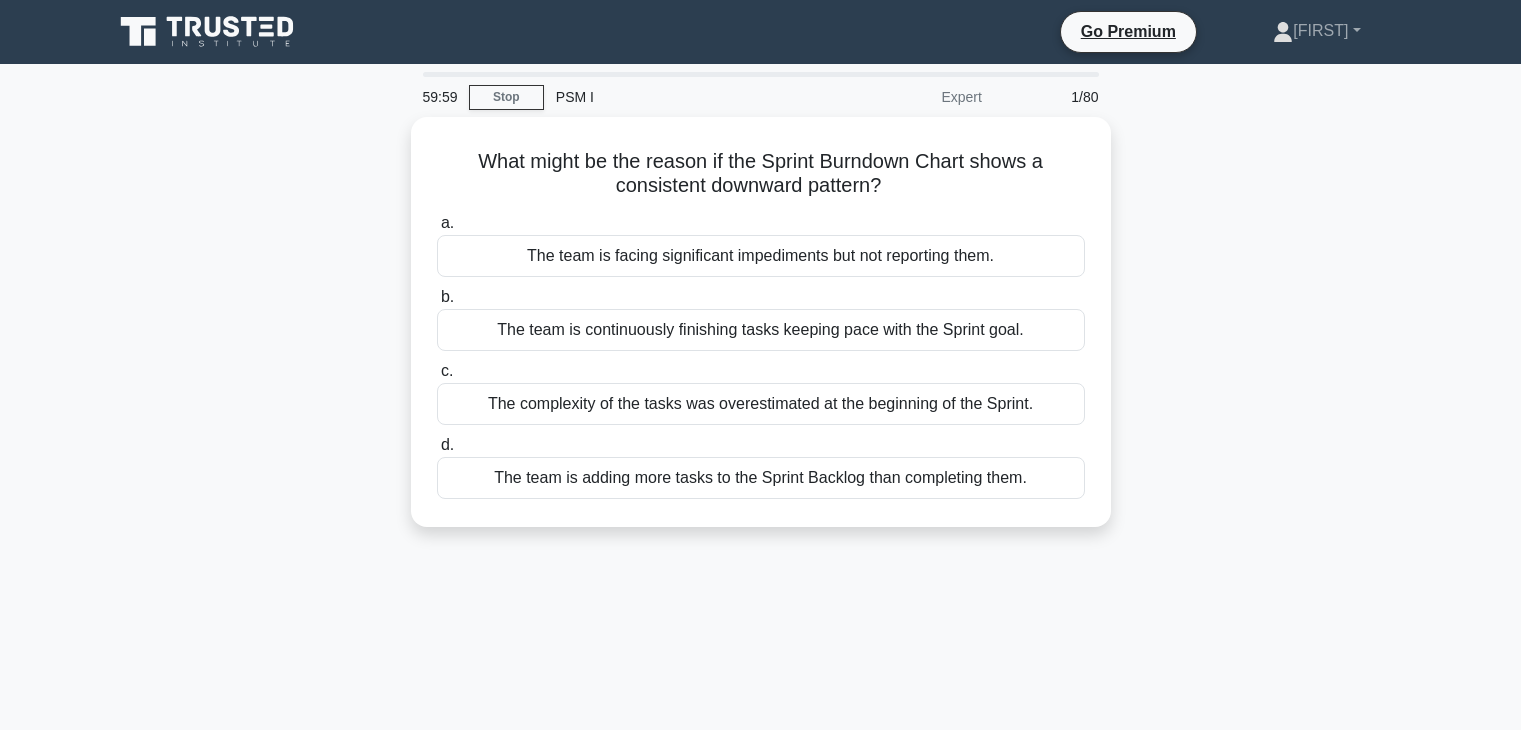 scroll, scrollTop: 0, scrollLeft: 0, axis: both 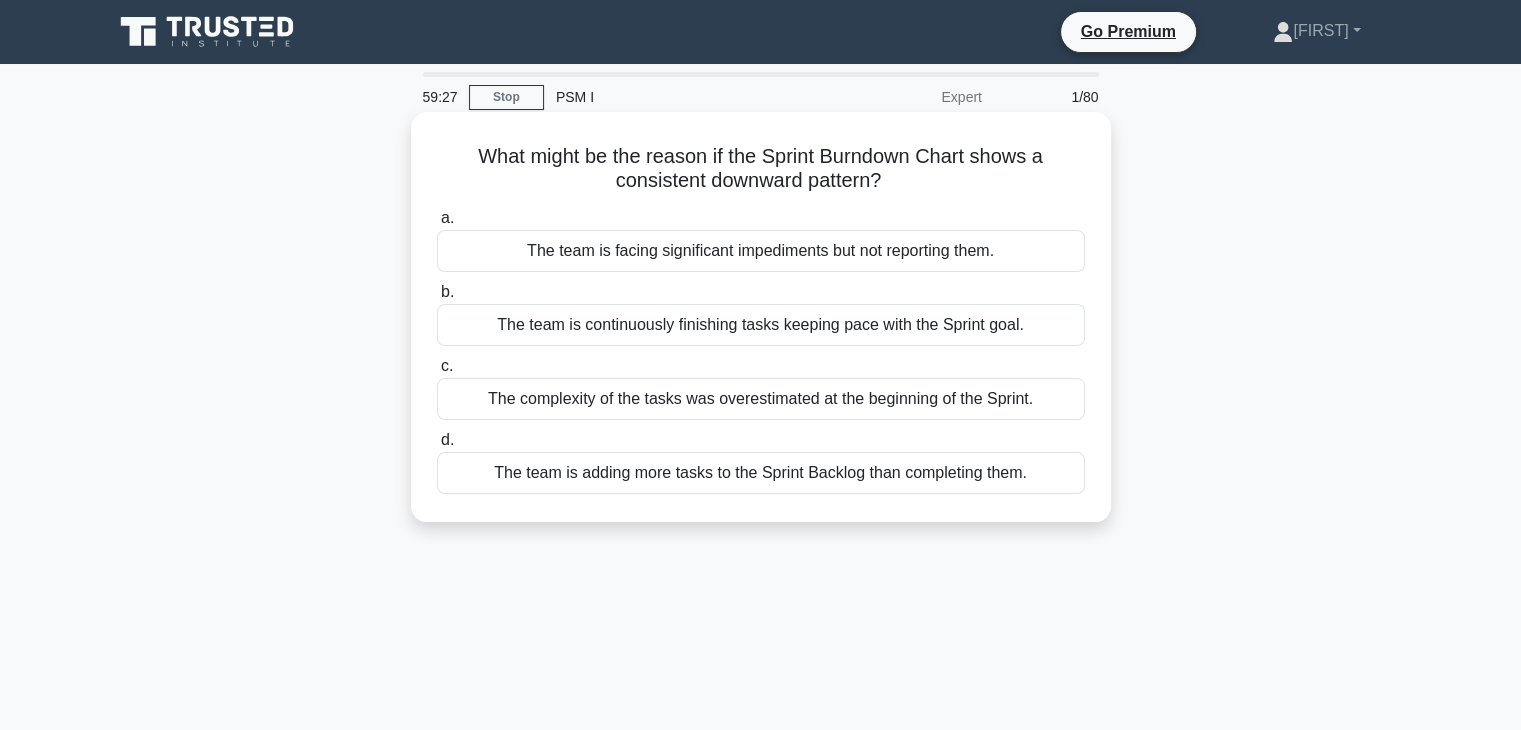click on "The team is continuously finishing tasks keeping pace with the Sprint goal." at bounding box center [761, 325] 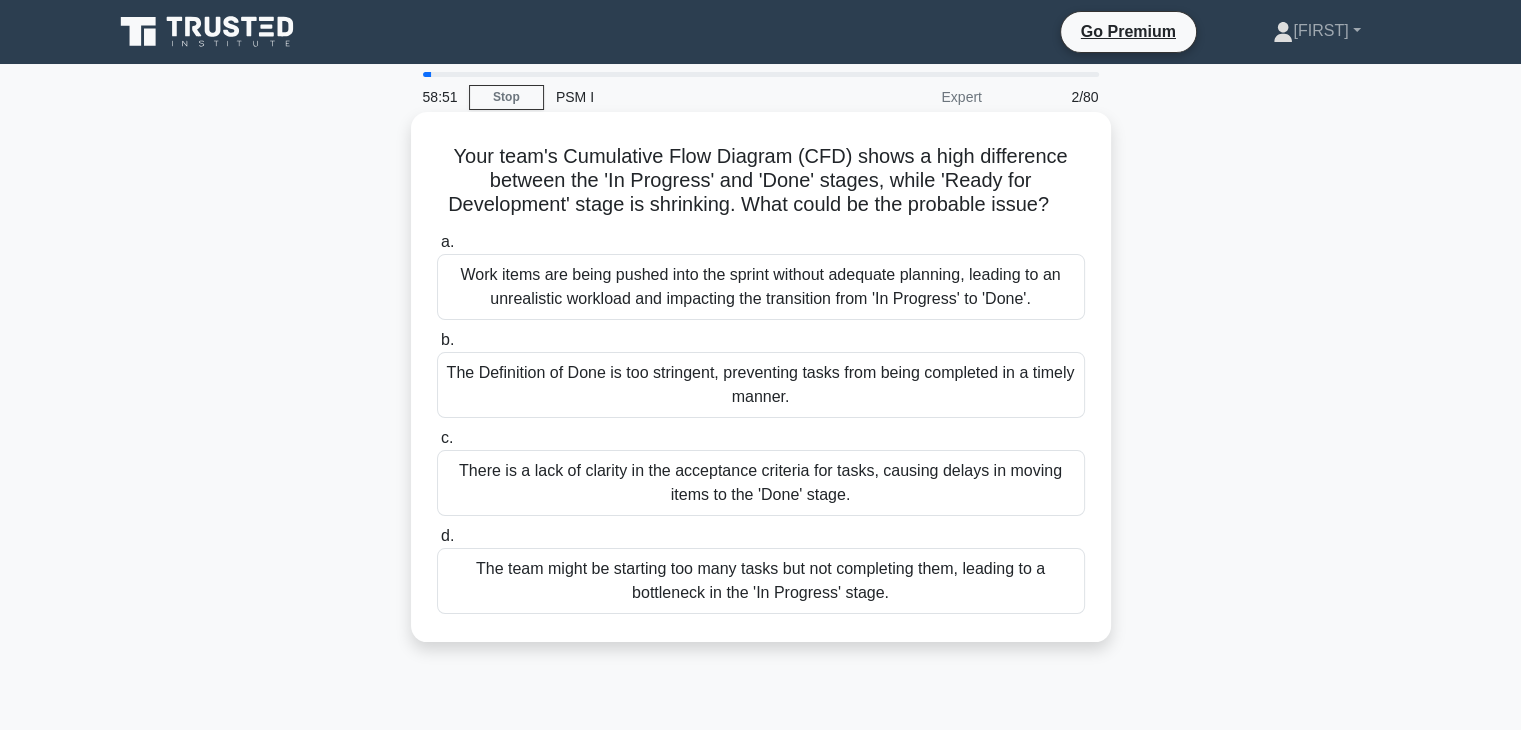 click on "The team might be starting too many tasks but not completing them, leading to a bottleneck in the 'In Progress' stage." at bounding box center [761, 581] 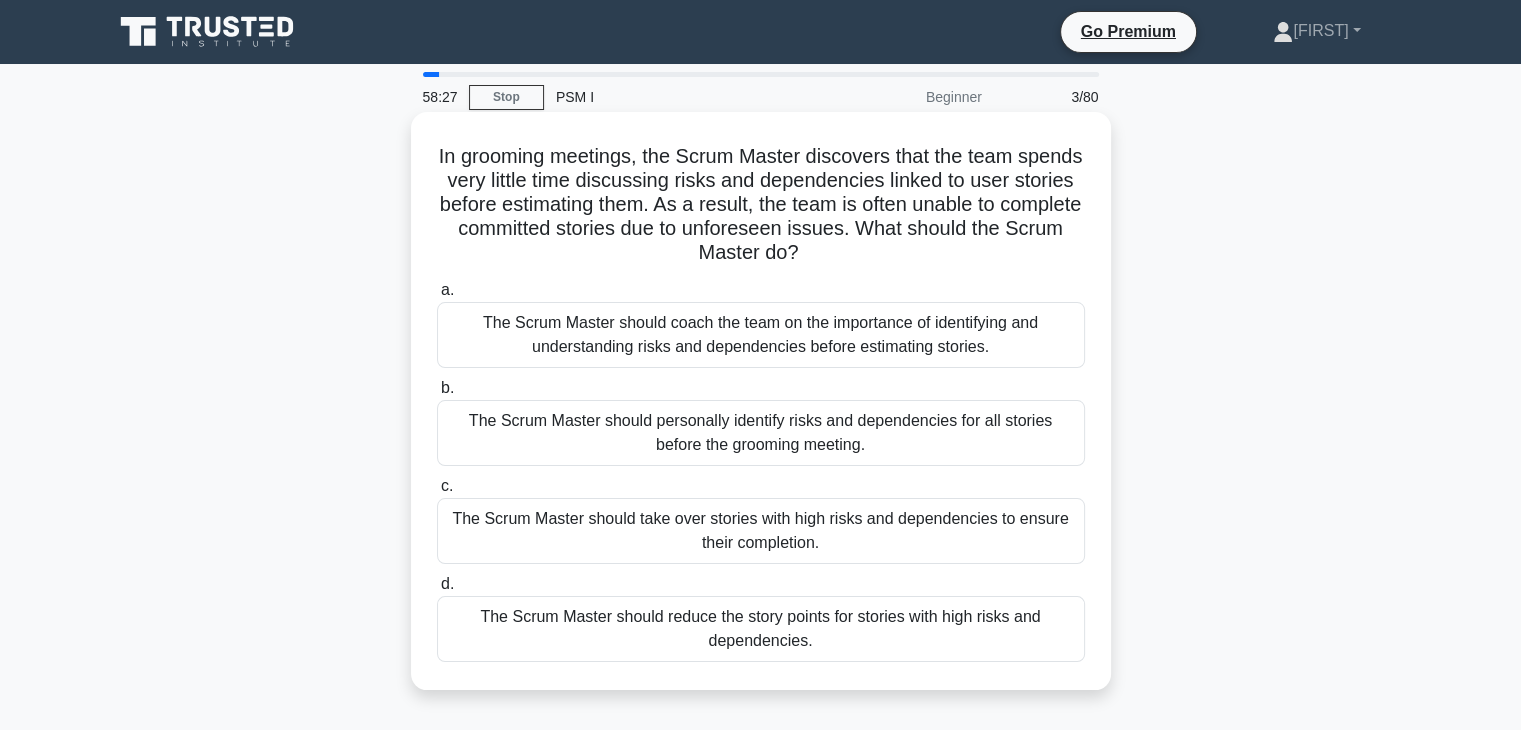 click on "The Scrum Master should coach the team on the importance of identifying and understanding risks and dependencies before estimating stories." at bounding box center [761, 335] 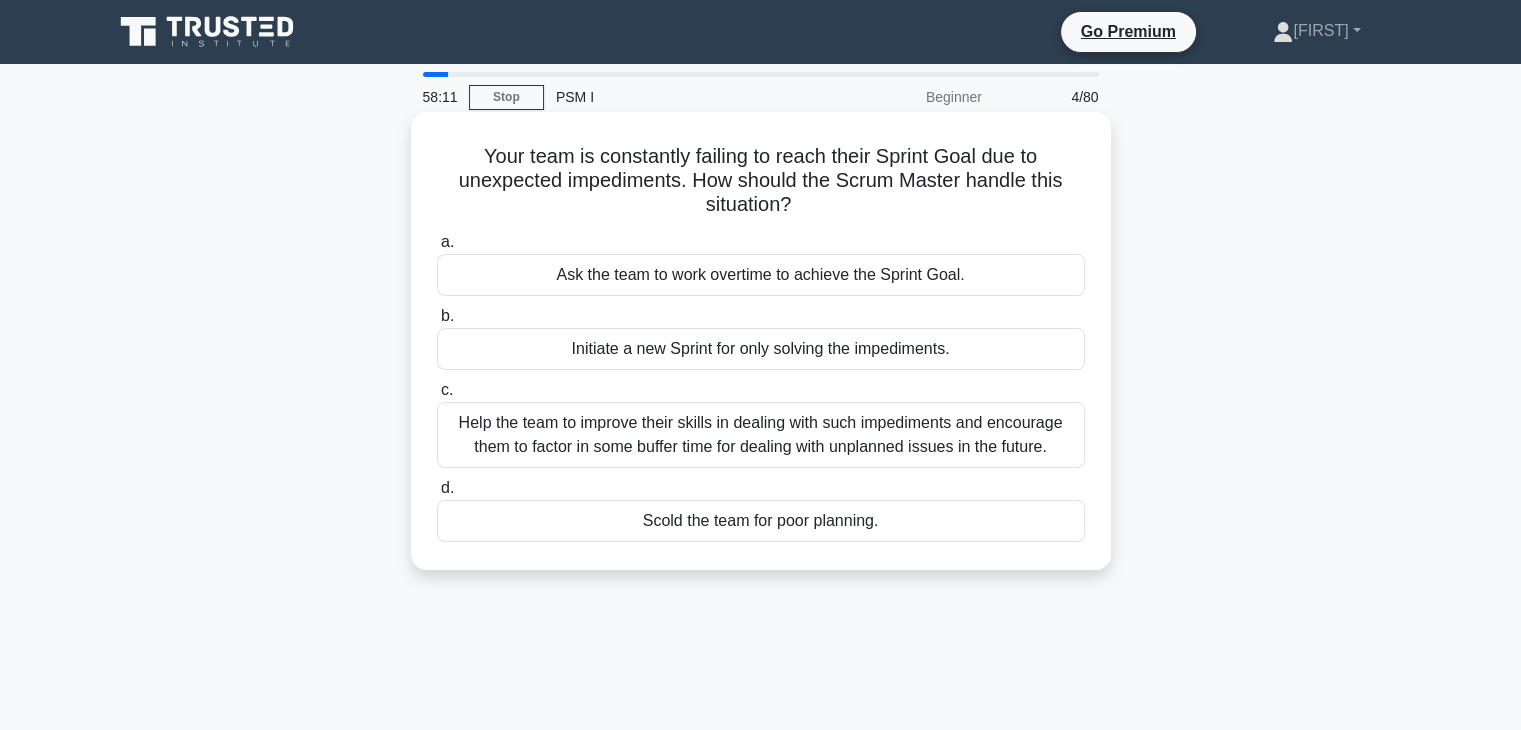 click on "Help the team to improve their skills in dealing with such impediments and encourage them to factor in some buffer time for dealing with unplanned issues in the future." at bounding box center [761, 435] 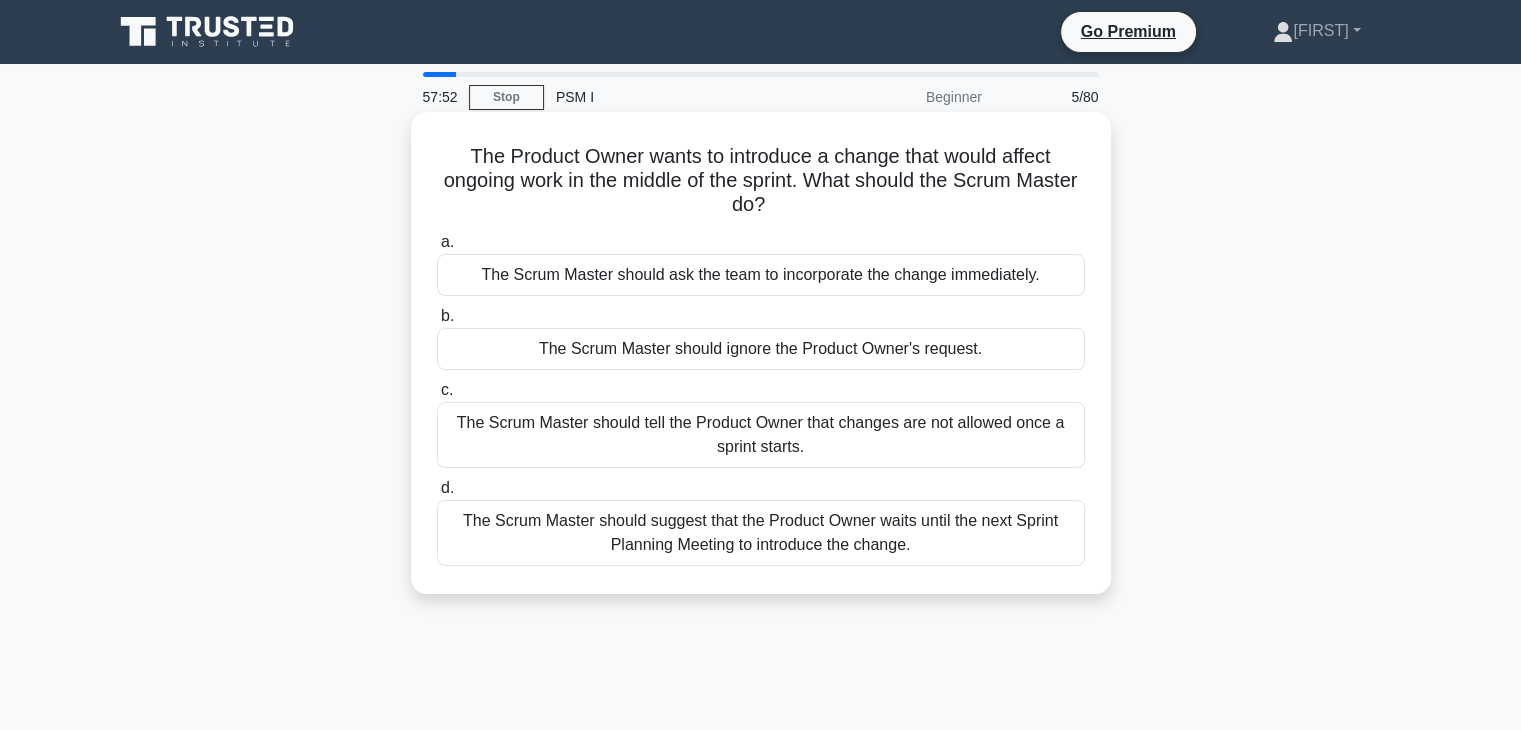 click on "The Scrum Master should suggest that the Product Owner waits until the next Sprint Planning Meeting to introduce the change." at bounding box center [761, 533] 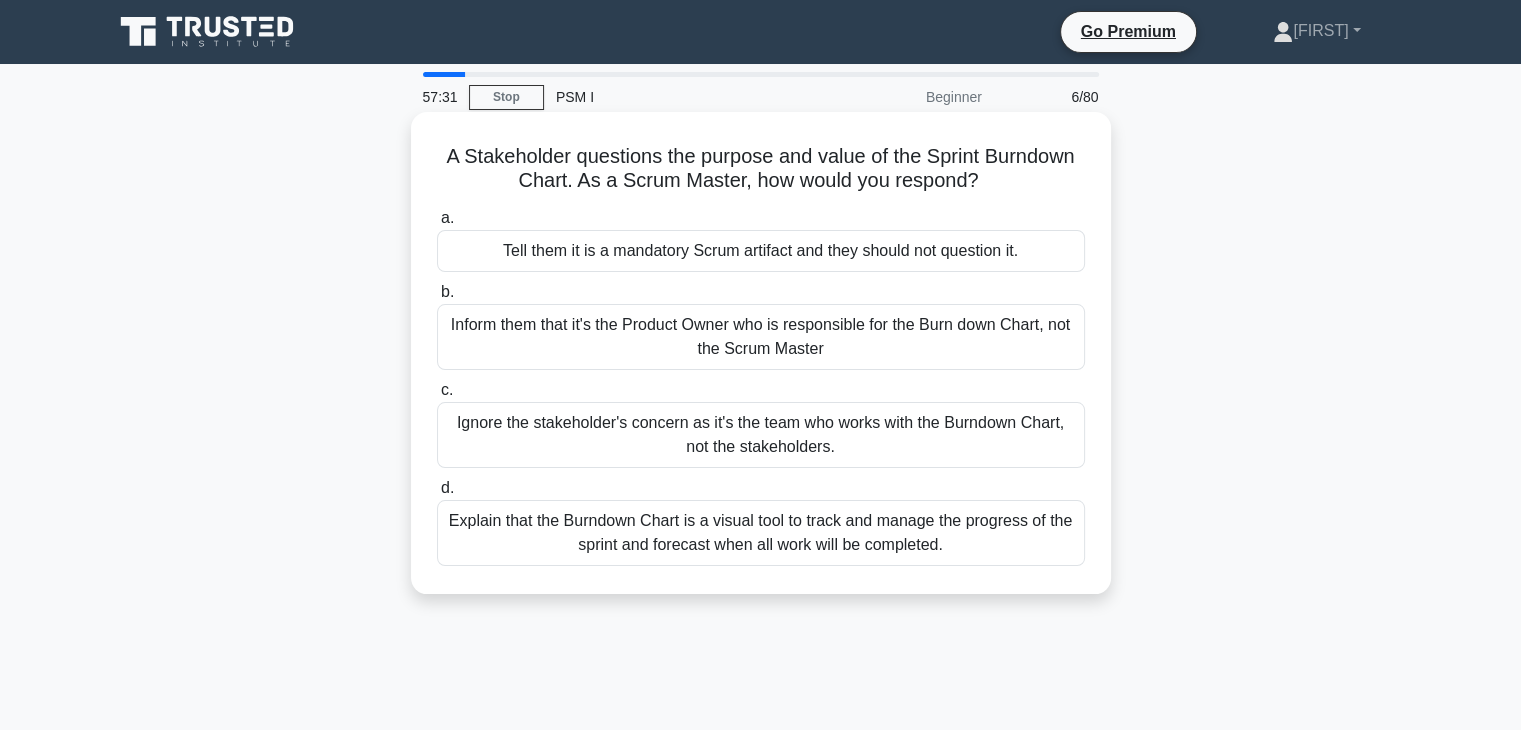 click on "Explain that the Burndown Chart is a visual tool to track and manage the progress of the sprint and forecast when all work will be completed." at bounding box center (761, 533) 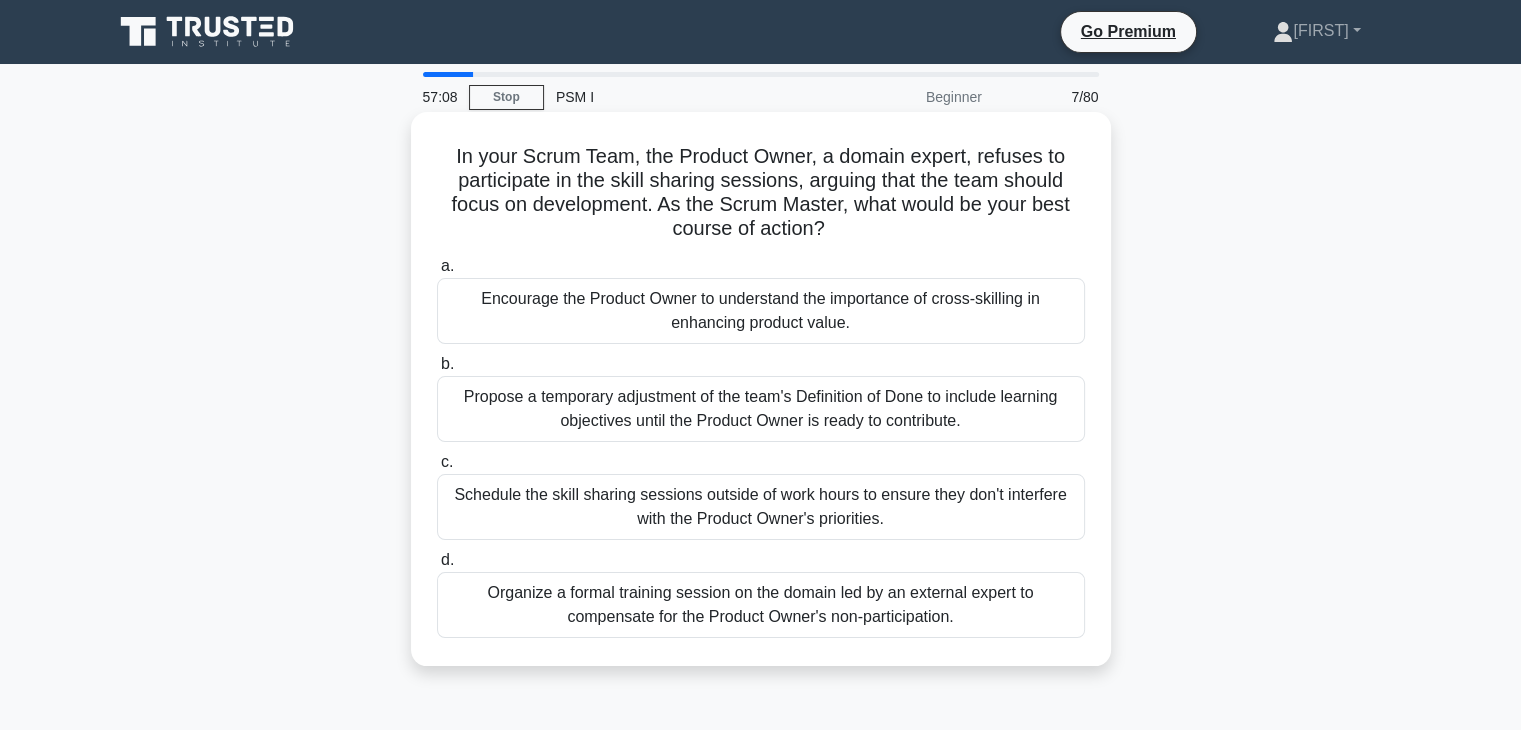 click on "Encourage the Product Owner to understand the importance of cross-skilling in enhancing product value." at bounding box center [761, 311] 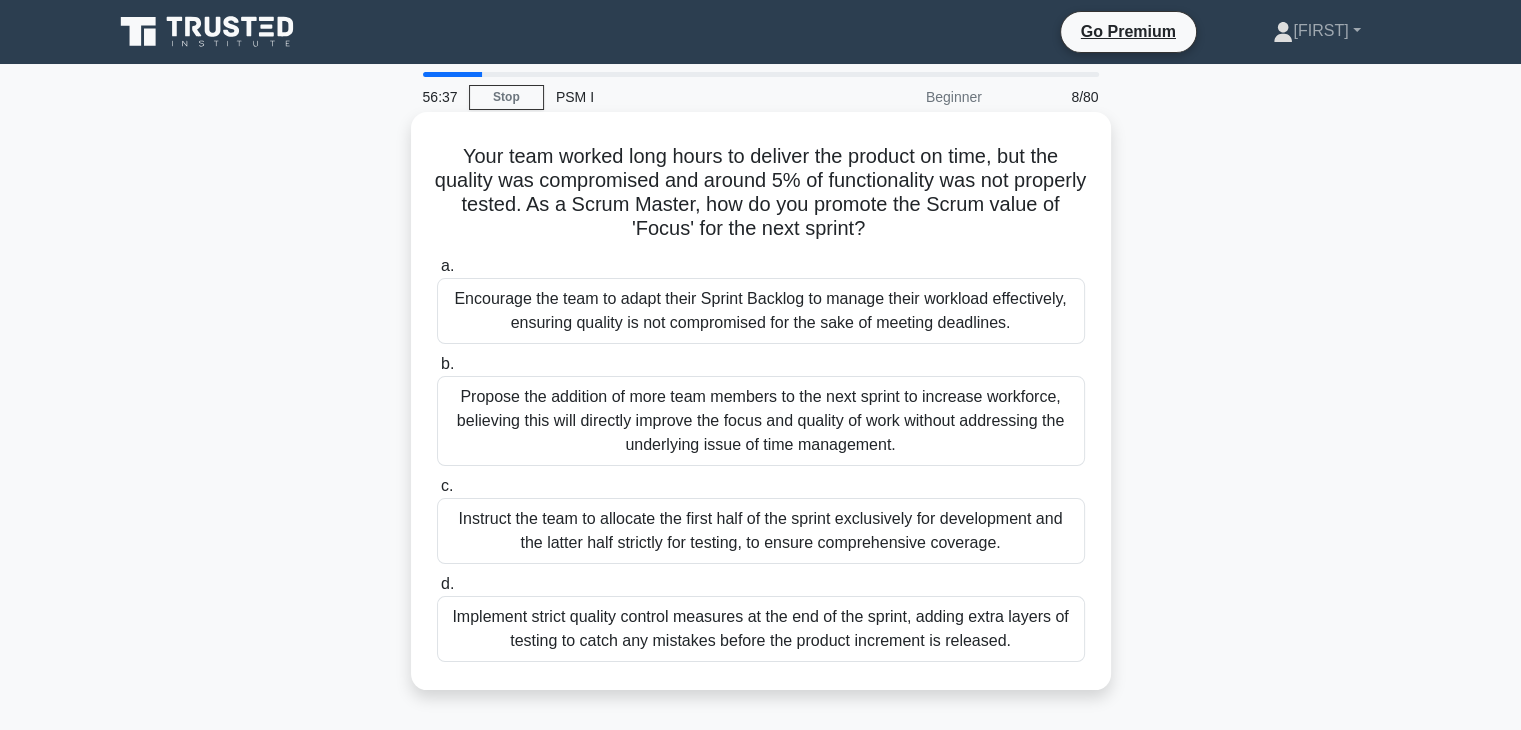 click on "Encourage the team to adapt their Sprint Backlog to manage their workload effectively, ensuring quality is not compromised for the sake of meeting deadlines." at bounding box center [761, 311] 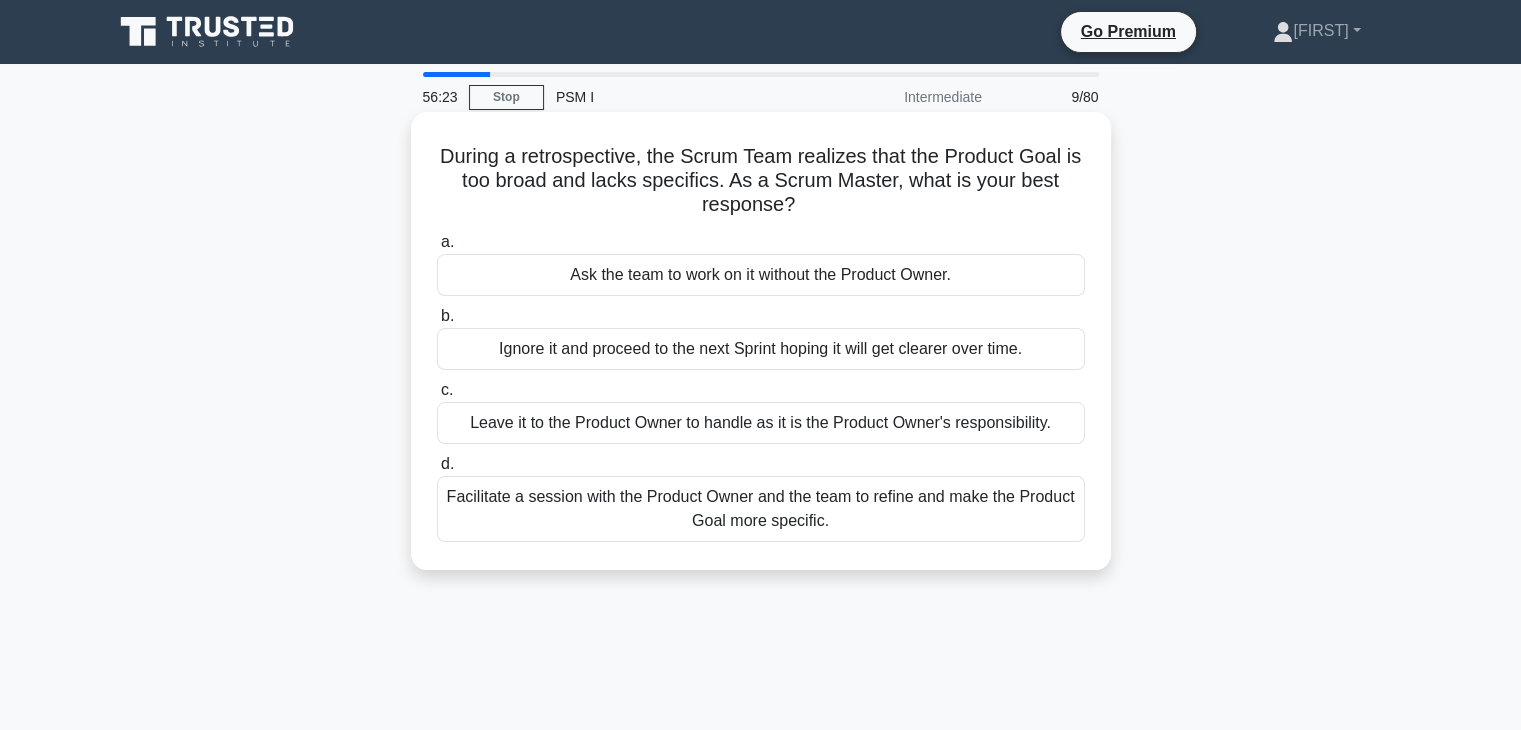 click on "Facilitate a session with the Product Owner and the team to refine and make the Product Goal more specific." at bounding box center (761, 509) 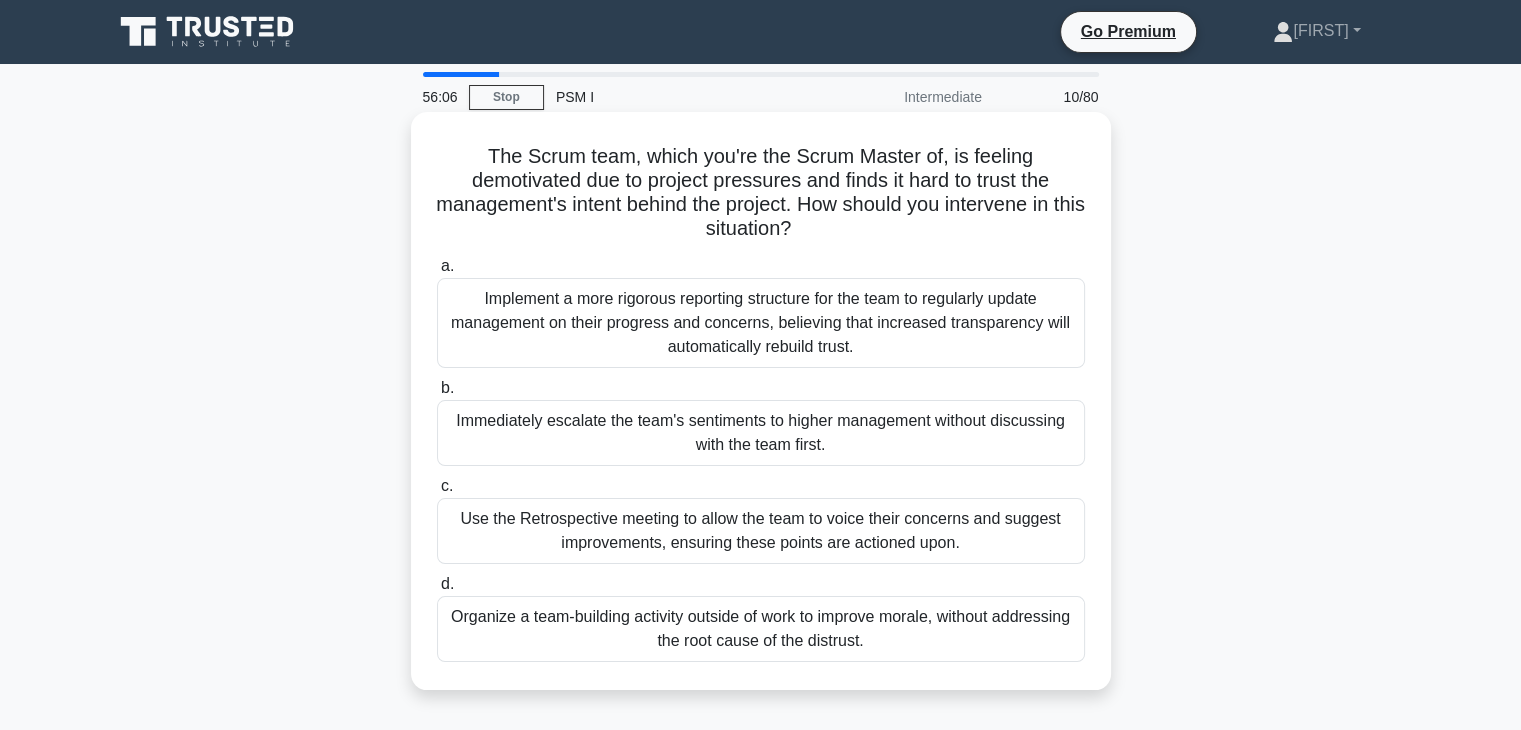 click on "Use the Retrospective meeting to allow the team to voice their concerns and suggest improvements, ensuring these points are actioned upon." at bounding box center (761, 531) 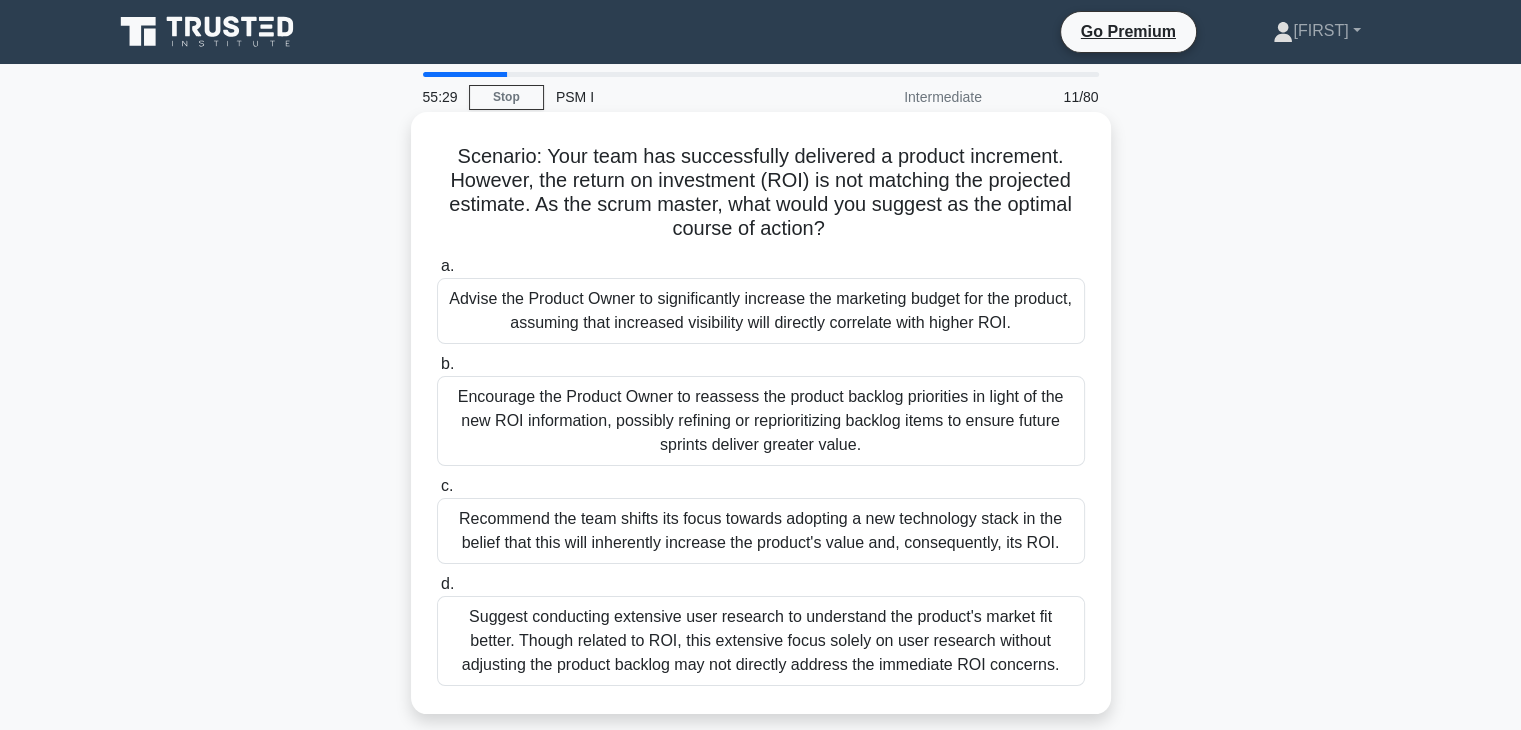 click on "Encourage the Product Owner to reassess the product backlog priorities in light of the new ROI information, possibly refining or reprioritizing backlog items to ensure future sprints deliver greater value." at bounding box center (761, 421) 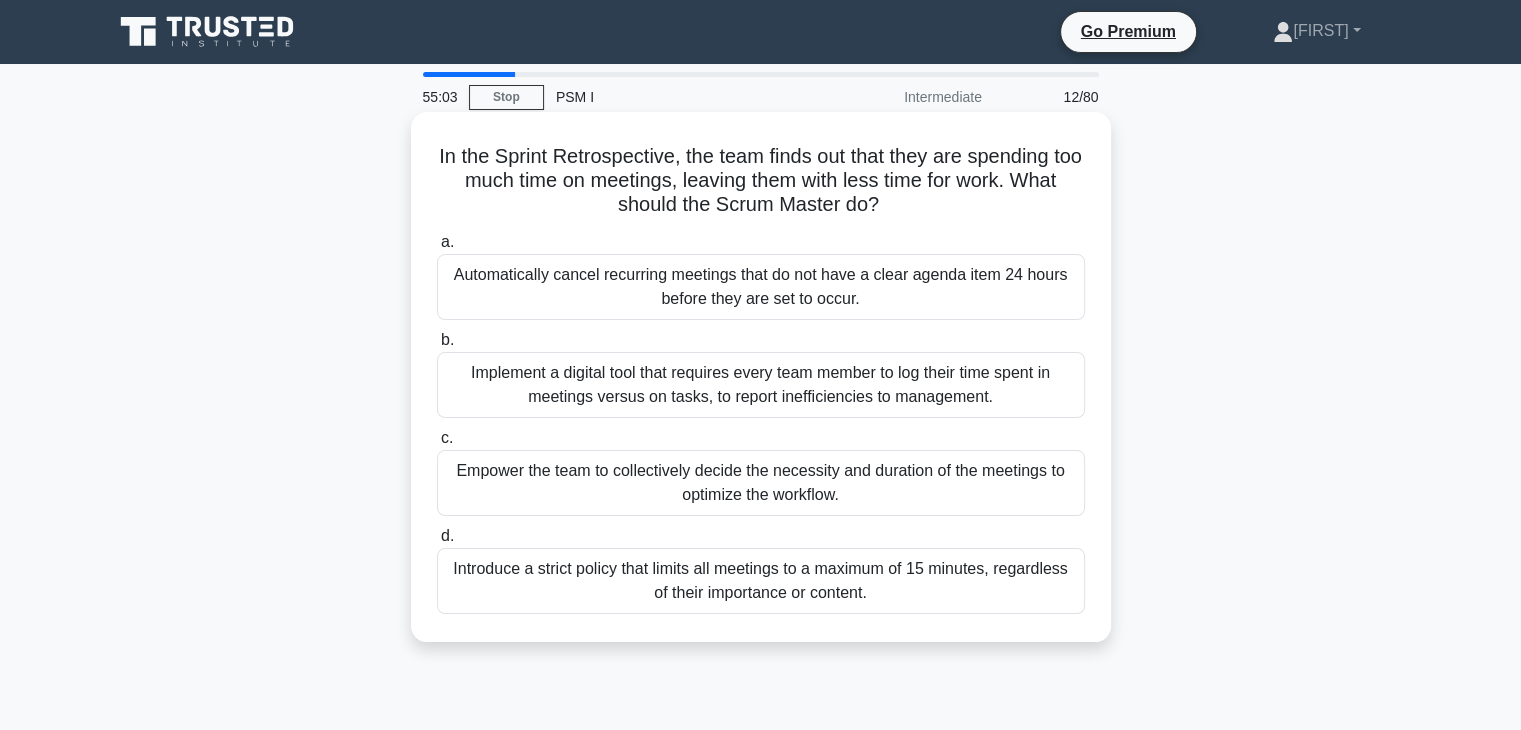 click on "Empower the team to collectively decide the necessity and duration of the meetings to optimize the workflow." at bounding box center (761, 483) 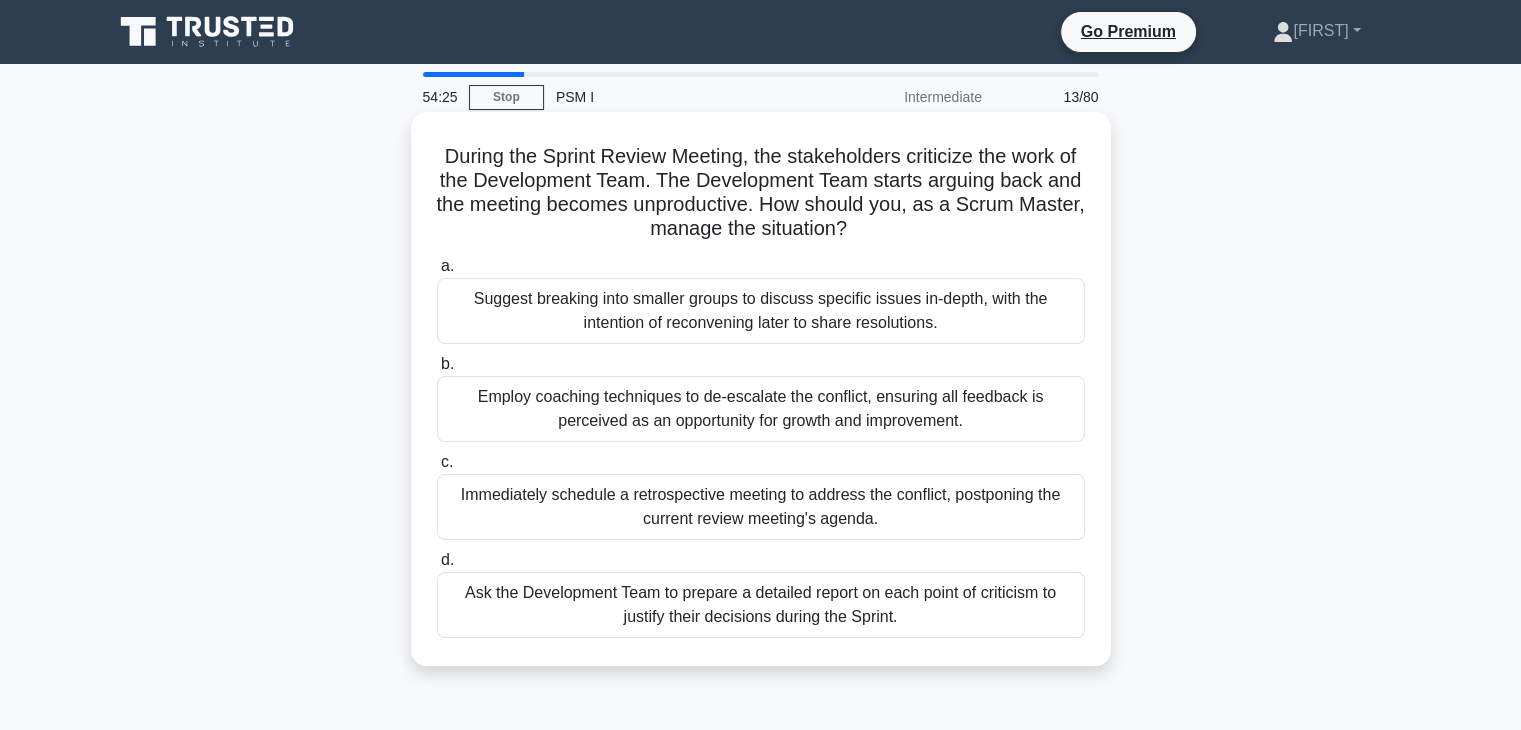 click on "Employ coaching techniques to de-escalate the conflict, ensuring all feedback is perceived as an opportunity for growth and improvement." at bounding box center (761, 409) 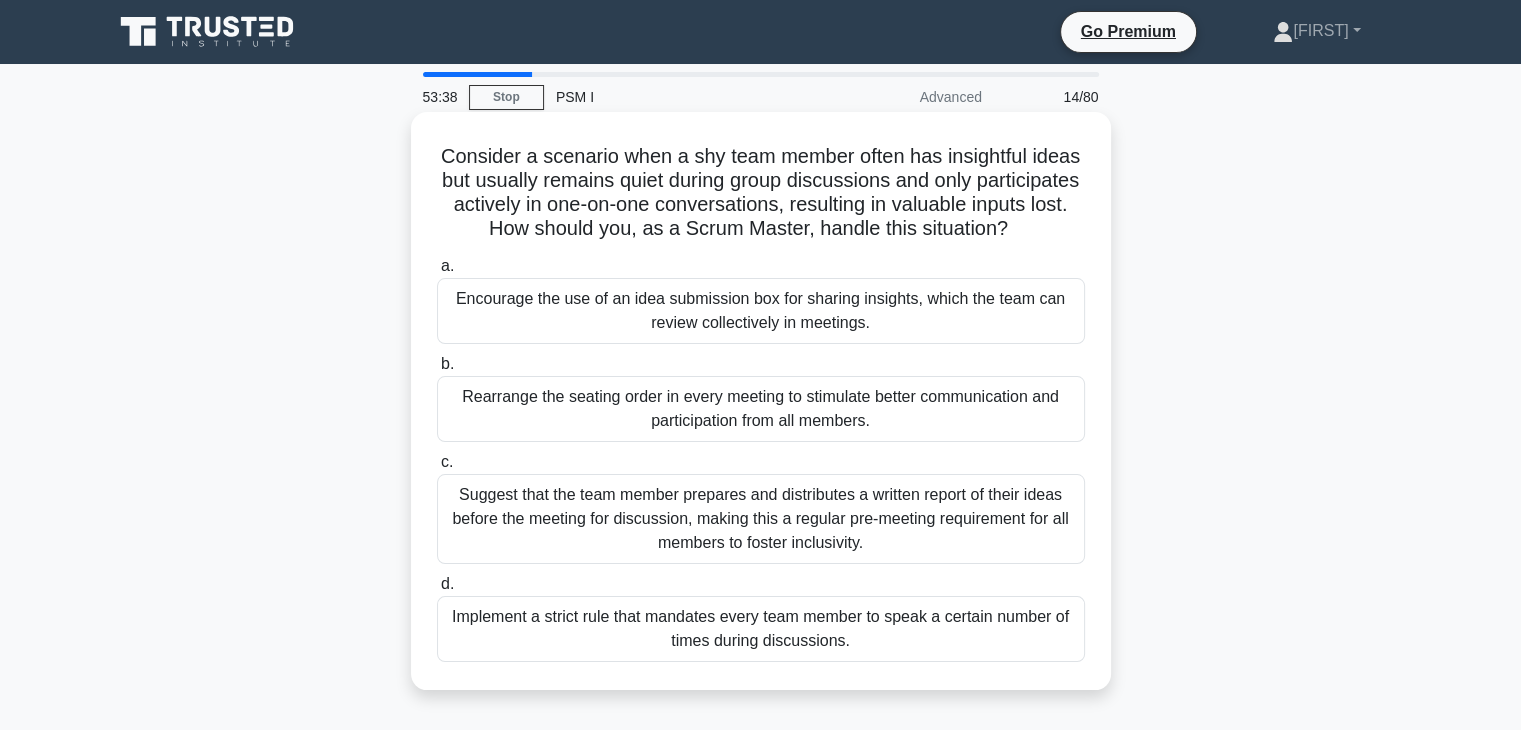 click on "Encourage the use of an idea submission box for sharing insights, which the team can review collectively in meetings." at bounding box center (761, 311) 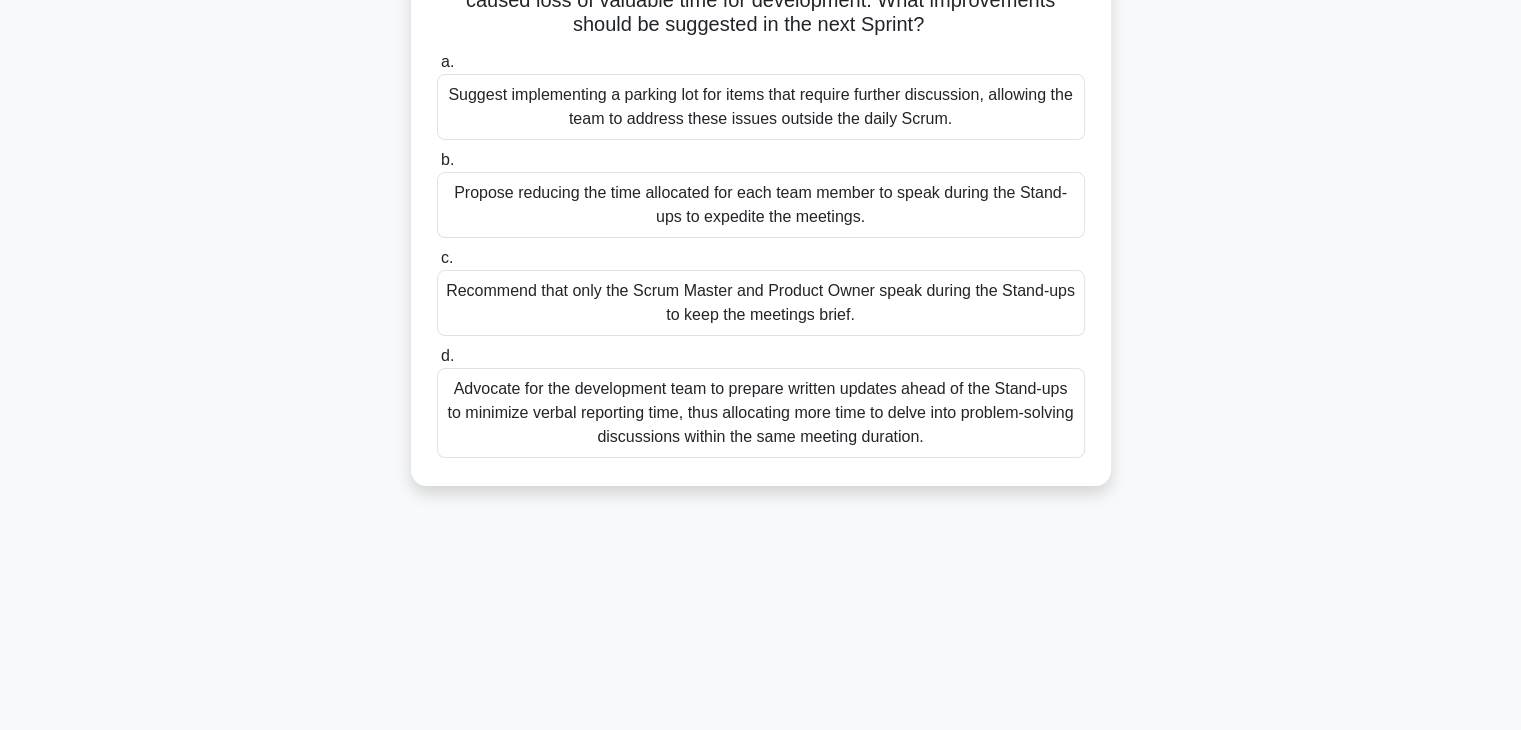 scroll, scrollTop: 0, scrollLeft: 0, axis: both 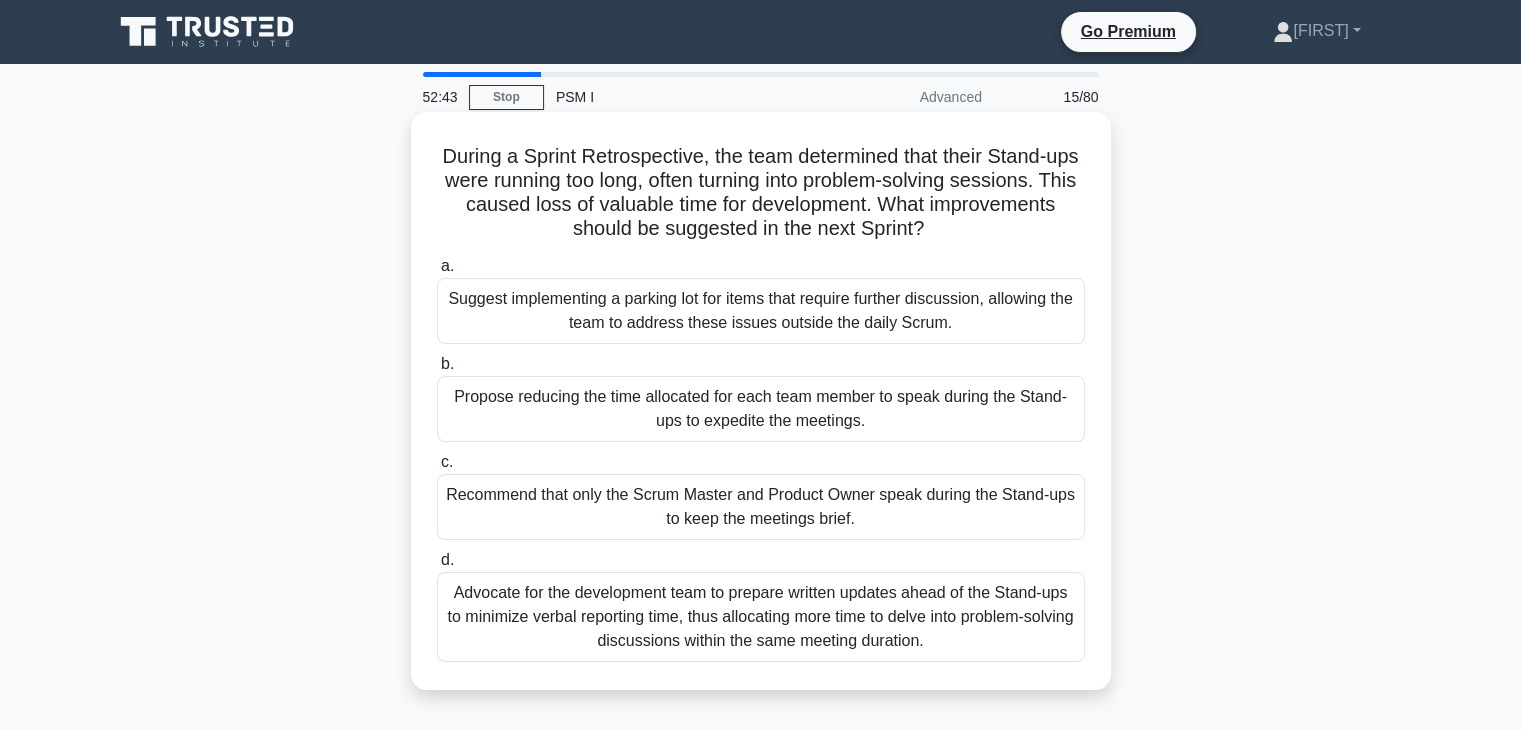 click on "Suggest implementing a parking lot for items that require further discussion, allowing the team to address these issues outside the daily Scrum." at bounding box center (761, 311) 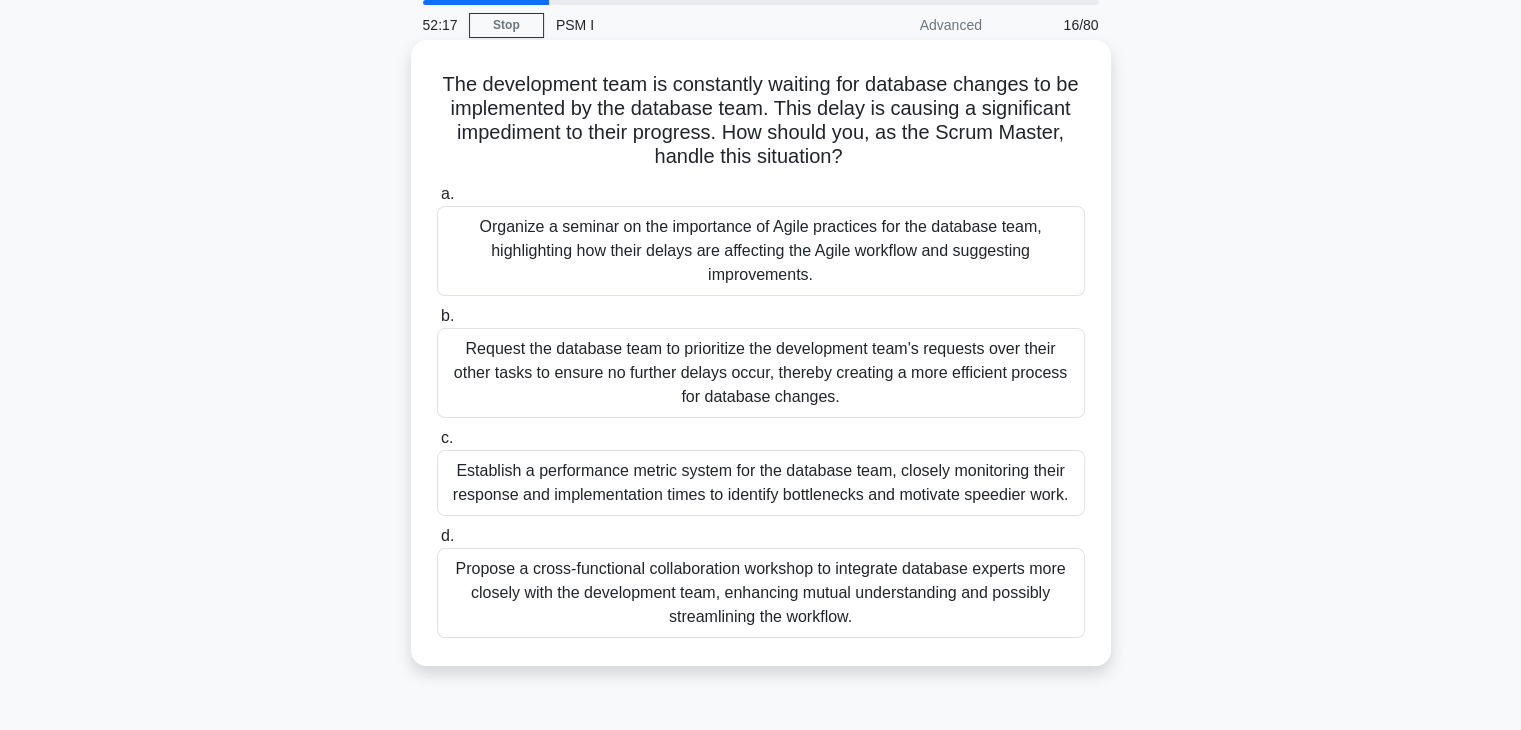 scroll, scrollTop: 72, scrollLeft: 0, axis: vertical 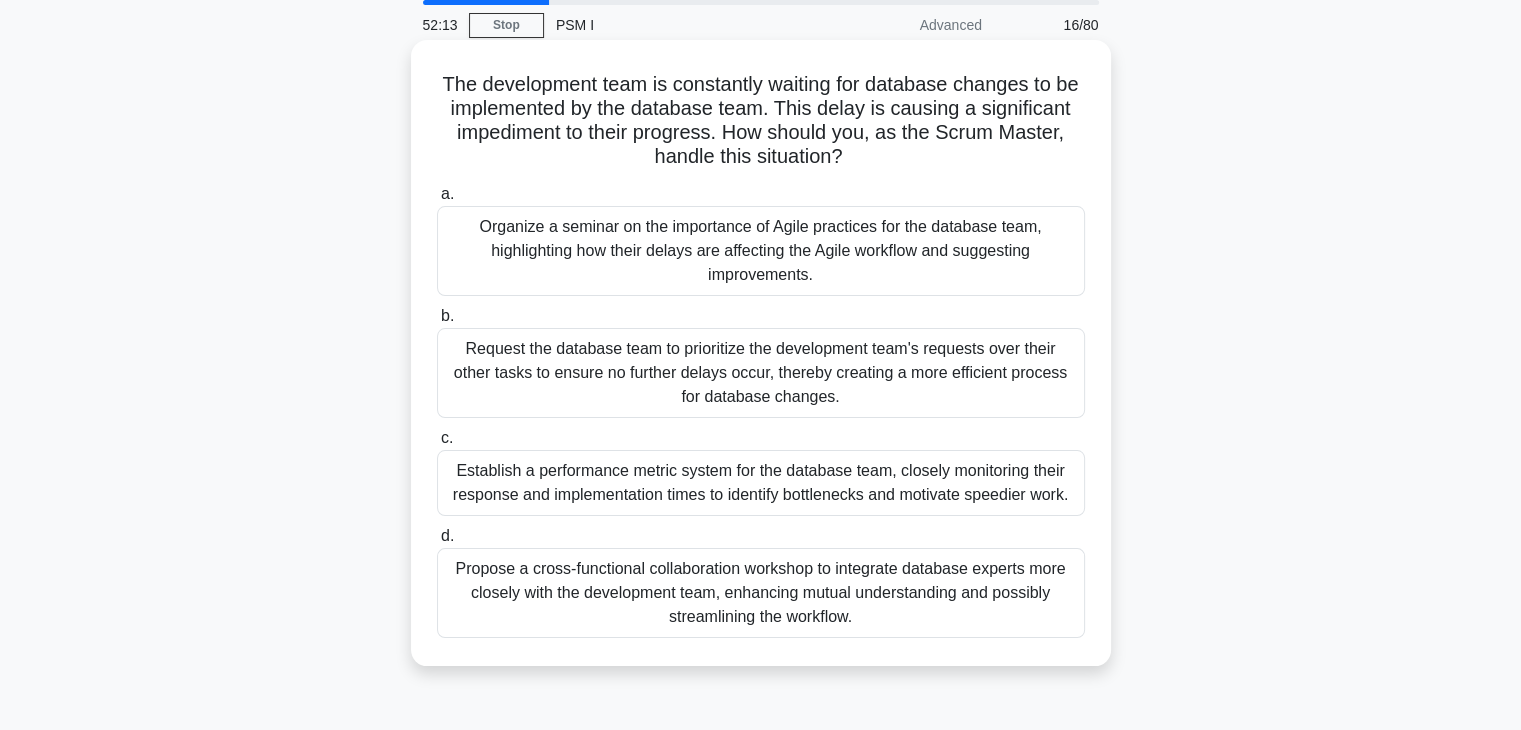 click on "Propose a cross-functional collaboration workshop to integrate database experts more closely with the development team, enhancing mutual understanding and possibly streamlining the workflow." at bounding box center [761, 593] 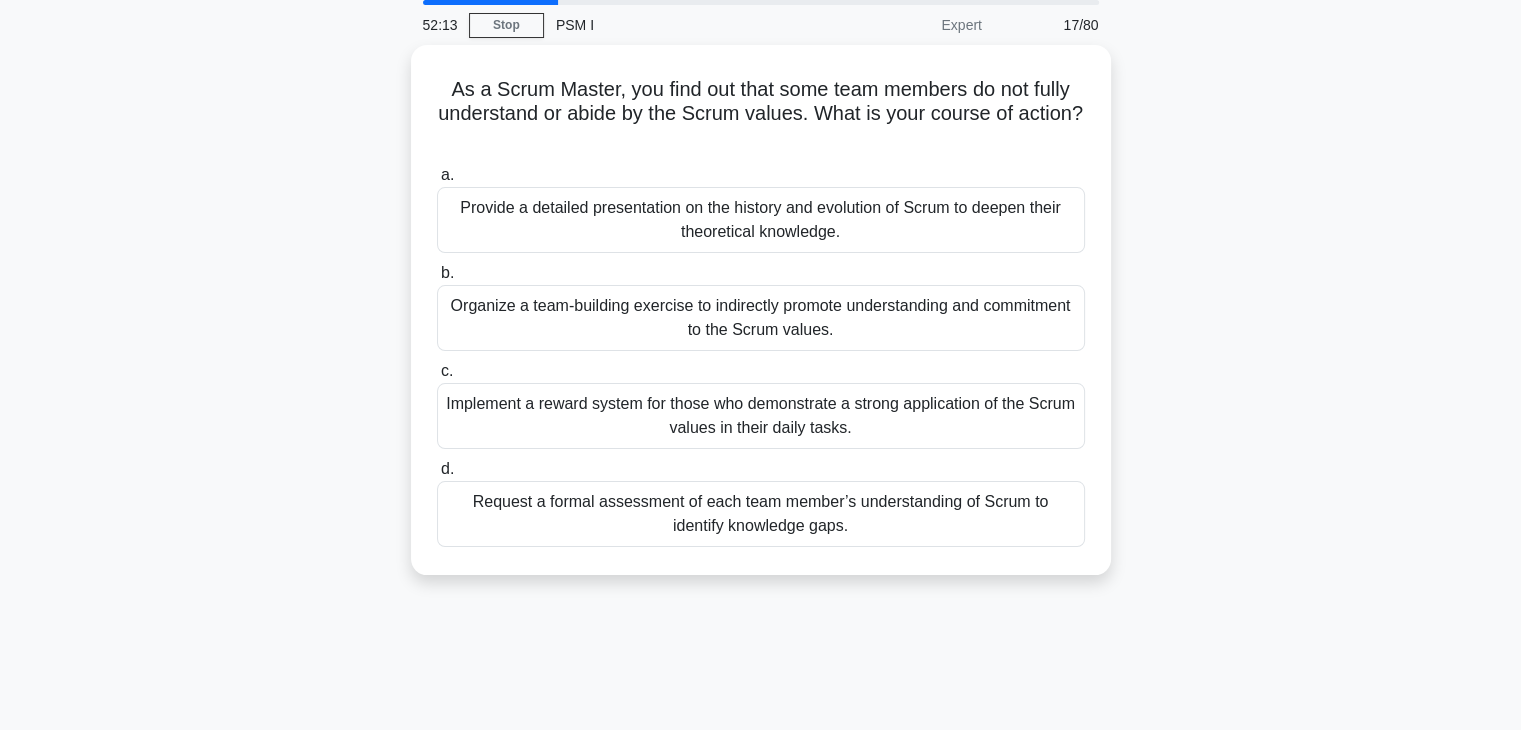 scroll, scrollTop: 0, scrollLeft: 0, axis: both 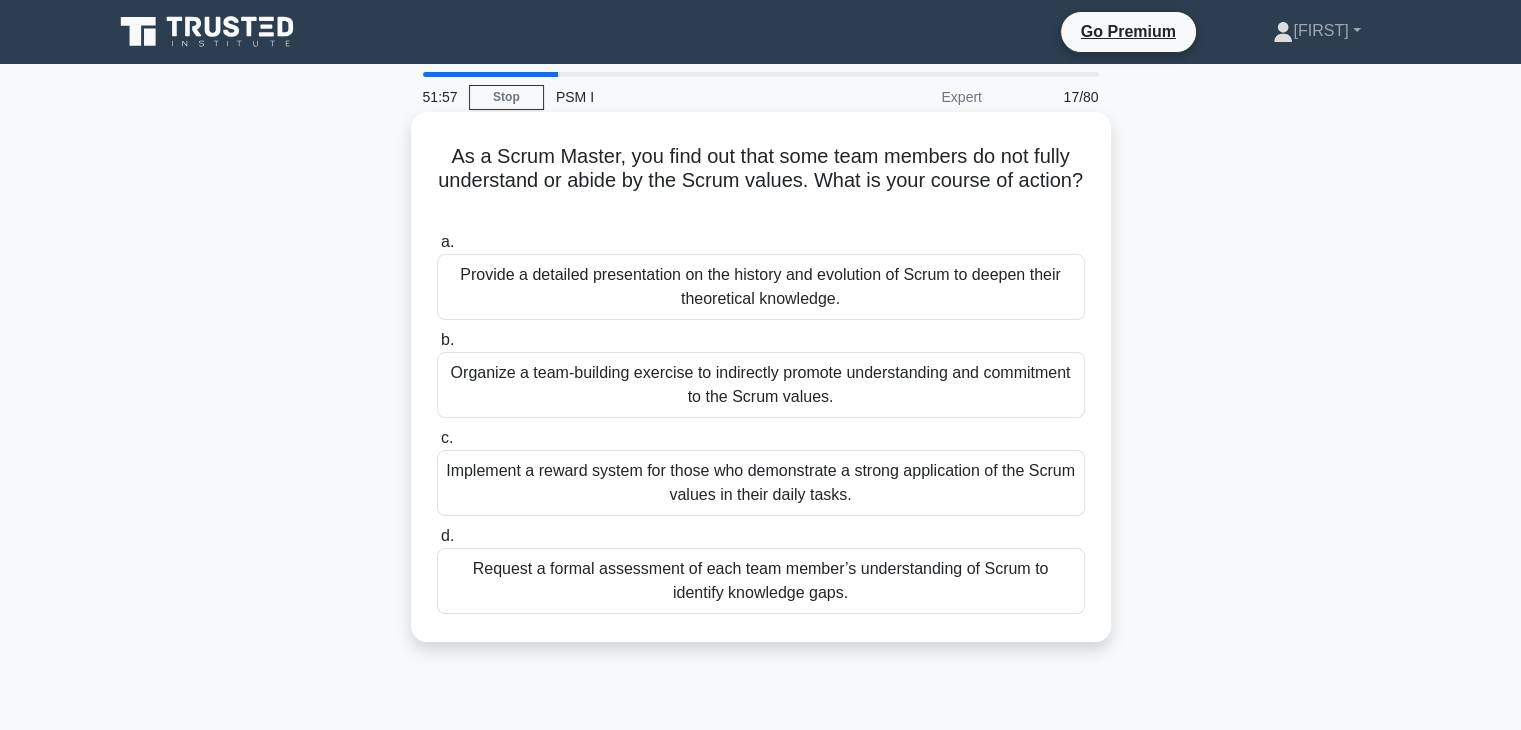 click on "Request a formal assessment of each team member’s understanding of Scrum to identify knowledge gaps." at bounding box center [761, 581] 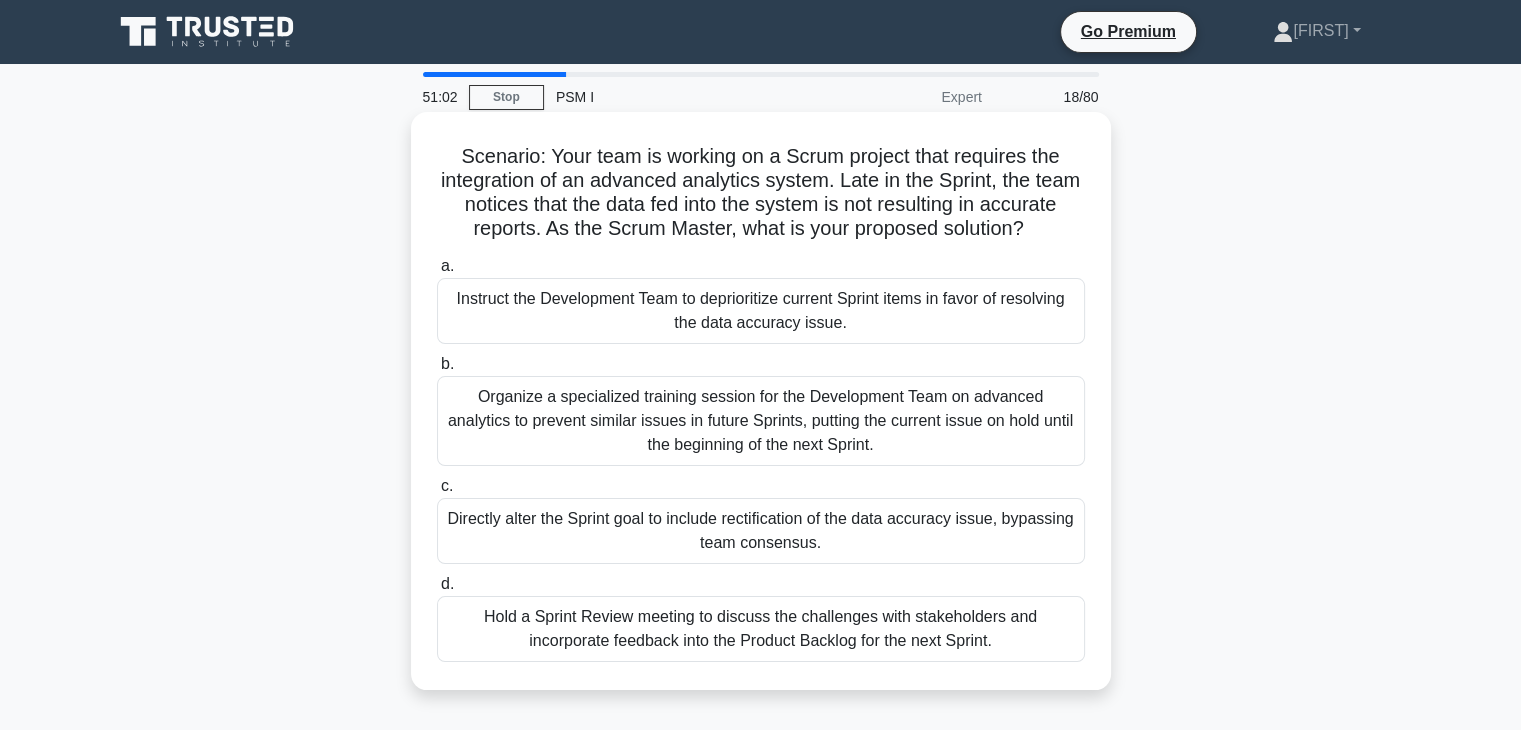 scroll, scrollTop: 40, scrollLeft: 0, axis: vertical 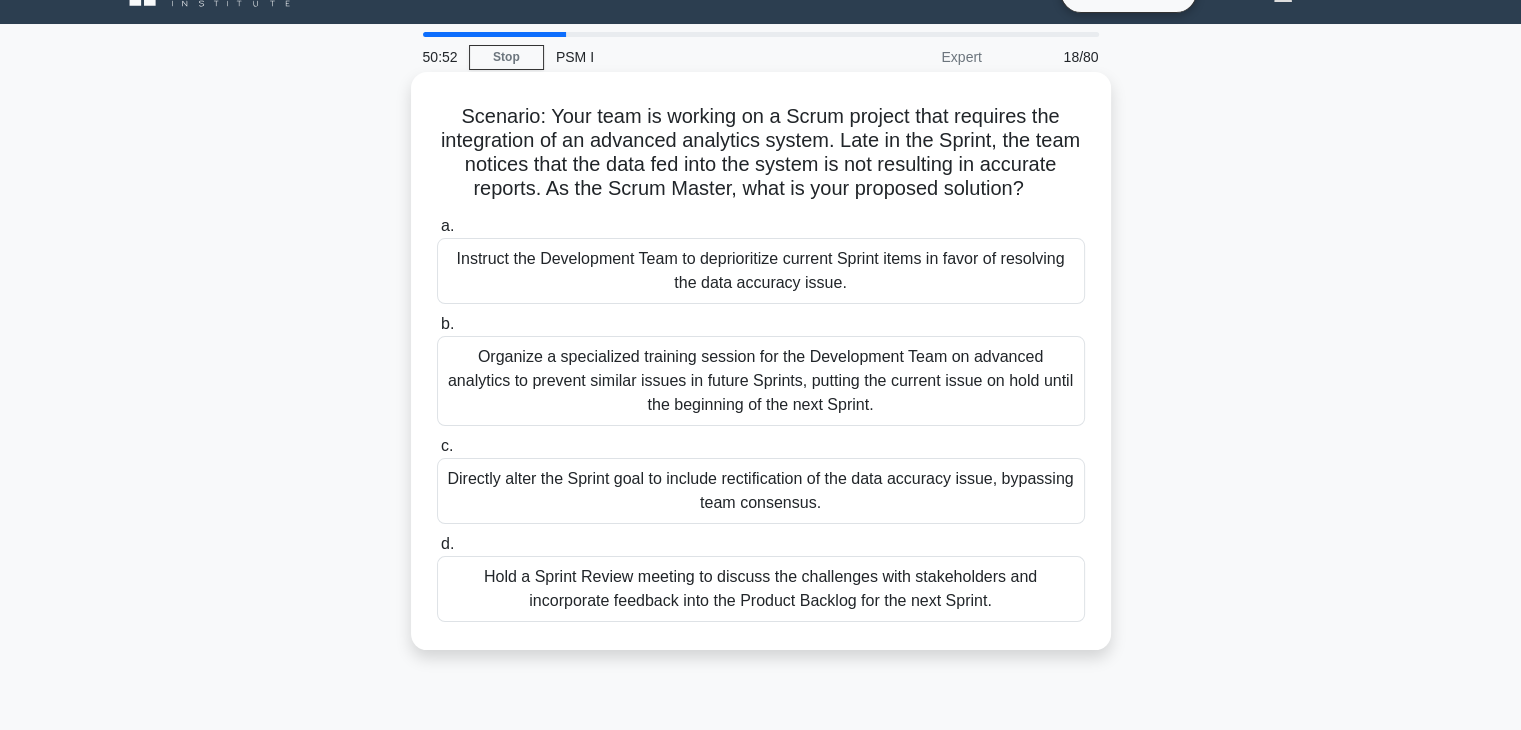 click on "Organize a specialized training session for the Development Team on advanced analytics to prevent similar issues in future Sprints, putting the current issue on hold until the beginning of the next Sprint." at bounding box center [761, 381] 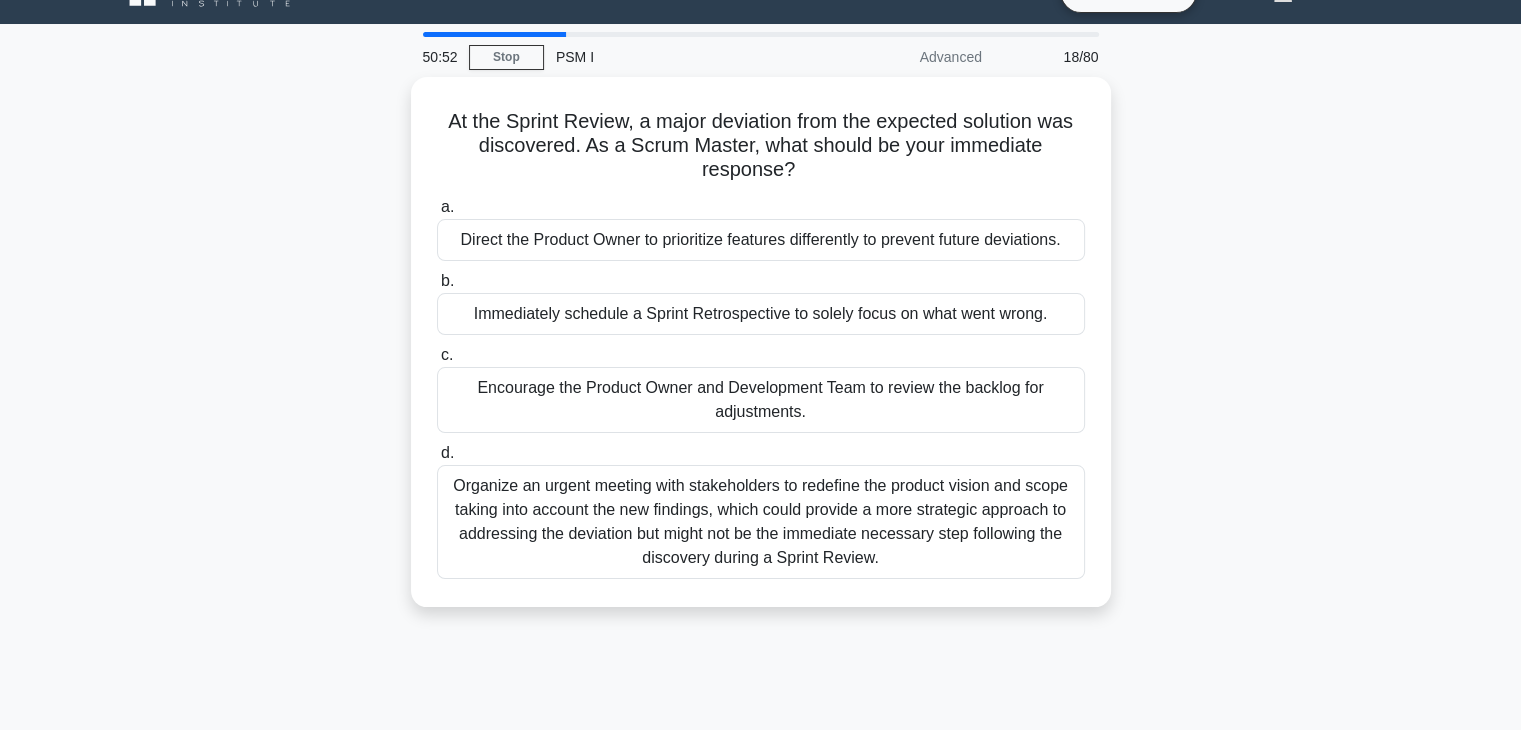 scroll, scrollTop: 0, scrollLeft: 0, axis: both 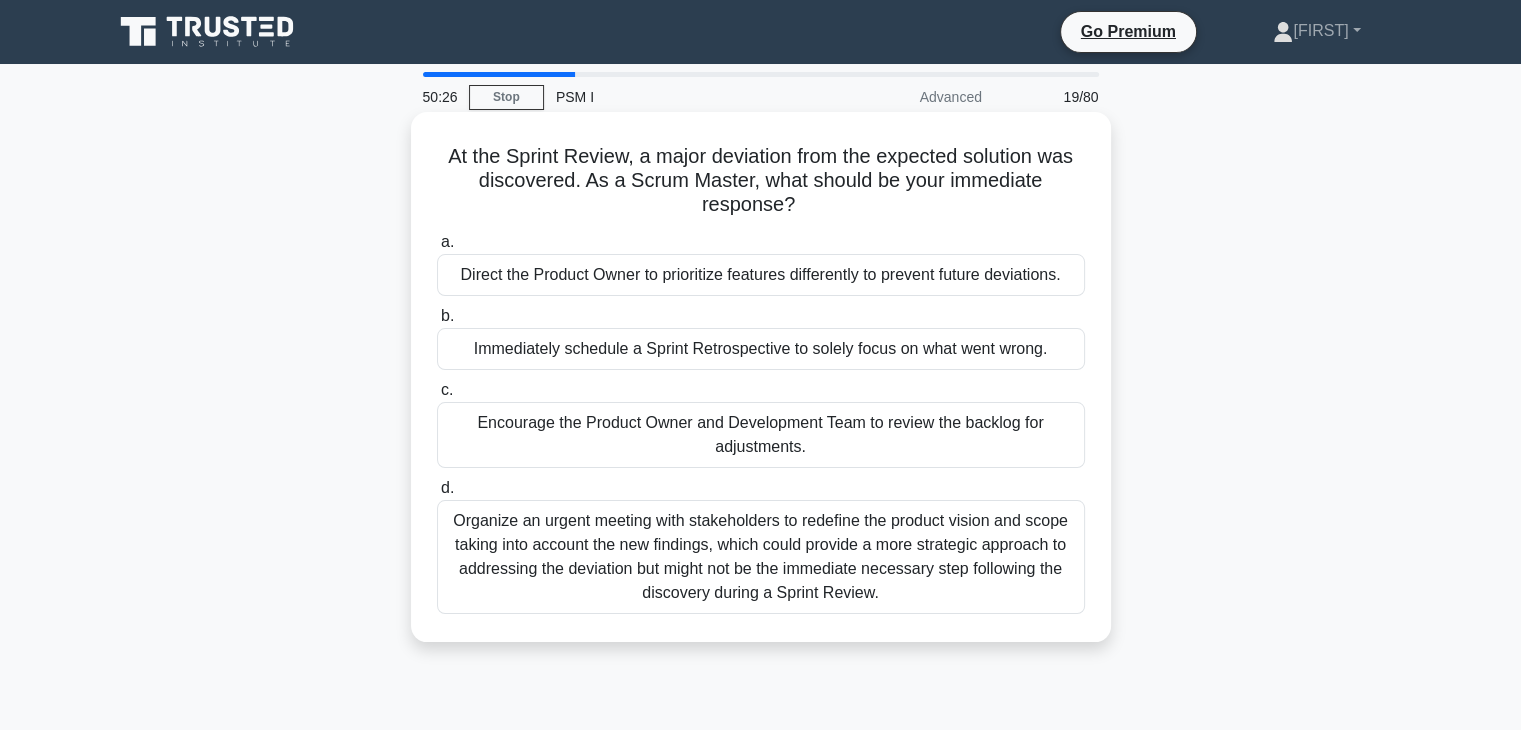 click on "Encourage the Product Owner and Development Team to review the backlog for adjustments." at bounding box center [761, 435] 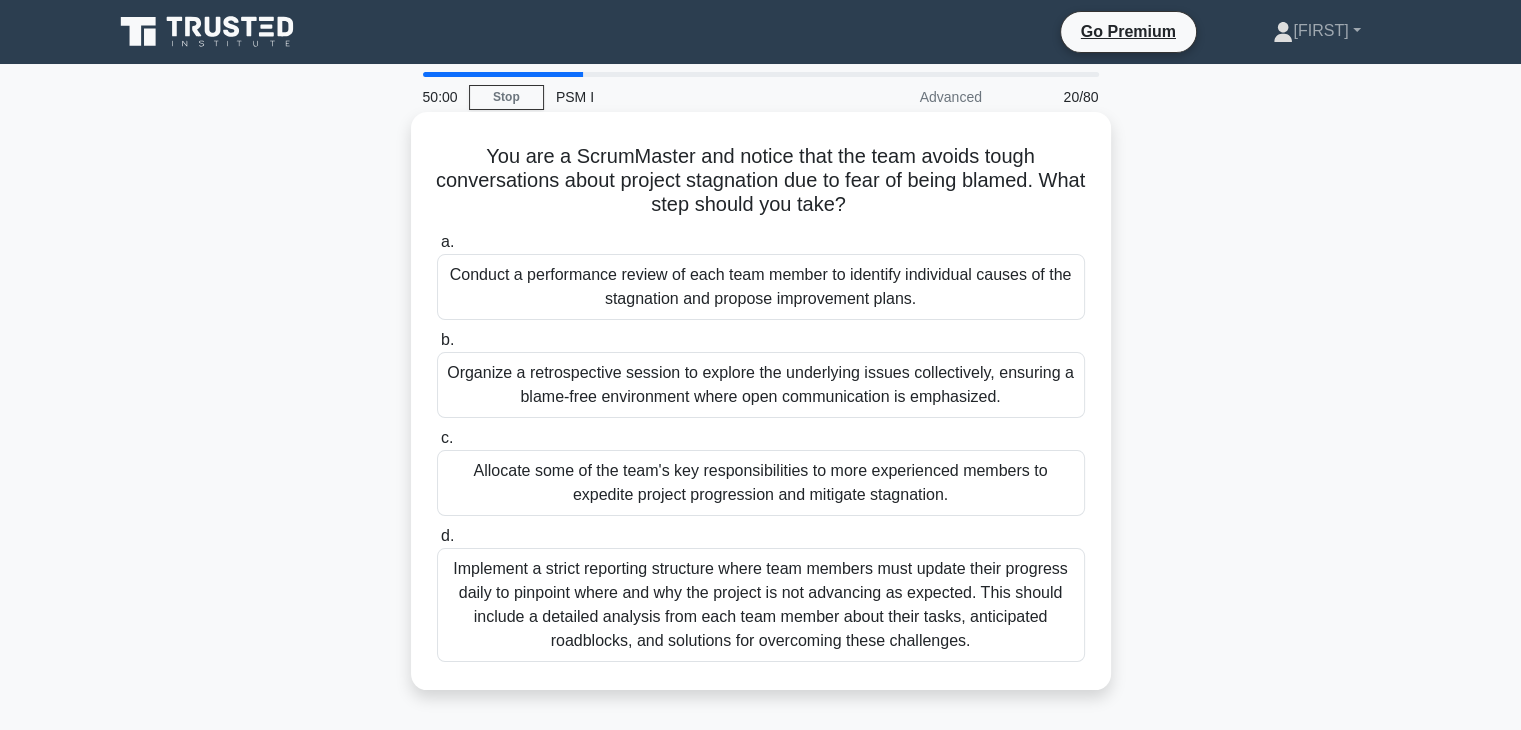 click on "Organize a retrospective session to explore the underlying issues collectively, ensuring a blame-free environment where open communication is emphasized." at bounding box center [761, 385] 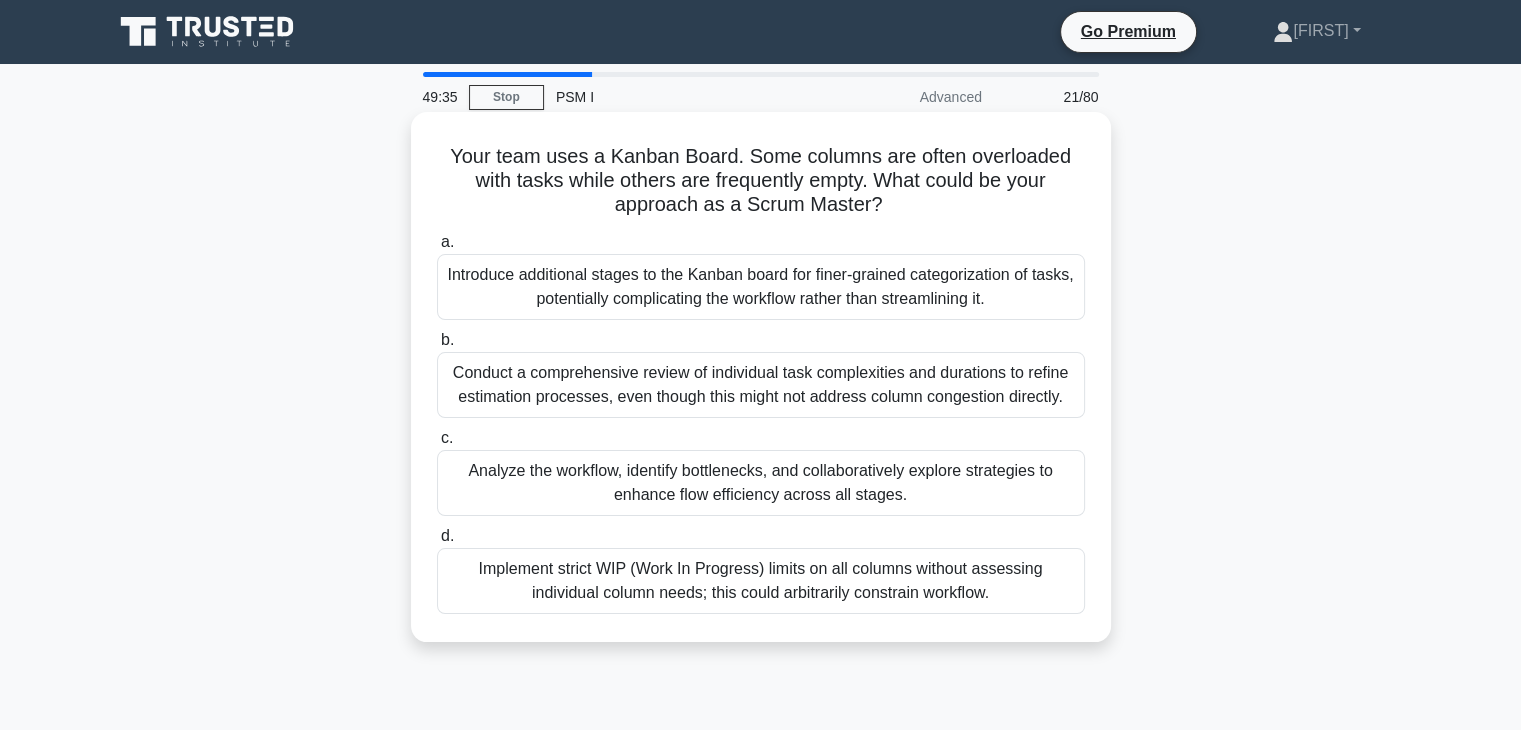 click on "Implement strict WIP (Work In Progress) limits on all columns without assessing individual column needs; this could arbitrarily constrain workflow." at bounding box center (761, 581) 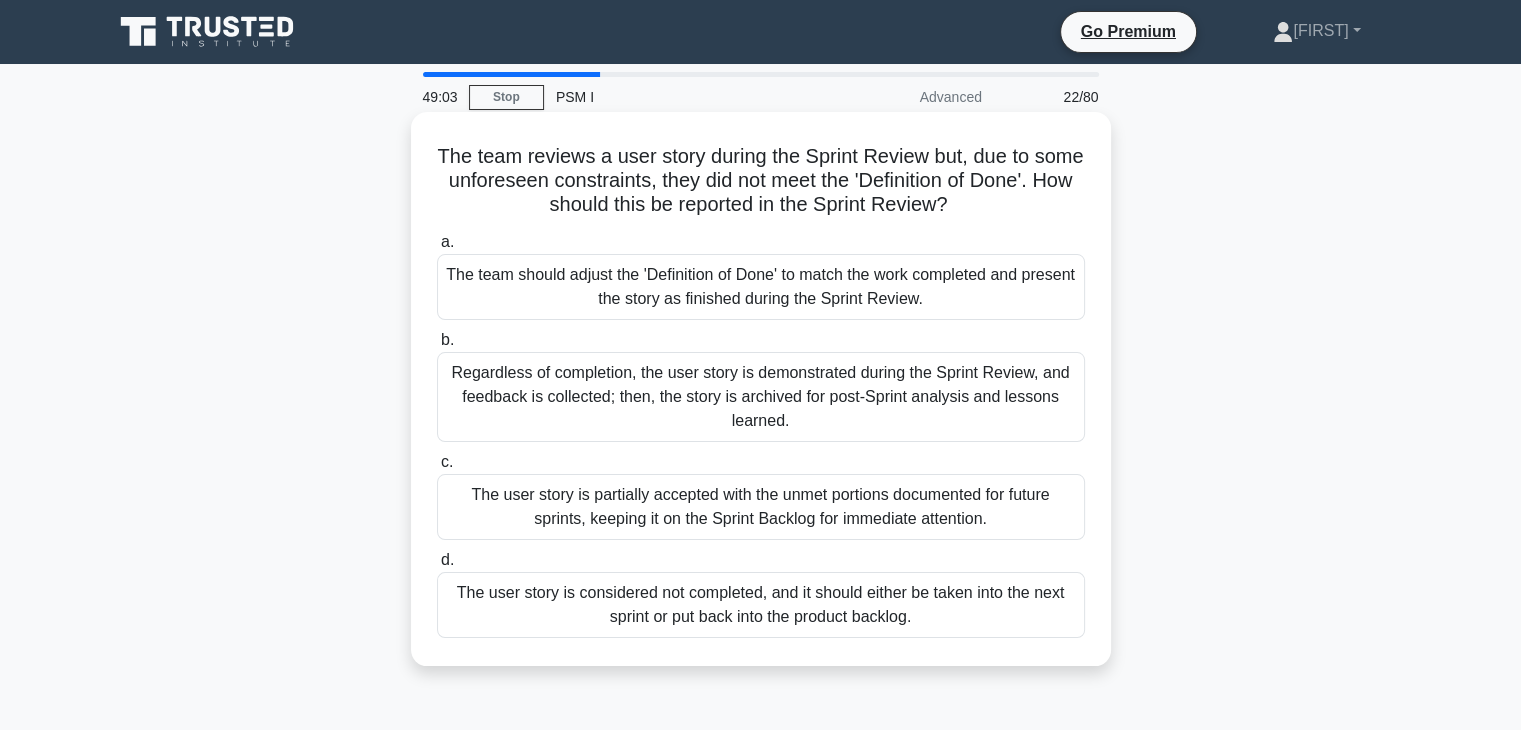 click on "The user story is considered not completed, and it should either be taken into the next sprint or put back into the product backlog." at bounding box center [761, 605] 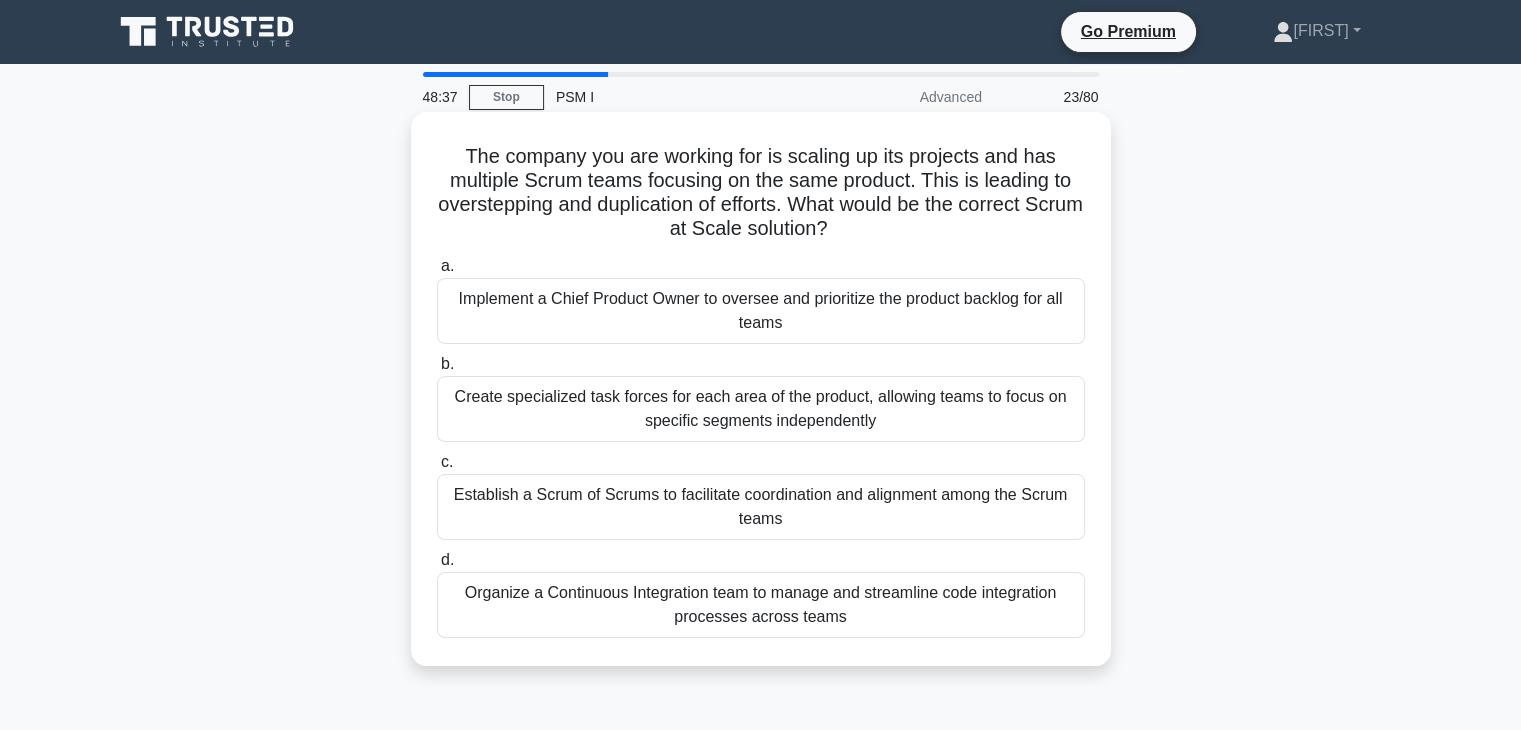 click on "Establish a Scrum of Scrums to facilitate coordination and alignment among the Scrum teams" at bounding box center (761, 507) 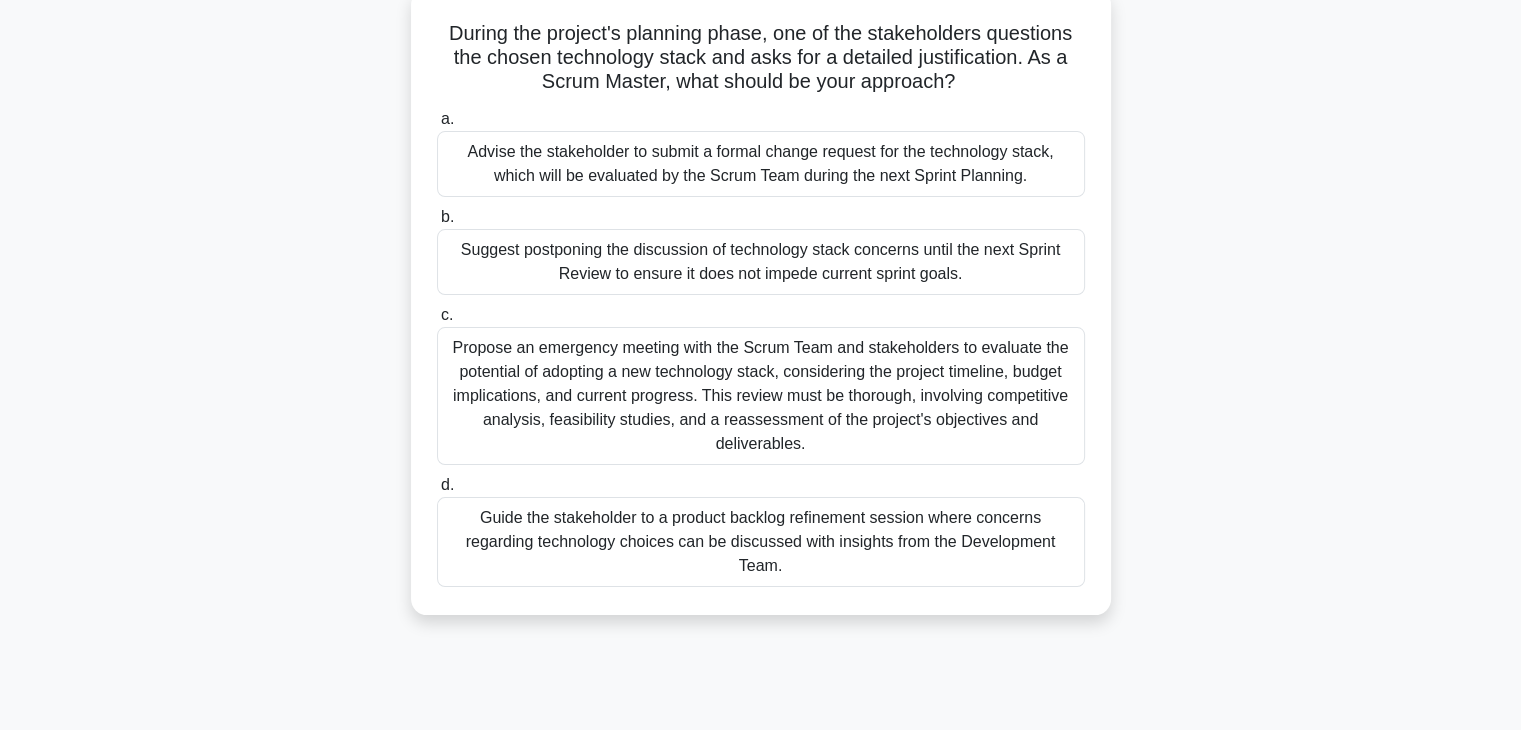 scroll, scrollTop: 124, scrollLeft: 0, axis: vertical 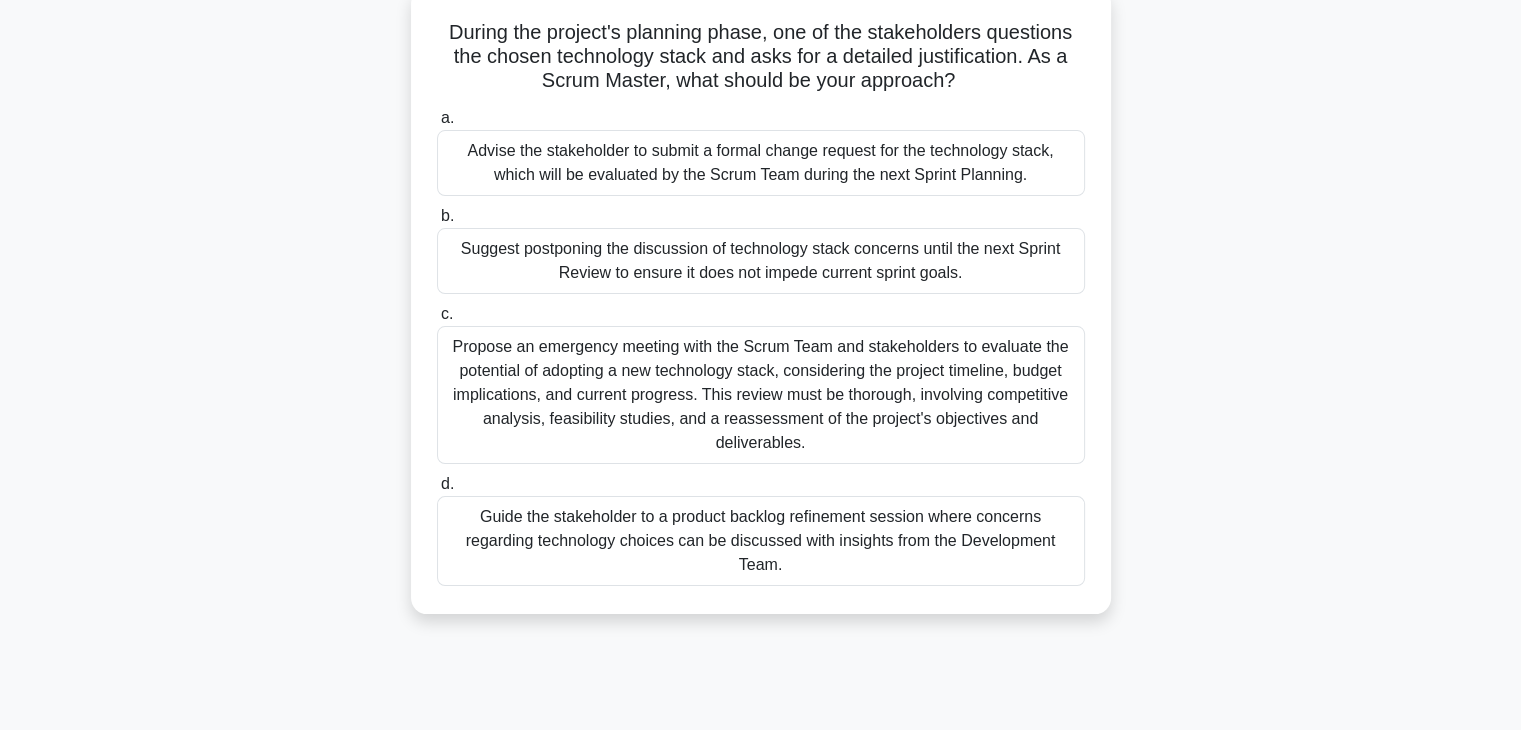 click on "Guide the stakeholder to a product backlog refinement session where concerns regarding technology choices can be discussed with insights from the Development Team." at bounding box center [761, 541] 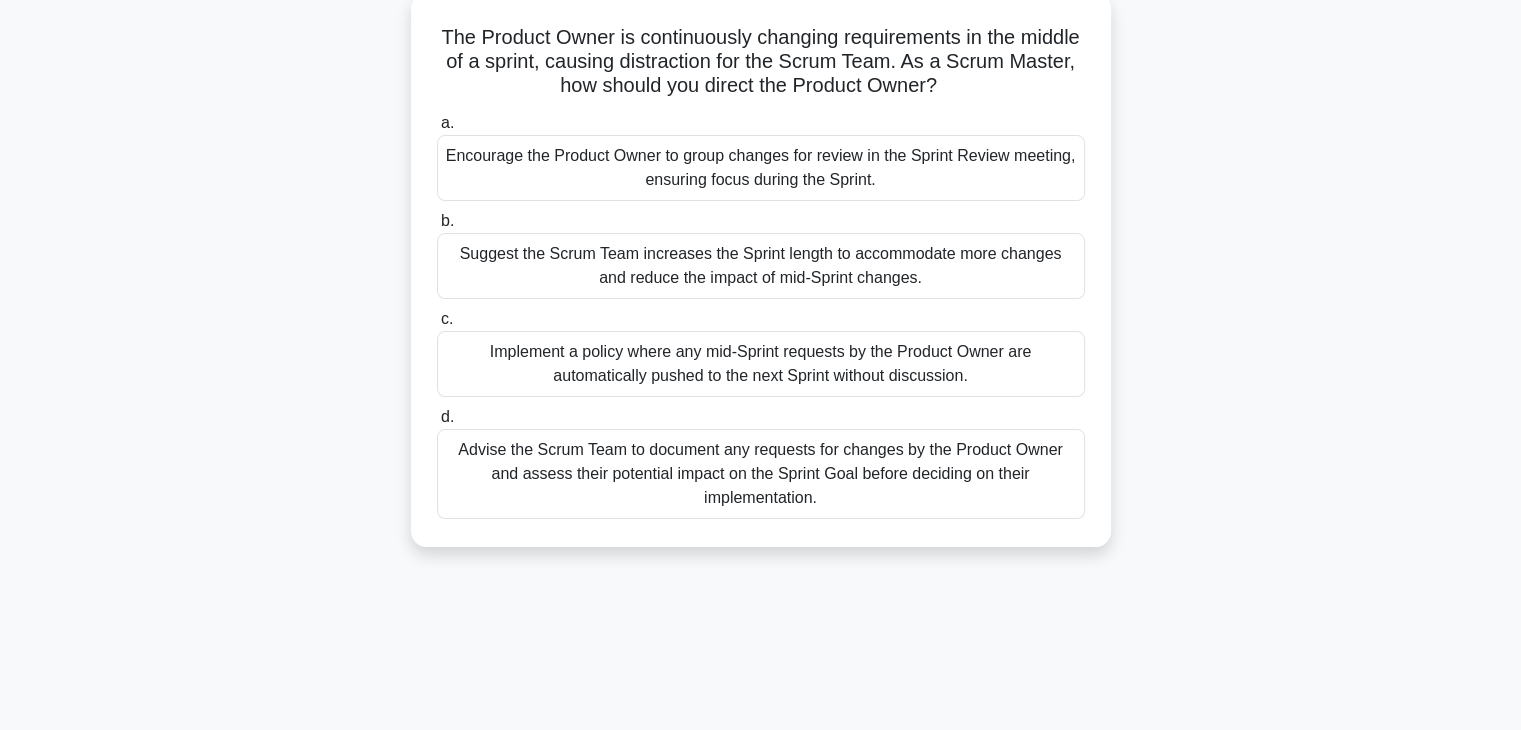 scroll, scrollTop: 0, scrollLeft: 0, axis: both 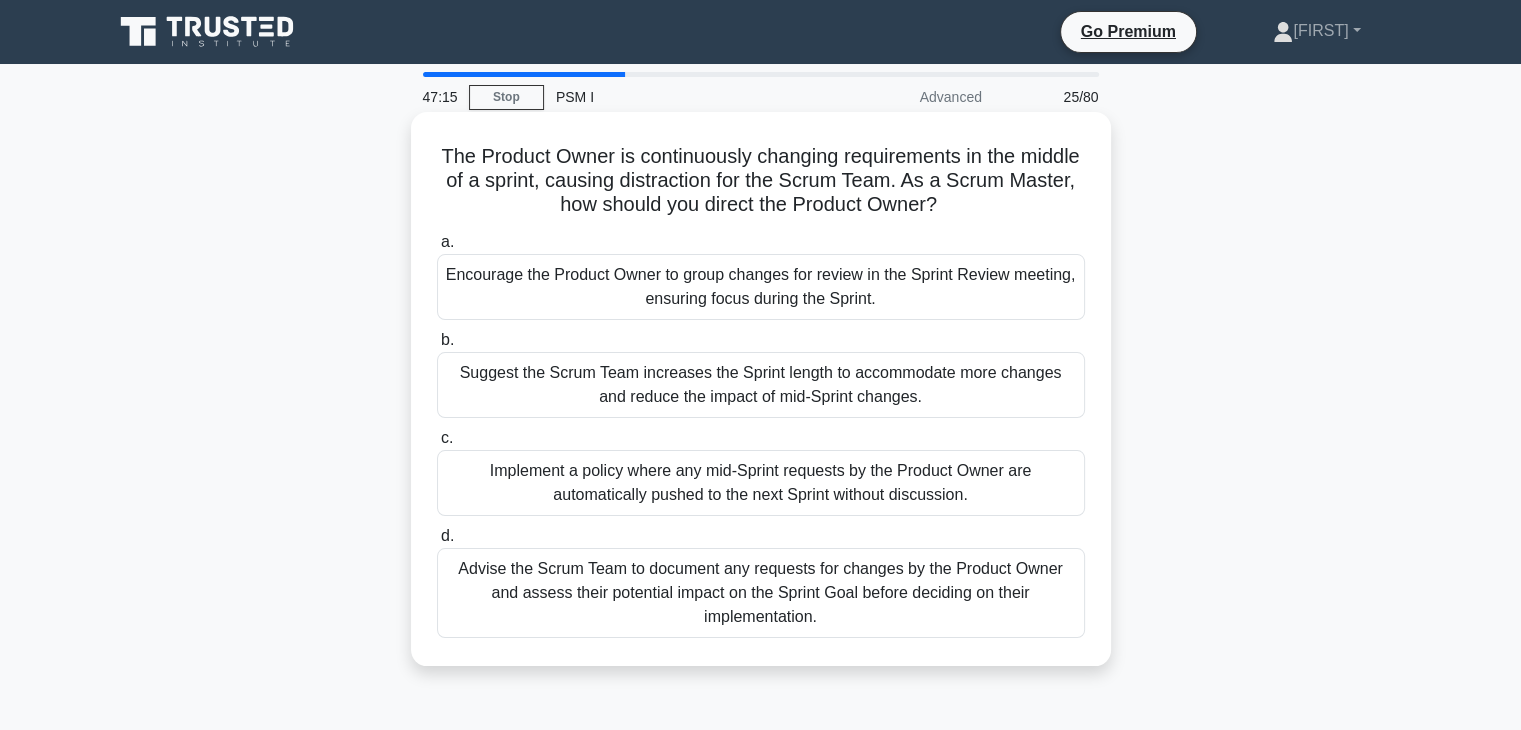 click on "Encourage the Product Owner to group changes for review in the Sprint Review meeting, ensuring focus during the Sprint." at bounding box center [761, 287] 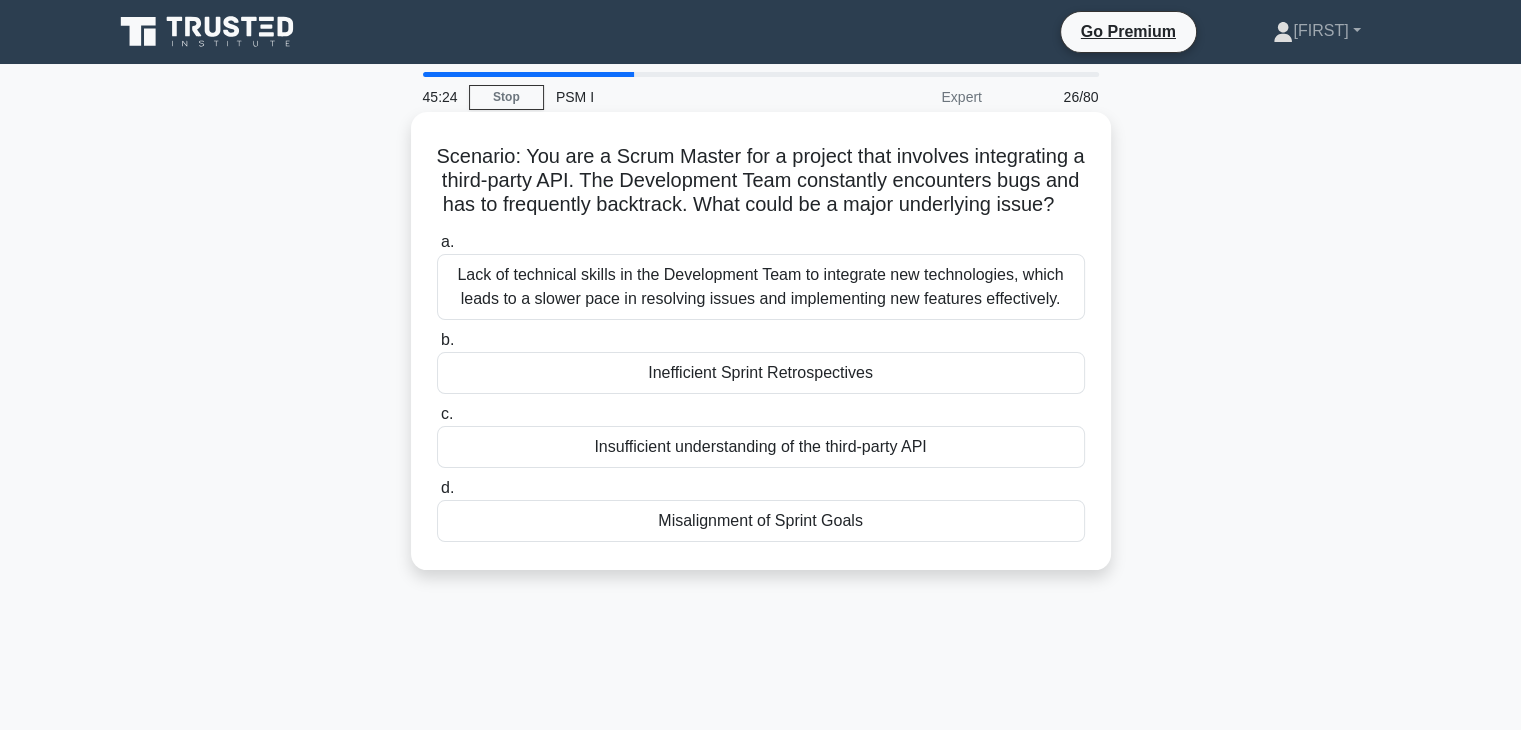 click on "Insufficient understanding of the third-party API" at bounding box center [761, 447] 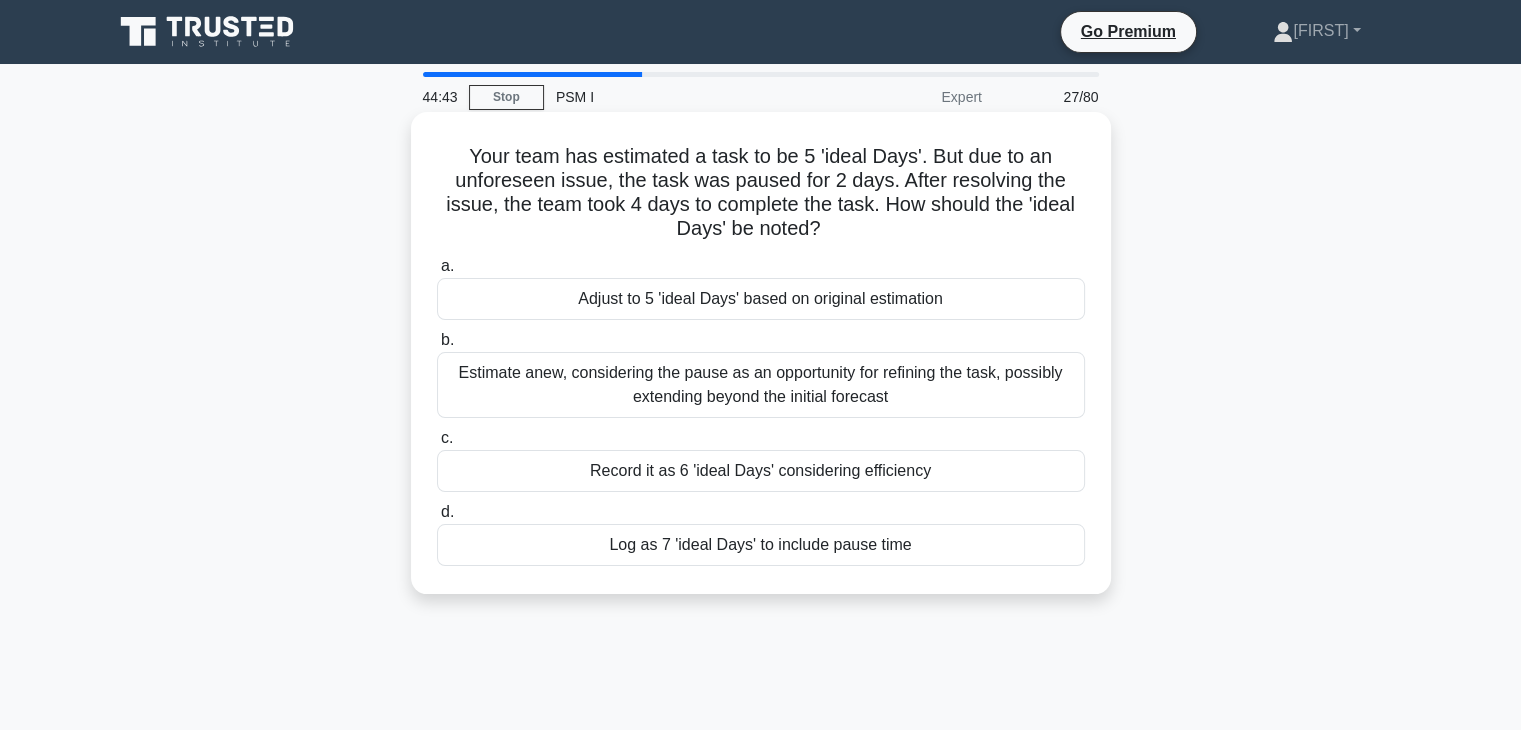 click on "Estimate anew, considering the pause as an opportunity for refining the task, possibly extending beyond the initial forecast" at bounding box center (761, 385) 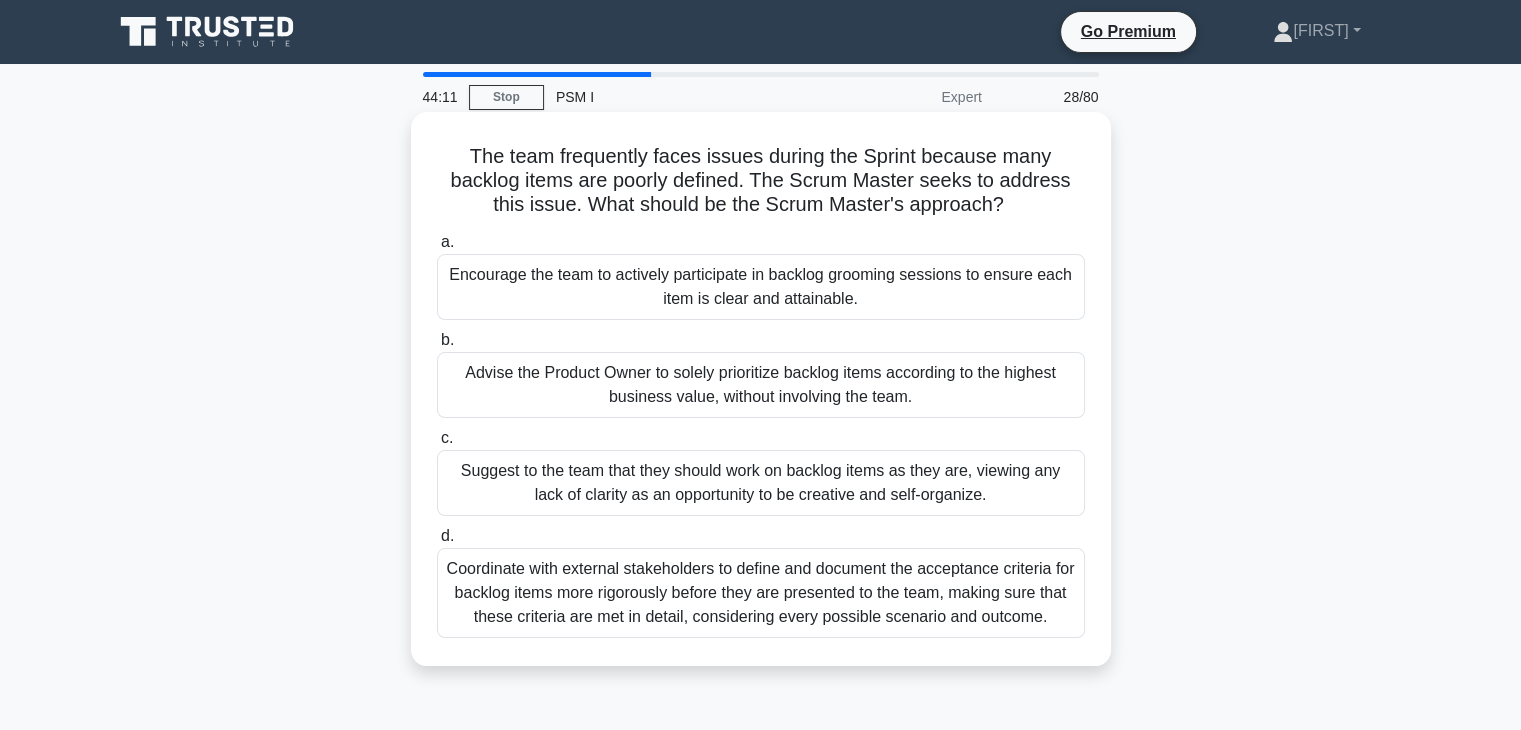 click on "Encourage the team to actively participate in backlog grooming sessions to ensure each item is clear and attainable." at bounding box center [761, 287] 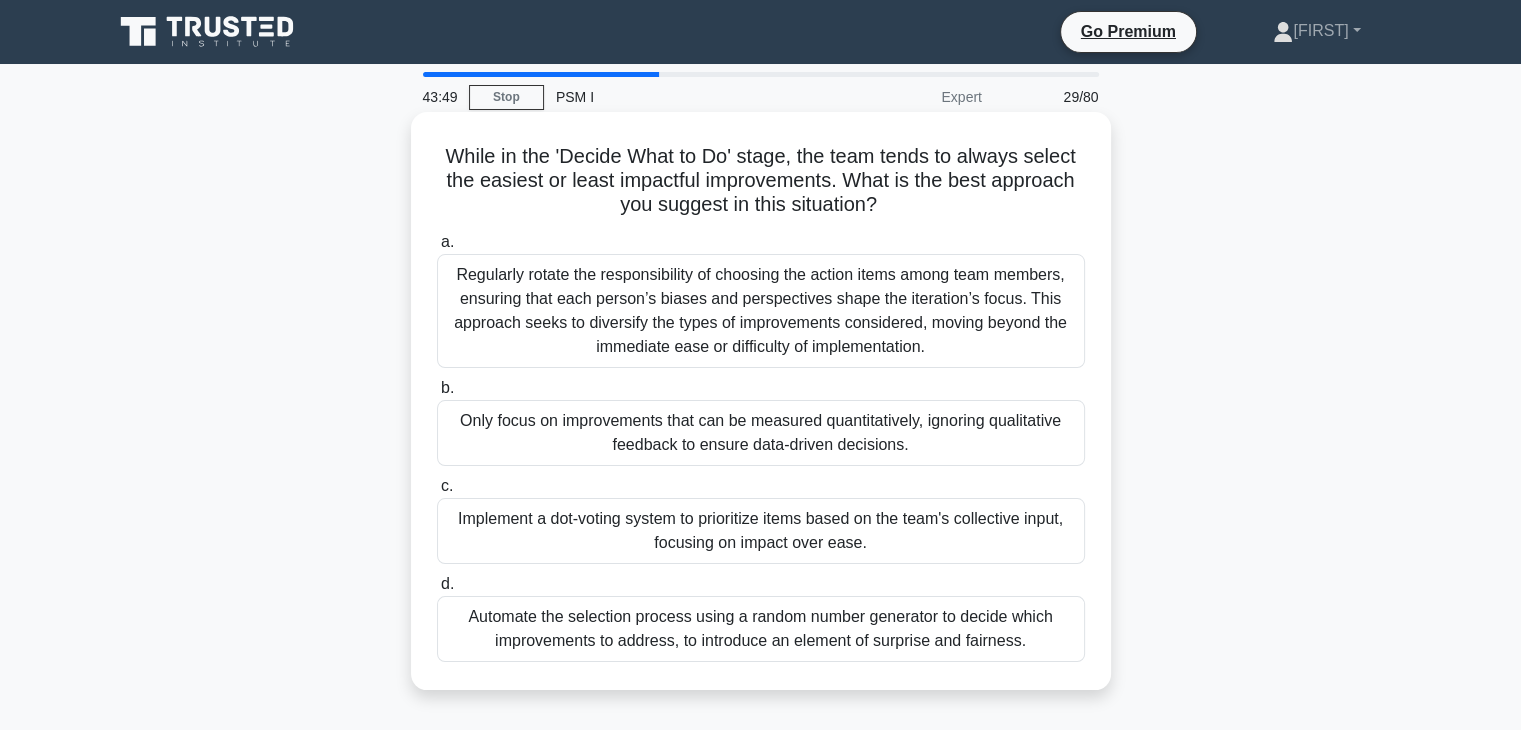 click on "Implement a dot-voting system to prioritize items based on the team's collective input, focusing on impact over ease." at bounding box center (761, 531) 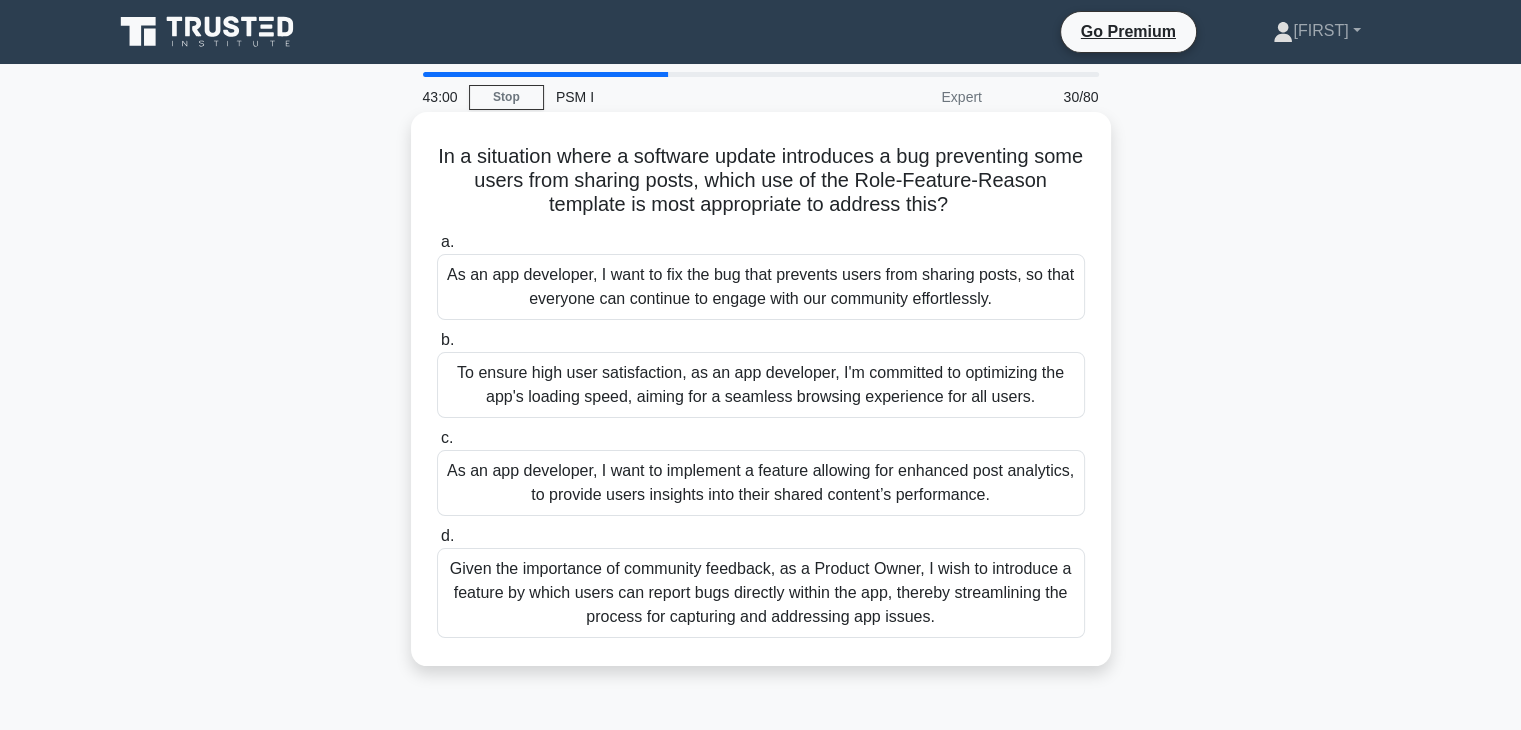 click on "Given the importance of community feedback, as a Product Owner, I wish to introduce a feature by which users can report bugs directly within the app, thereby streamlining the process for capturing and addressing app issues." at bounding box center (761, 593) 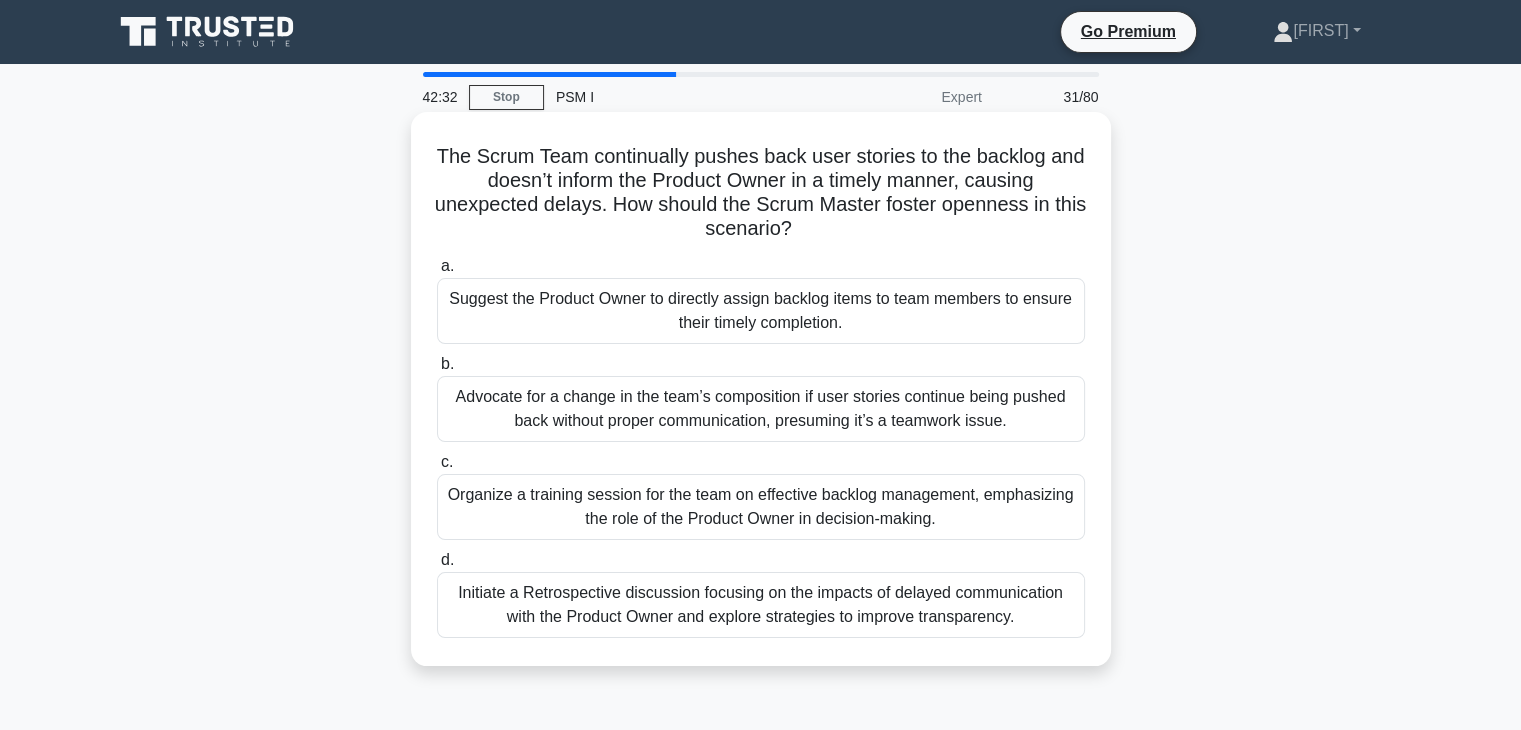 click on "Initiate a Retrospective discussion focusing on the impacts of delayed communication with the Product Owner and explore strategies to improve transparency." at bounding box center [761, 605] 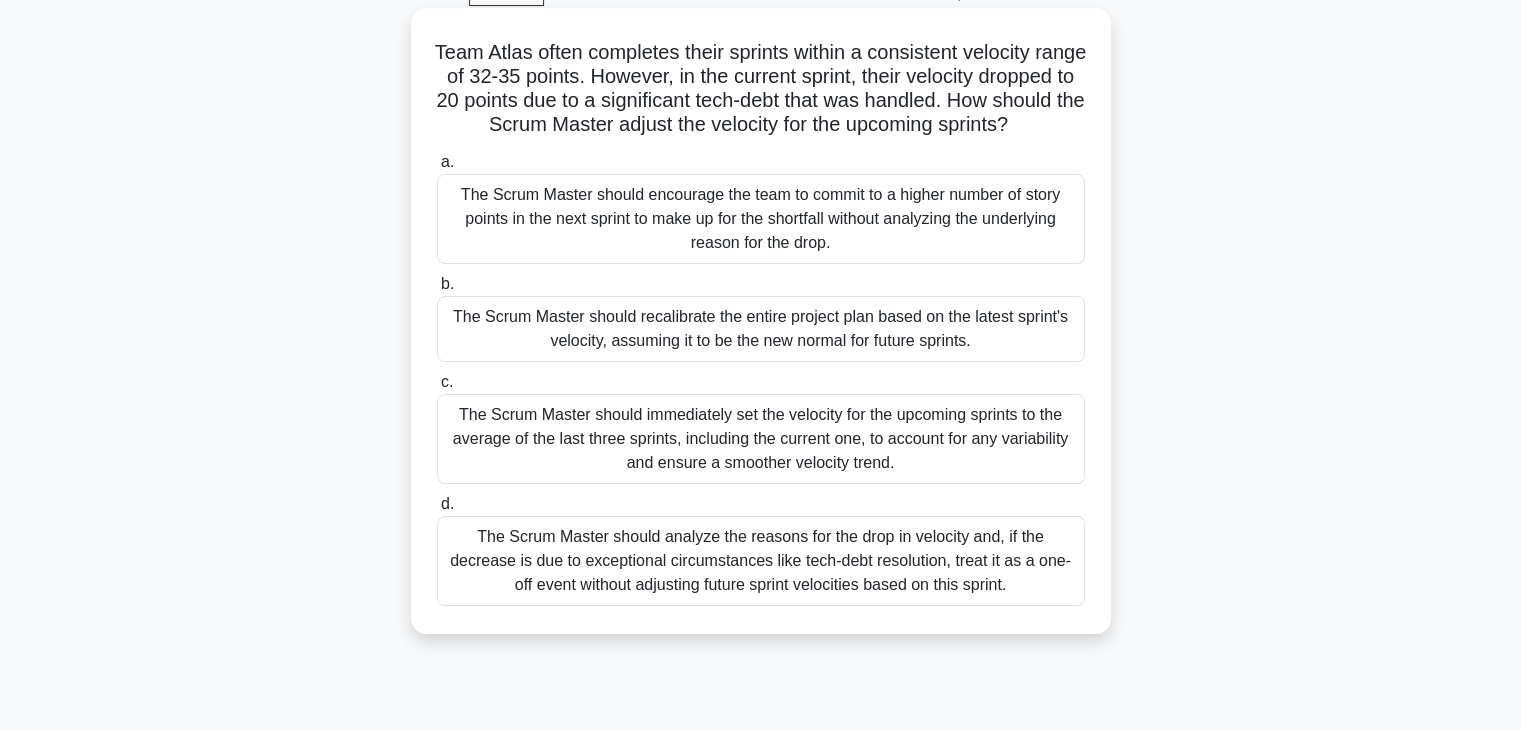 scroll, scrollTop: 116, scrollLeft: 0, axis: vertical 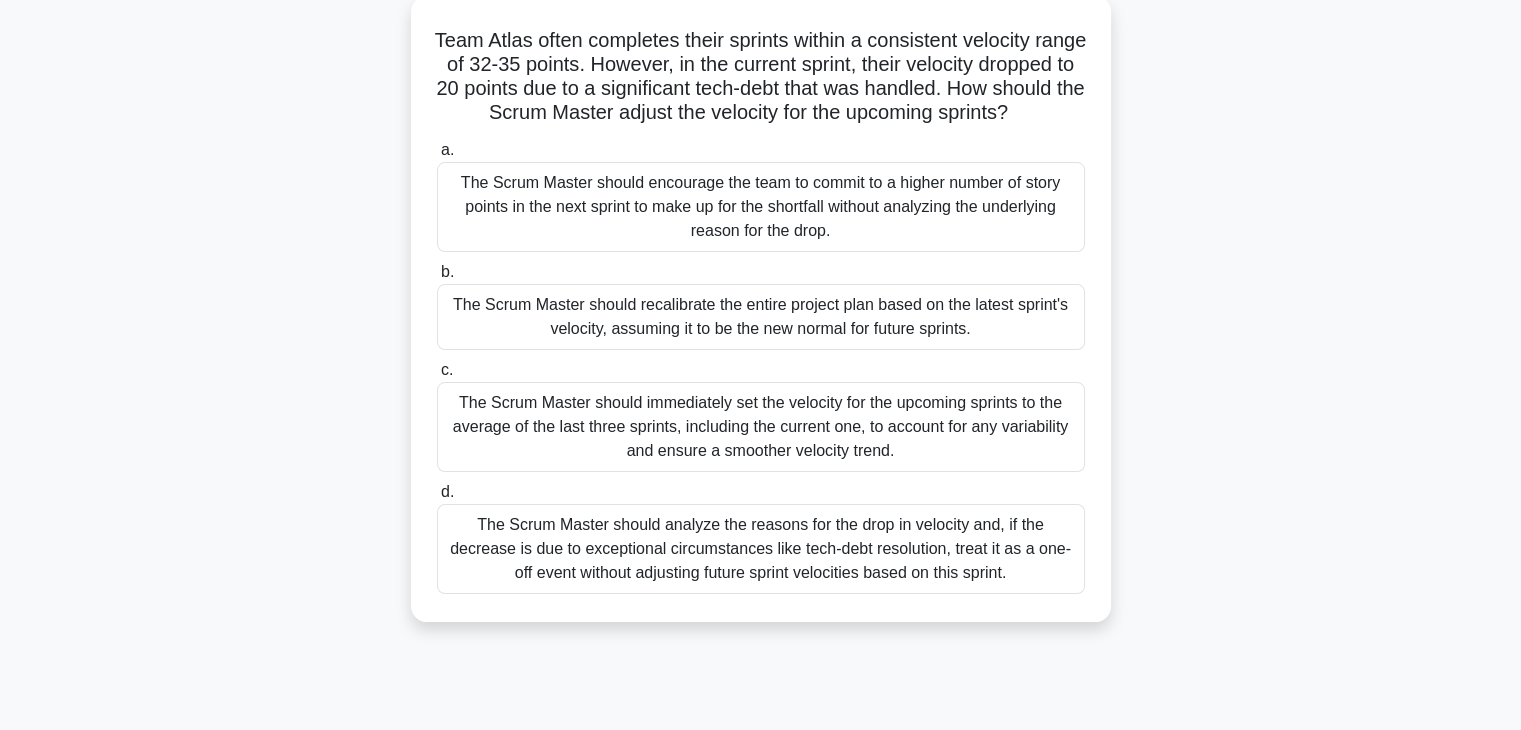 click on "The Scrum Master should analyze the reasons for the drop in velocity and, if the decrease is due to exceptional circumstances like tech-debt resolution, treat it as a one-off event without adjusting future sprint velocities based on this sprint." at bounding box center (761, 549) 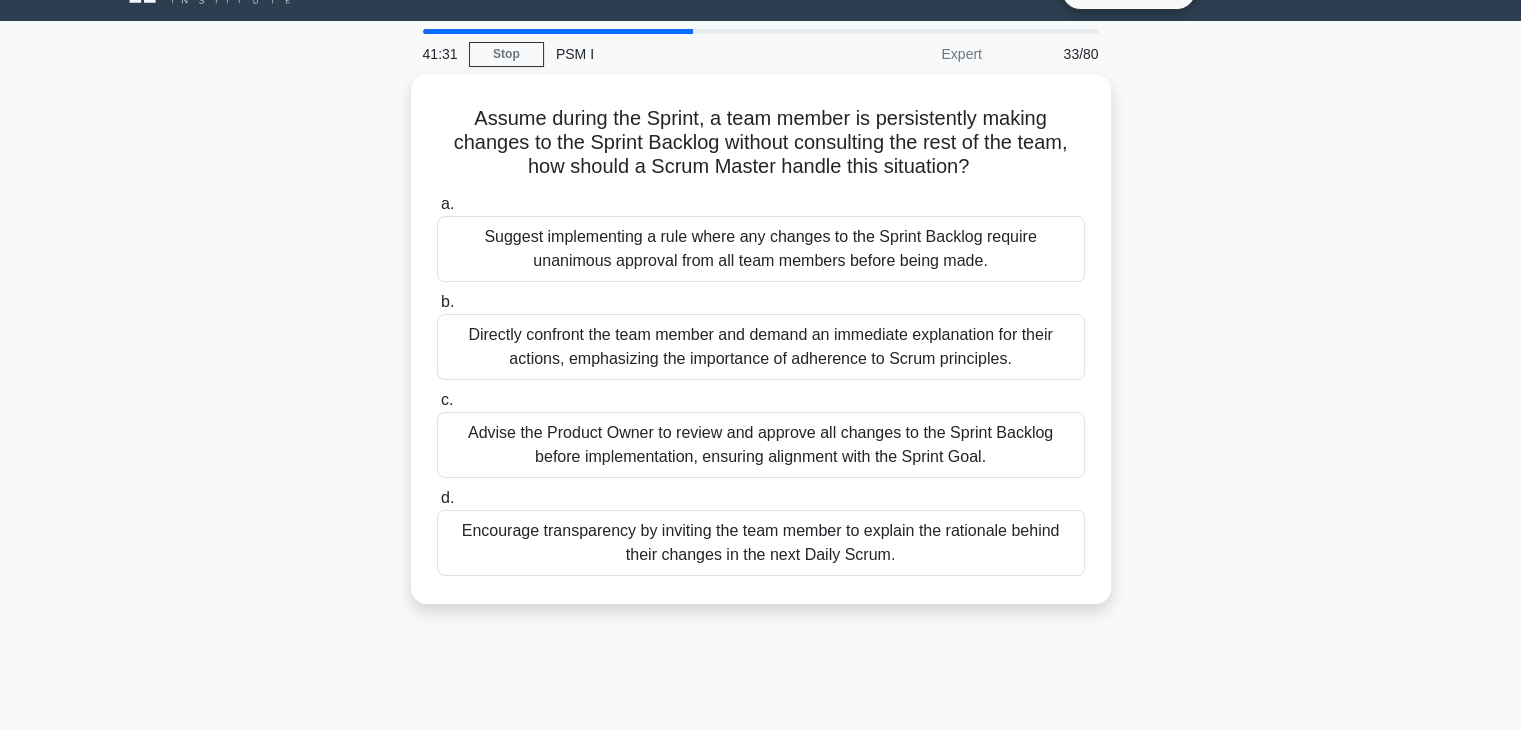 scroll, scrollTop: 0, scrollLeft: 0, axis: both 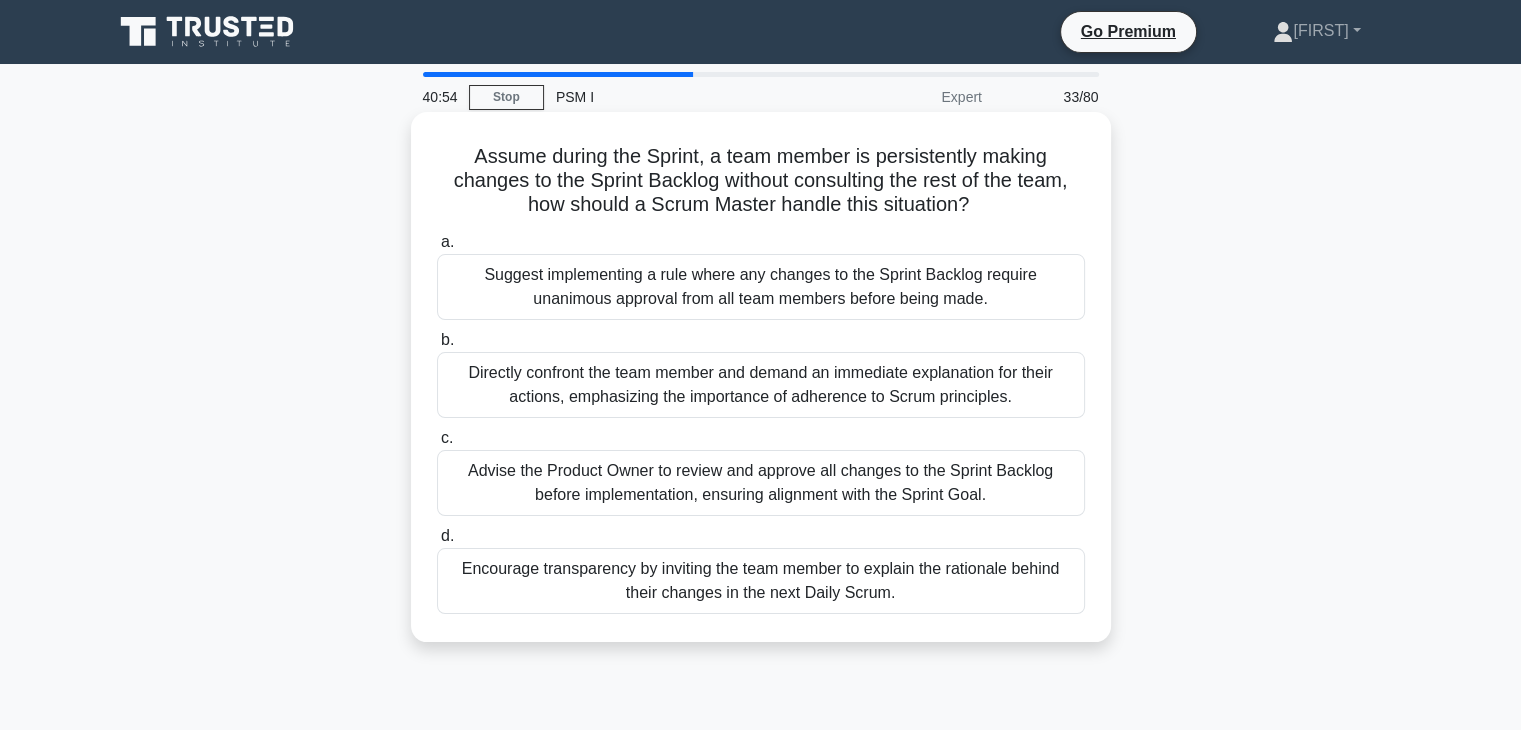 click on "Encourage transparency by inviting the team member to explain the rationale behind their changes in the next Daily Scrum." at bounding box center [761, 581] 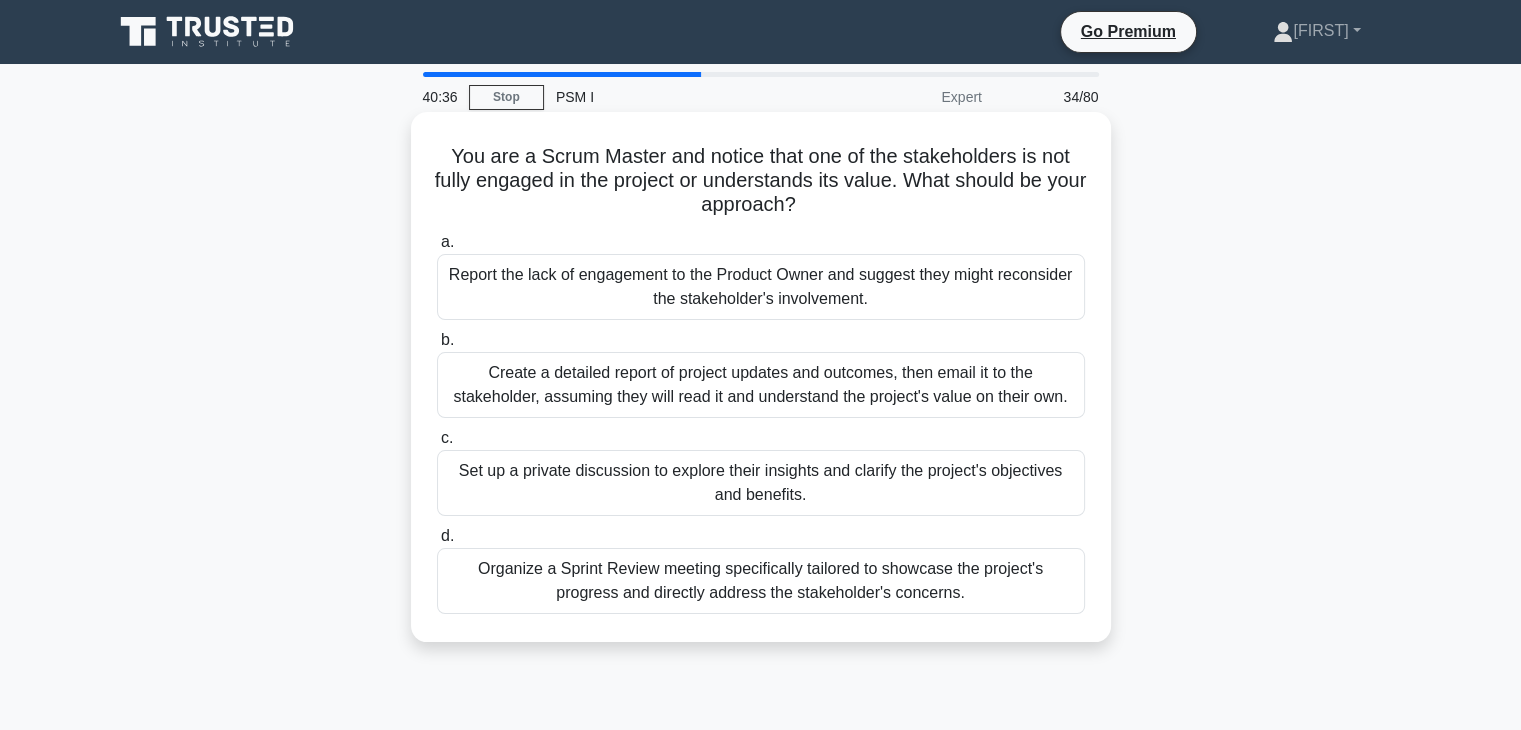 click on "Set up a private discussion to explore their insights and clarify the project's objectives and benefits." at bounding box center [761, 483] 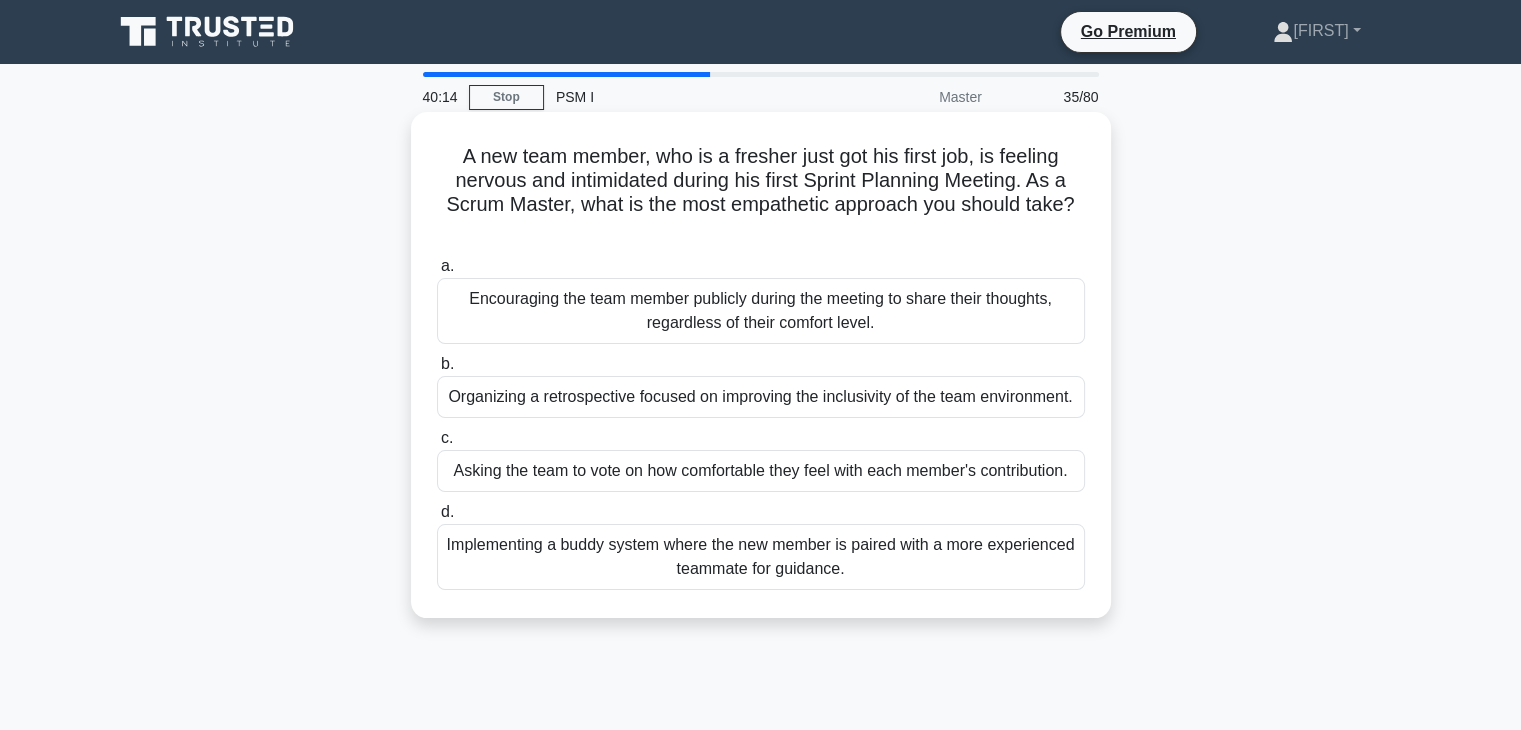 click on "Implementing a buddy system where the new member is paired with a more experienced teammate for guidance." at bounding box center [761, 557] 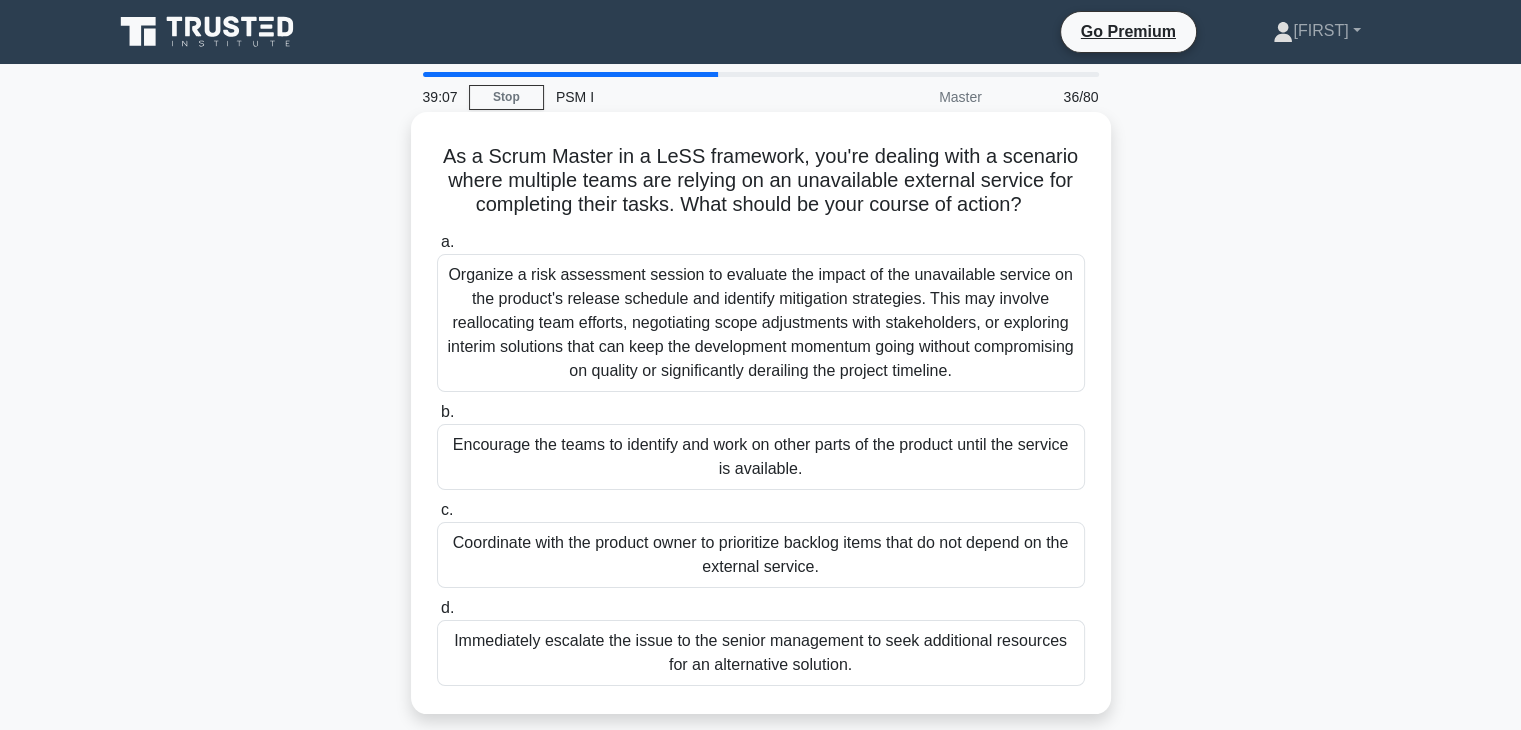click on "Coordinate with the product owner to prioritize backlog items that do not depend on the external service." at bounding box center (761, 555) 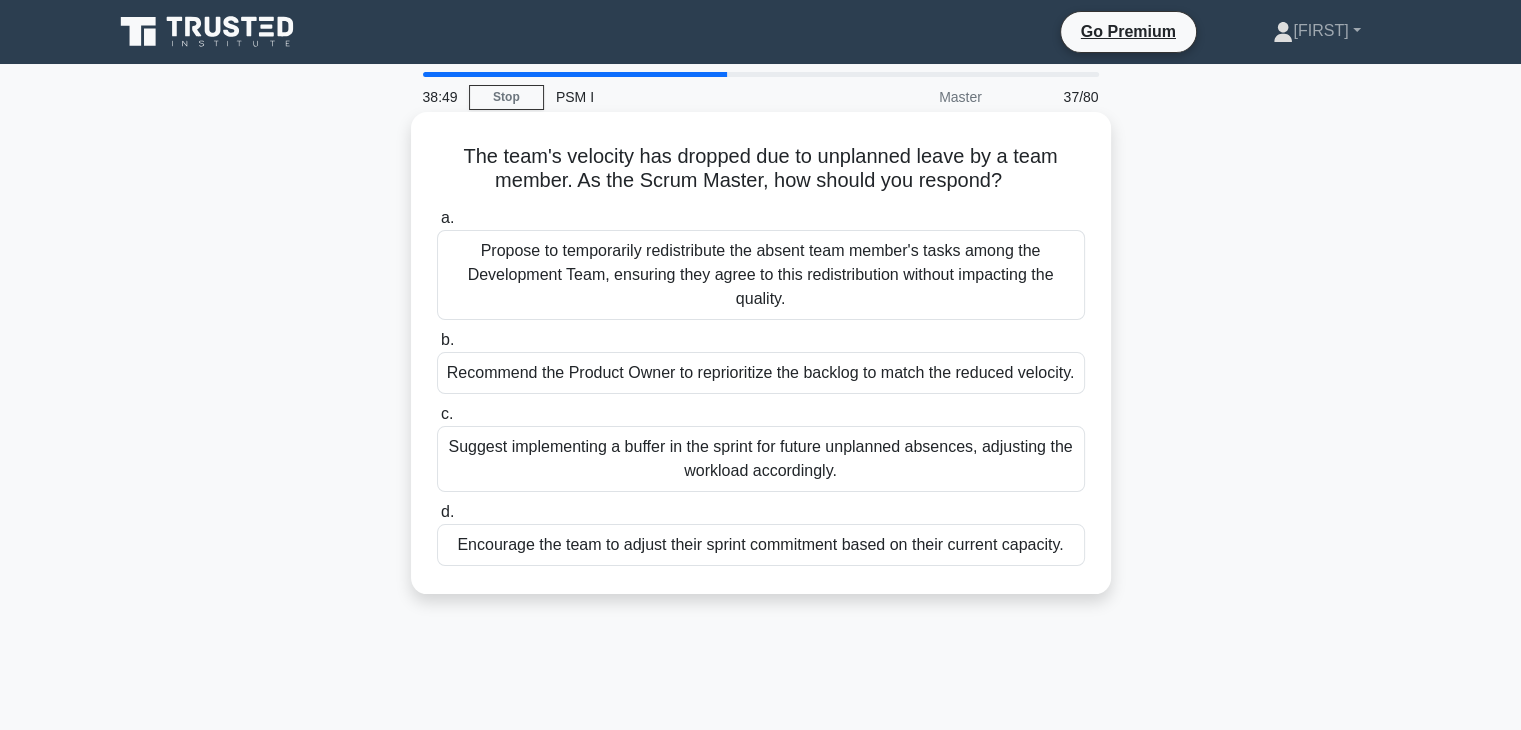 click on "Encourage the team to adjust their sprint commitment based on their current capacity." at bounding box center (761, 545) 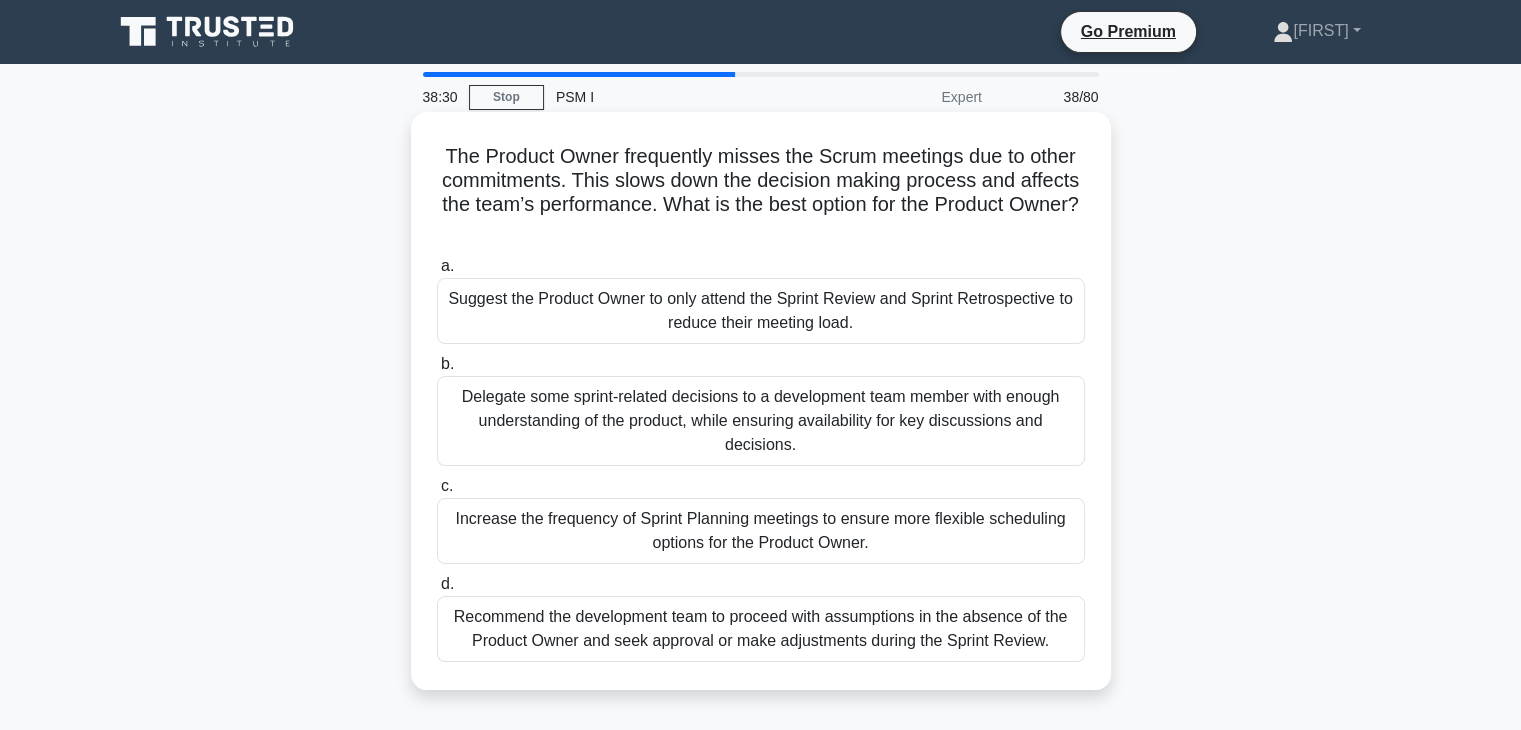 click on "Delegate some sprint-related decisions to a development team member with enough understanding of the product, while ensuring availability for key discussions and decisions." at bounding box center (761, 421) 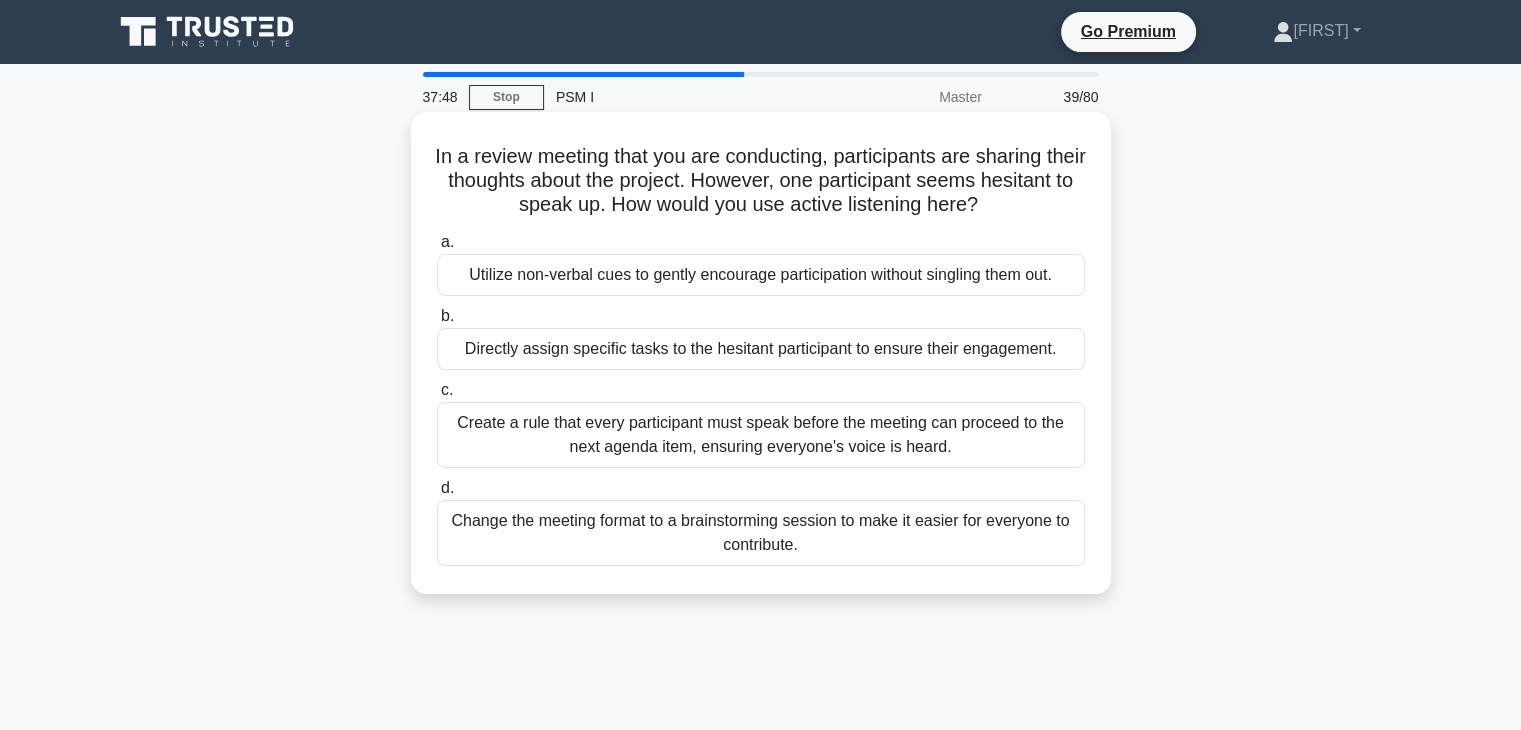 click on "Change the meeting format to a brainstorming session to make it easier for everyone to contribute." at bounding box center [761, 533] 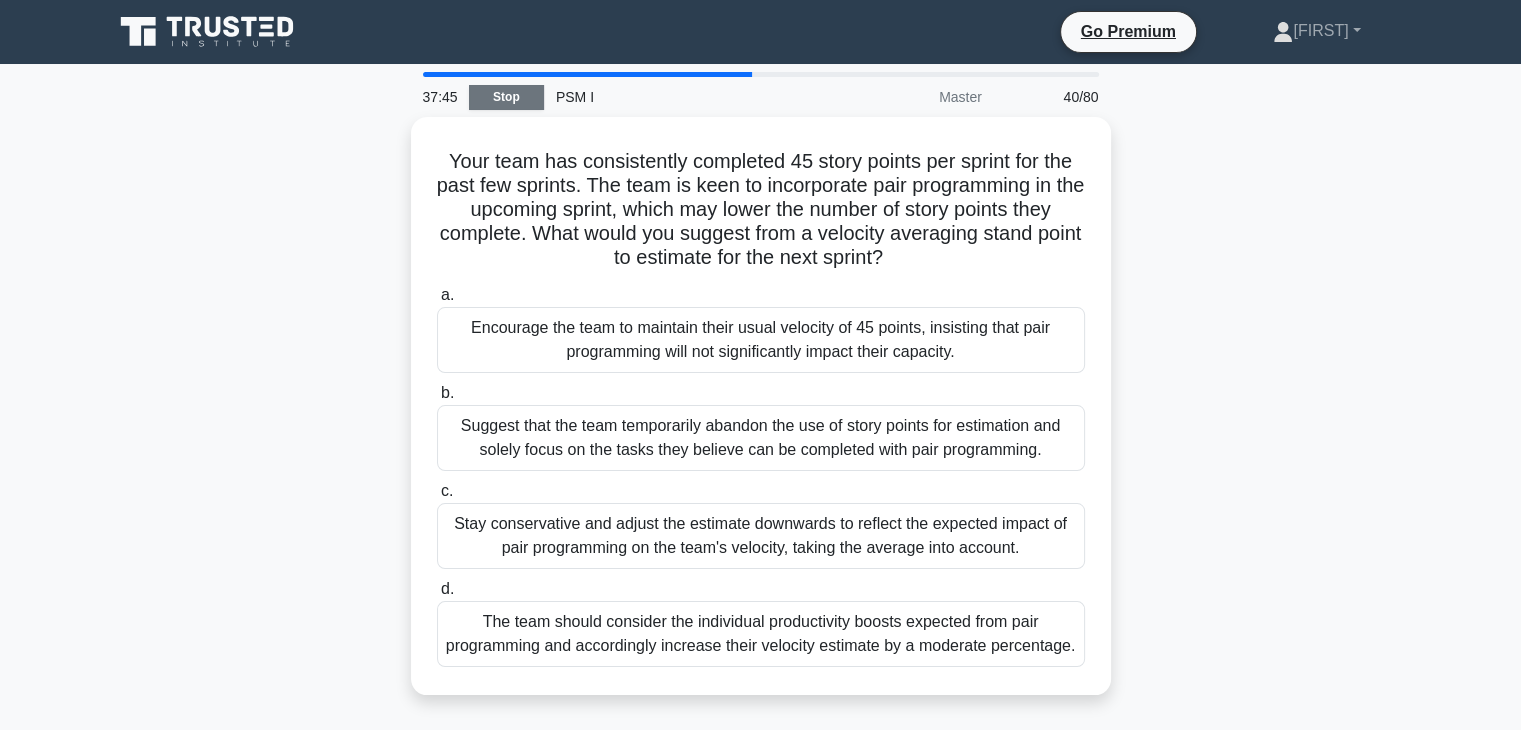 click on "Stop" at bounding box center [506, 97] 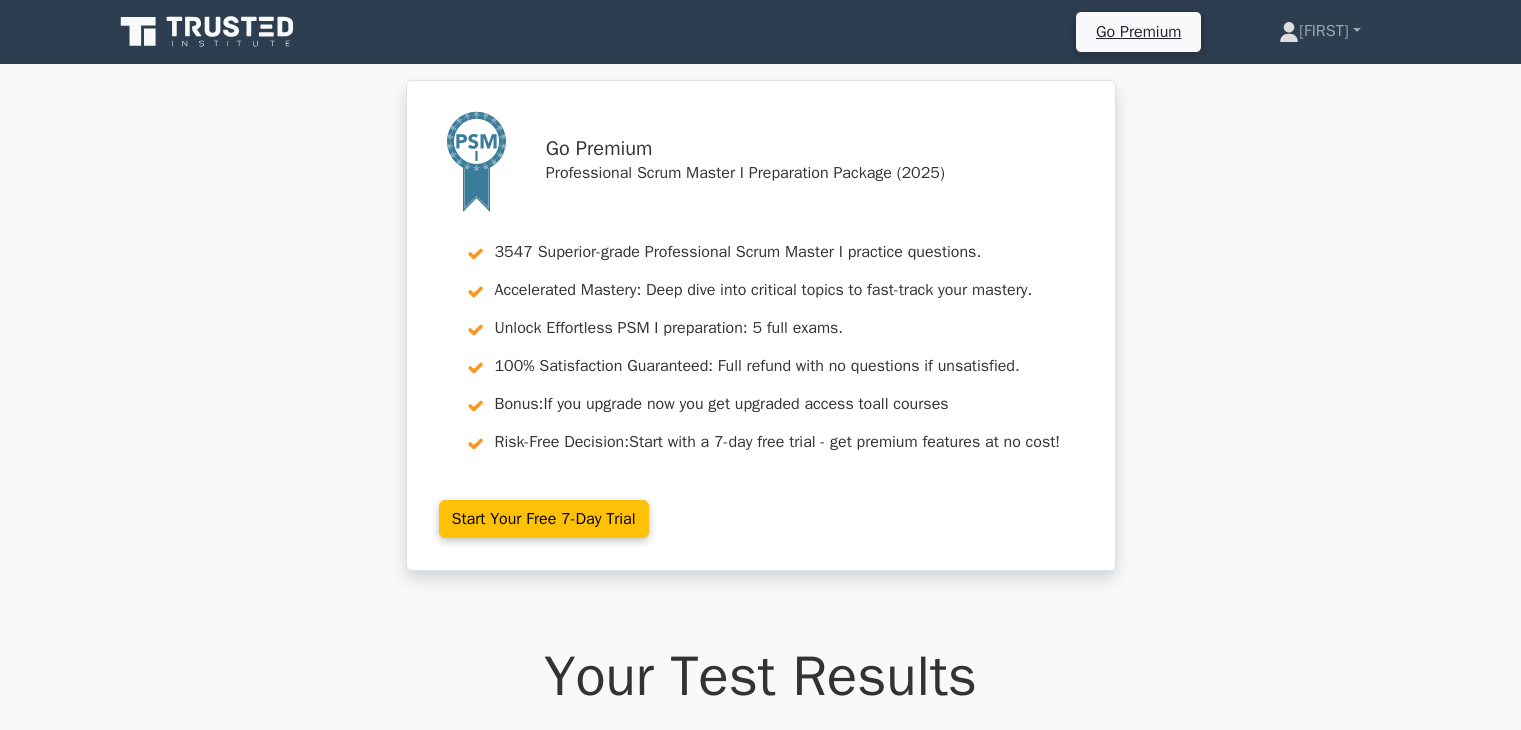 scroll, scrollTop: 572, scrollLeft: 0, axis: vertical 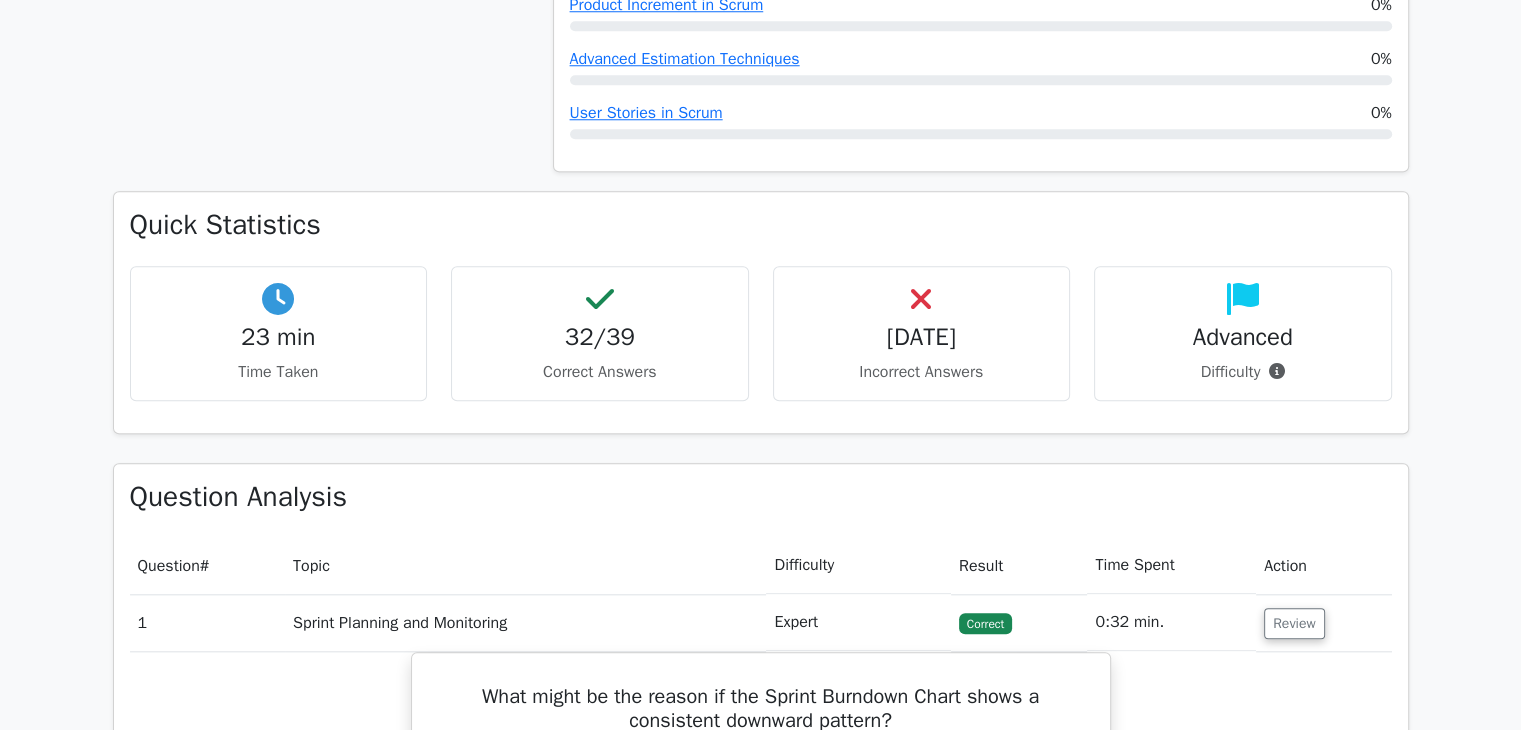 click on "7/39" at bounding box center [922, 337] 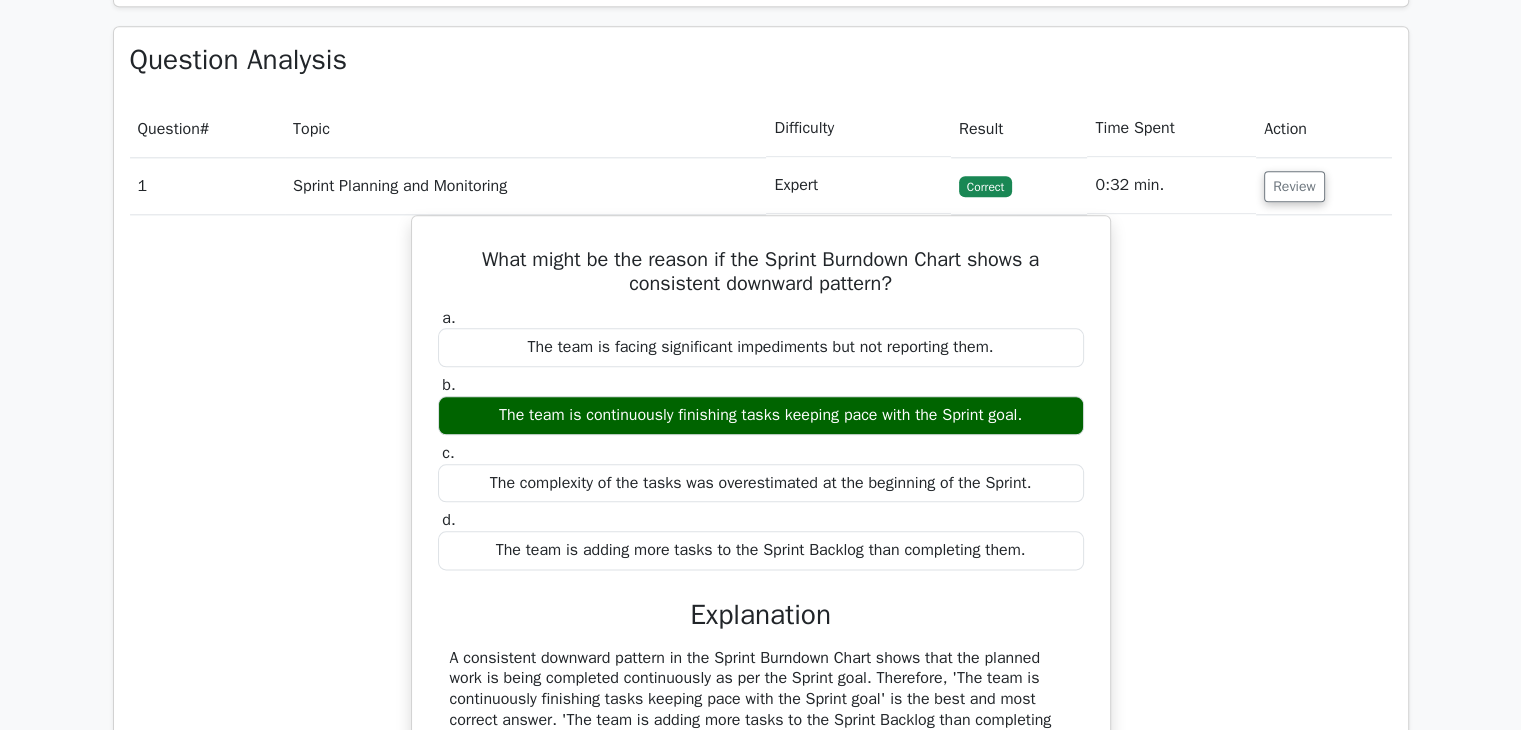 scroll, scrollTop: 2291, scrollLeft: 0, axis: vertical 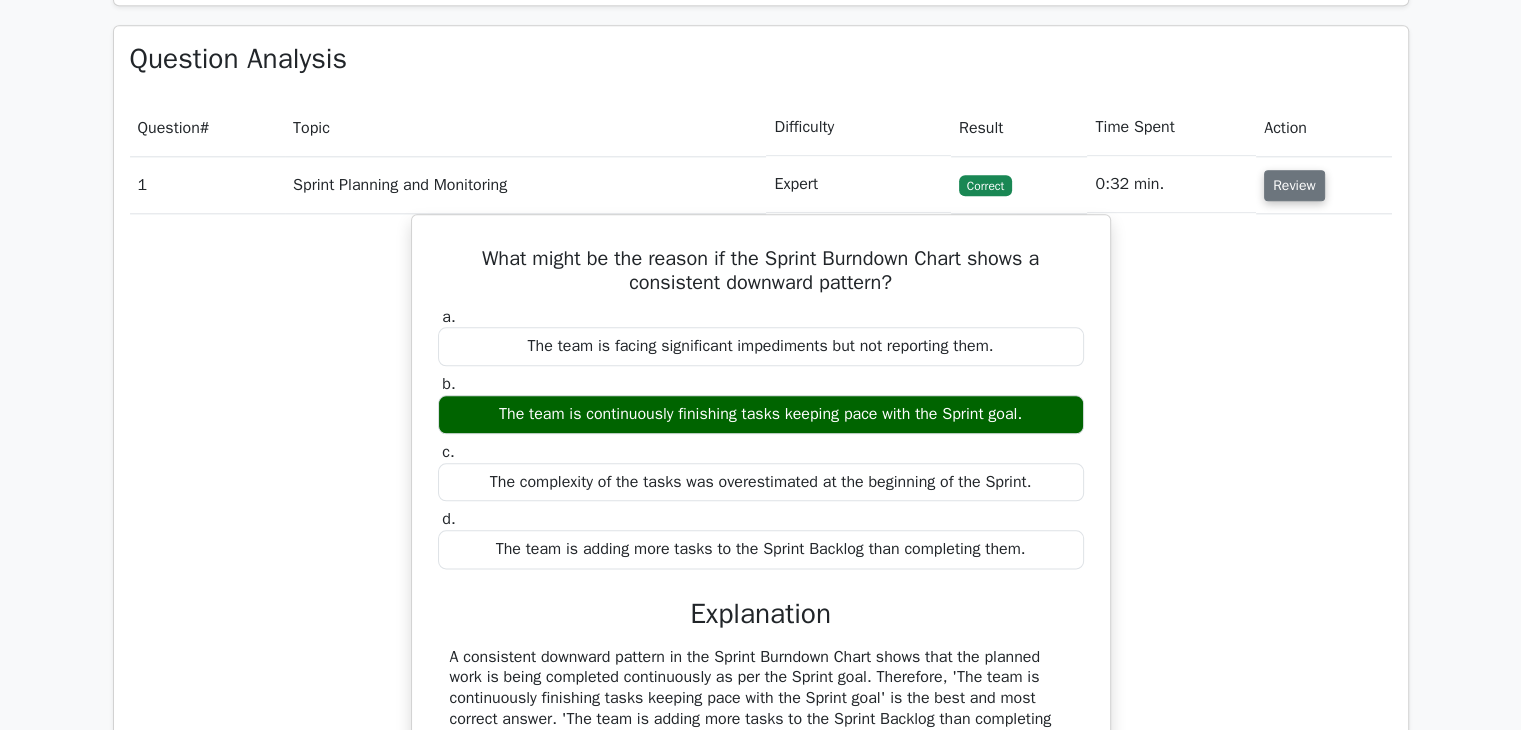 click on "Review" at bounding box center (1294, 185) 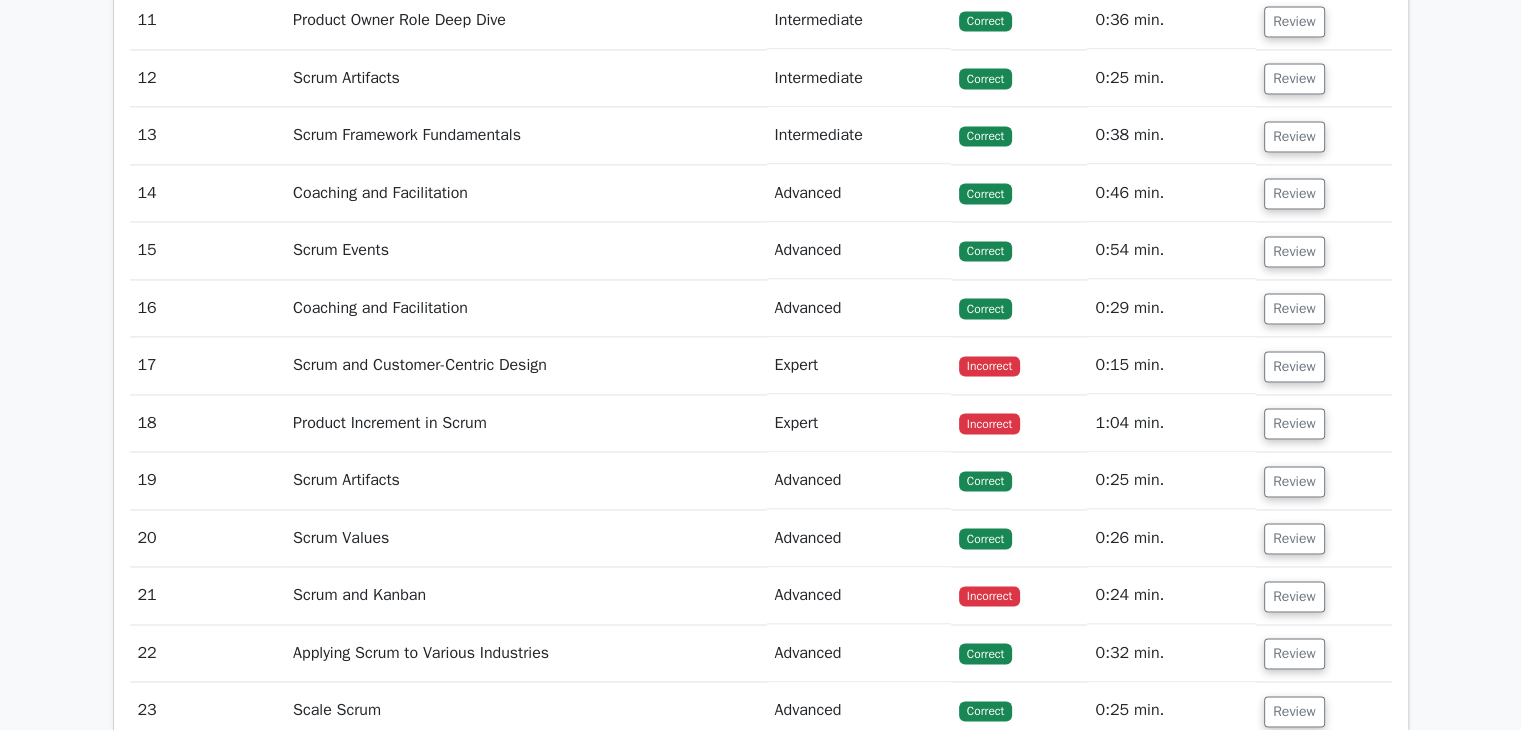 scroll, scrollTop: 3031, scrollLeft: 0, axis: vertical 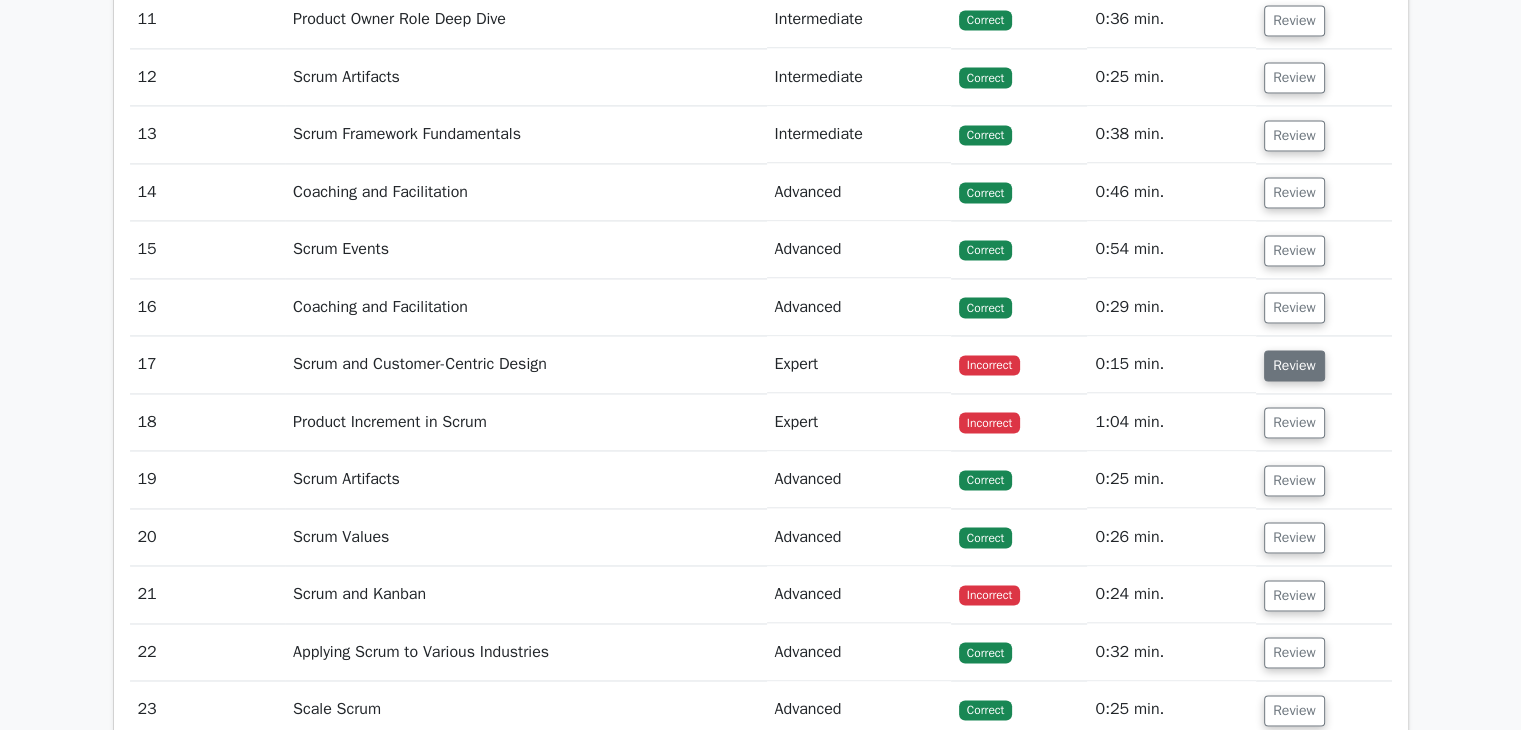 click on "Review" at bounding box center [1294, 365] 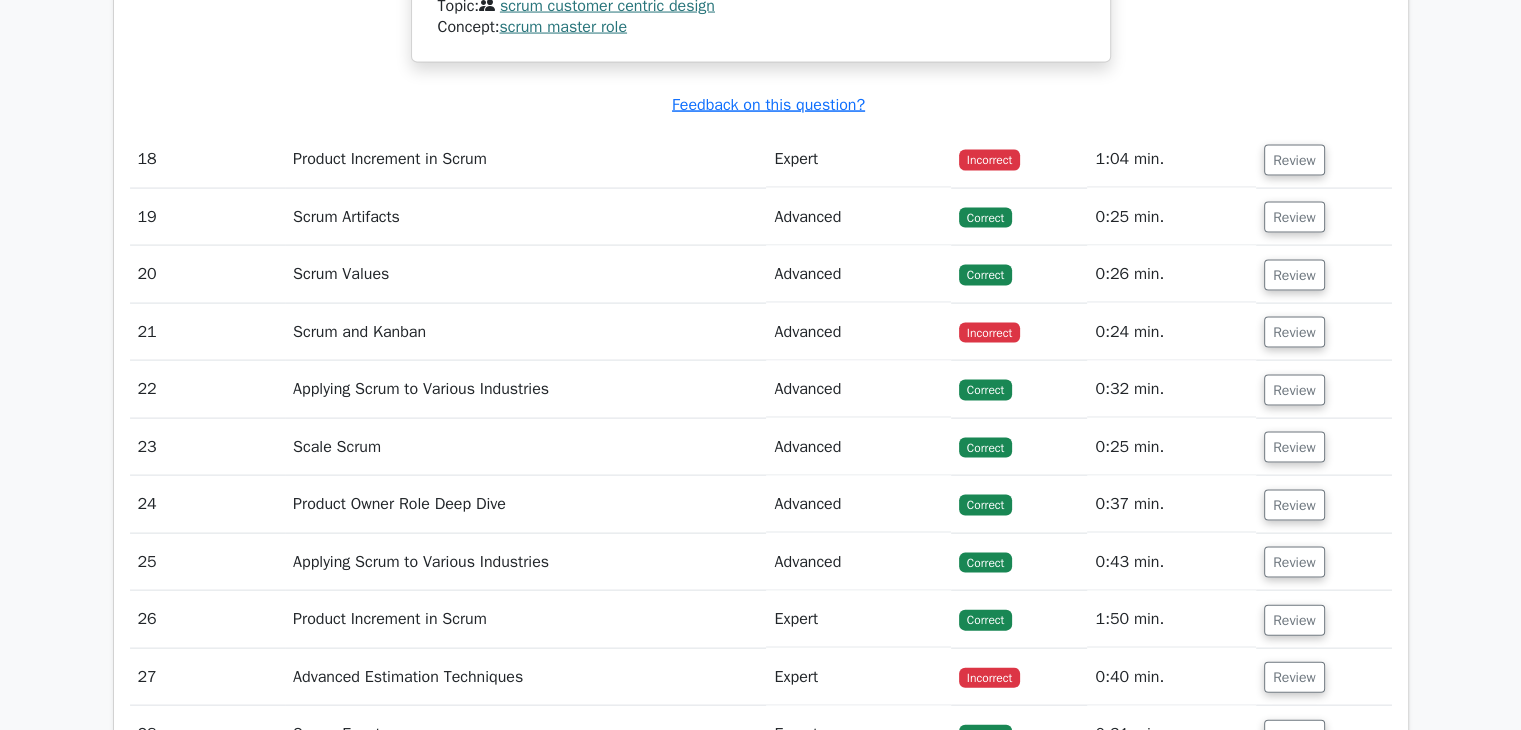 scroll, scrollTop: 4130, scrollLeft: 0, axis: vertical 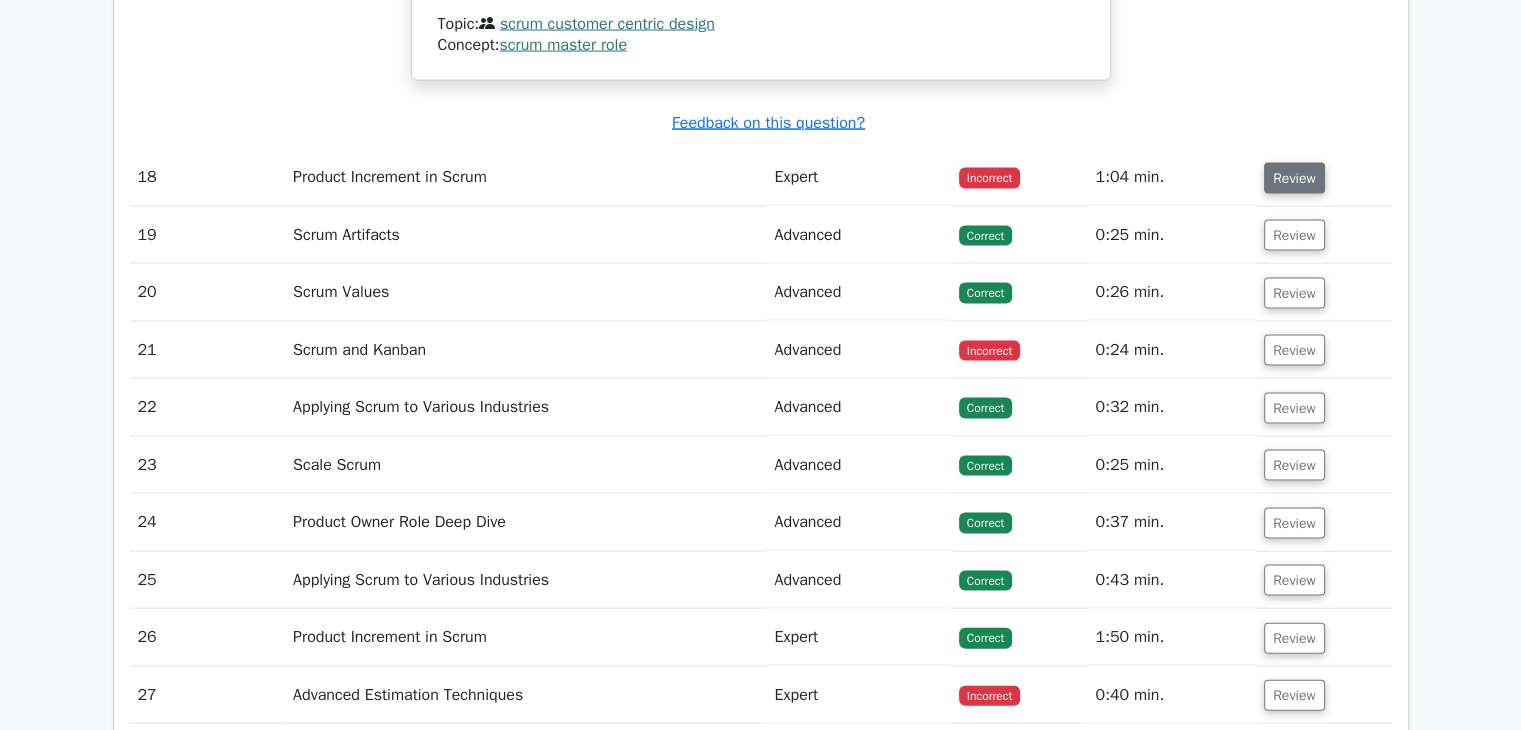 click on "Review" at bounding box center [1294, 178] 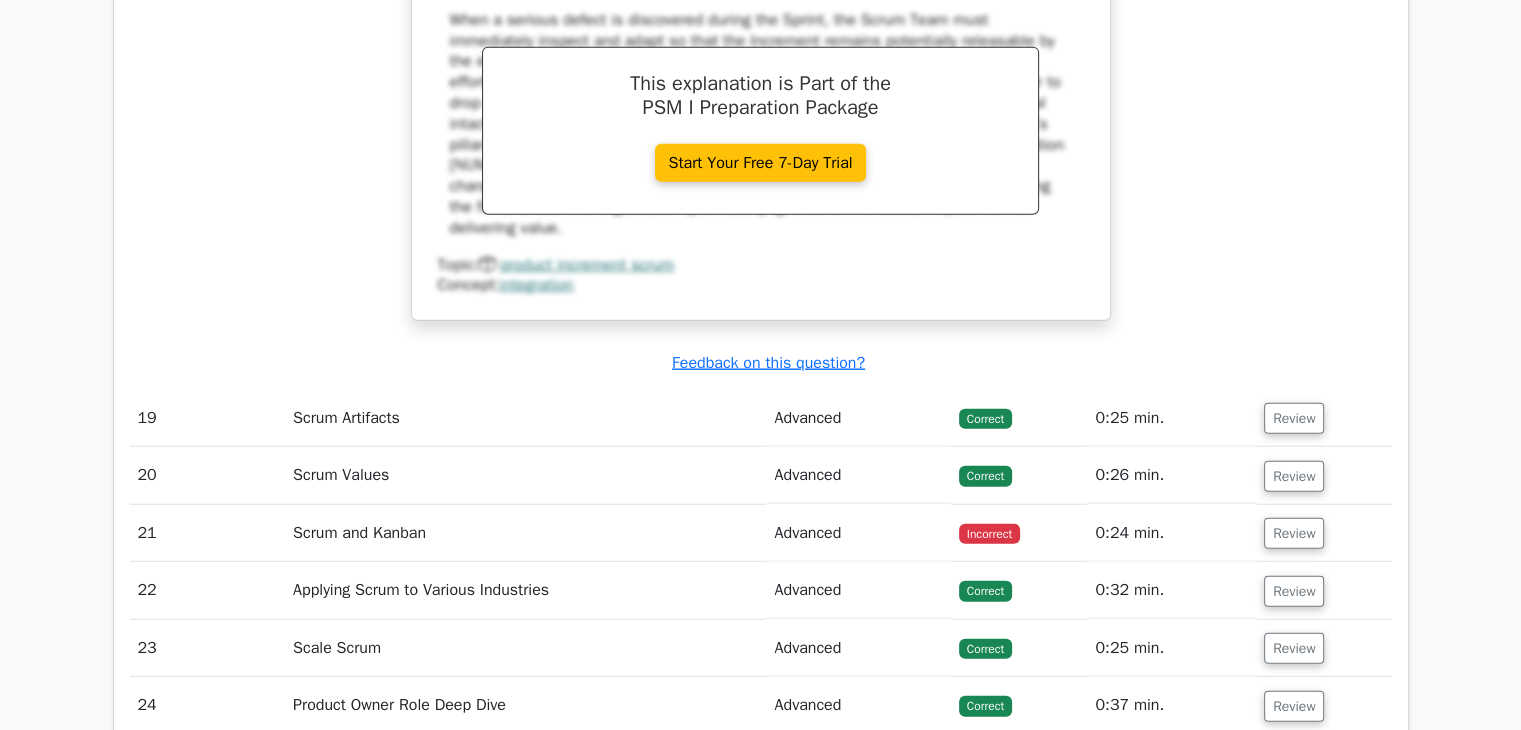 scroll, scrollTop: 4932, scrollLeft: 0, axis: vertical 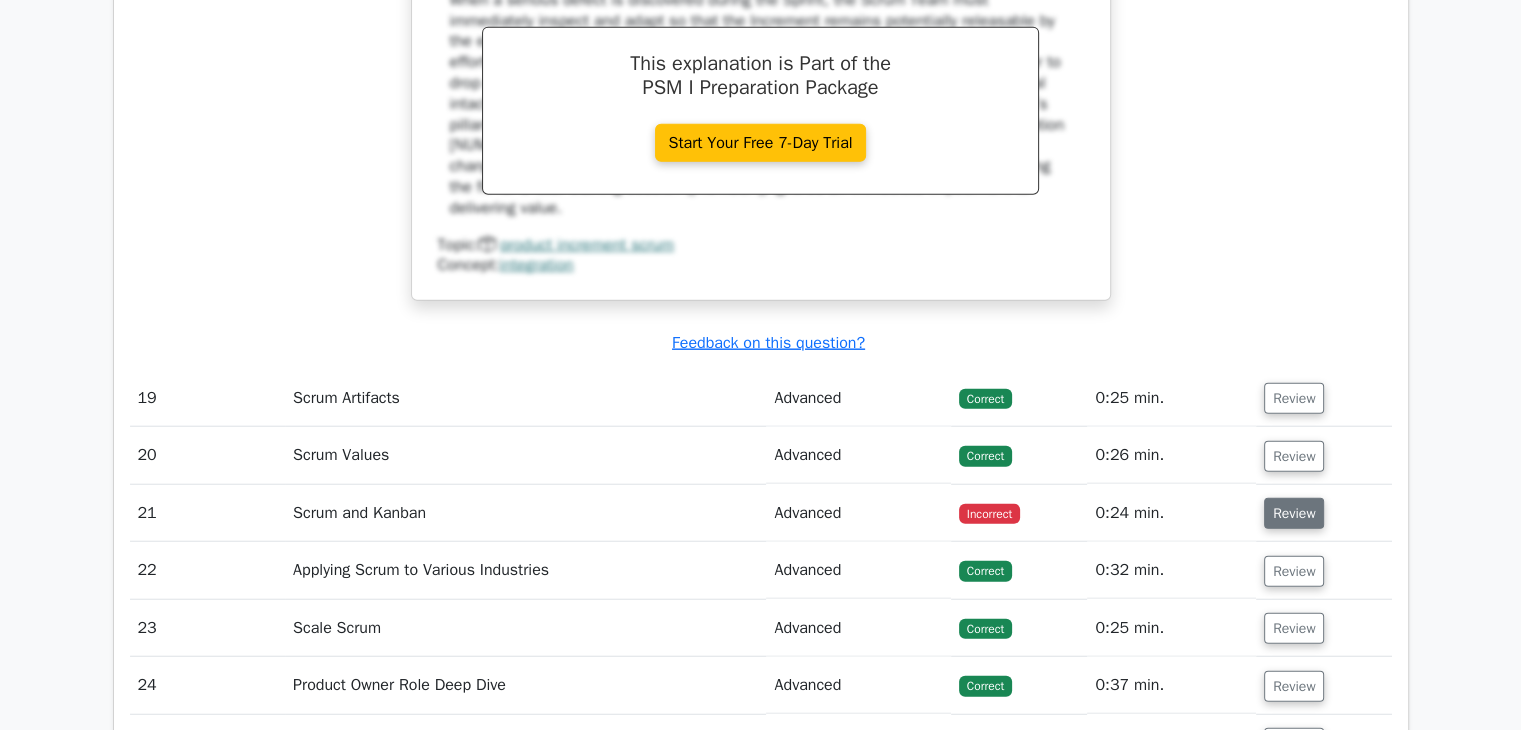 click on "Review" at bounding box center (1294, 513) 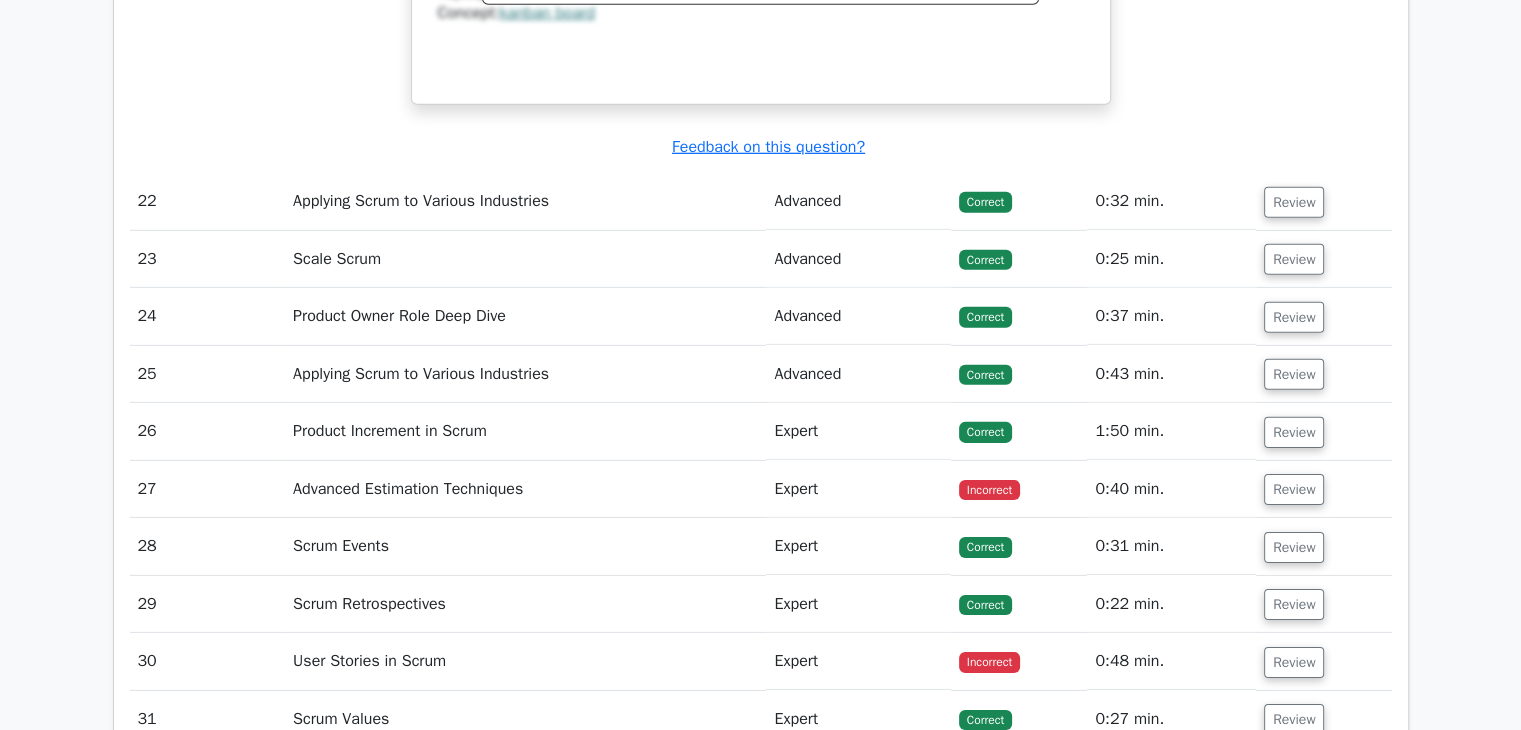scroll, scrollTop: 6223, scrollLeft: 0, axis: vertical 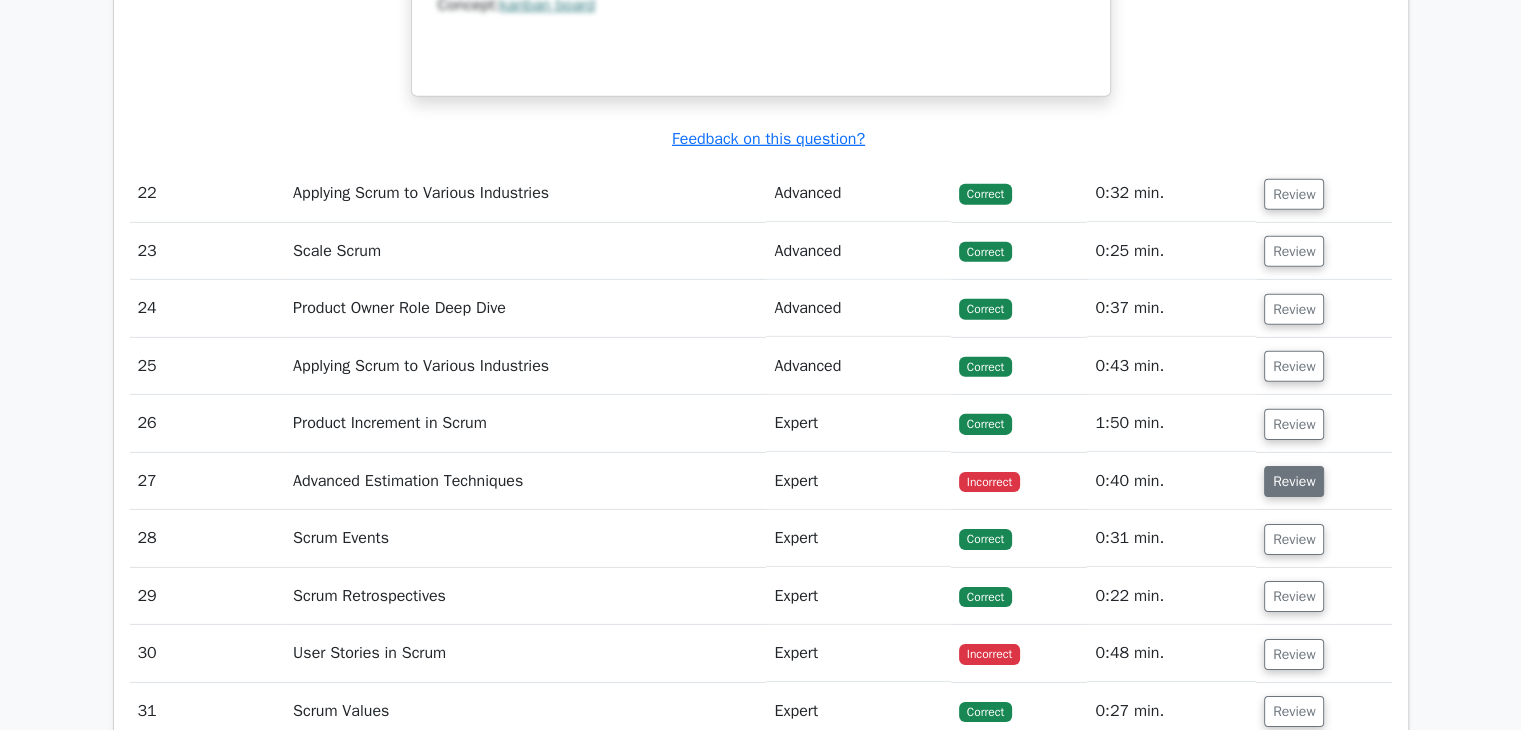click on "Review" at bounding box center [1294, 481] 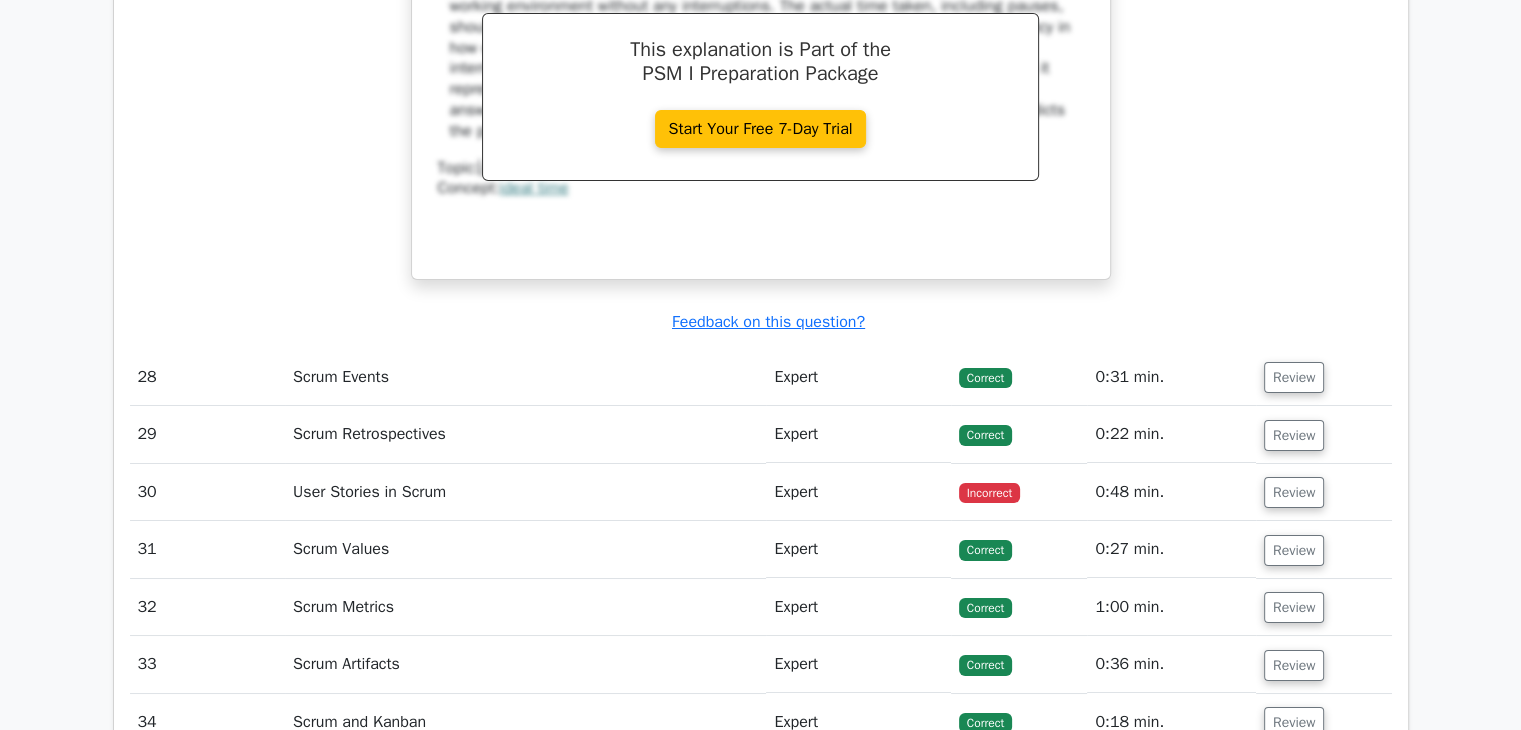 scroll, scrollTop: 7282, scrollLeft: 0, axis: vertical 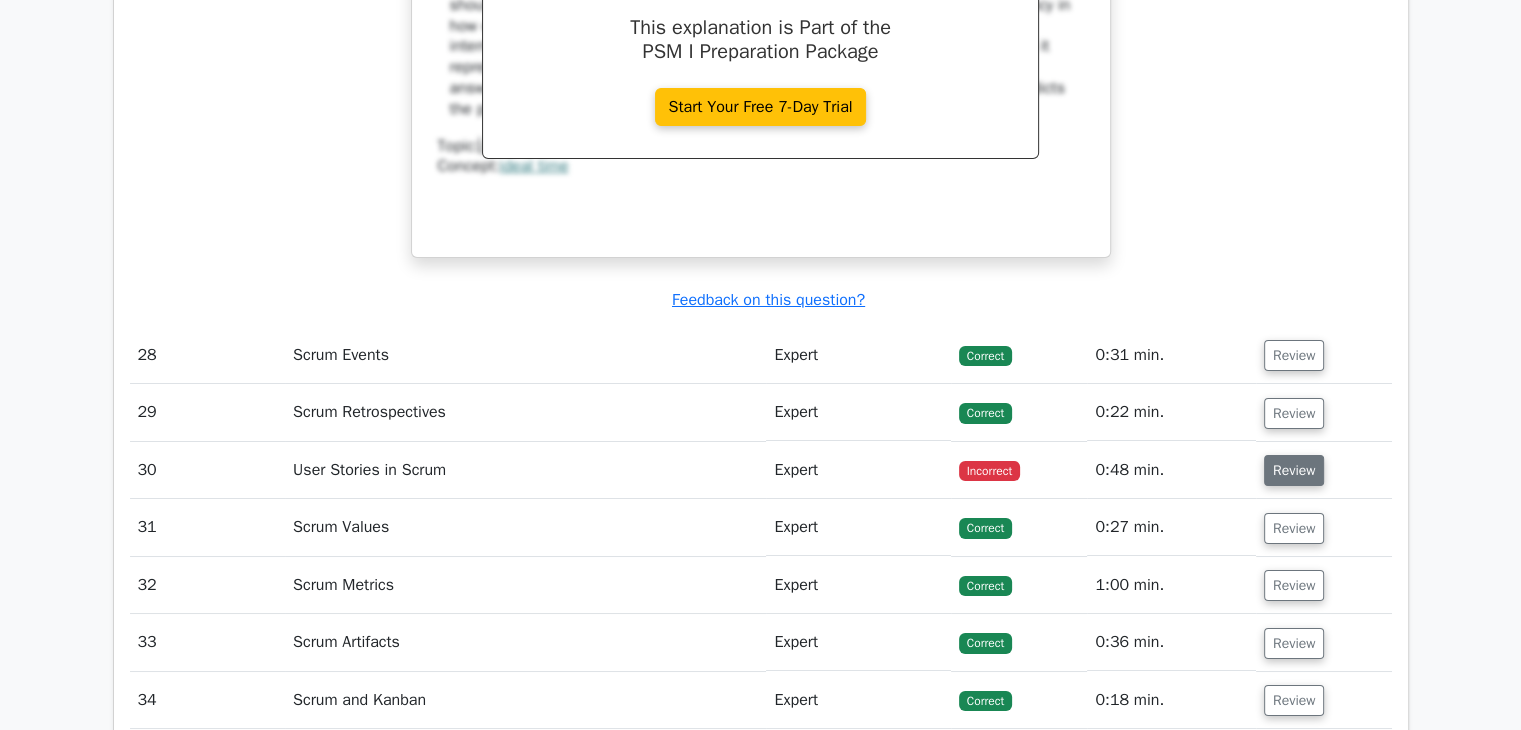 click on "Review" at bounding box center (1294, 470) 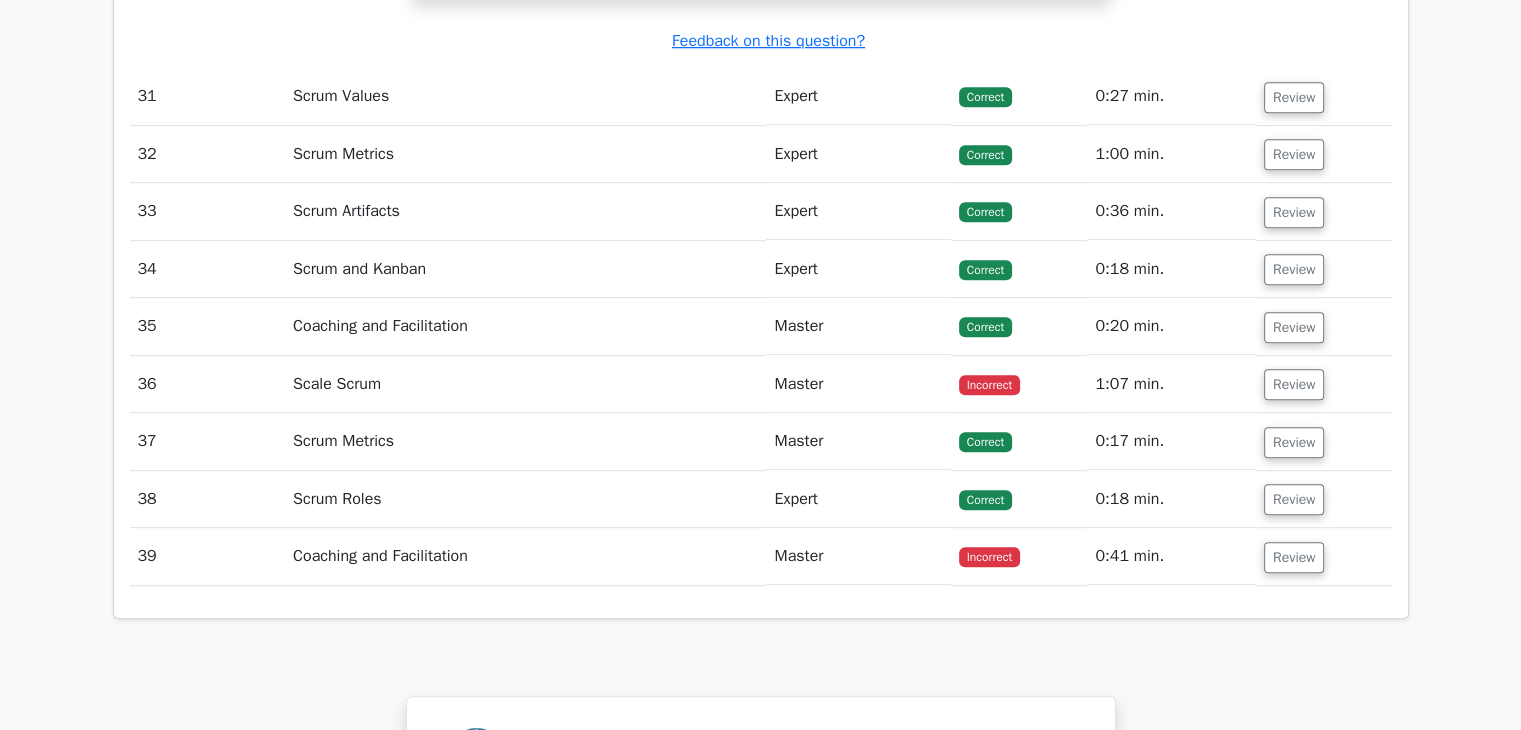 scroll, scrollTop: 8650, scrollLeft: 0, axis: vertical 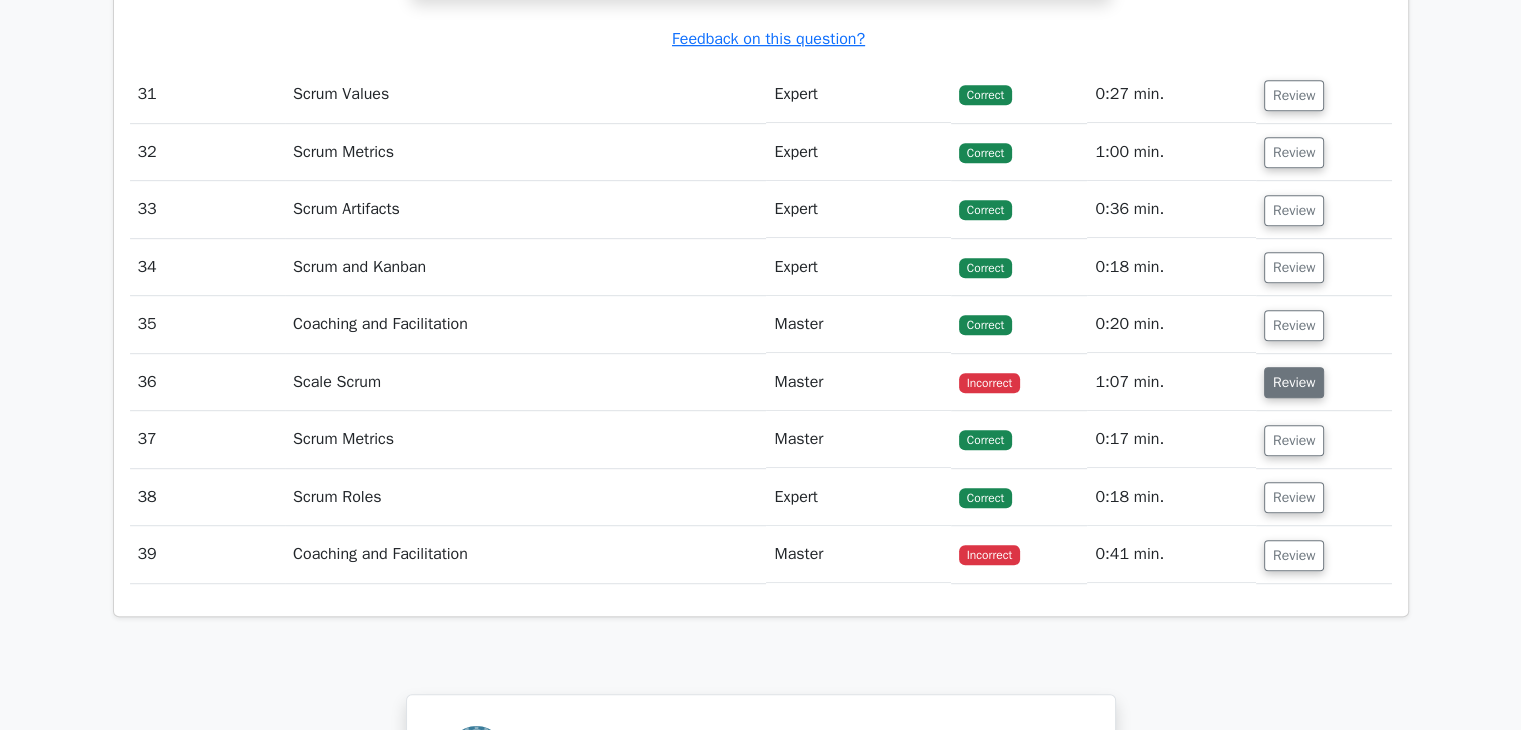 click on "Review" at bounding box center (1294, 382) 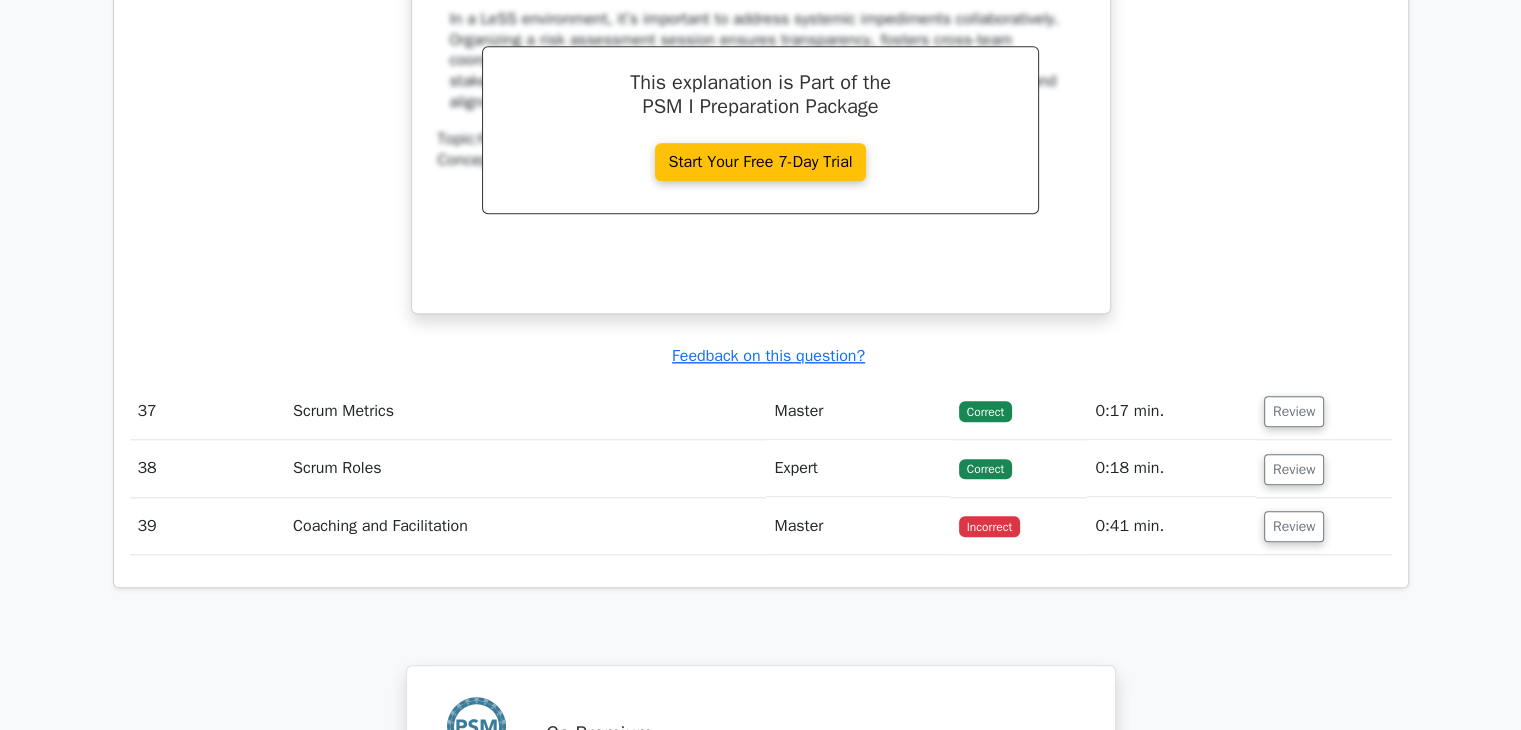 scroll, scrollTop: 9658, scrollLeft: 0, axis: vertical 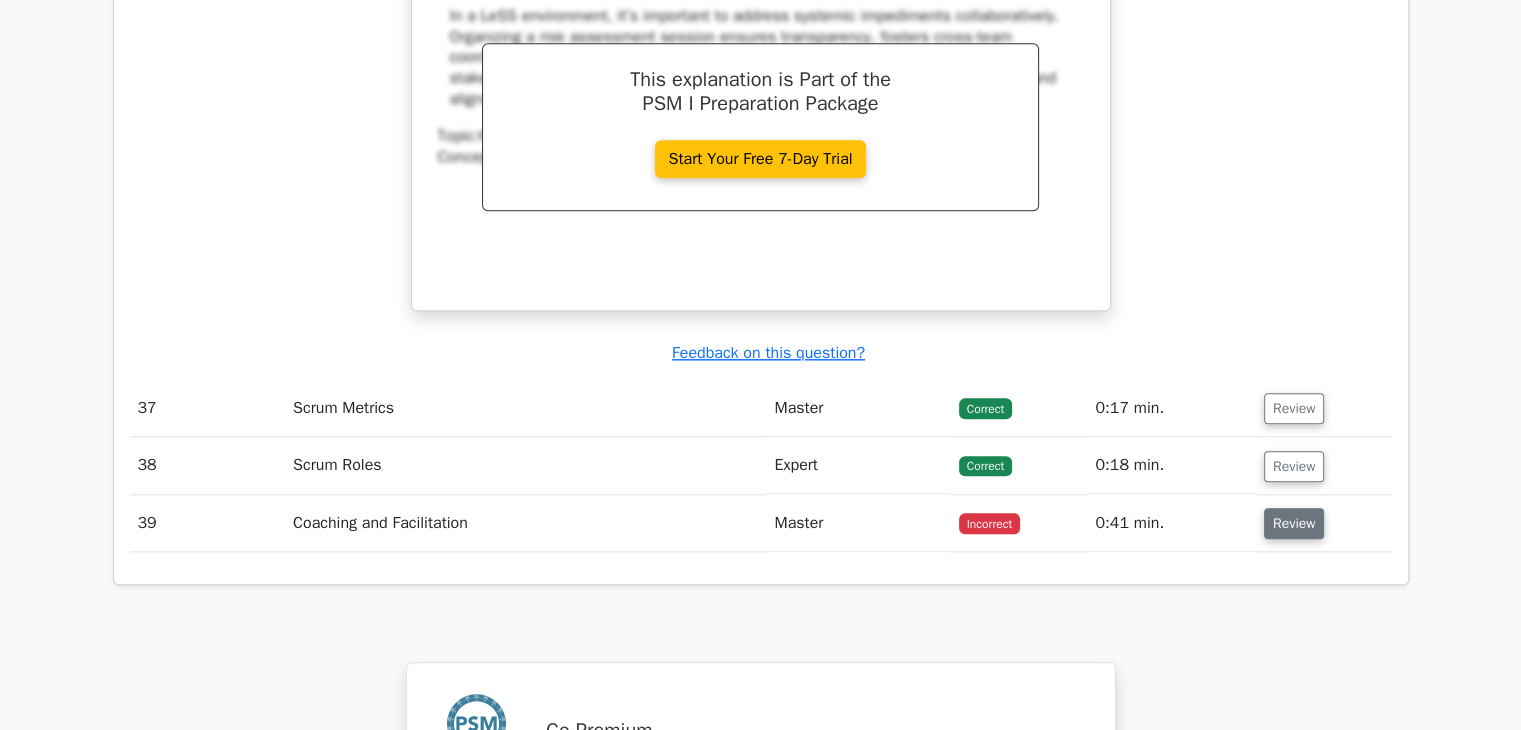 click on "Review" at bounding box center [1294, 523] 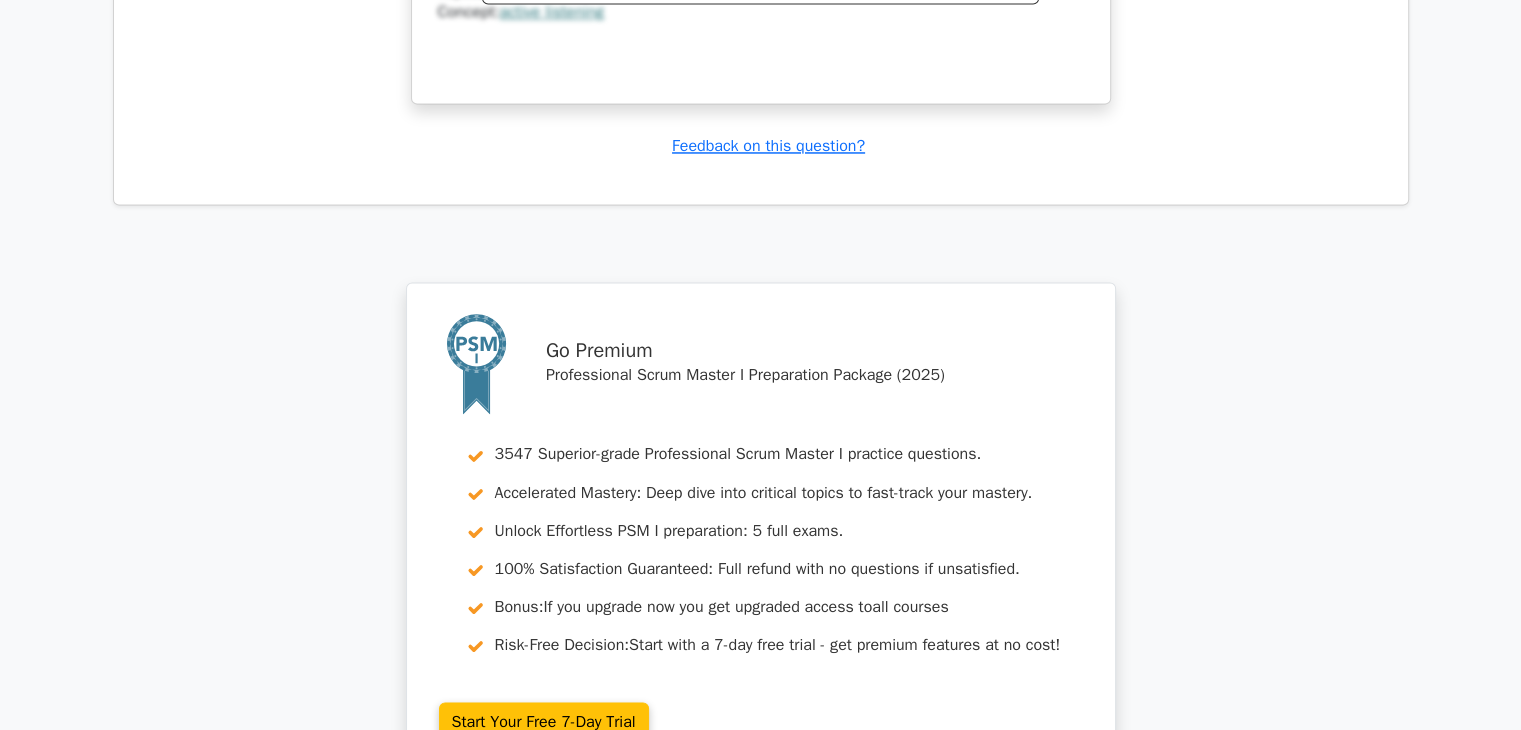 scroll, scrollTop: 11358, scrollLeft: 0, axis: vertical 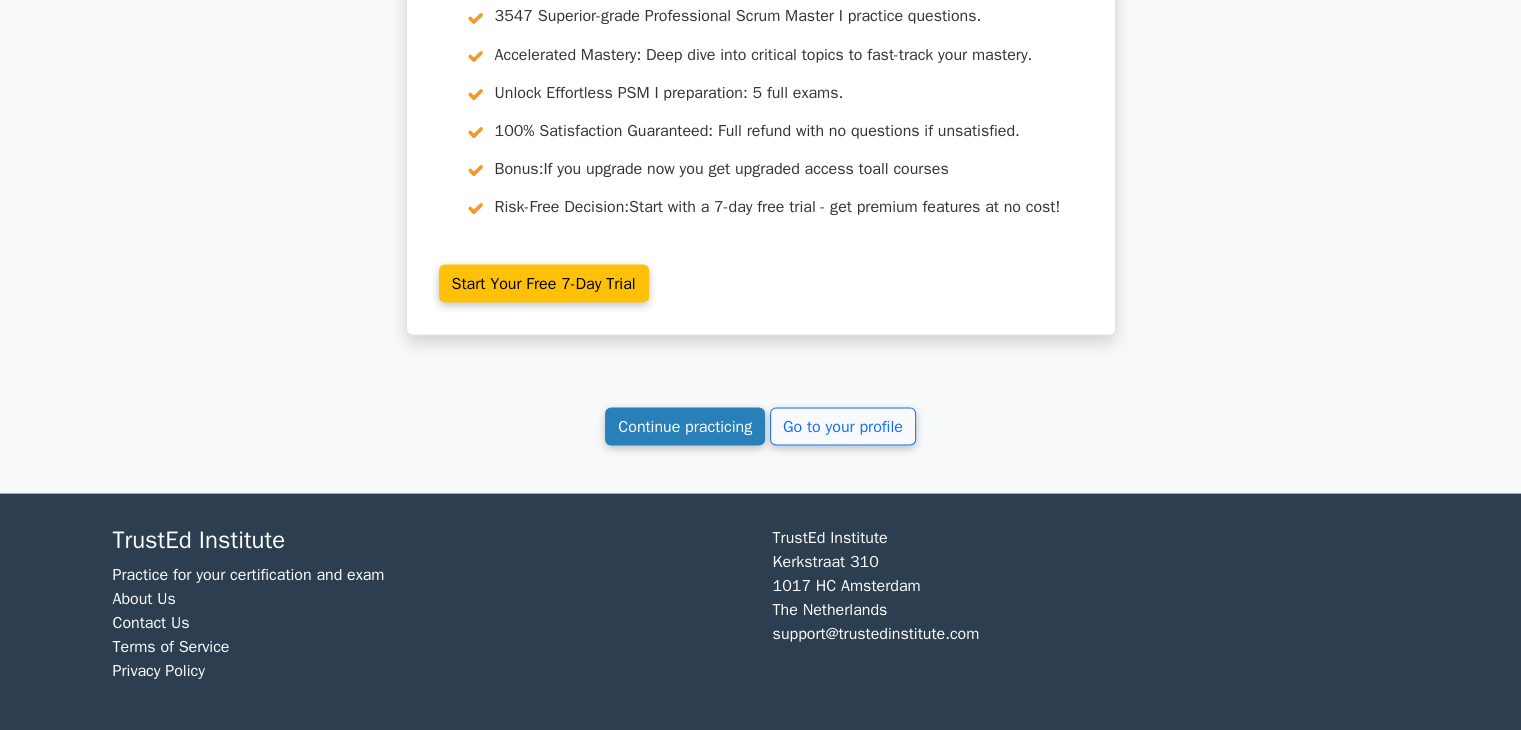 click on "Continue practicing" at bounding box center [685, 426] 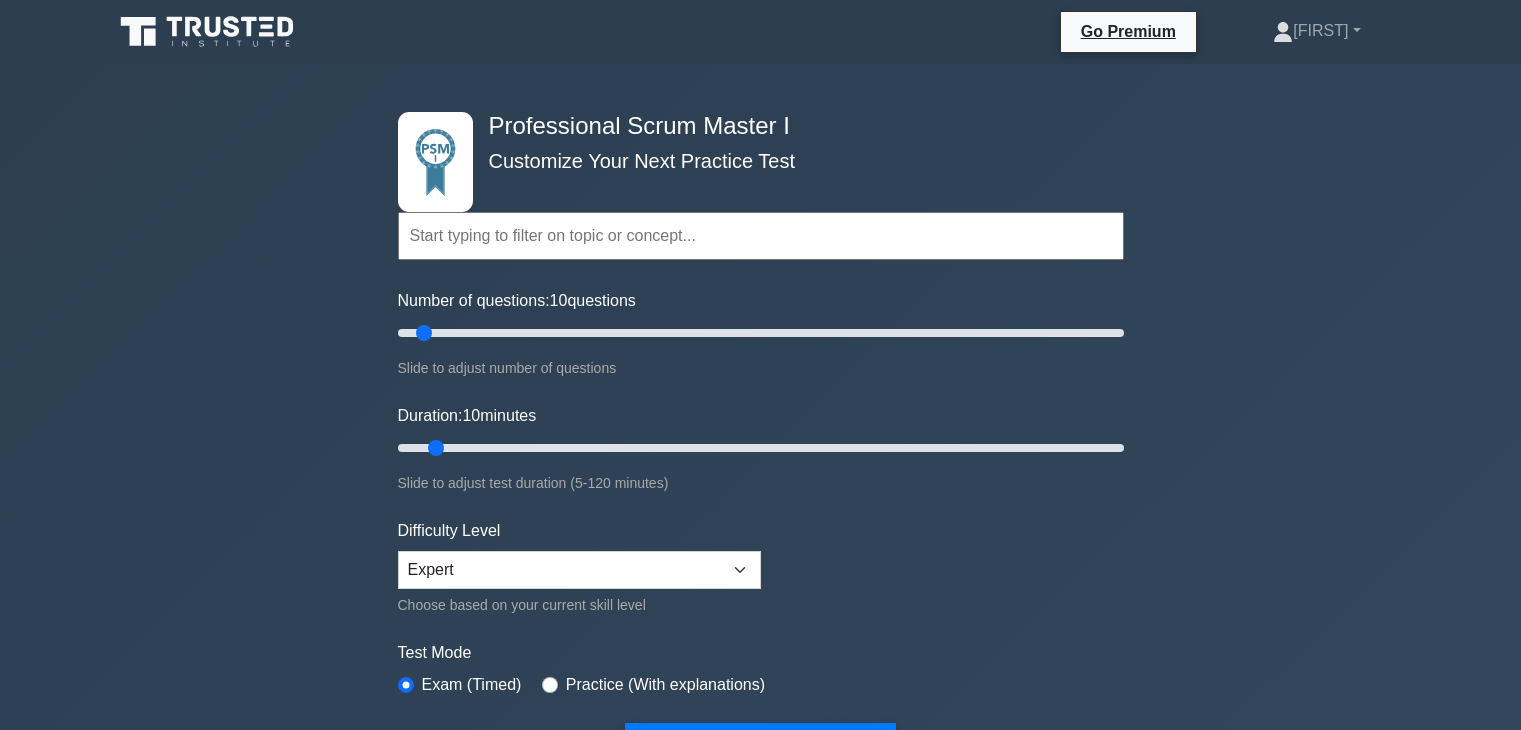 scroll, scrollTop: 0, scrollLeft: 0, axis: both 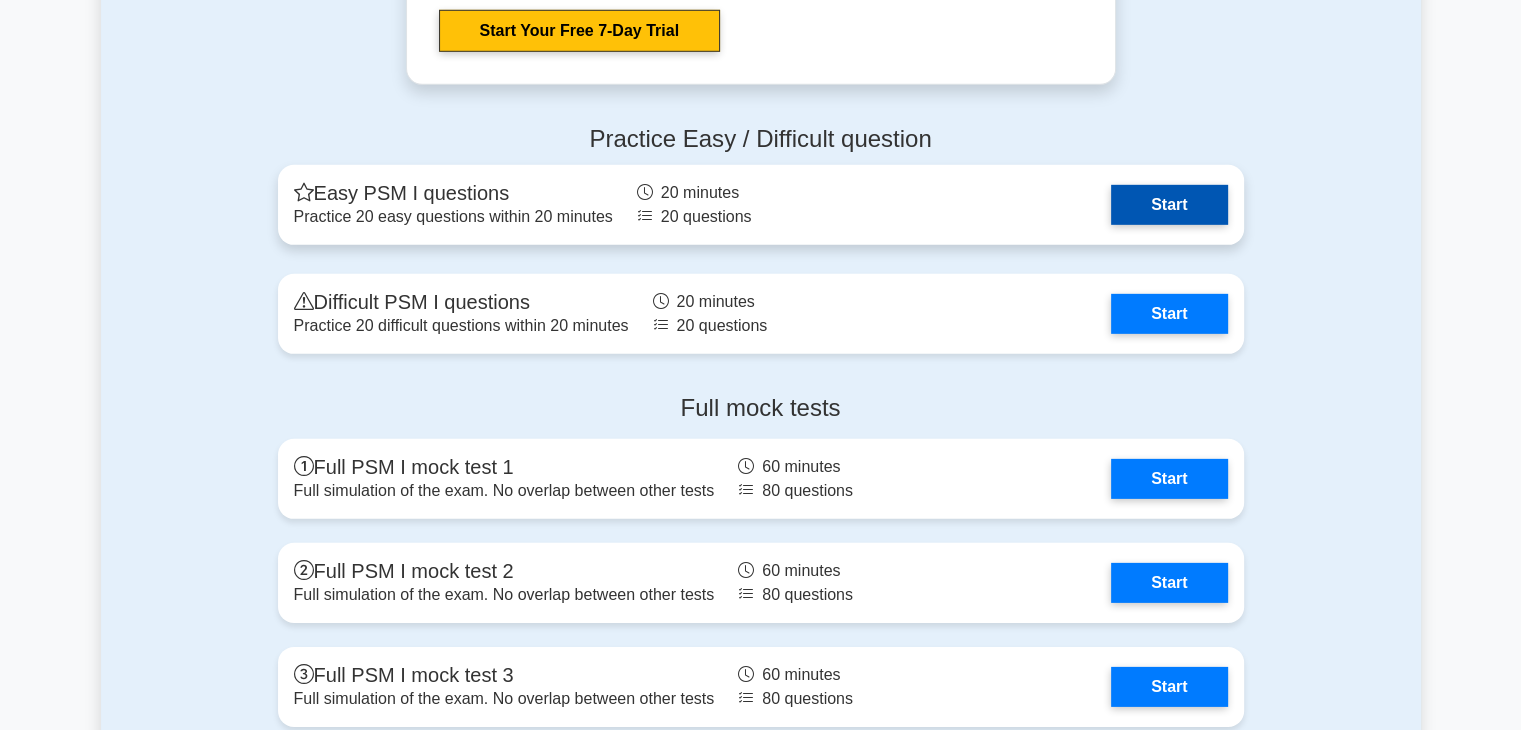 click on "Start" at bounding box center [1169, 205] 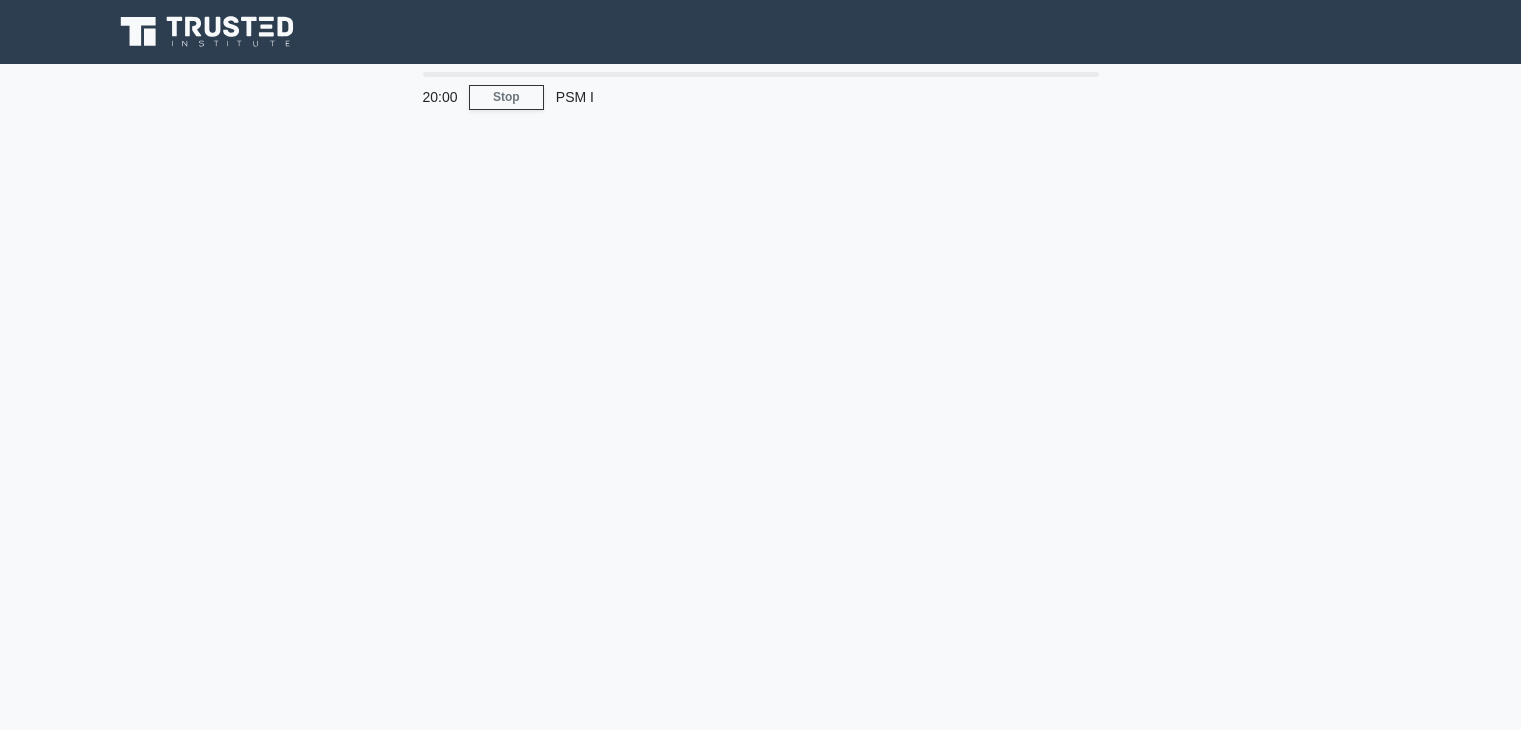 scroll, scrollTop: 0, scrollLeft: 0, axis: both 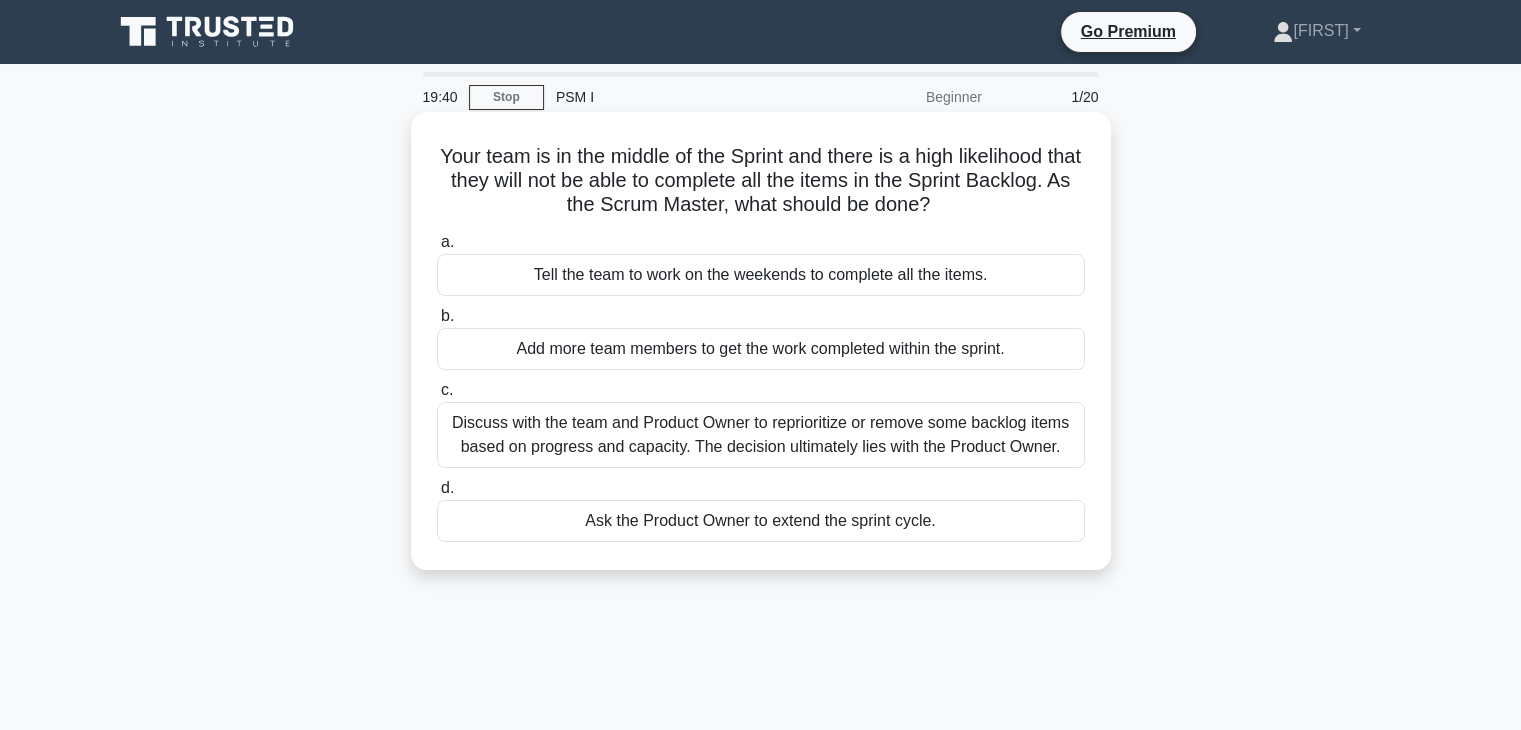click on "Discuss with the team and Product Owner to reprioritize or remove some backlog items based on progress and capacity. The decision ultimately lies with the Product Owner." at bounding box center (761, 435) 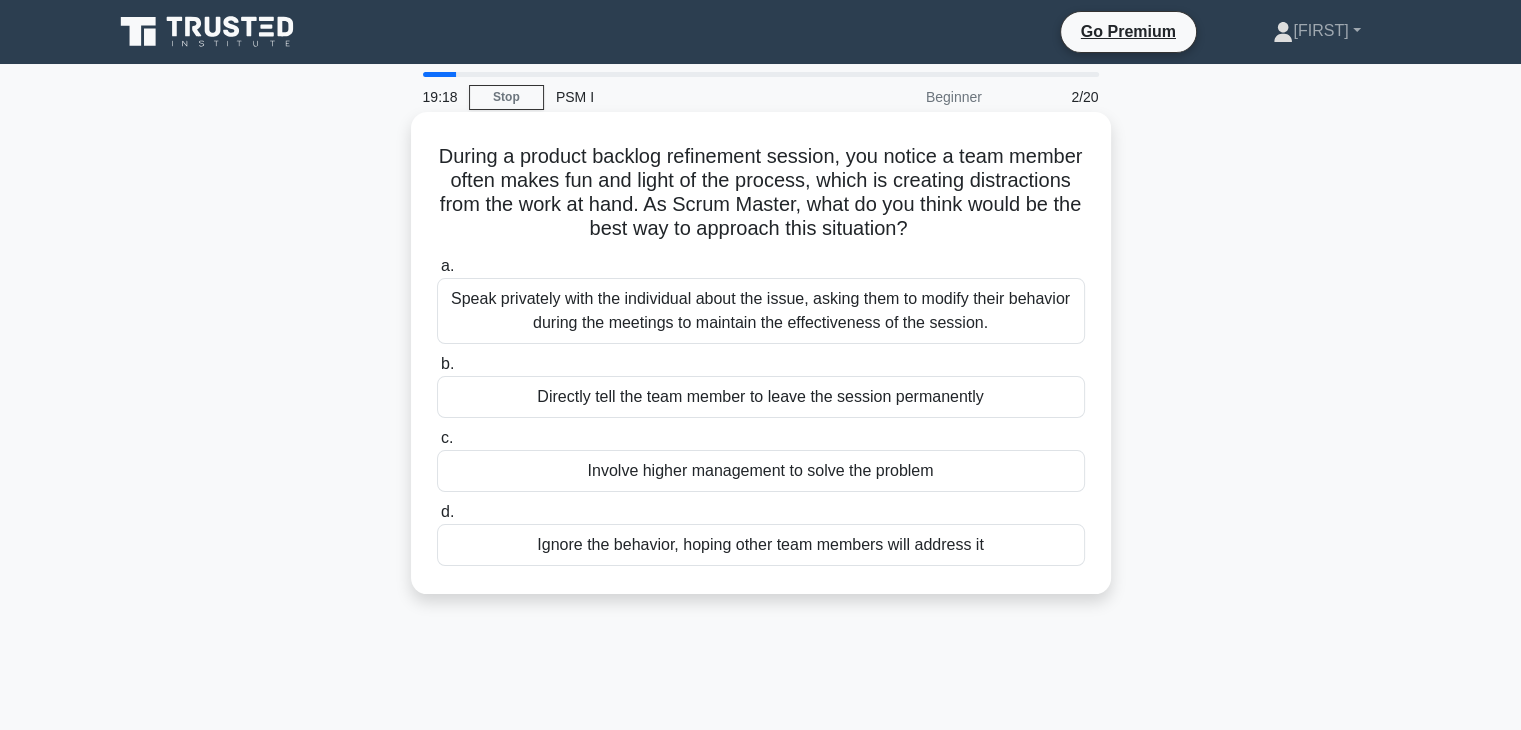 click on "Speak privately with the individual about the issue, asking them to modify their behavior during the meetings to maintain the effectiveness of the session." at bounding box center (761, 311) 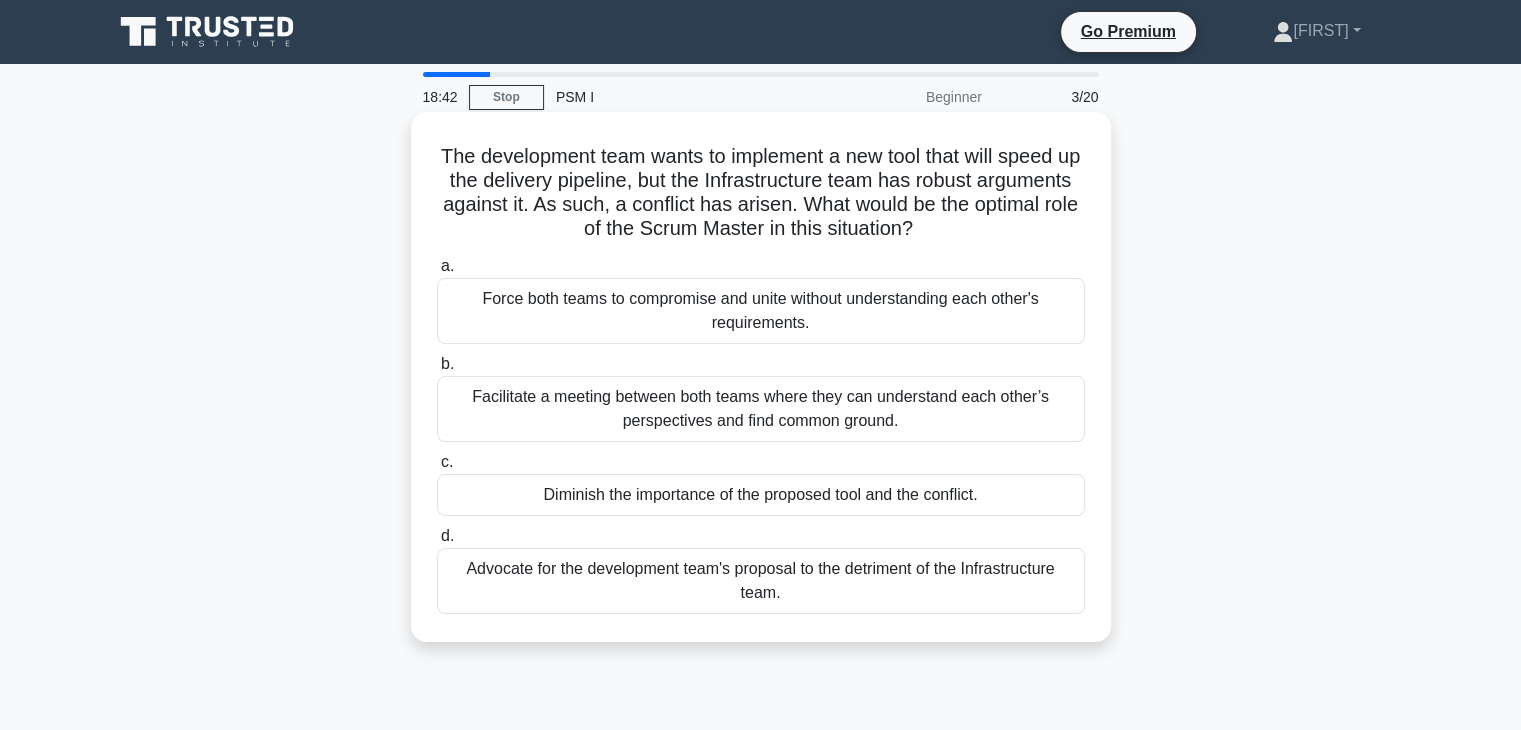 click on "Facilitate a meeting between both teams where they can understand each other’s perspectives and find common ground." at bounding box center (761, 409) 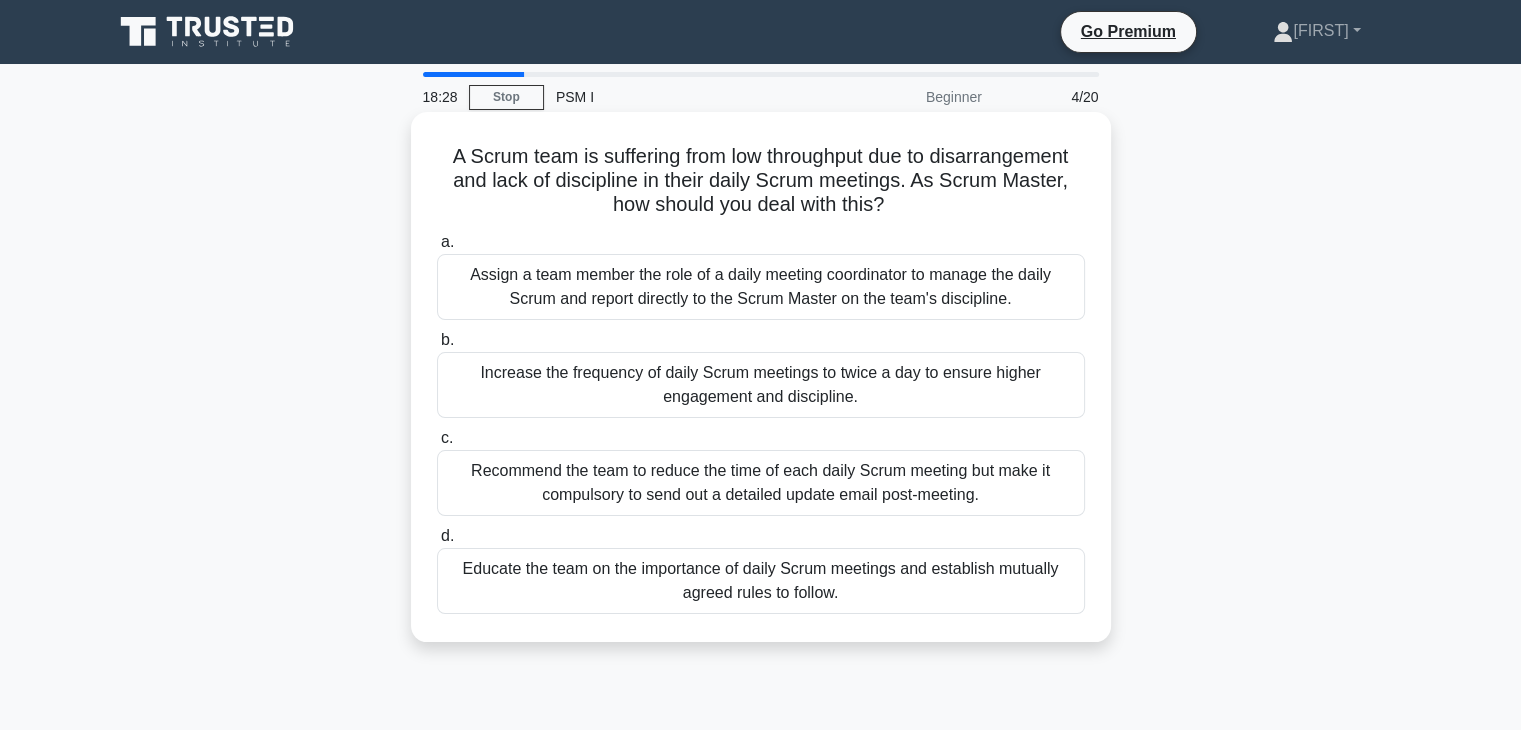 click on "Educate the team on the importance of daily Scrum meetings and establish mutually agreed rules to follow." at bounding box center [761, 581] 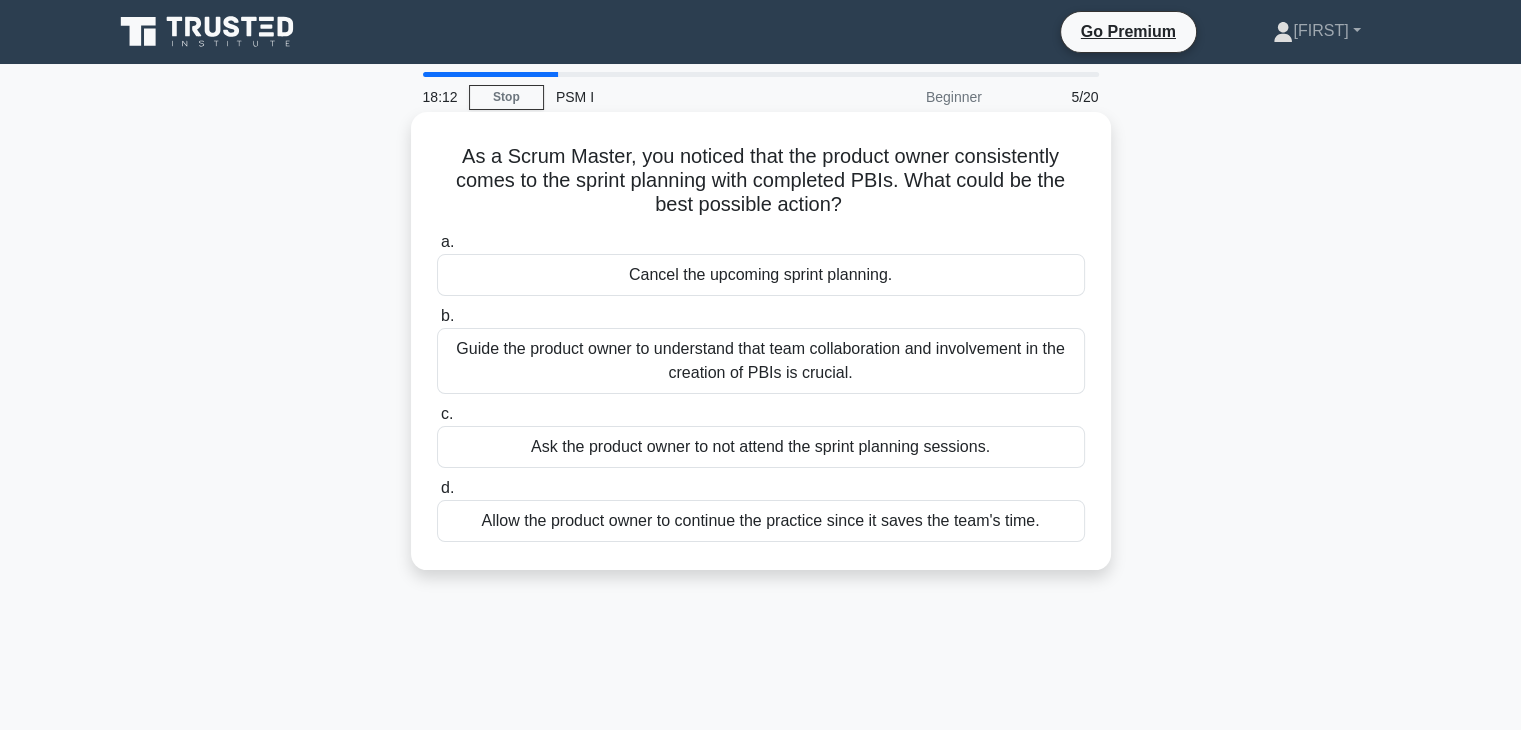 click on "Guide the product owner to understand that team collaboration and involvement in the creation of PBIs is crucial." at bounding box center (761, 361) 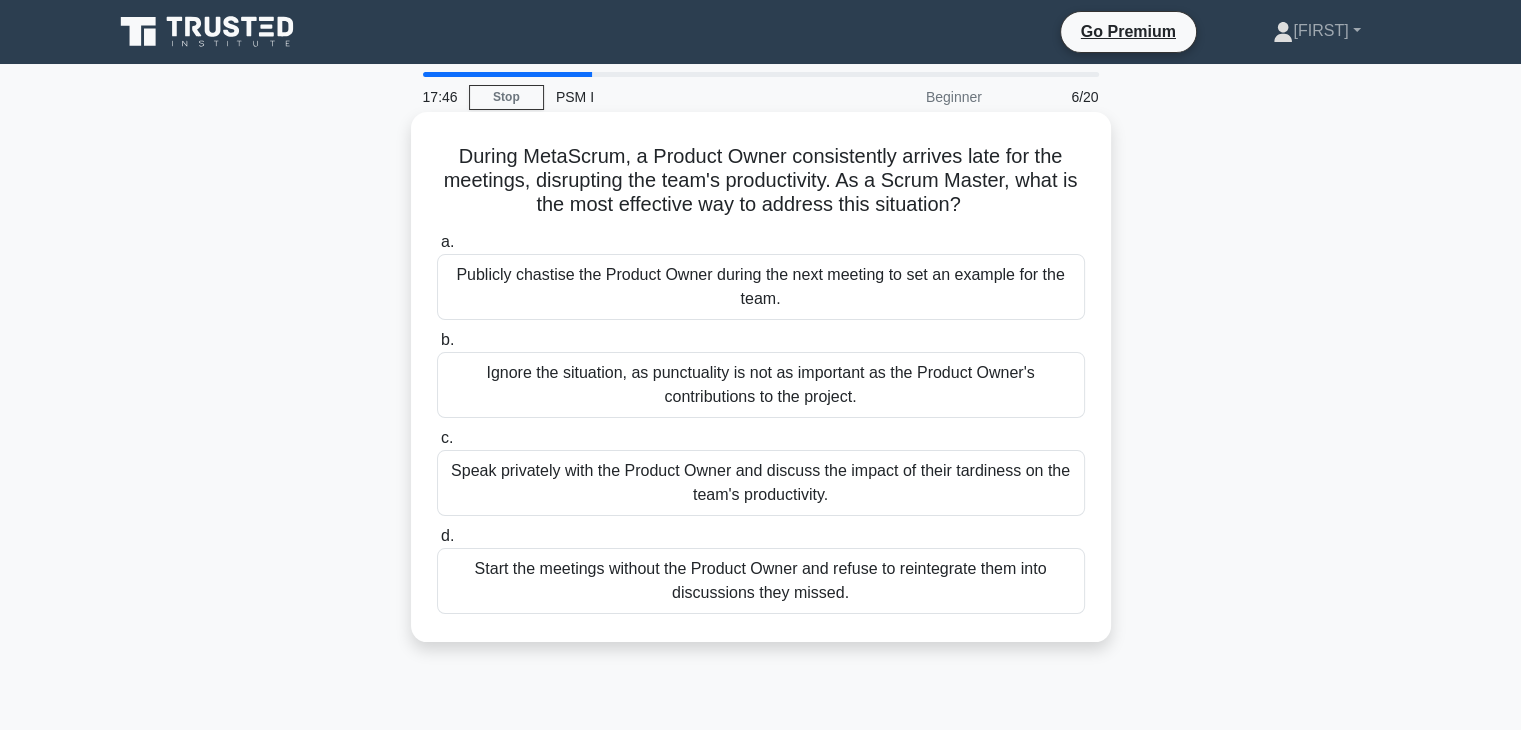 click on "Speak privately with the Product Owner and discuss the impact of their tardiness on the team's productivity." at bounding box center (761, 483) 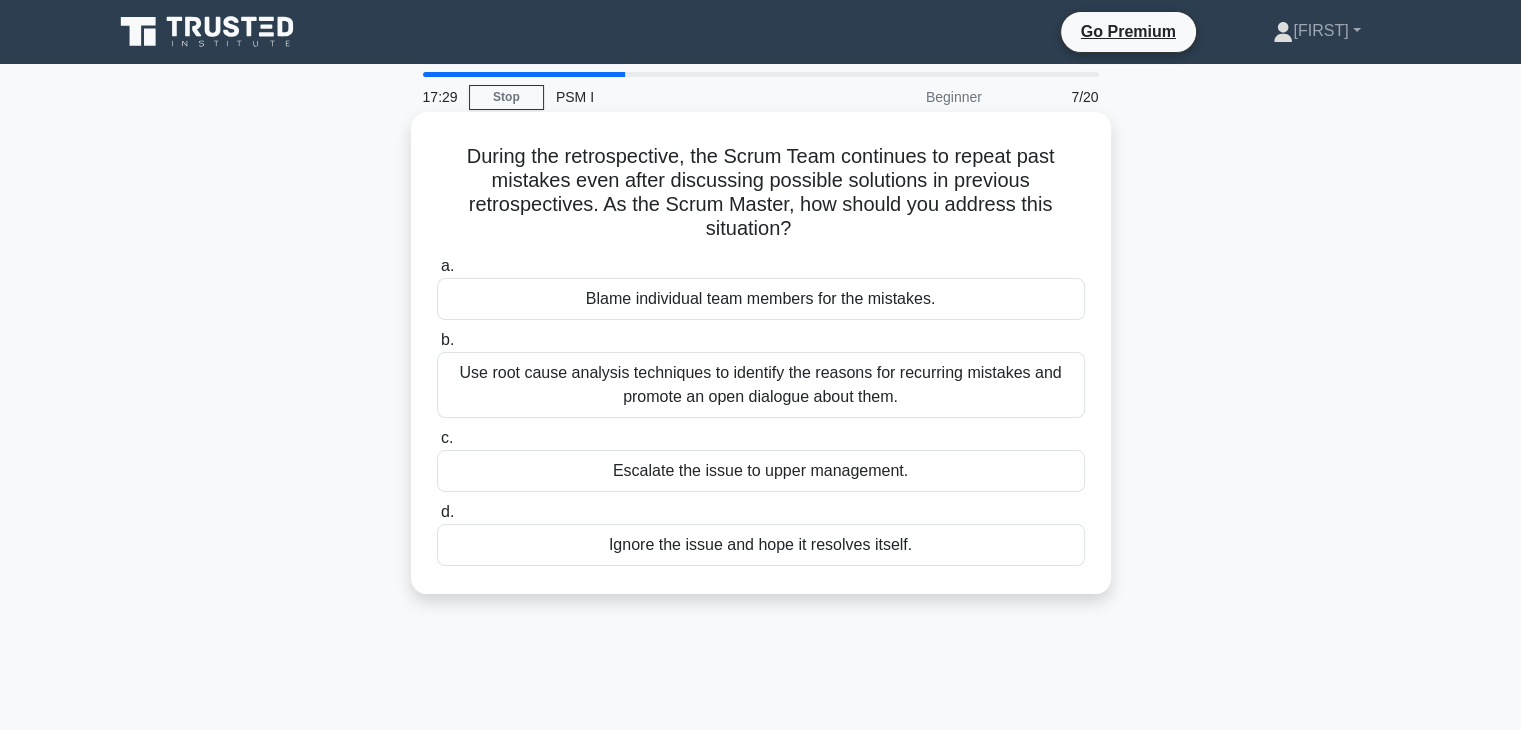 click on "Use root cause analysis techniques to identify the reasons for recurring mistakes and promote an open dialogue about them." at bounding box center (761, 385) 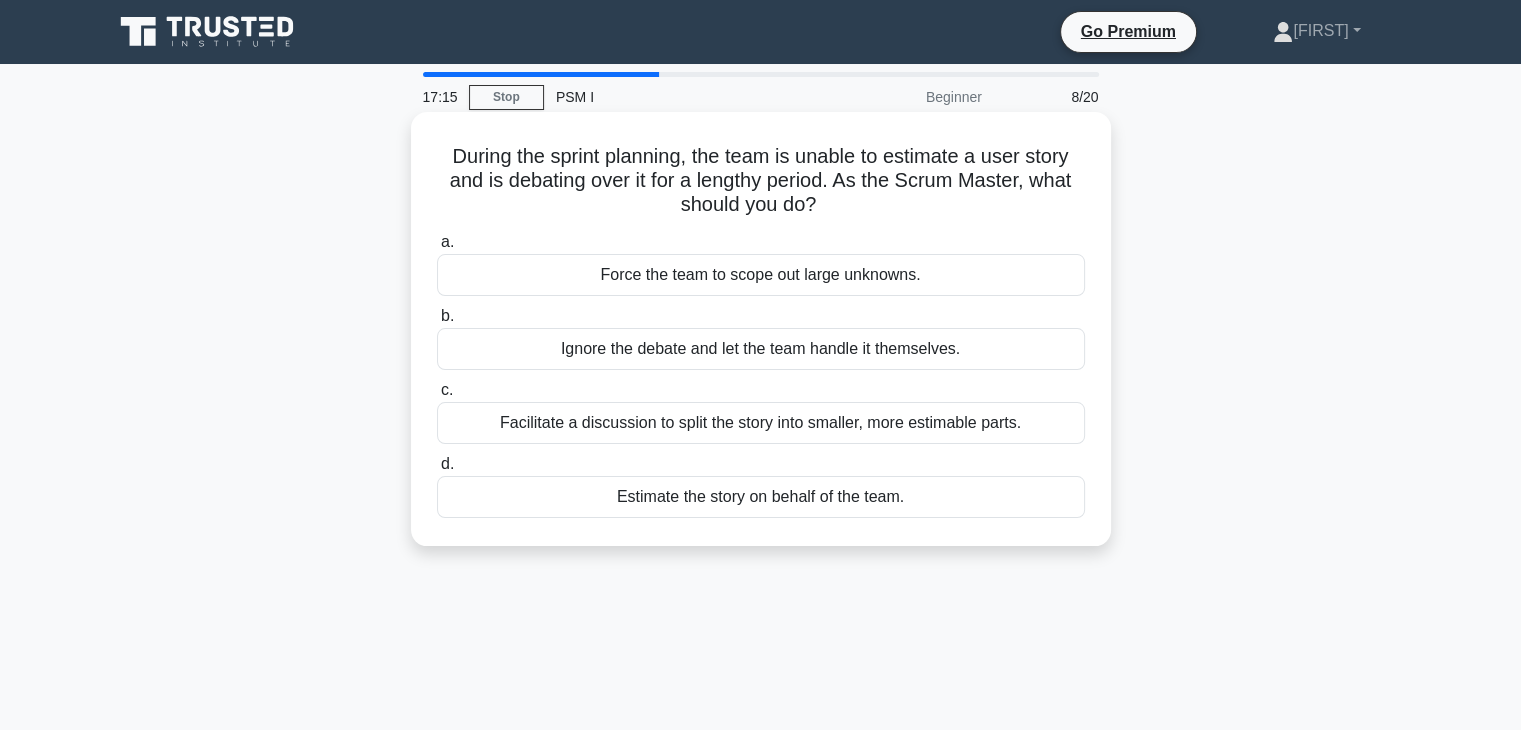 click on "Facilitate a discussion to split the story into smaller, more estimable parts." at bounding box center (761, 423) 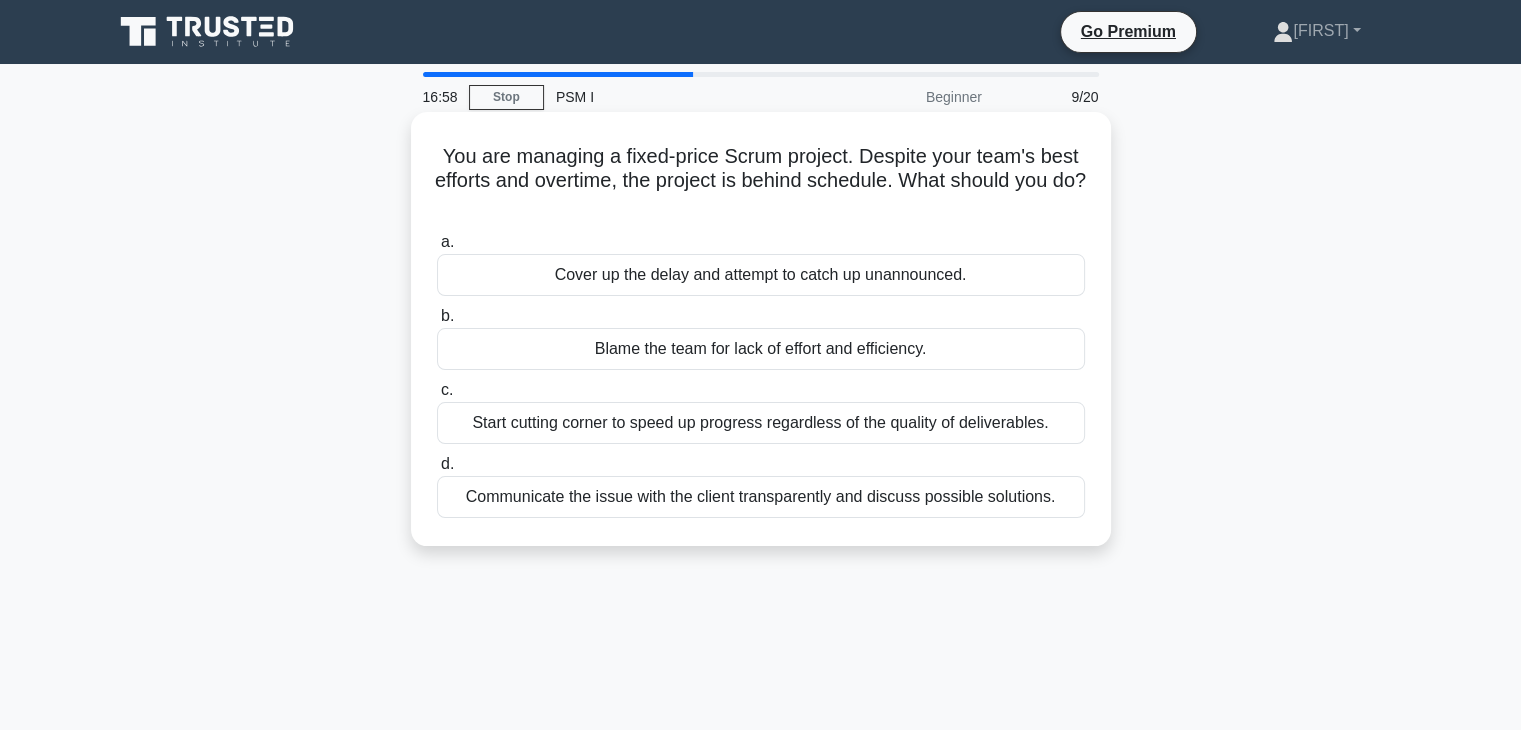 click on "Communicate the issue with the client transparently and discuss possible solutions." at bounding box center [761, 497] 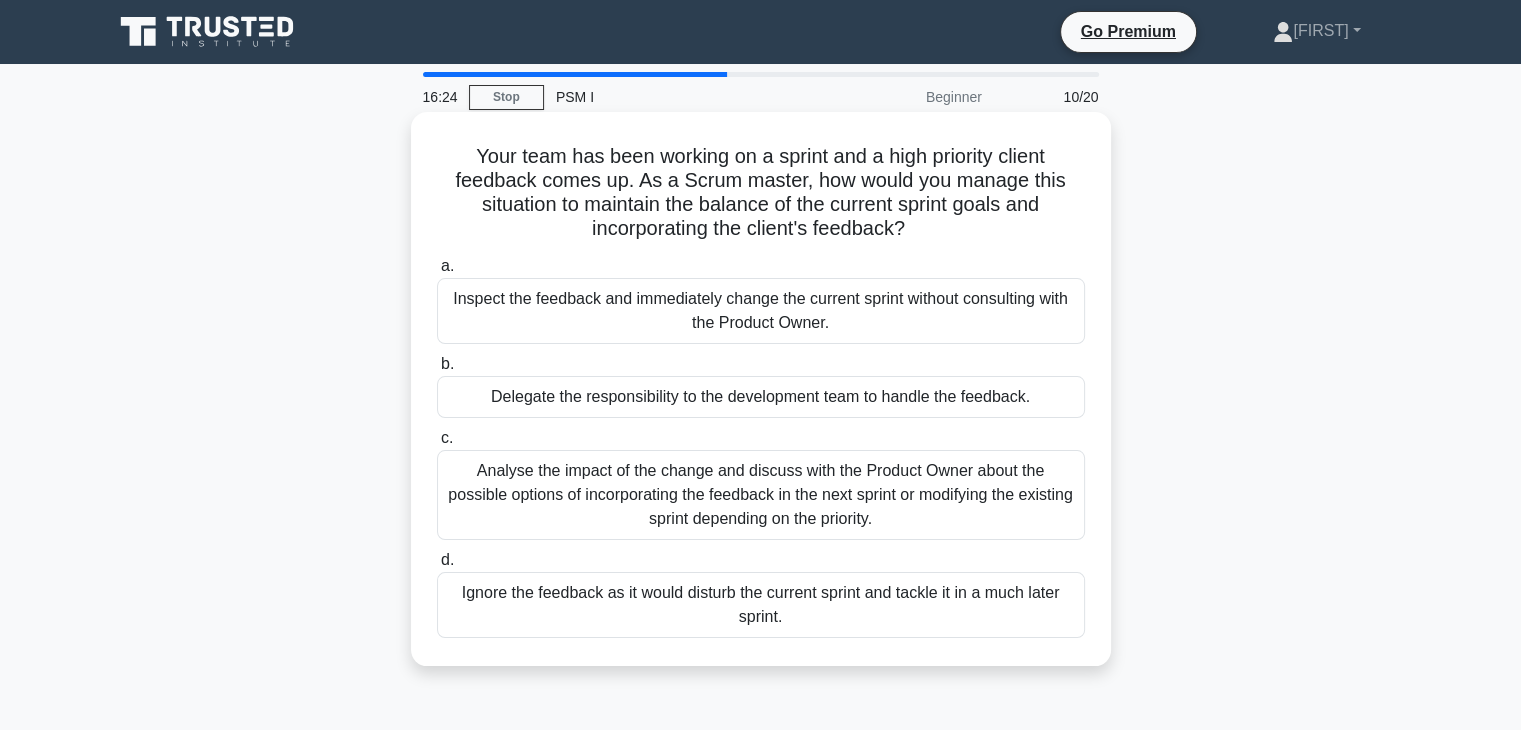 click on "Analyse the impact of the change and discuss with the Product Owner about the possible options of incorporating the feedback in the next sprint or modifying the existing sprint depending on the priority." at bounding box center [761, 495] 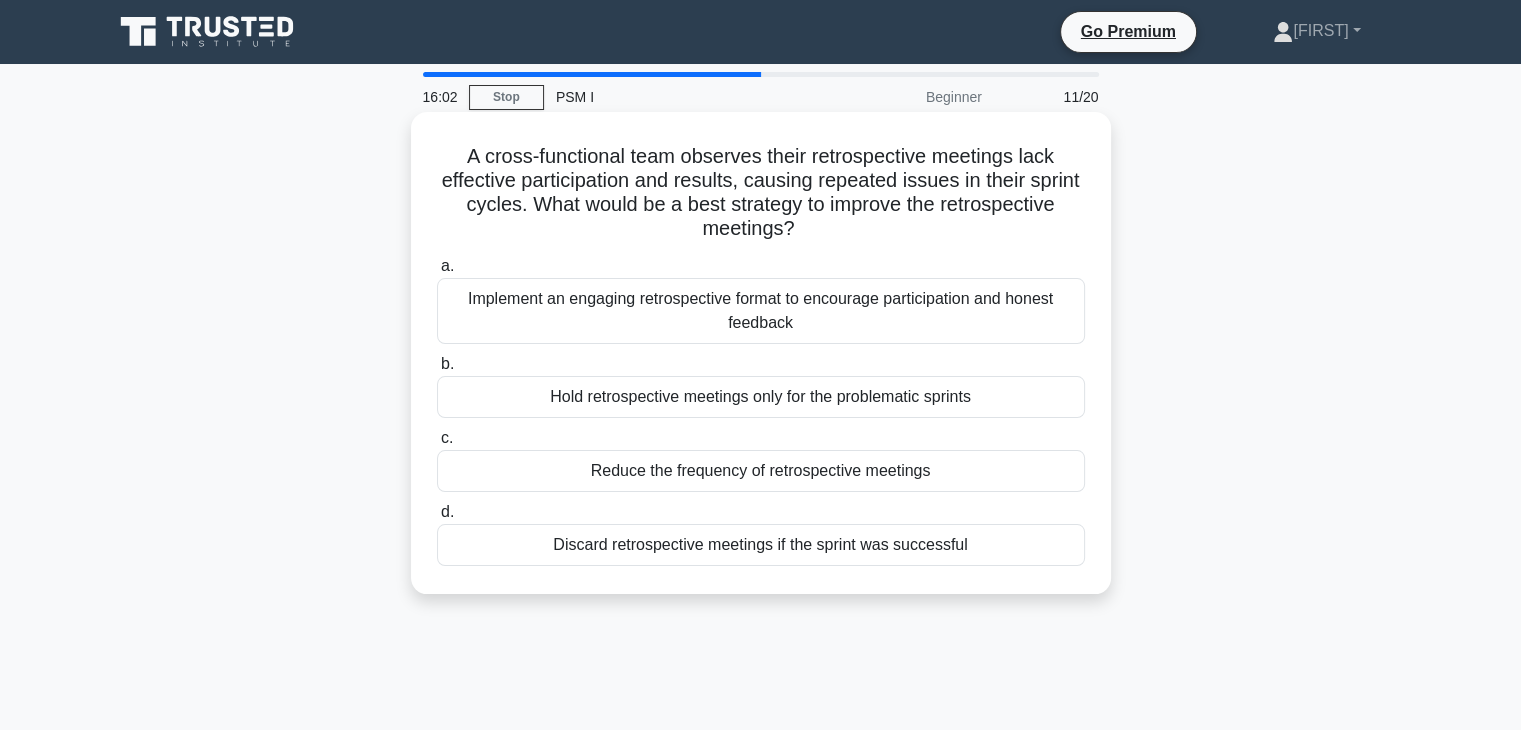 click on "Implement an engaging retrospective format to encourage participation and honest feedback" at bounding box center [761, 311] 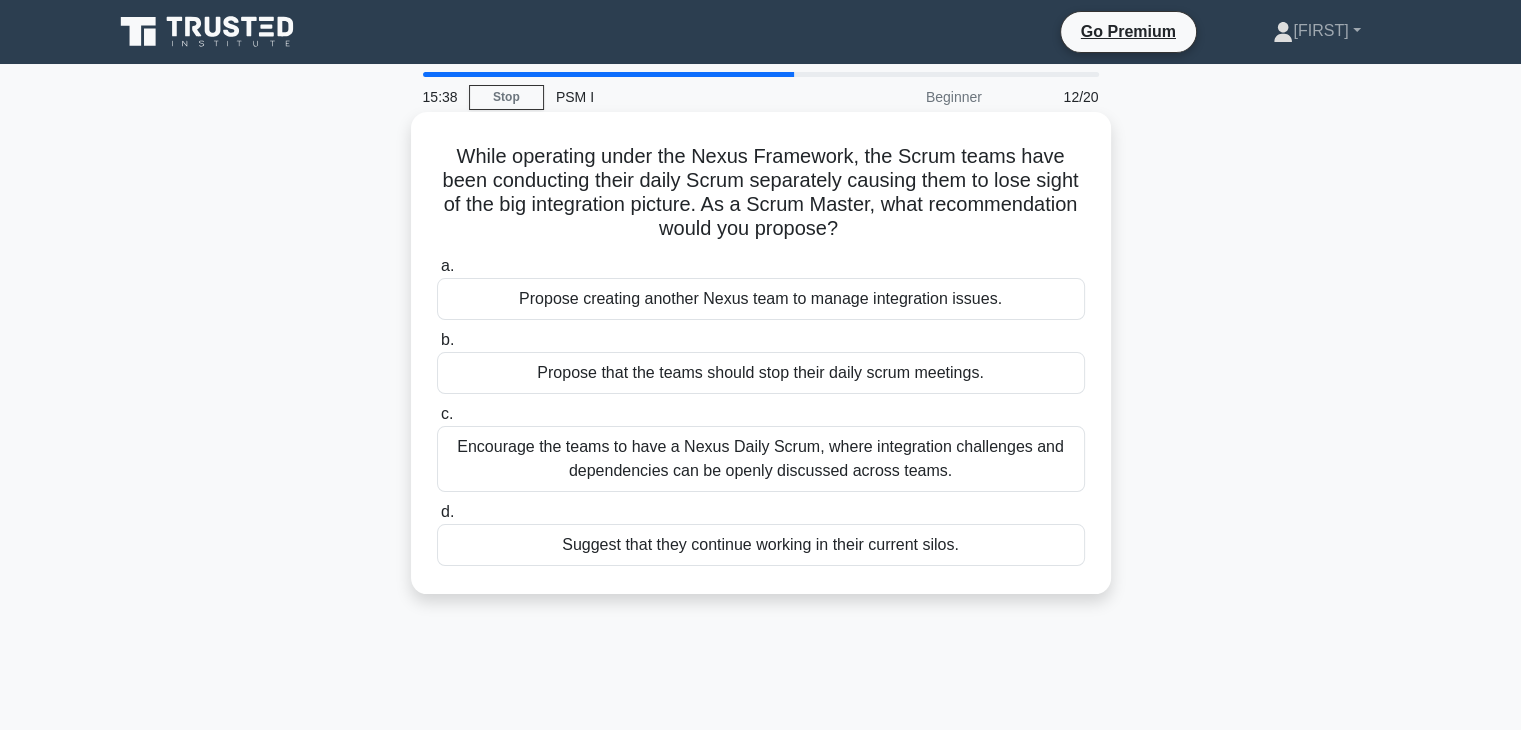 click on "Encourage the teams to have a Nexus Daily Scrum, where integration challenges and dependencies can be openly discussed across teams." at bounding box center [761, 459] 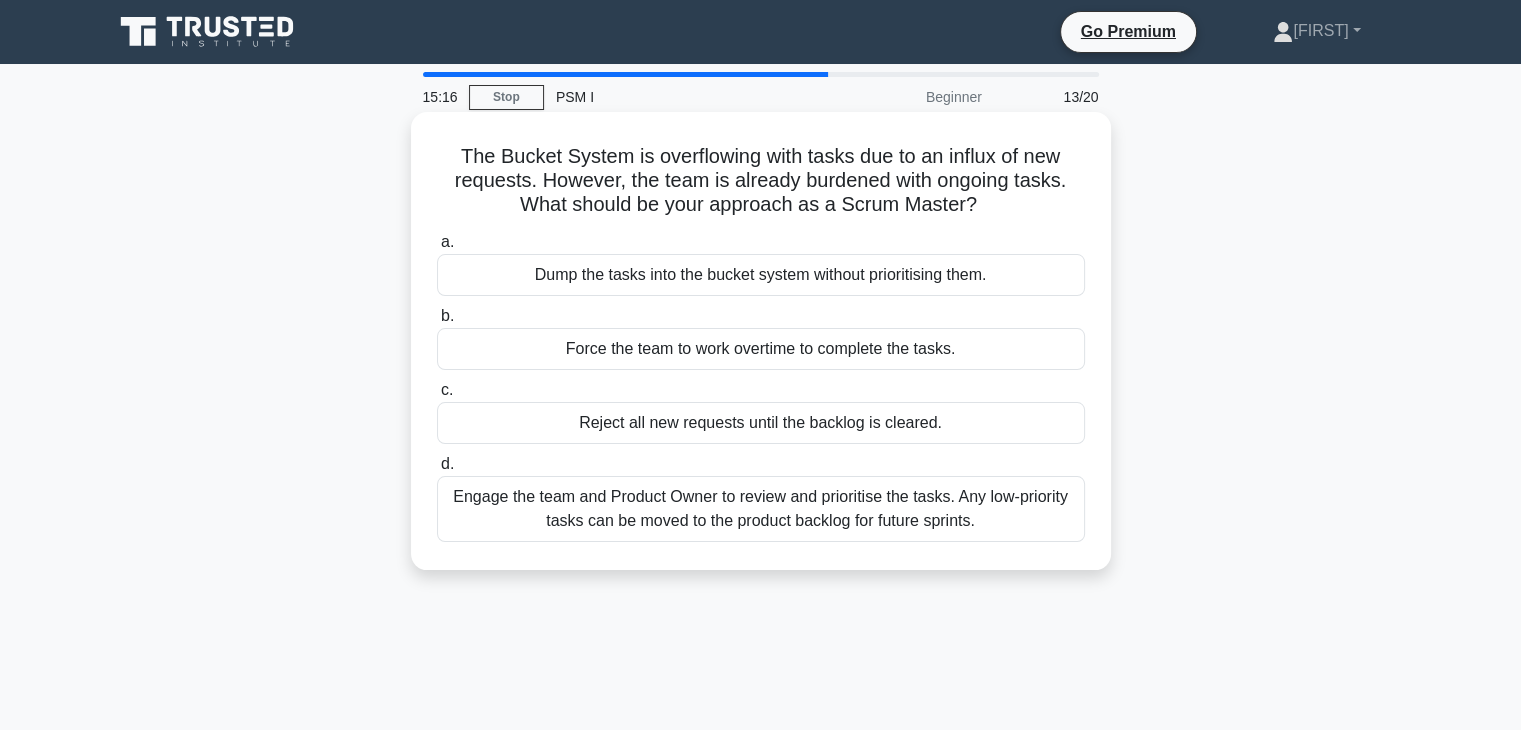 click on "Engage the team and Product Owner to review and prioritise the tasks. Any low-priority tasks can be moved to the product backlog for future sprints." at bounding box center [761, 509] 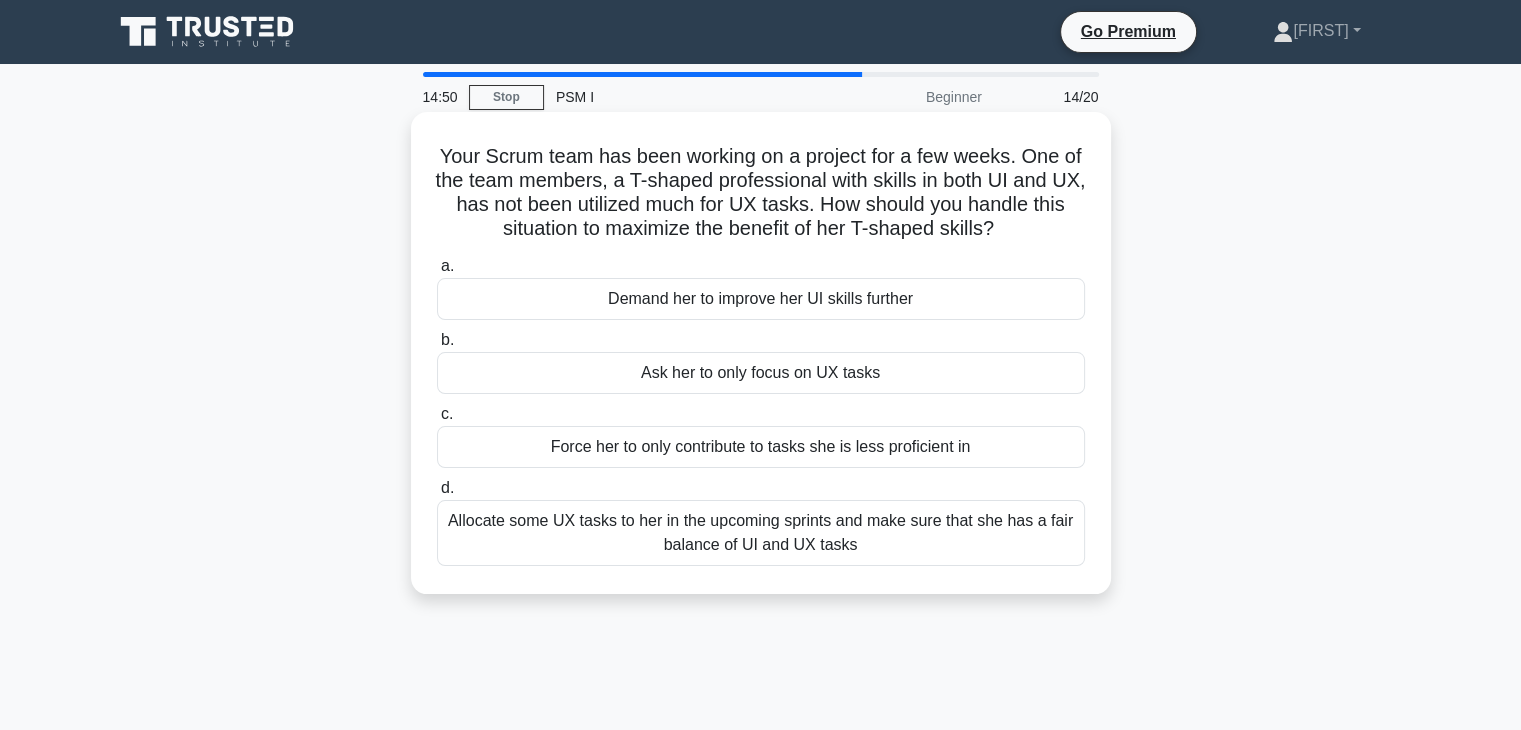 click on "Allocate some UX tasks to her in the upcoming sprints and make sure that she has a fair balance of UI and UX tasks" at bounding box center (761, 533) 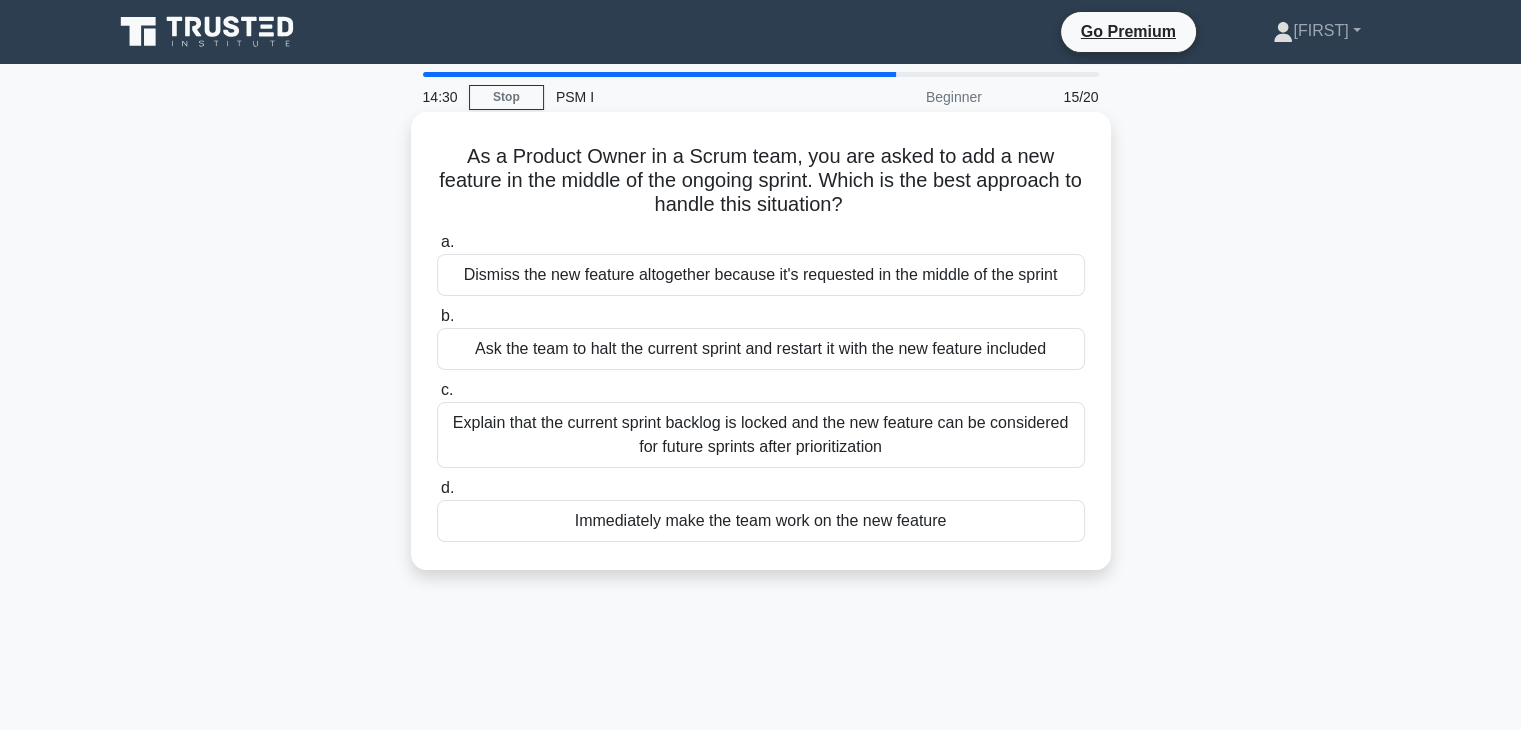click on "Explain that the current sprint backlog is locked and the new feature can be considered for future sprints after prioritization" at bounding box center [761, 435] 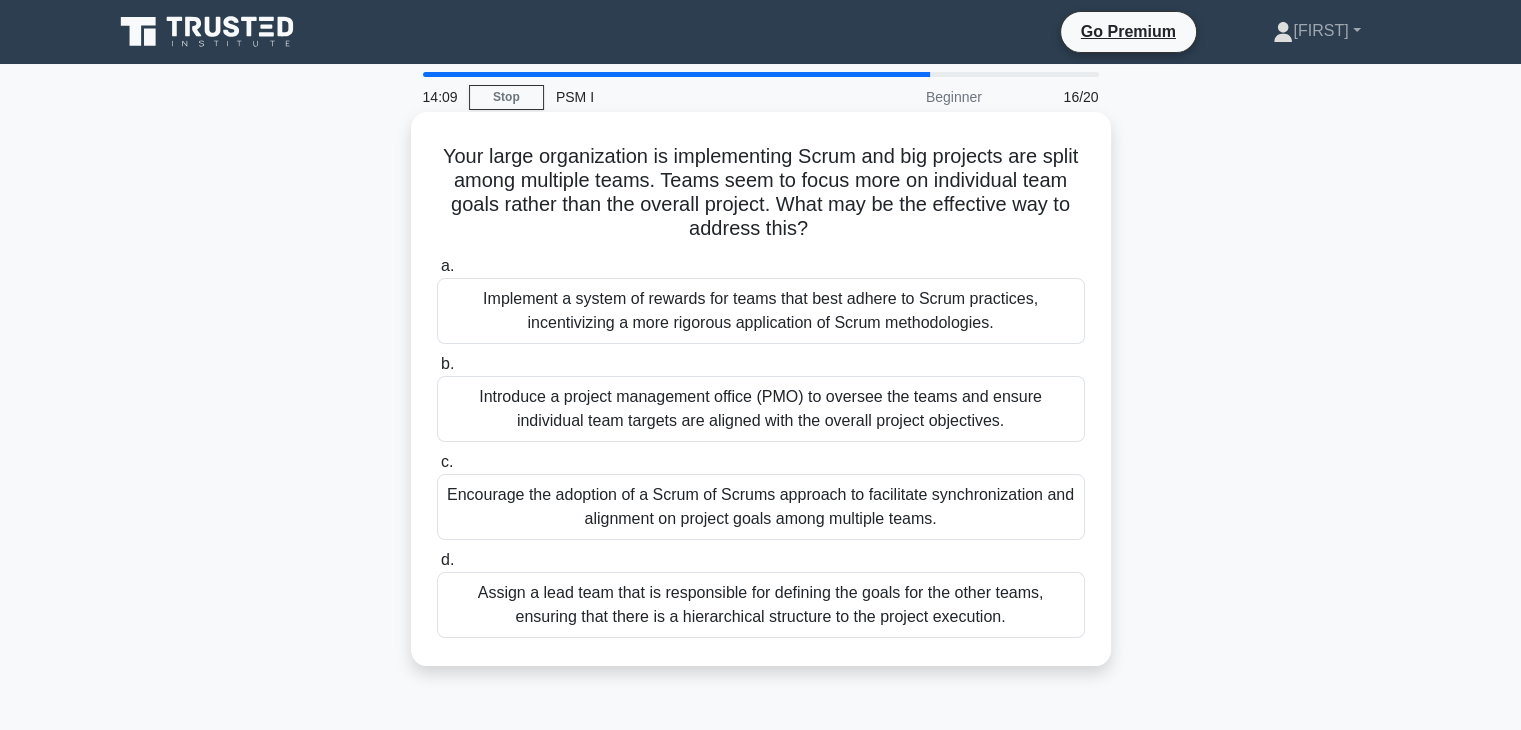 click on "Encourage the adoption of a Scrum of Scrums approach to facilitate synchronization and alignment on project goals among multiple teams." at bounding box center [761, 507] 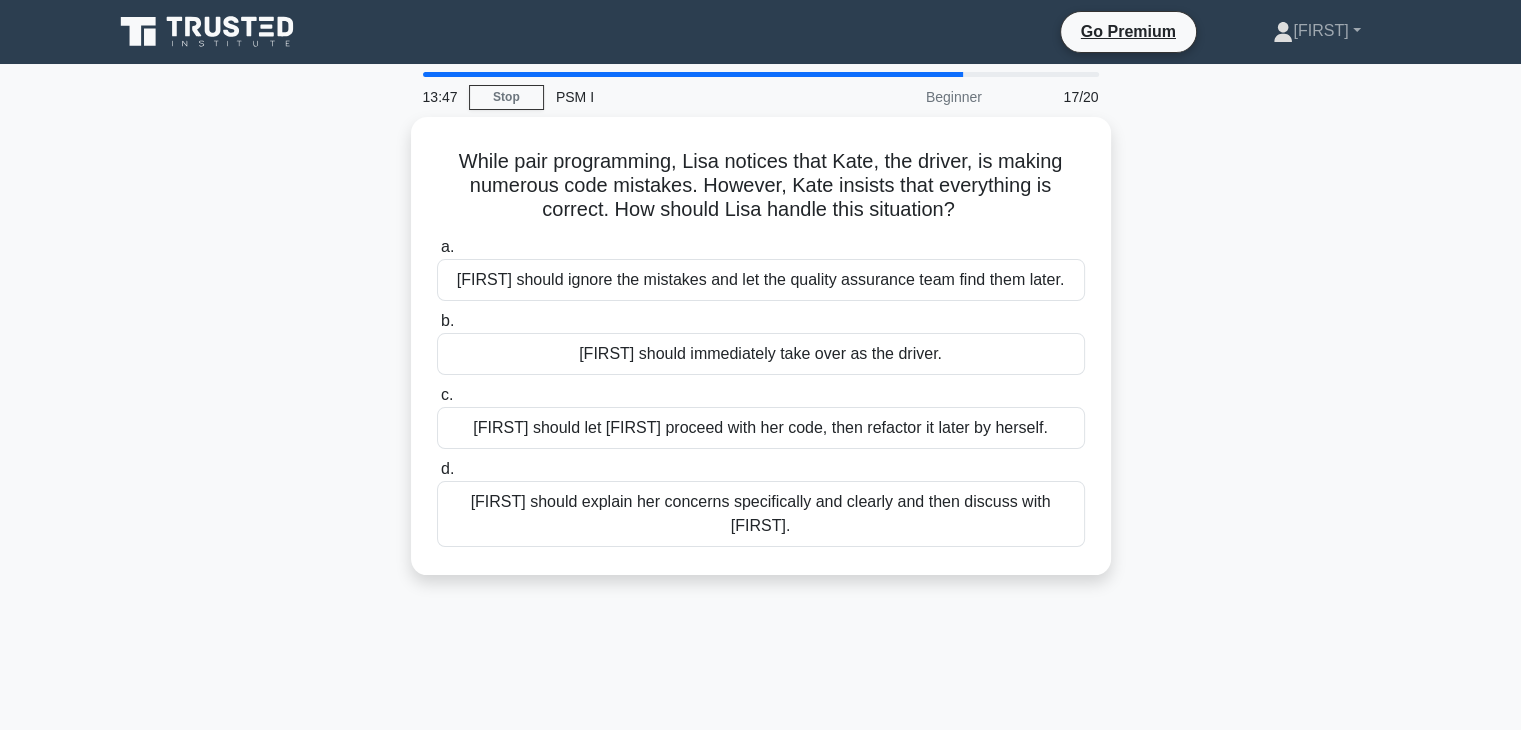 click on "Lisa should explain her concerns specifically and clearly and then discuss with Kate." at bounding box center (761, 514) 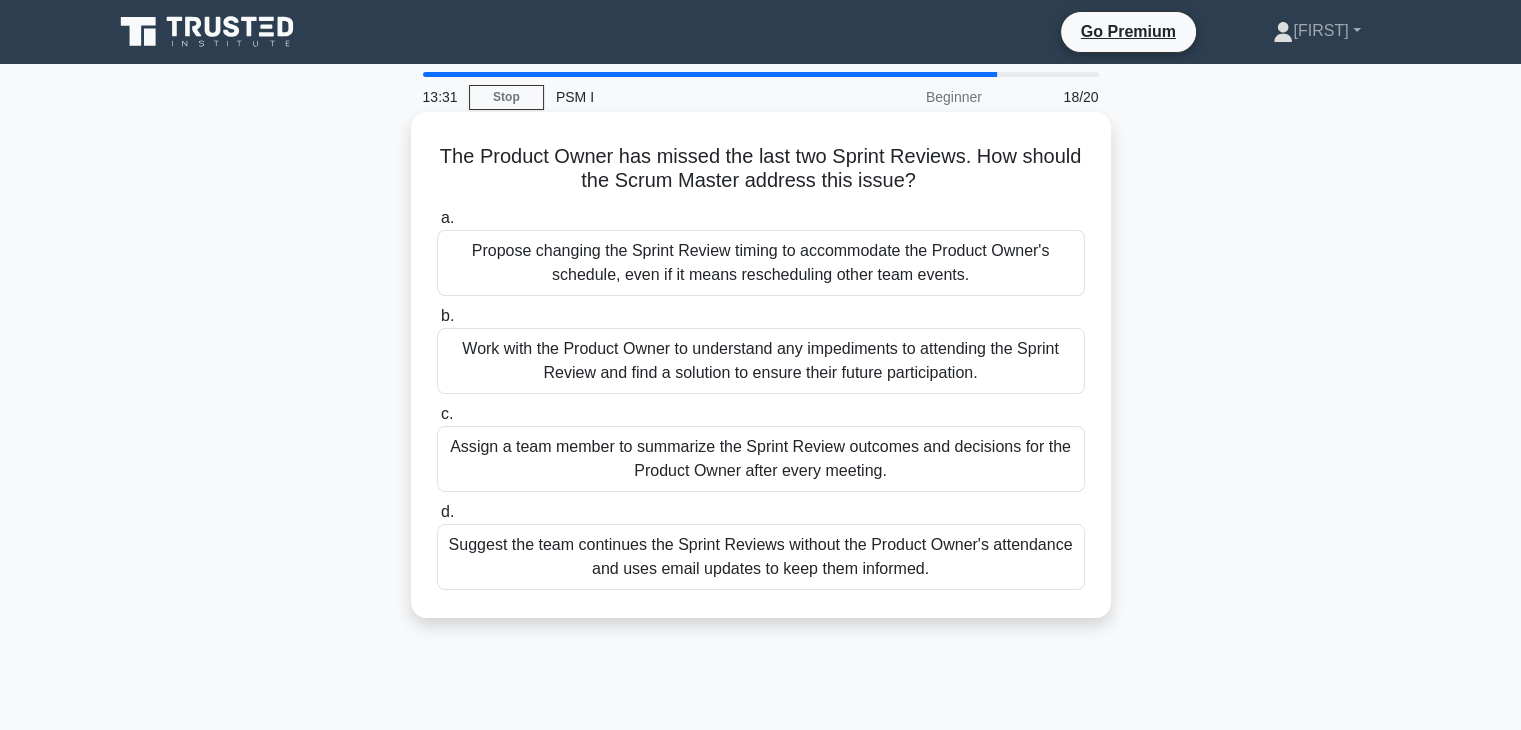 click on "Work with the Product Owner to understand any impediments to attending the Sprint Review and find a solution to ensure their future participation." at bounding box center [761, 361] 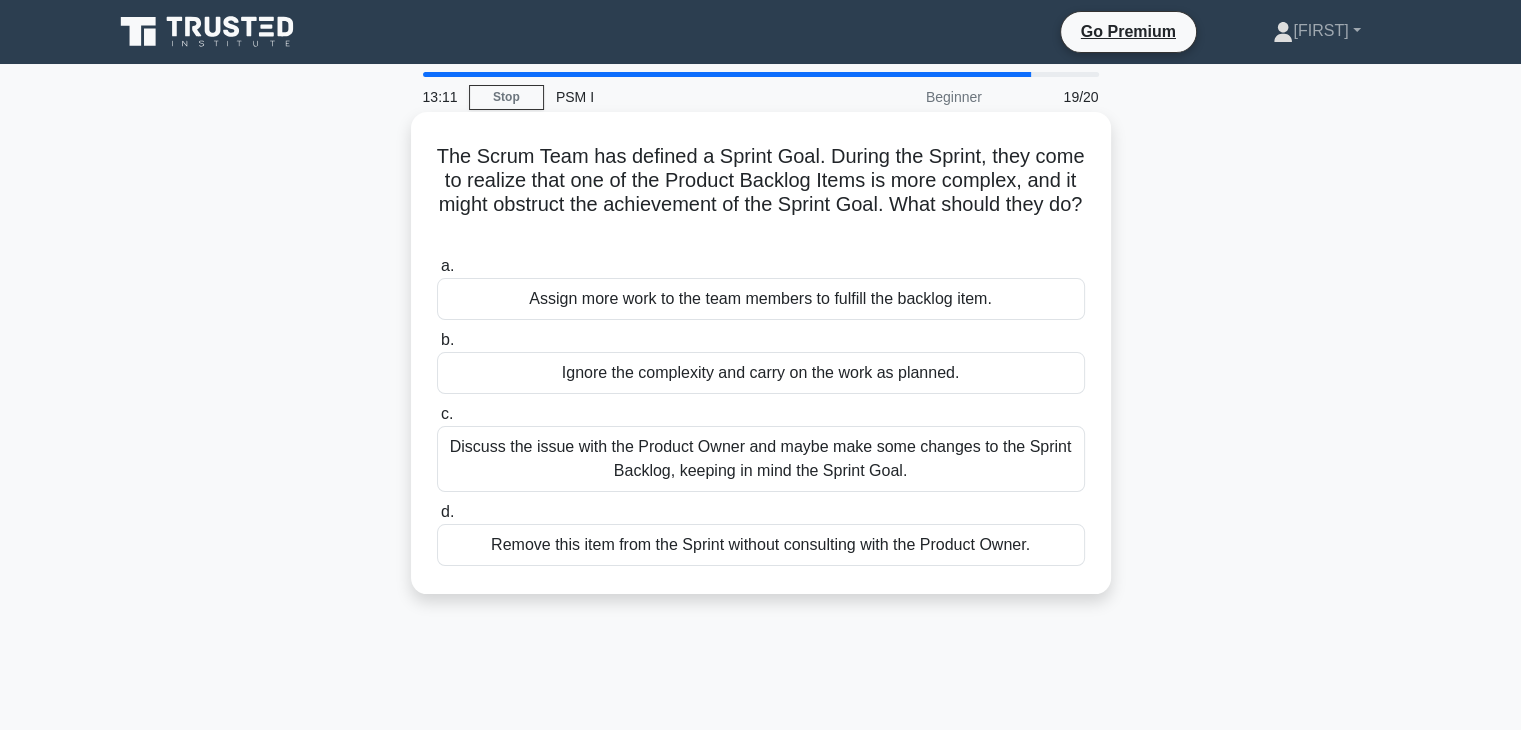 click on "Discuss the issue with the Product Owner and maybe make some changes to the Sprint Backlog, keeping in mind the Sprint Goal." at bounding box center [761, 459] 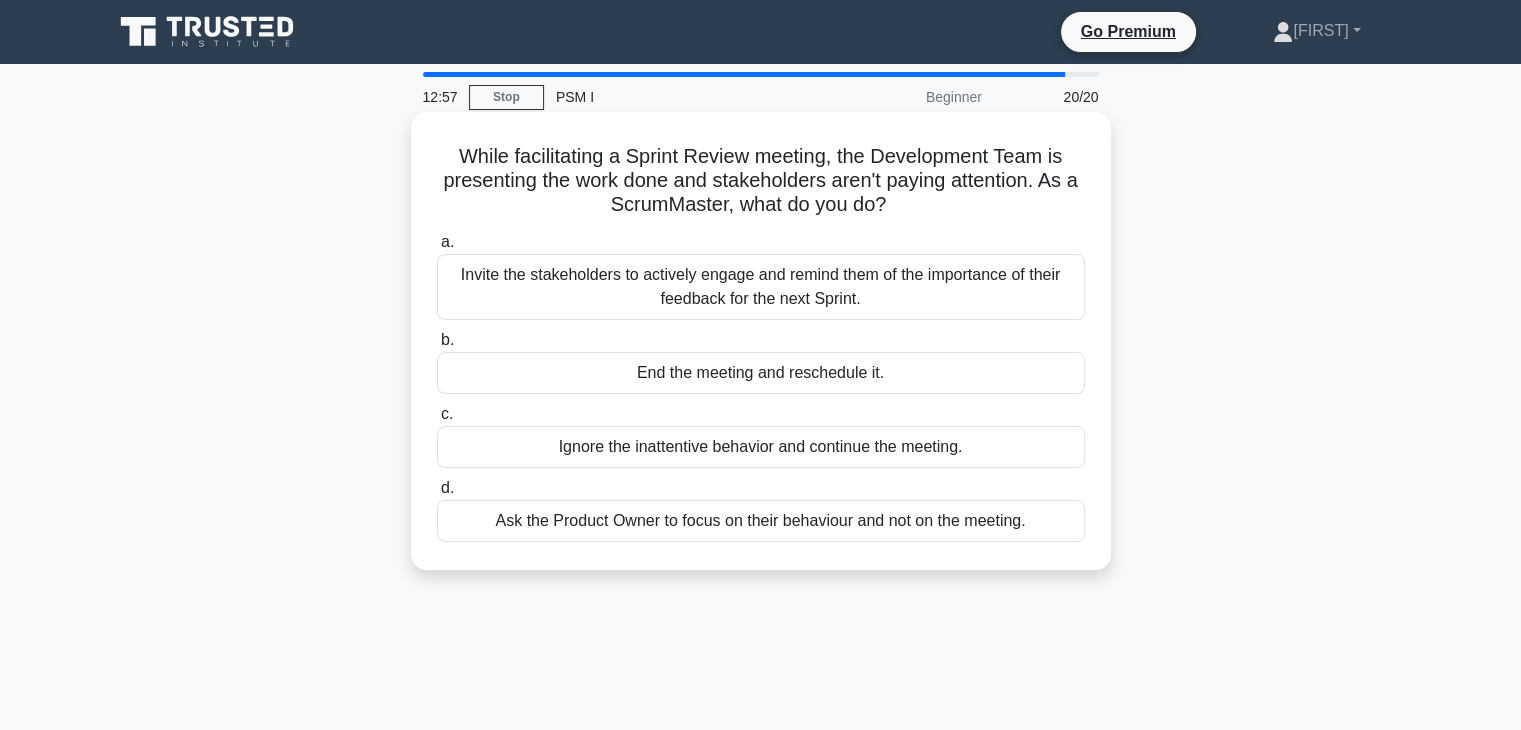 click on "Invite the stakeholders to actively engage and remind them of the importance of their feedback for the next Sprint." at bounding box center [761, 287] 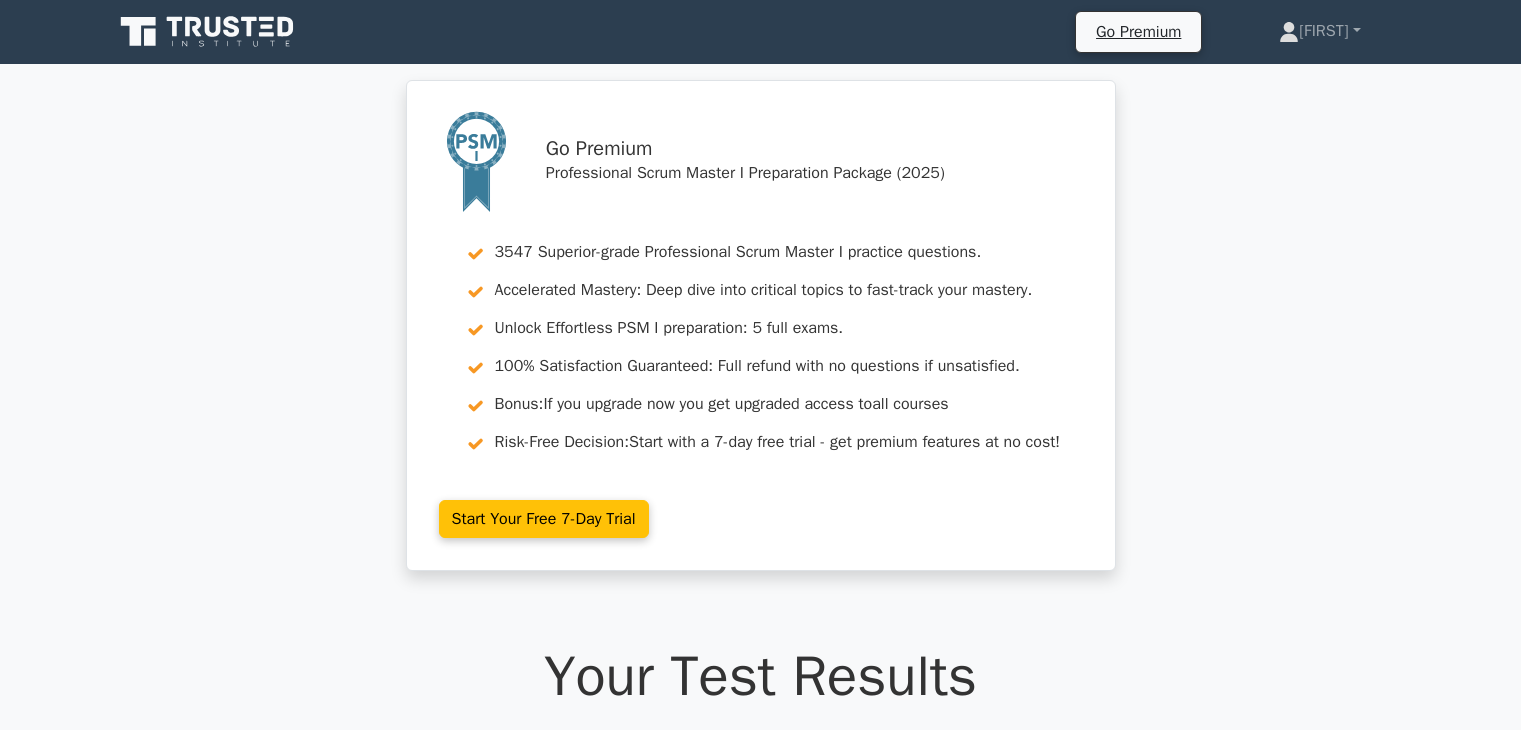 scroll, scrollTop: 0, scrollLeft: 0, axis: both 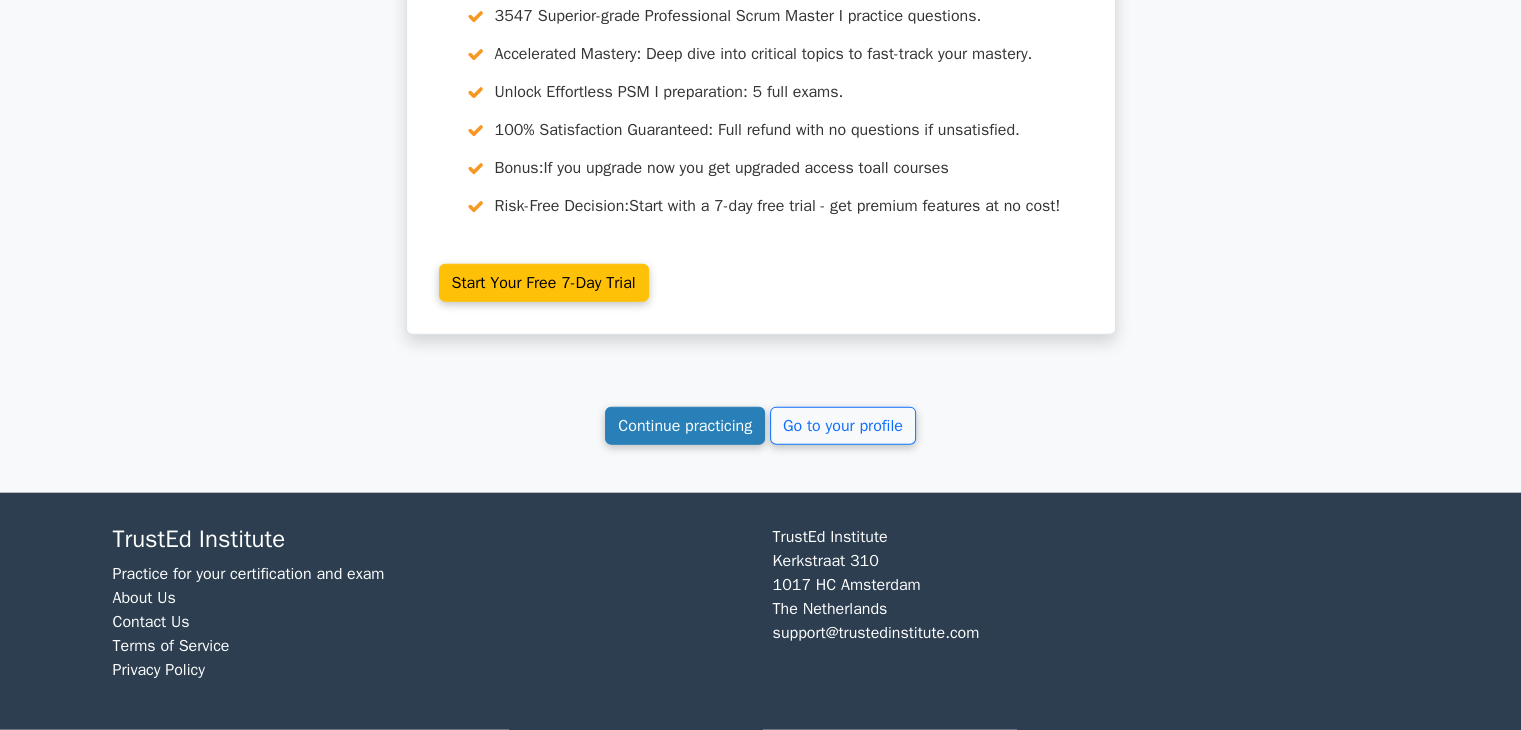 click on "Continue practicing" at bounding box center (685, 426) 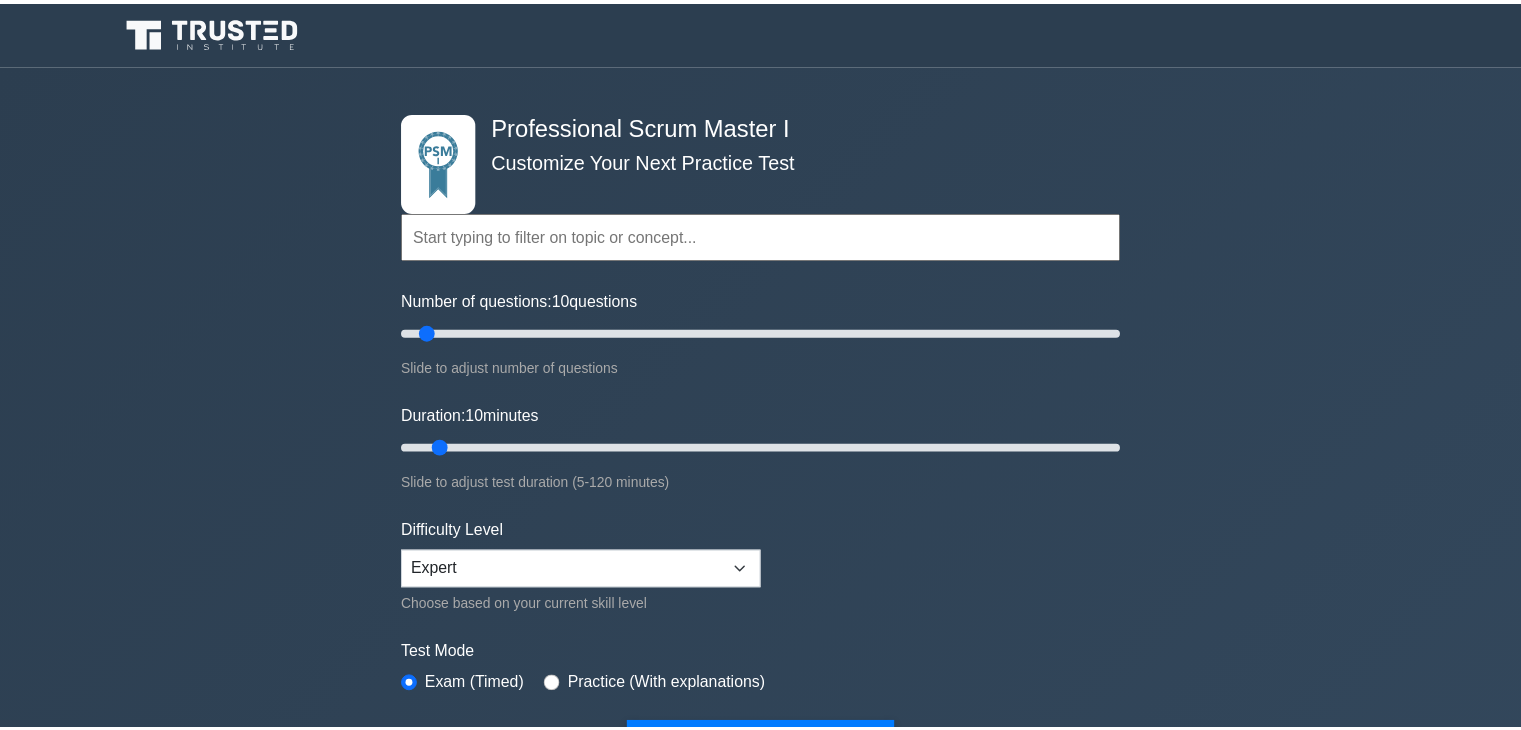 scroll, scrollTop: 0, scrollLeft: 0, axis: both 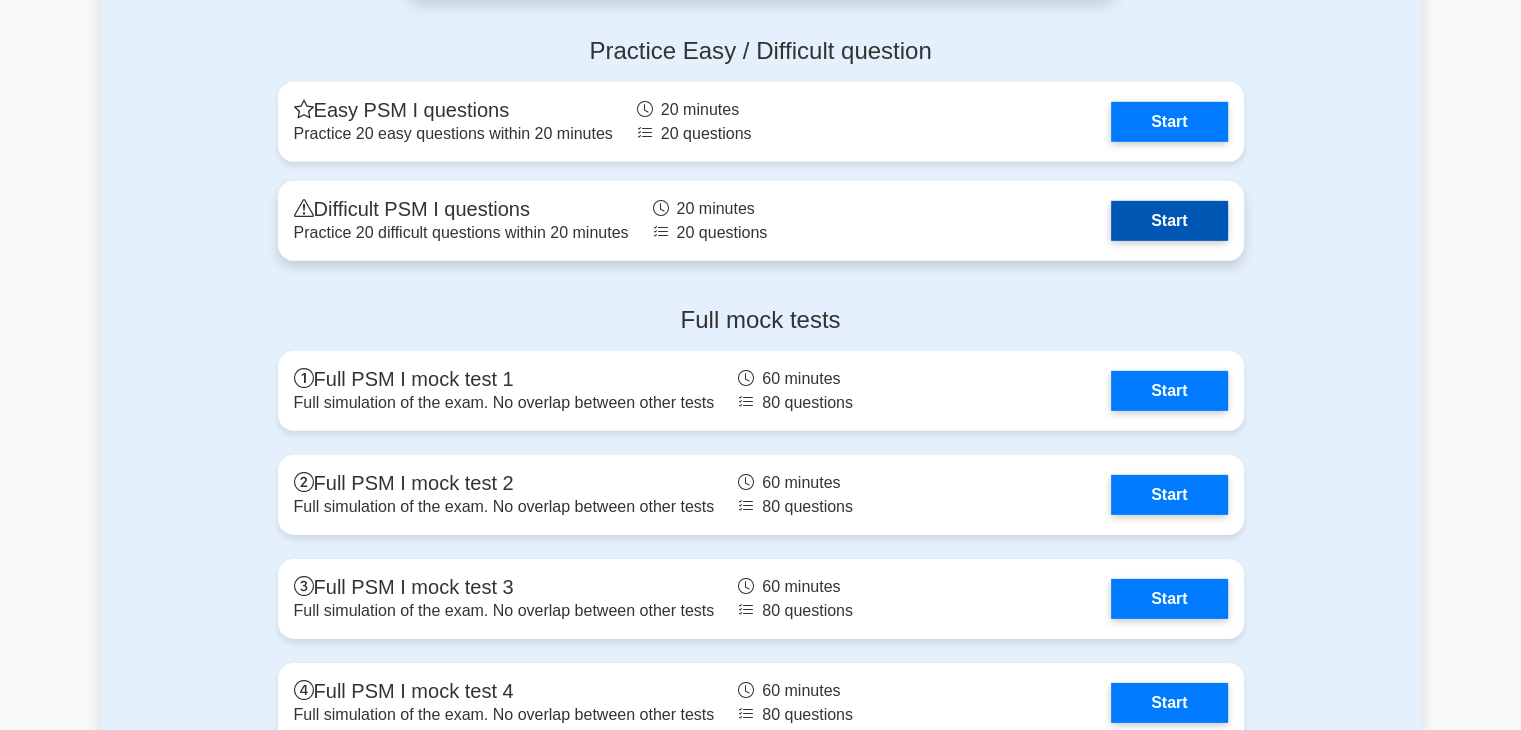 click on "Start" at bounding box center (1169, 221) 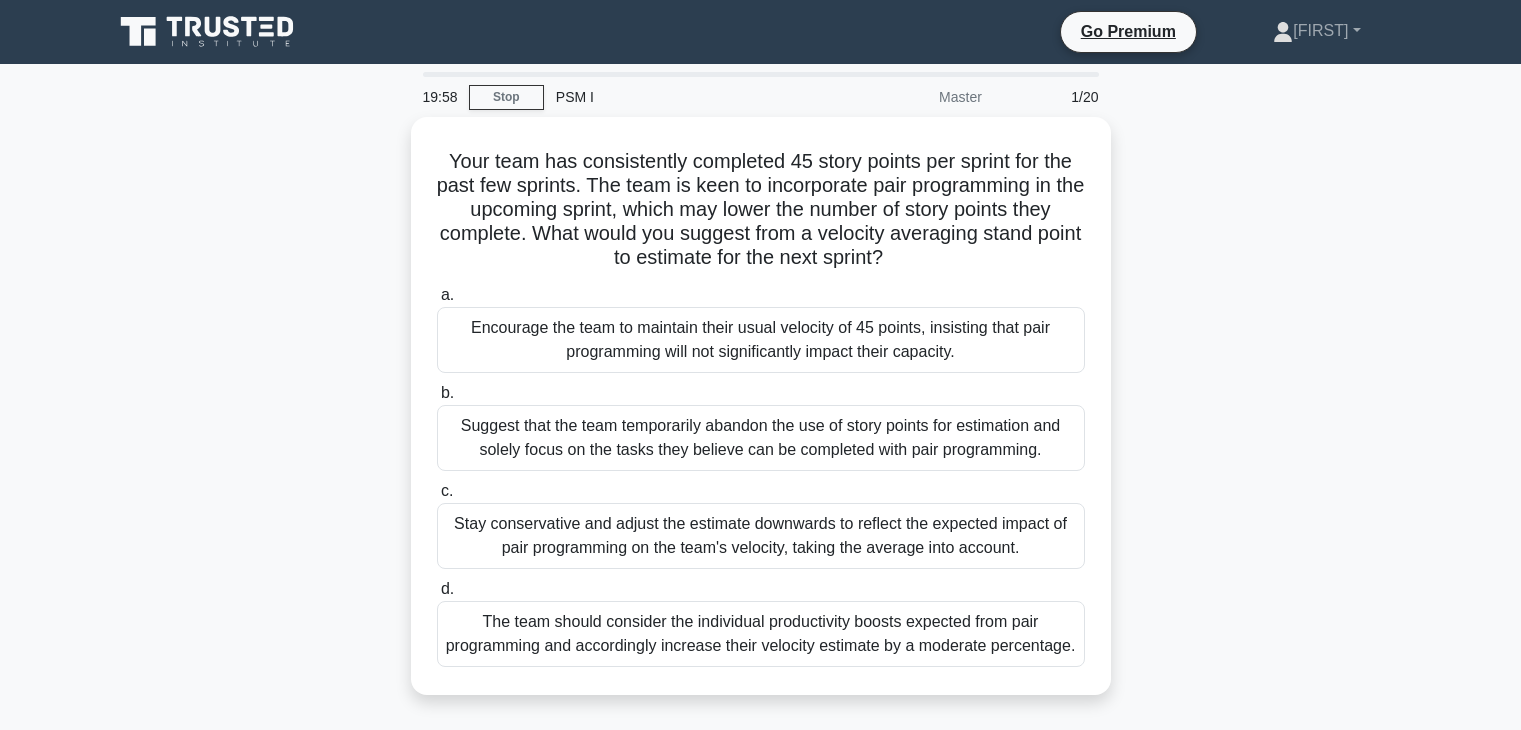 scroll, scrollTop: 0, scrollLeft: 0, axis: both 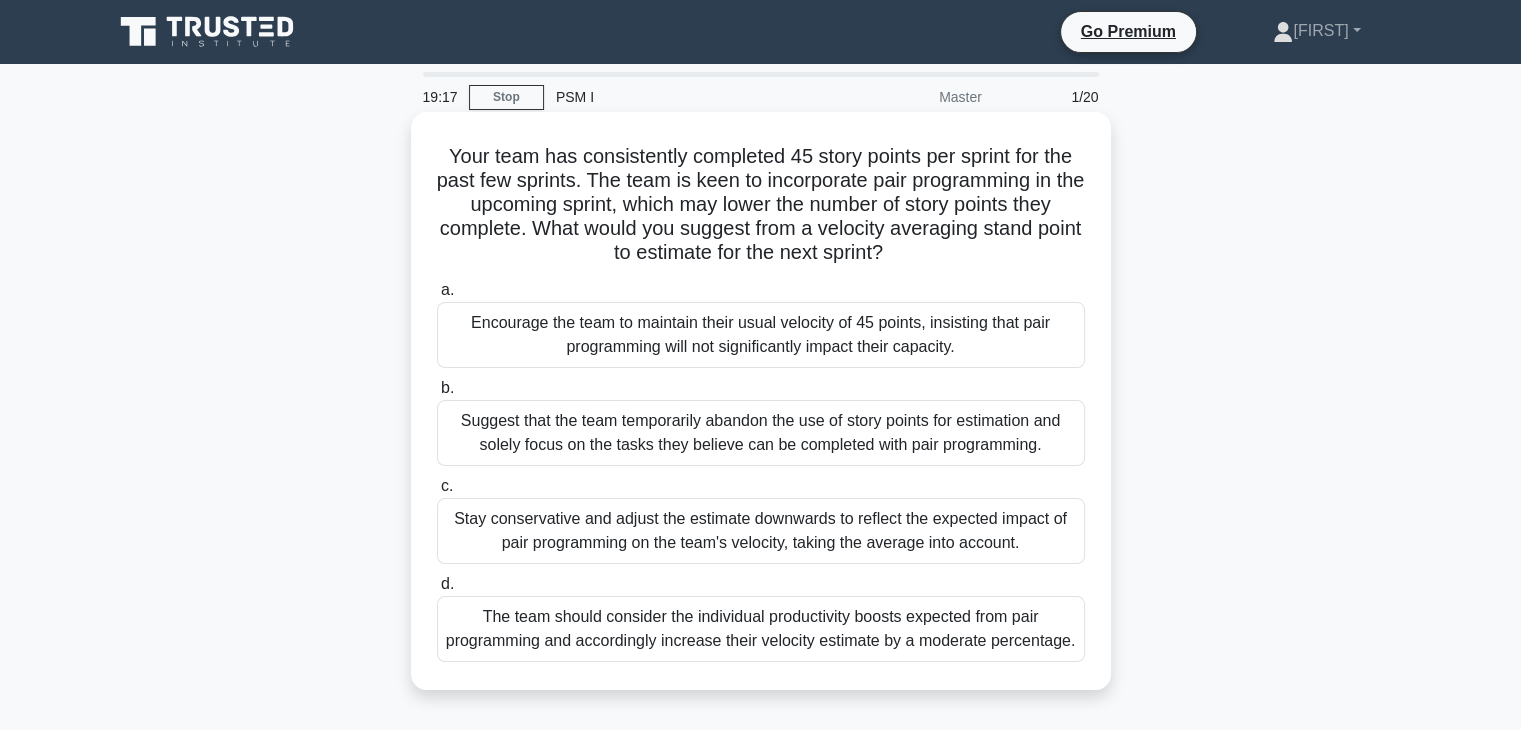 click on "Encourage the team to maintain their usual velocity of 45 points, insisting that pair programming will not significantly impact their capacity." at bounding box center (761, 335) 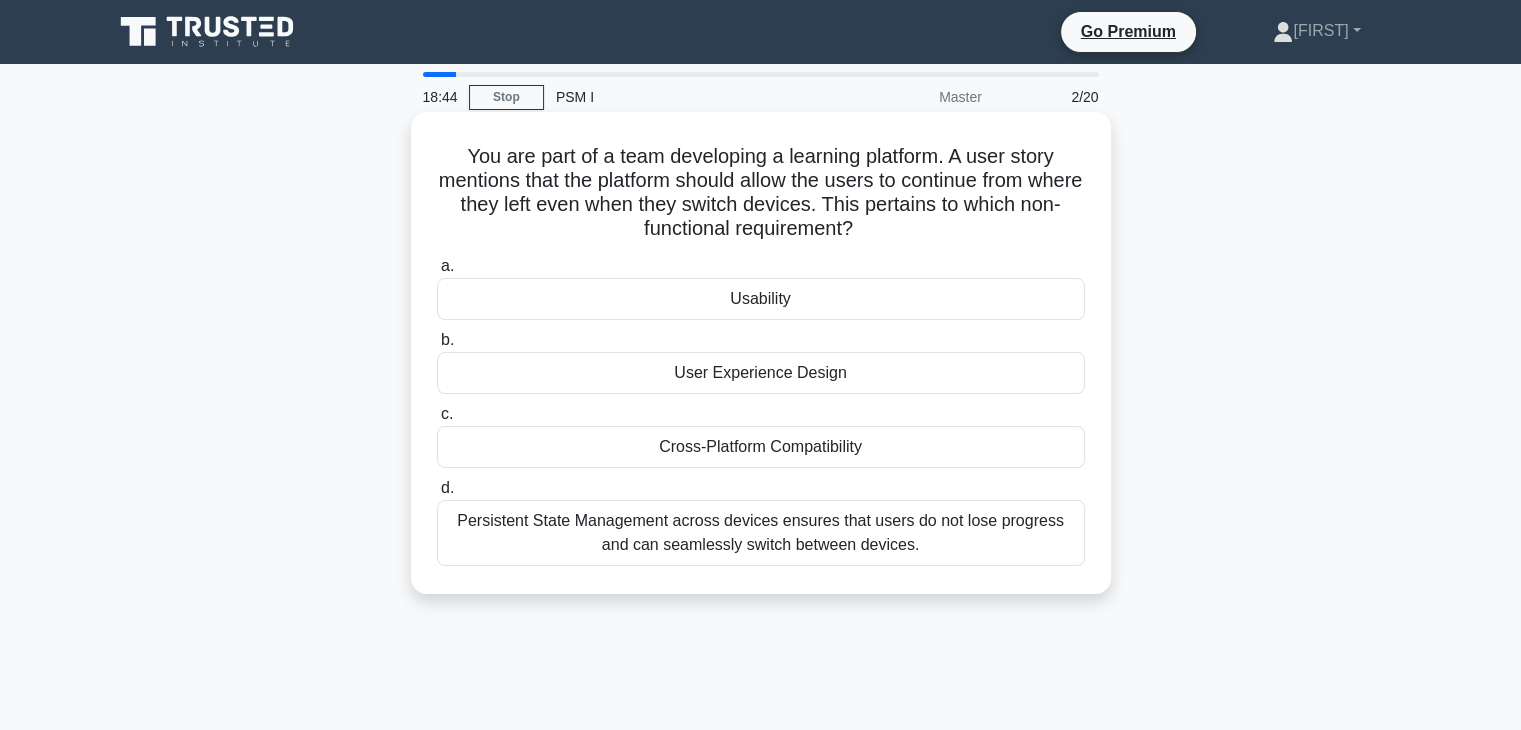 click on "User Experience Design" at bounding box center (761, 373) 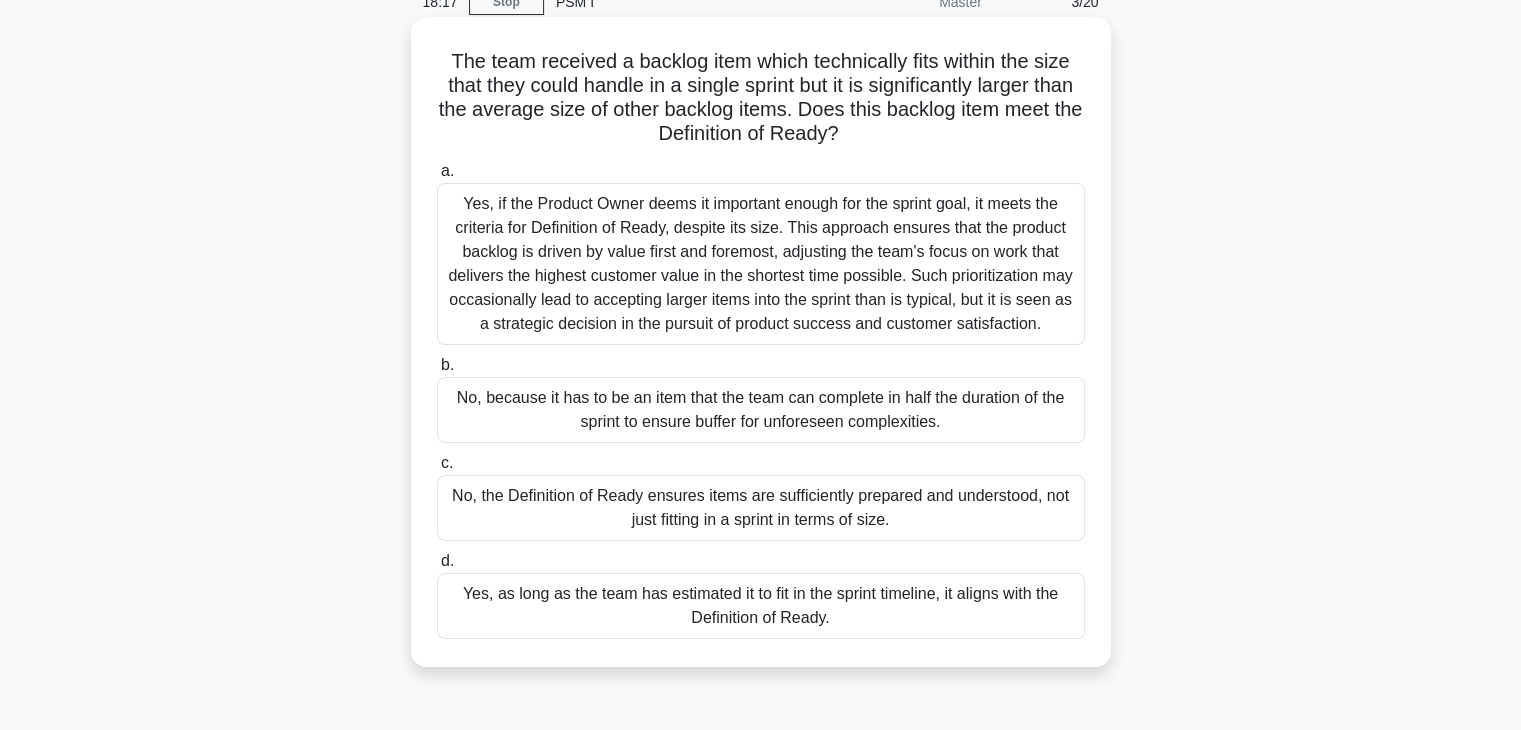 scroll, scrollTop: 96, scrollLeft: 0, axis: vertical 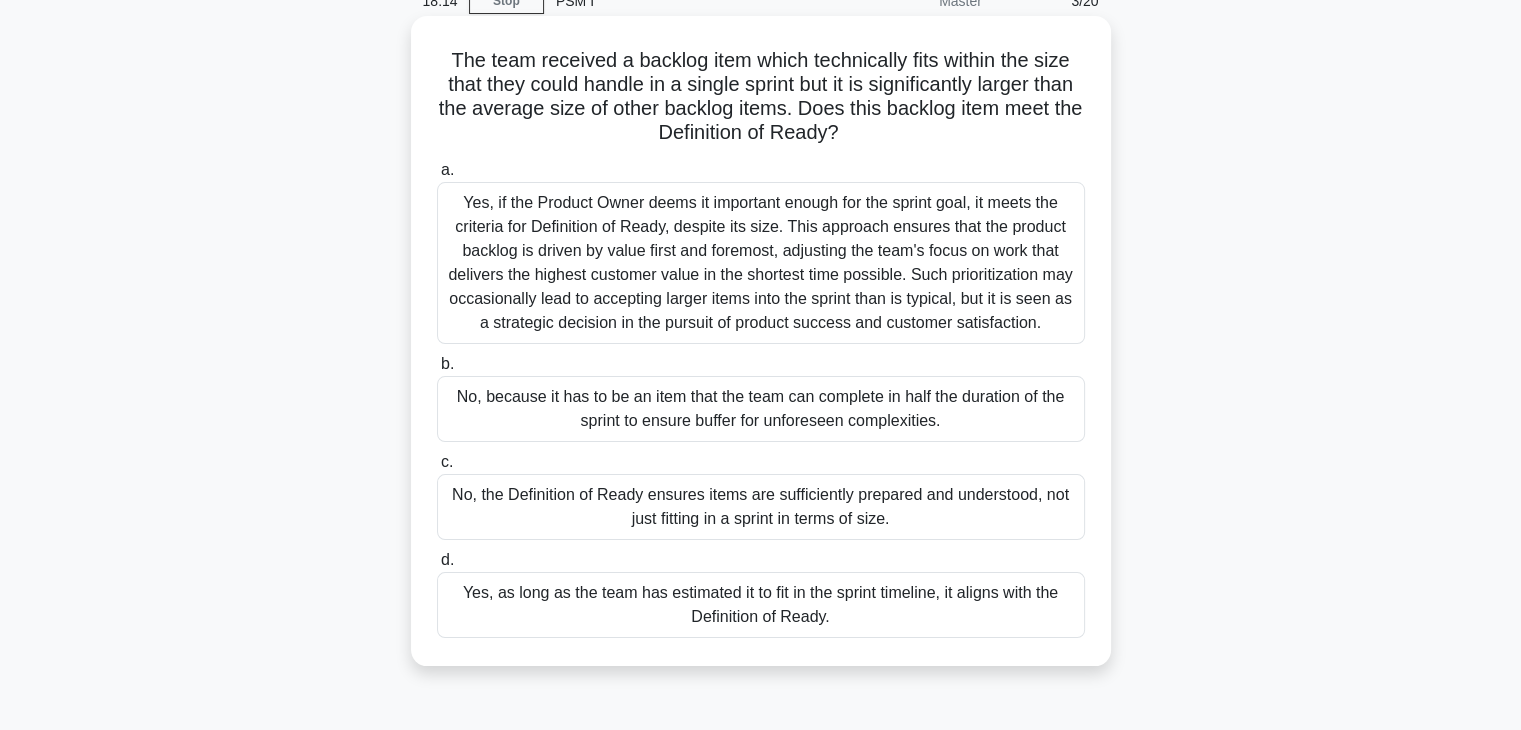 click on "No, the Definition of Ready ensures items are sufficiently prepared and understood, not just fitting in a sprint in terms of size." at bounding box center (761, 507) 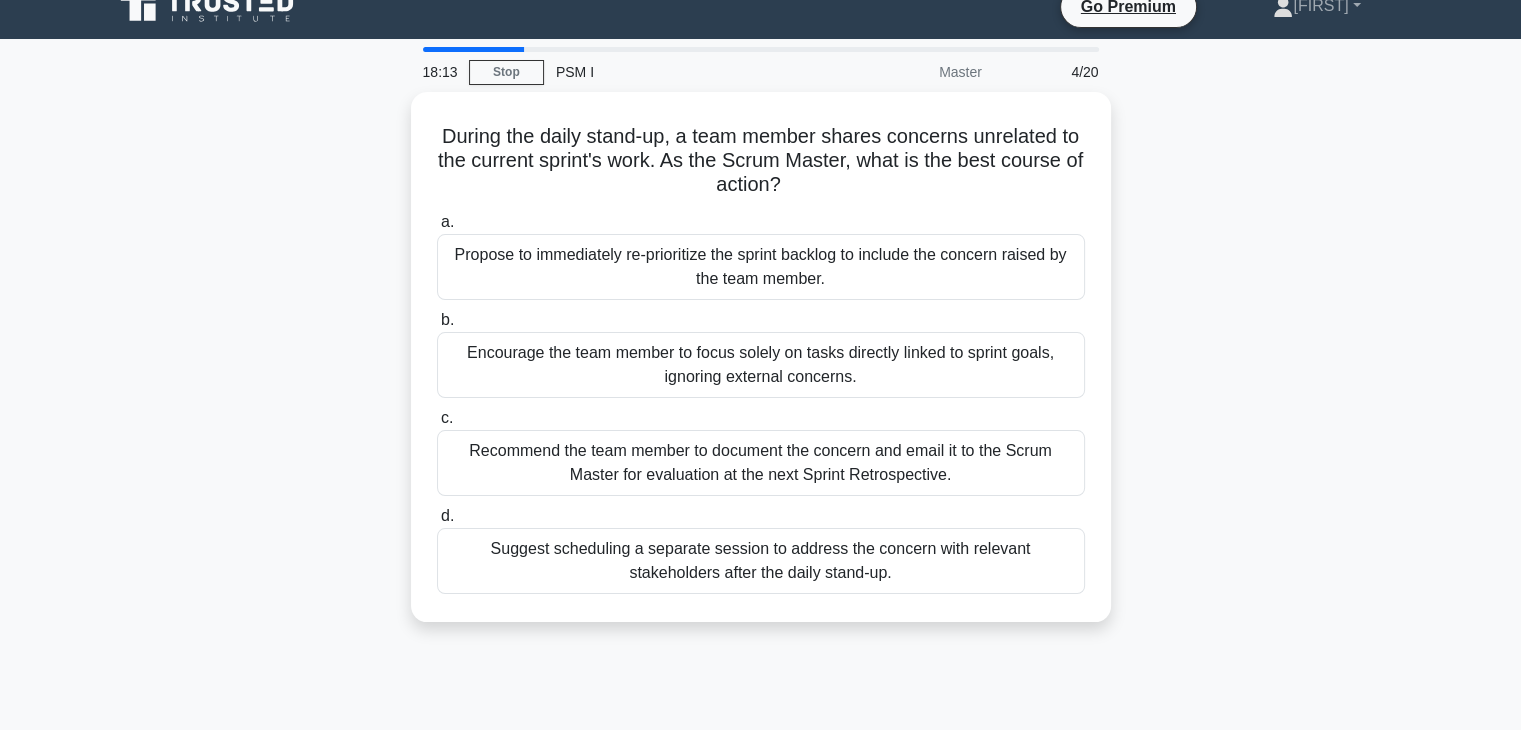 scroll, scrollTop: 0, scrollLeft: 0, axis: both 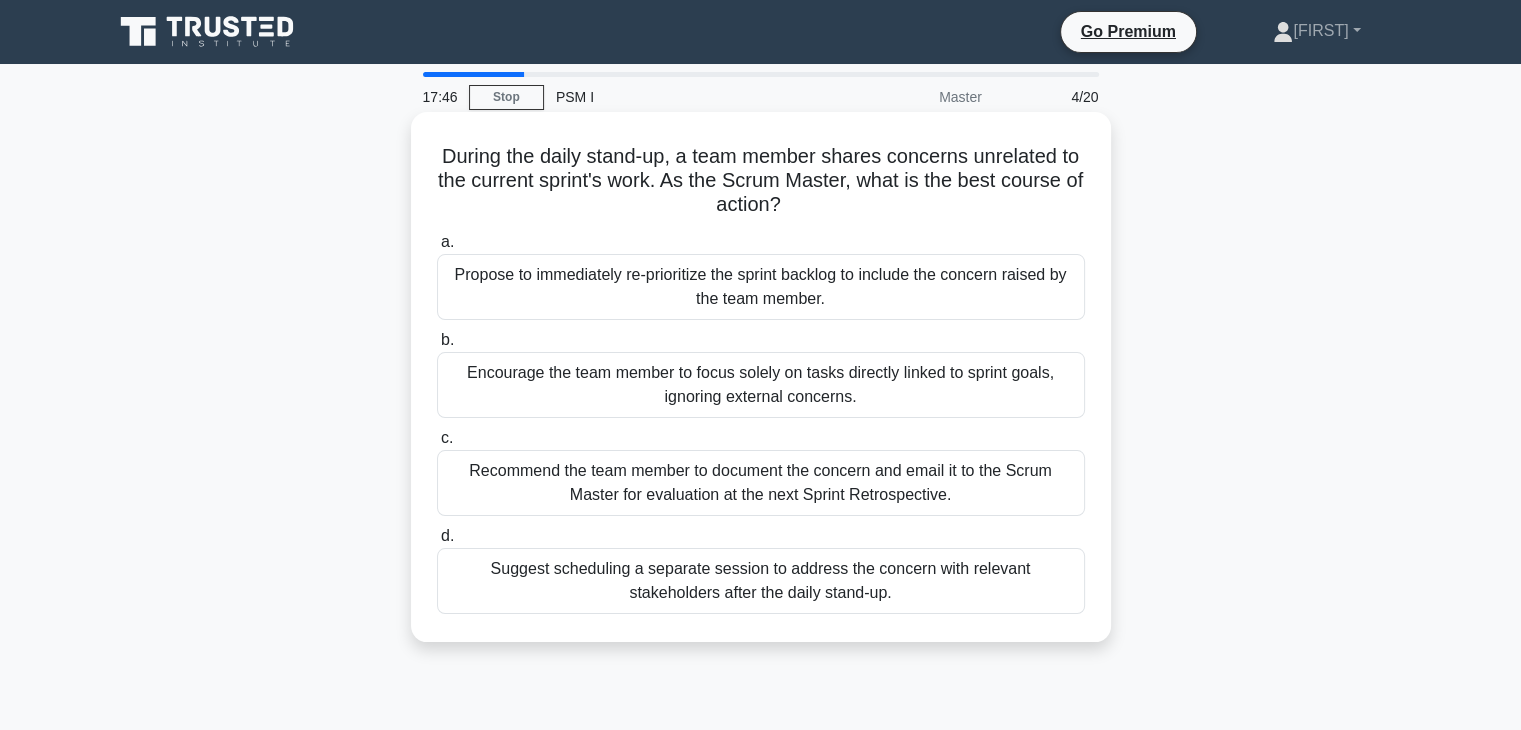 click on "Suggest scheduling a separate session to address the concern with relevant stakeholders after the daily stand-up." at bounding box center [761, 581] 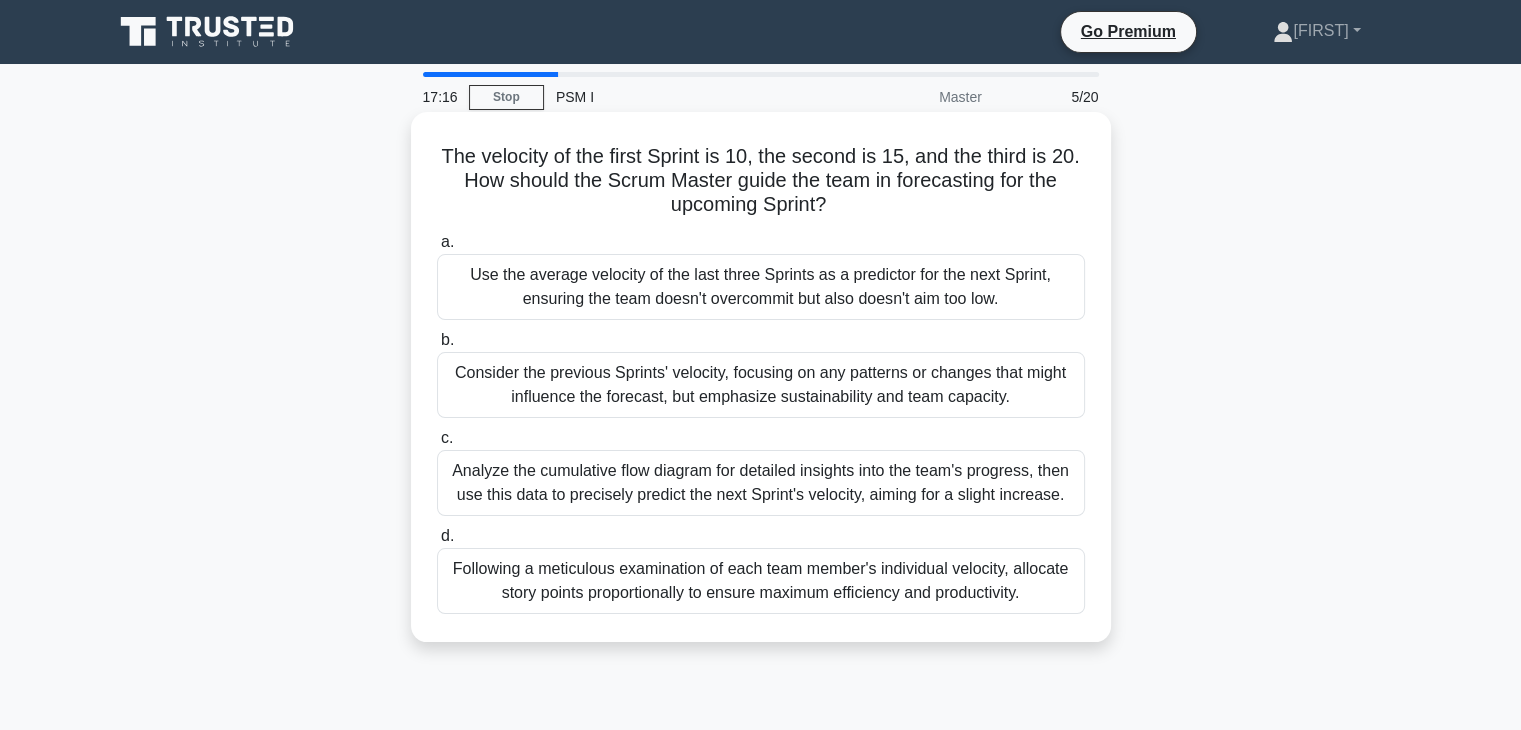 click on "Use the average velocity of the last three Sprints as a predictor for the next Sprint, ensuring the team doesn't overcommit but also doesn't aim too low." at bounding box center (761, 287) 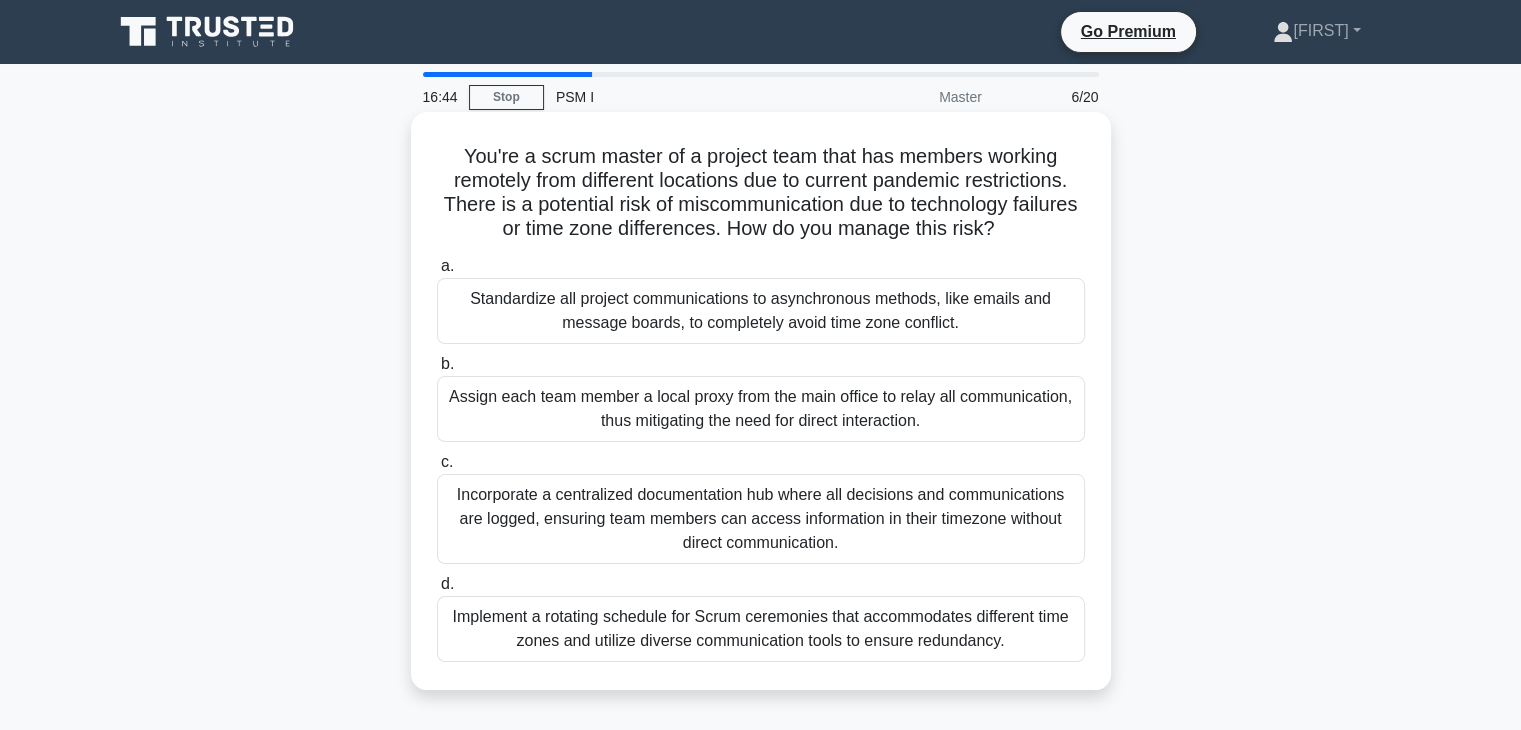 click on "Incorporate a centralized documentation hub where all decisions and communications are logged, ensuring team members can access information in their timezone without direct communication." at bounding box center [761, 519] 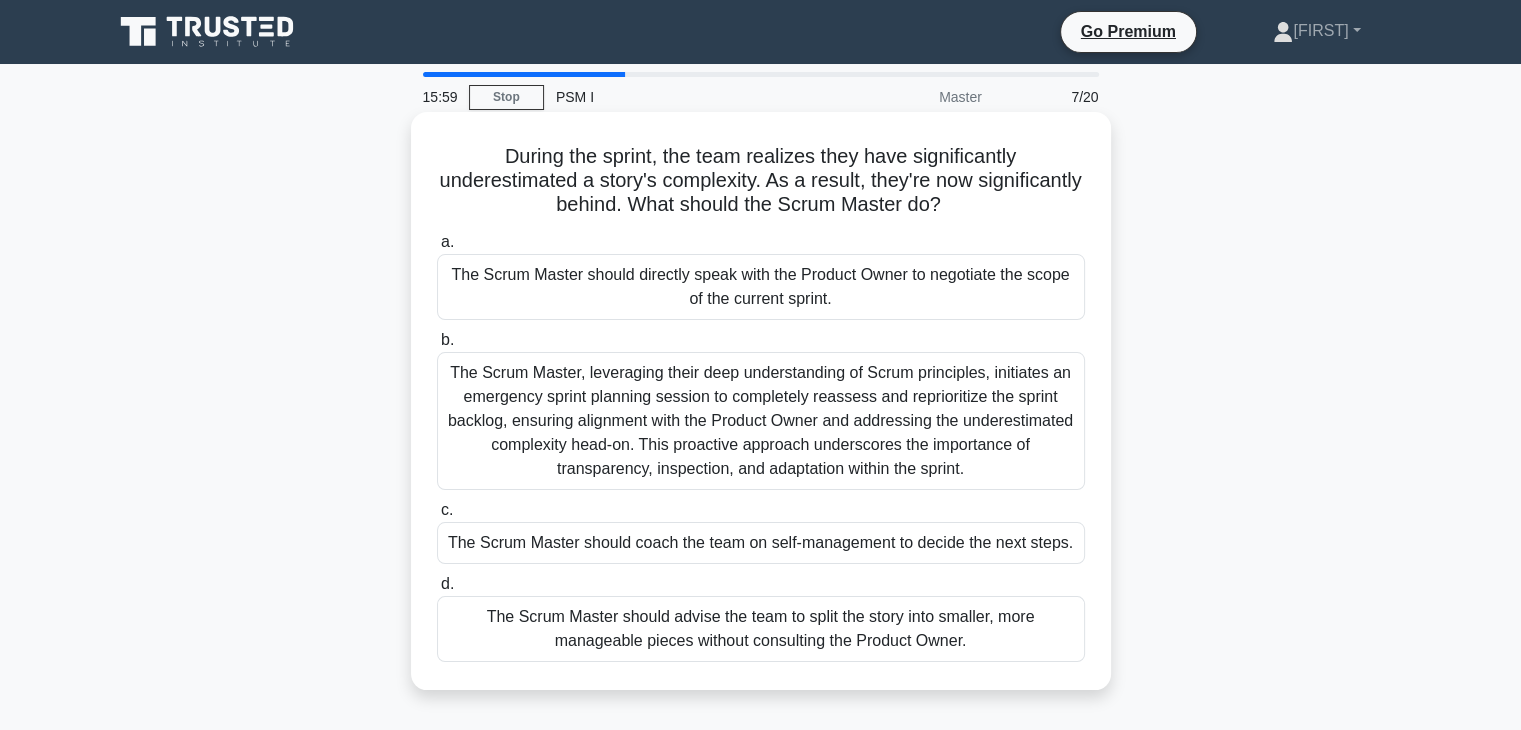 click on "The Scrum Master should coach the team on self-management to decide the next steps." at bounding box center [761, 543] 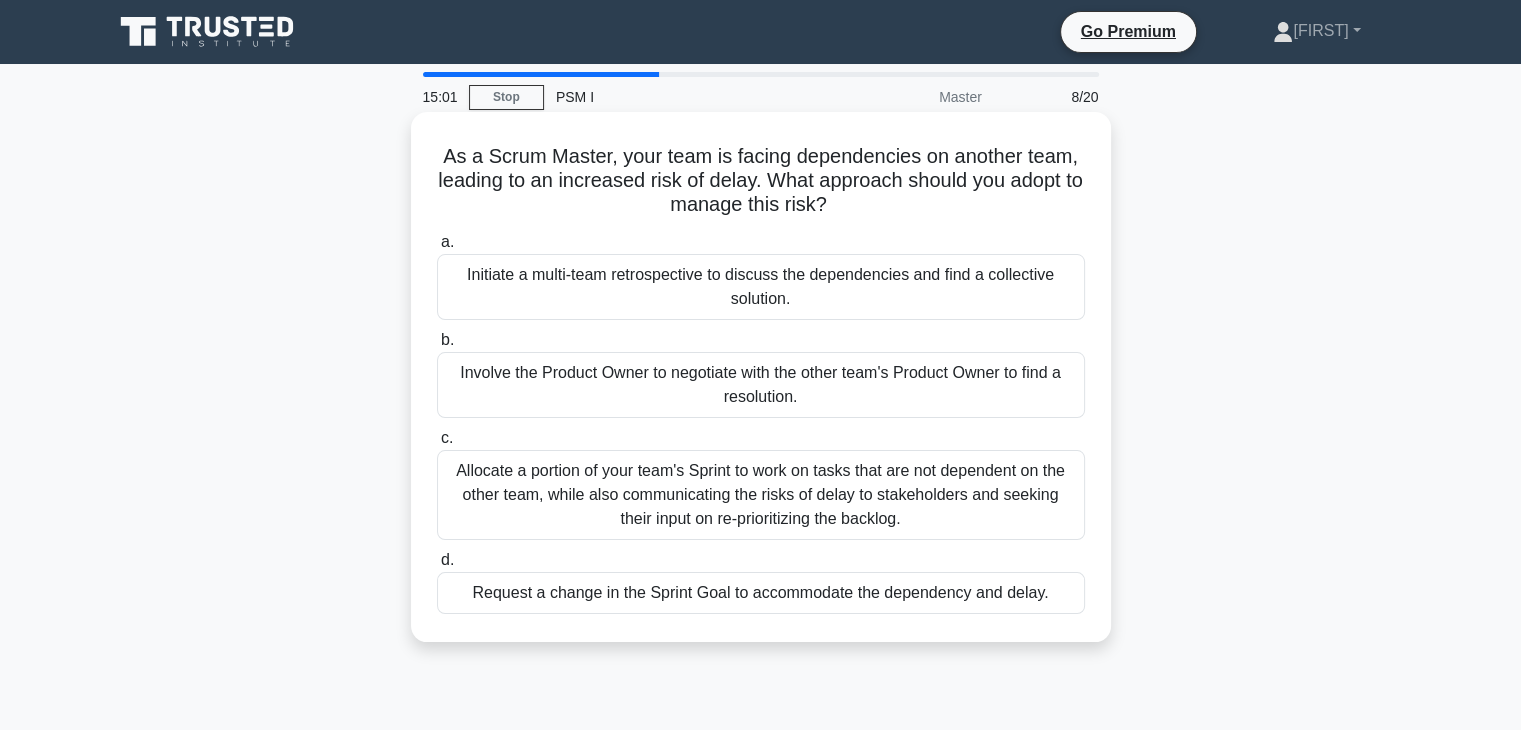 click on "Involve the Product Owner to negotiate with the other team's Product Owner to find a resolution." at bounding box center [761, 385] 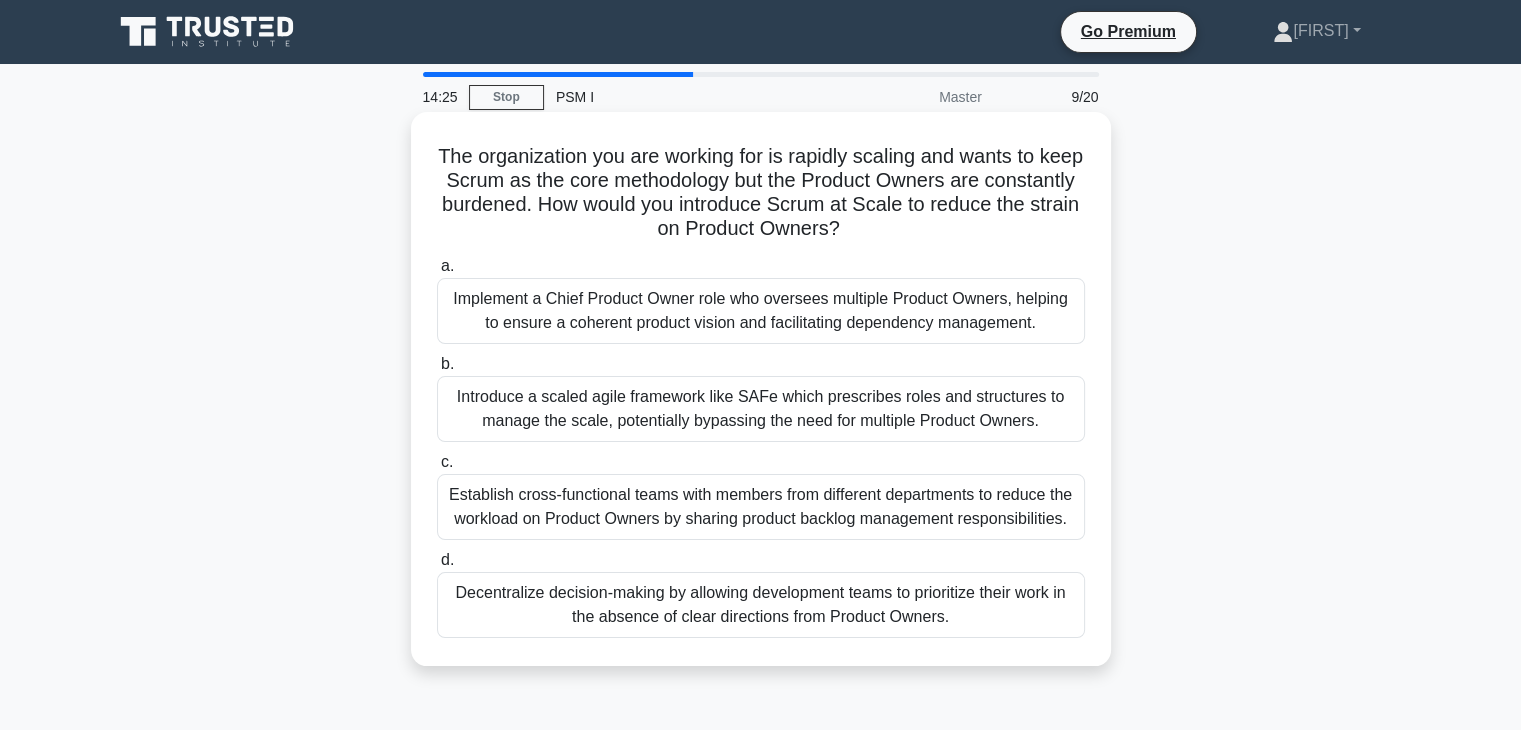 click on "Decentralize decision-making by allowing development teams to prioritize their work in the absence of clear directions from Product Owners." at bounding box center [761, 605] 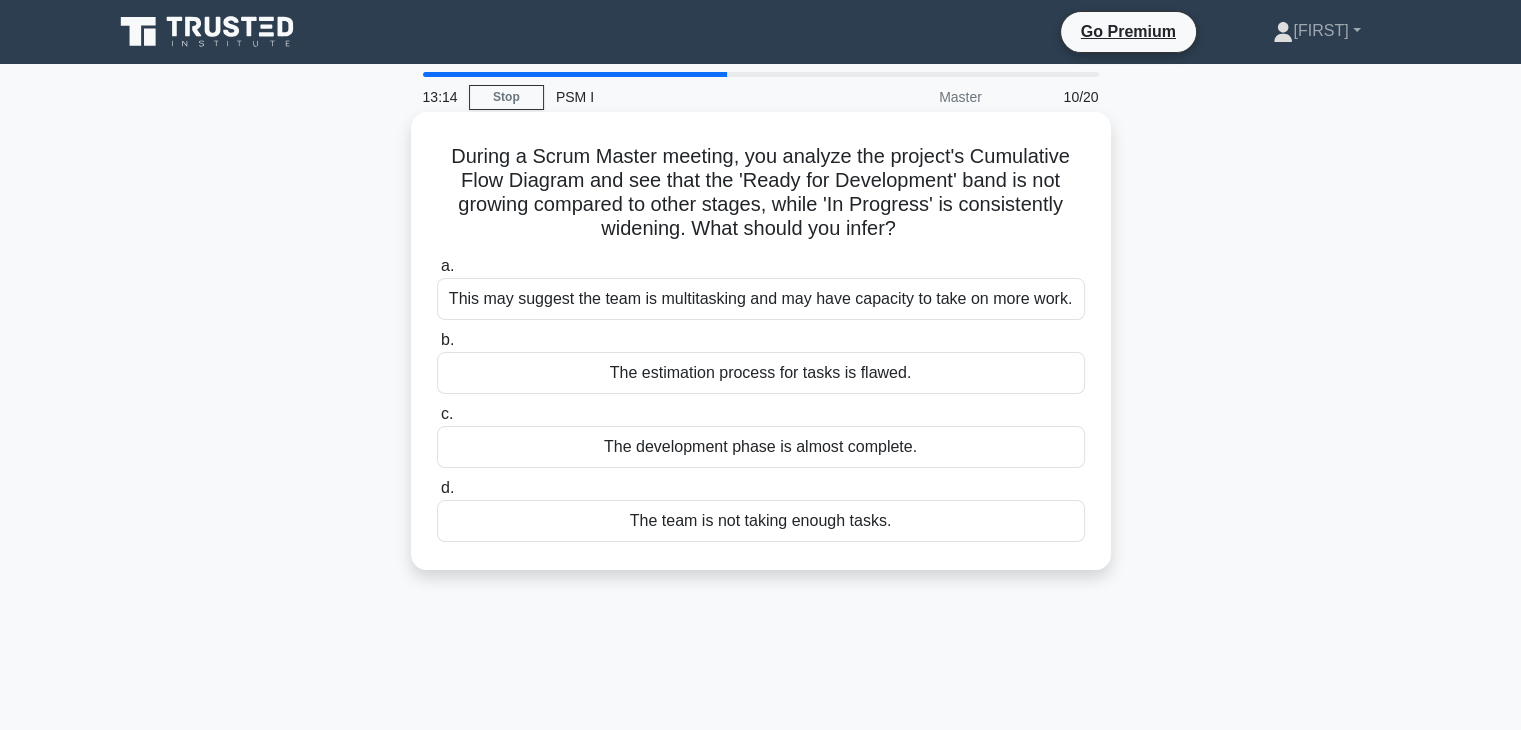 click on "The estimation process for tasks is flawed." at bounding box center (761, 373) 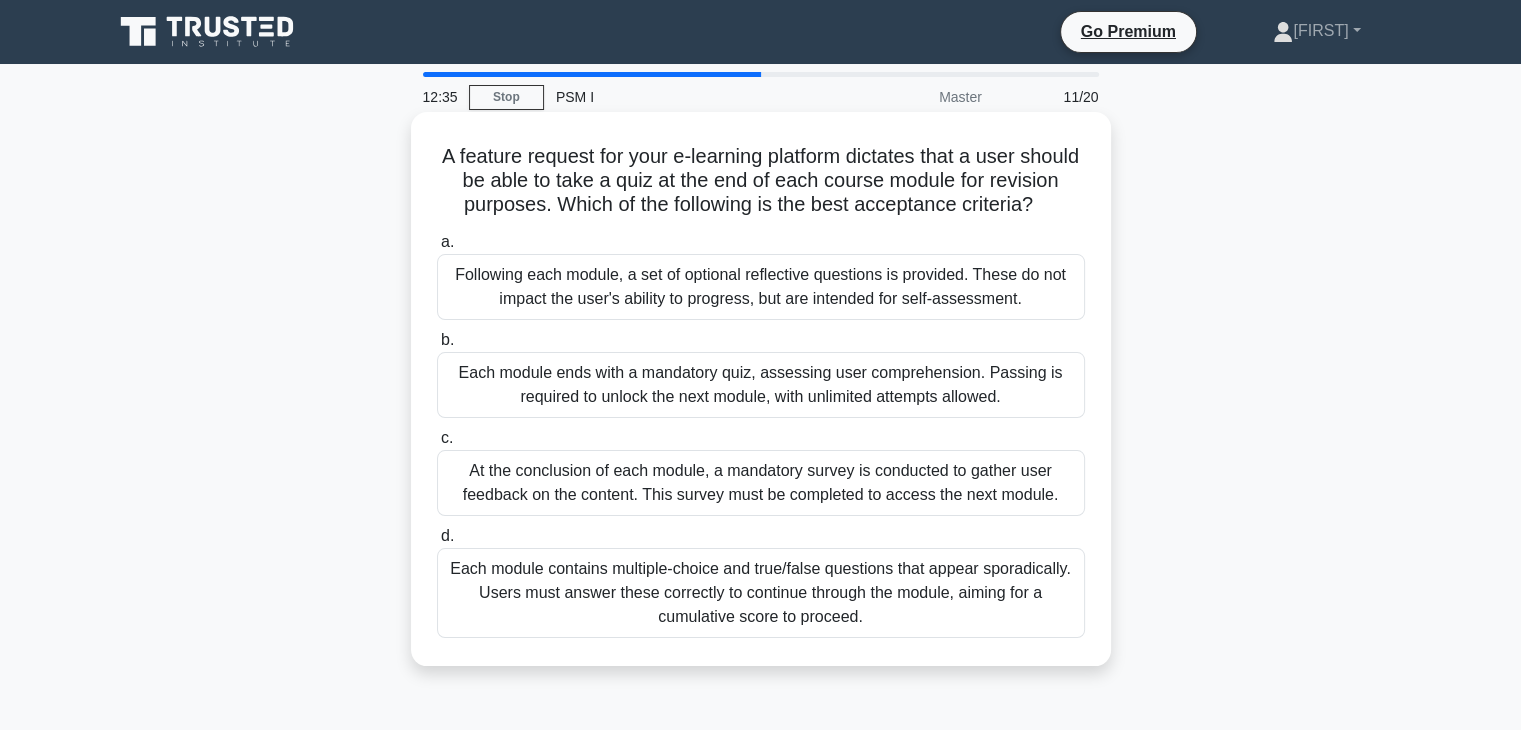 click on "Each module contains multiple-choice and true/false questions that appear sporadically. Users must answer these correctly to continue through the module, aiming for a cumulative score to proceed." at bounding box center (761, 593) 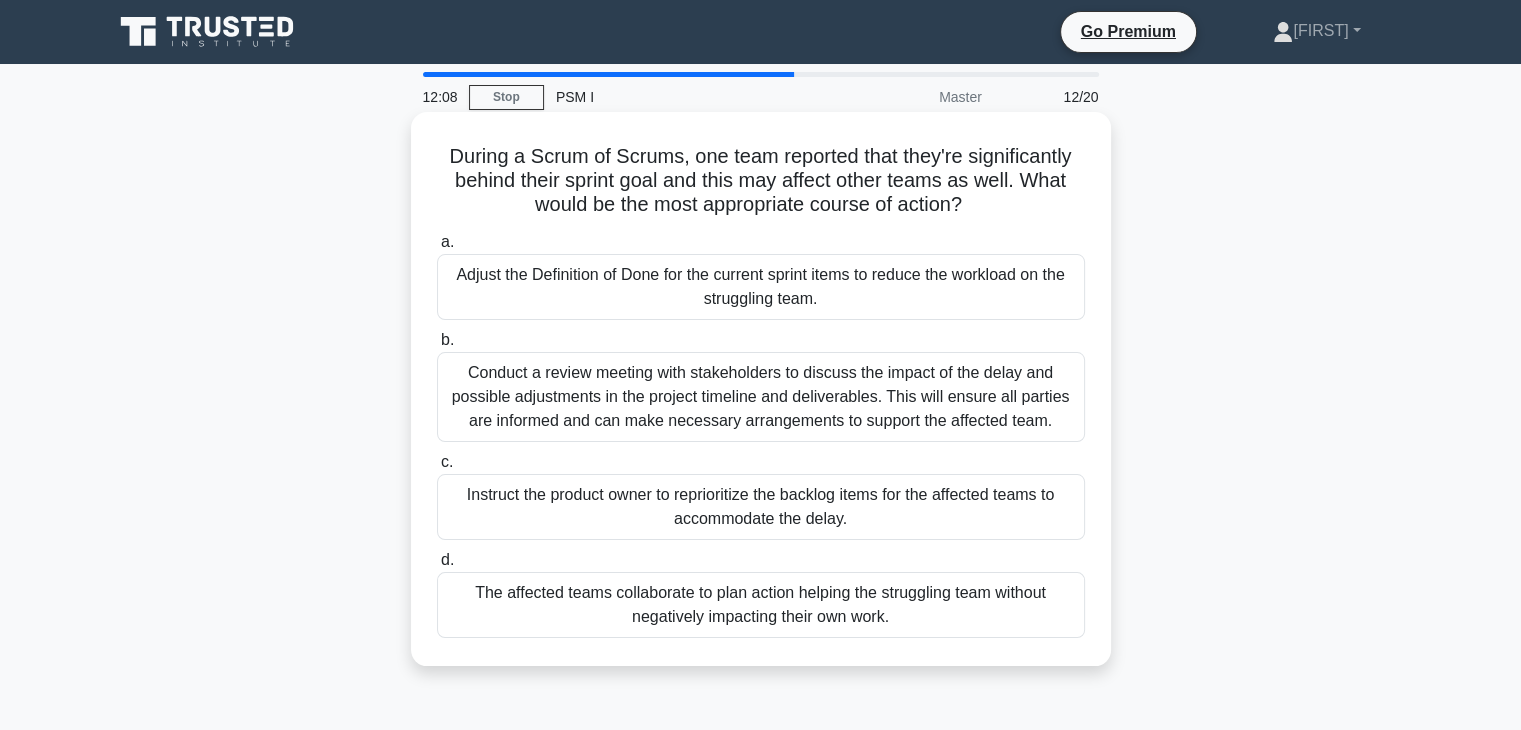 click on "Instruct the product owner to reprioritize the backlog items for the affected teams to accommodate the delay." at bounding box center (761, 507) 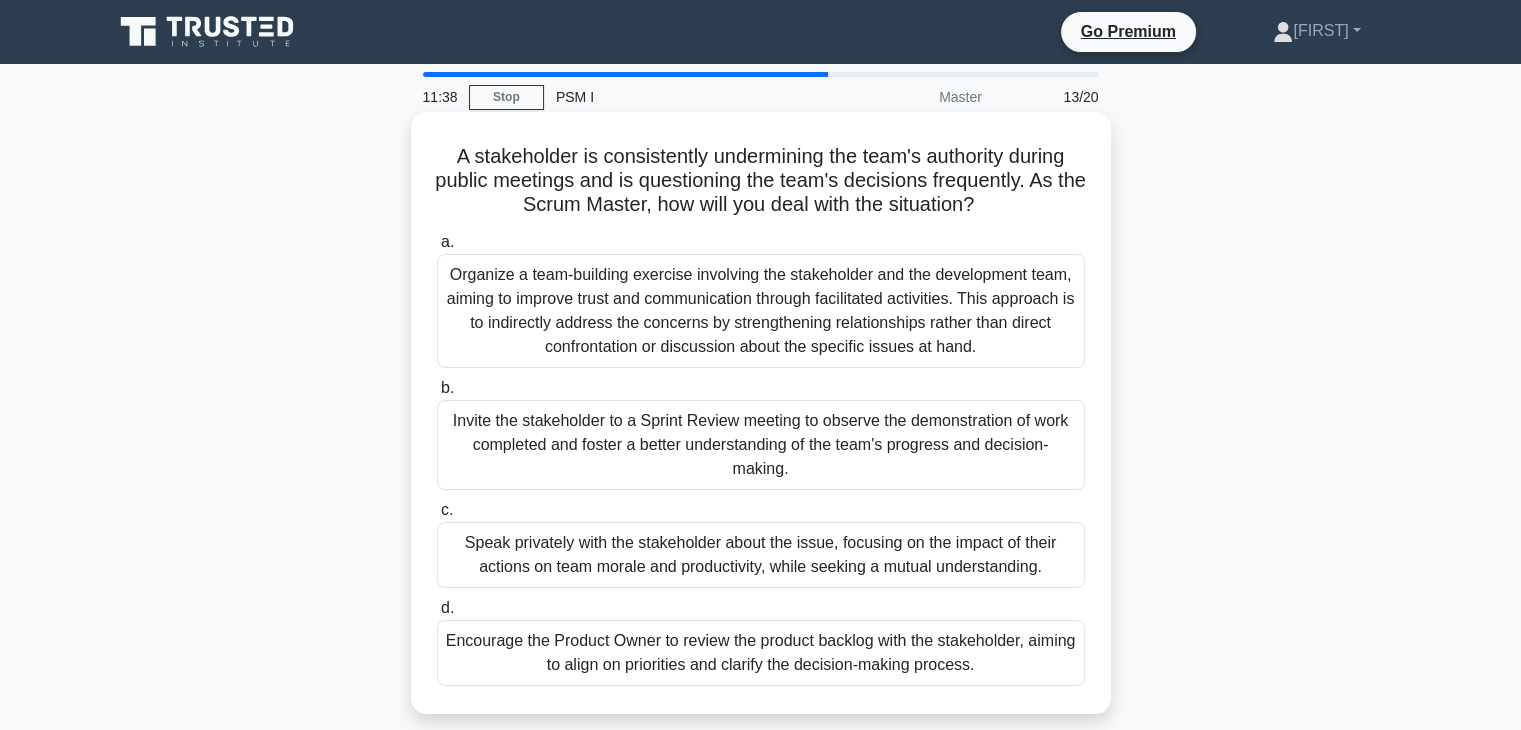 click on "Speak privately with the stakeholder about the issue, focusing on the impact of their actions on team morale and productivity, while seeking a mutual understanding." at bounding box center [761, 555] 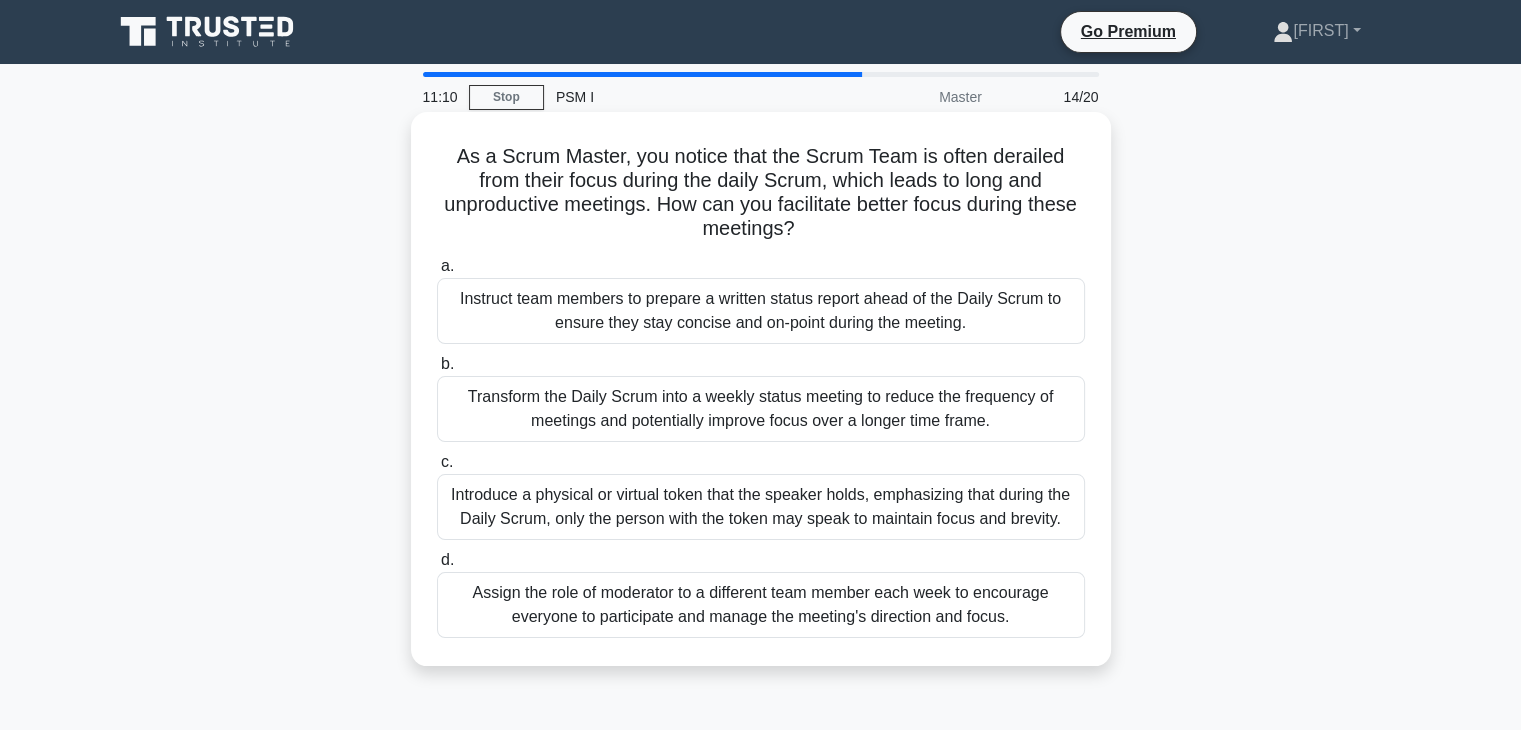 click on "Assign the role of moderator to a different team member each week to encourage everyone to participate and manage the meeting's direction and focus." at bounding box center [761, 605] 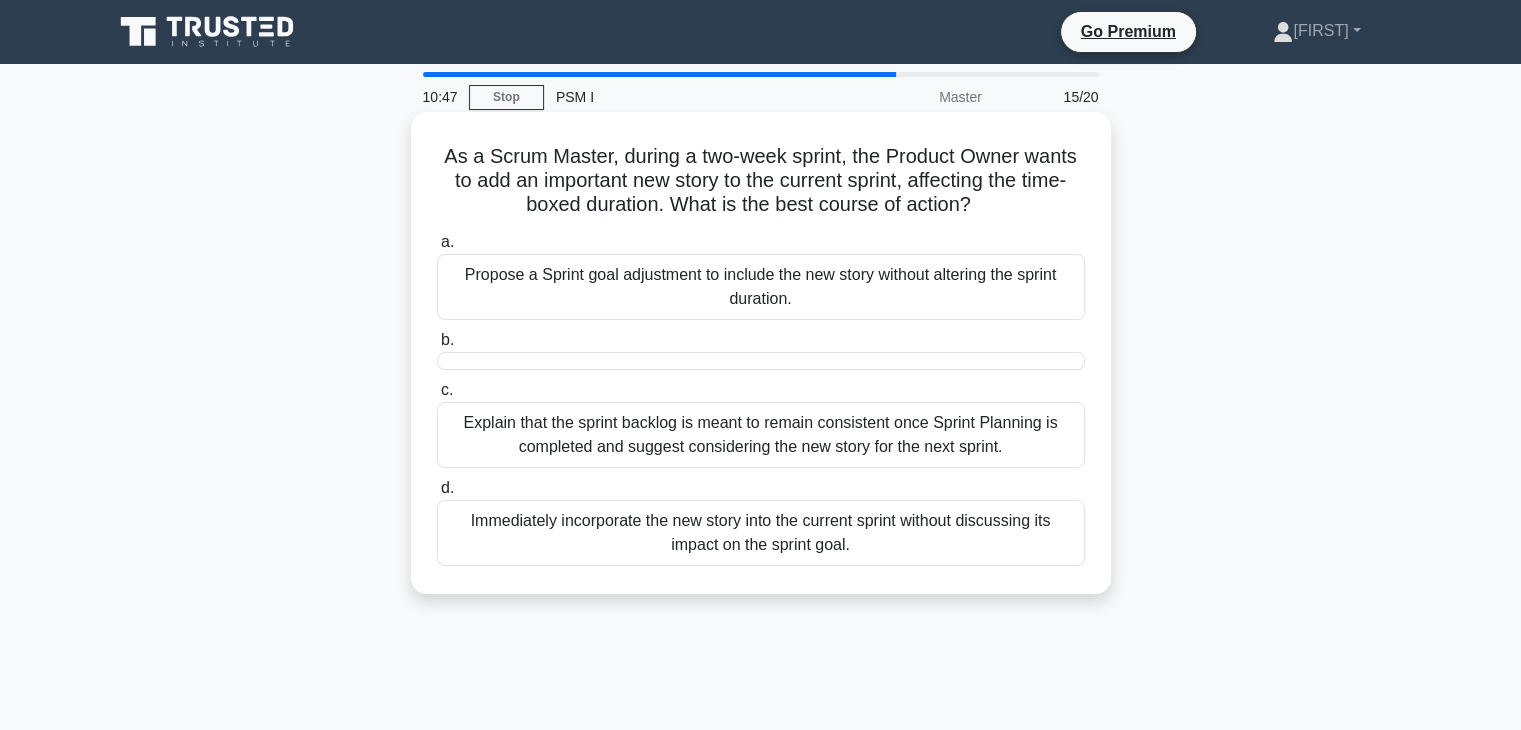 click on "Explain that the sprint backlog is meant to remain consistent once Sprint Planning is completed and suggest considering the new story for the next sprint." at bounding box center (761, 435) 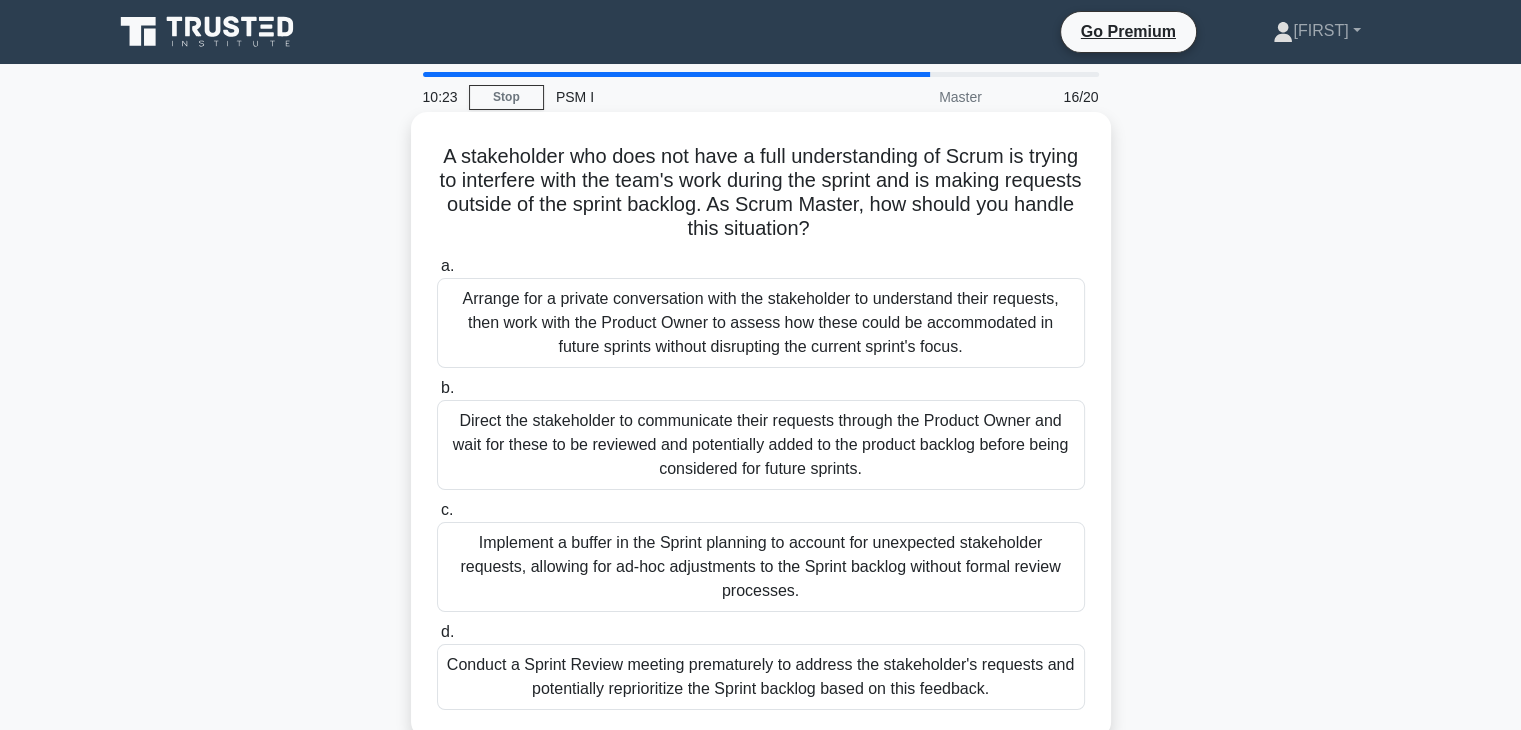 click on "Direct the stakeholder to communicate their requests through the Product Owner and wait for these to be reviewed and potentially added to the product backlog before being considered for future sprints." at bounding box center [761, 445] 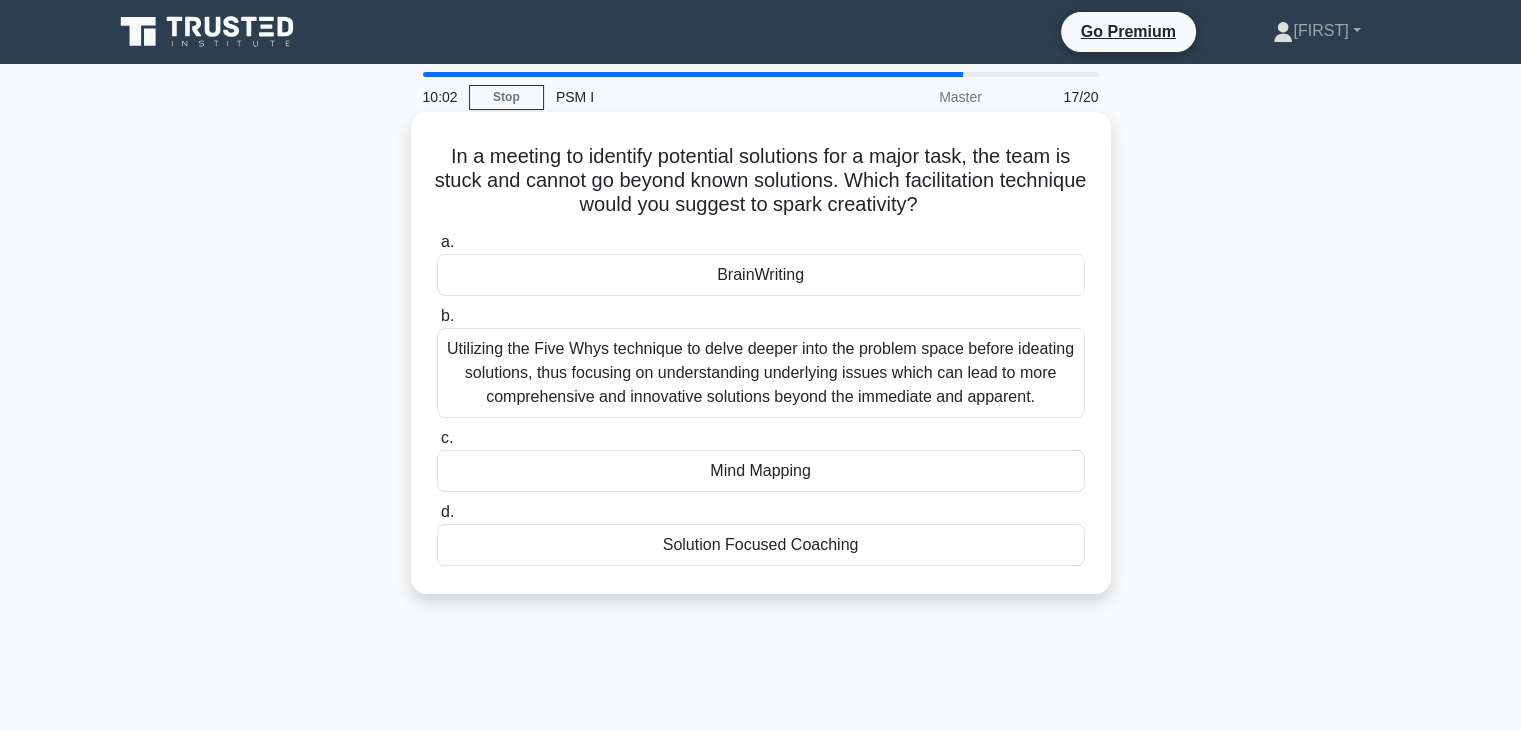 click on "Utilizing the Five Whys technique to delve deeper into the problem space before ideating solutions, thus focusing on understanding underlying issues which can lead to more comprehensive and innovative solutions beyond the immediate and apparent." at bounding box center [761, 373] 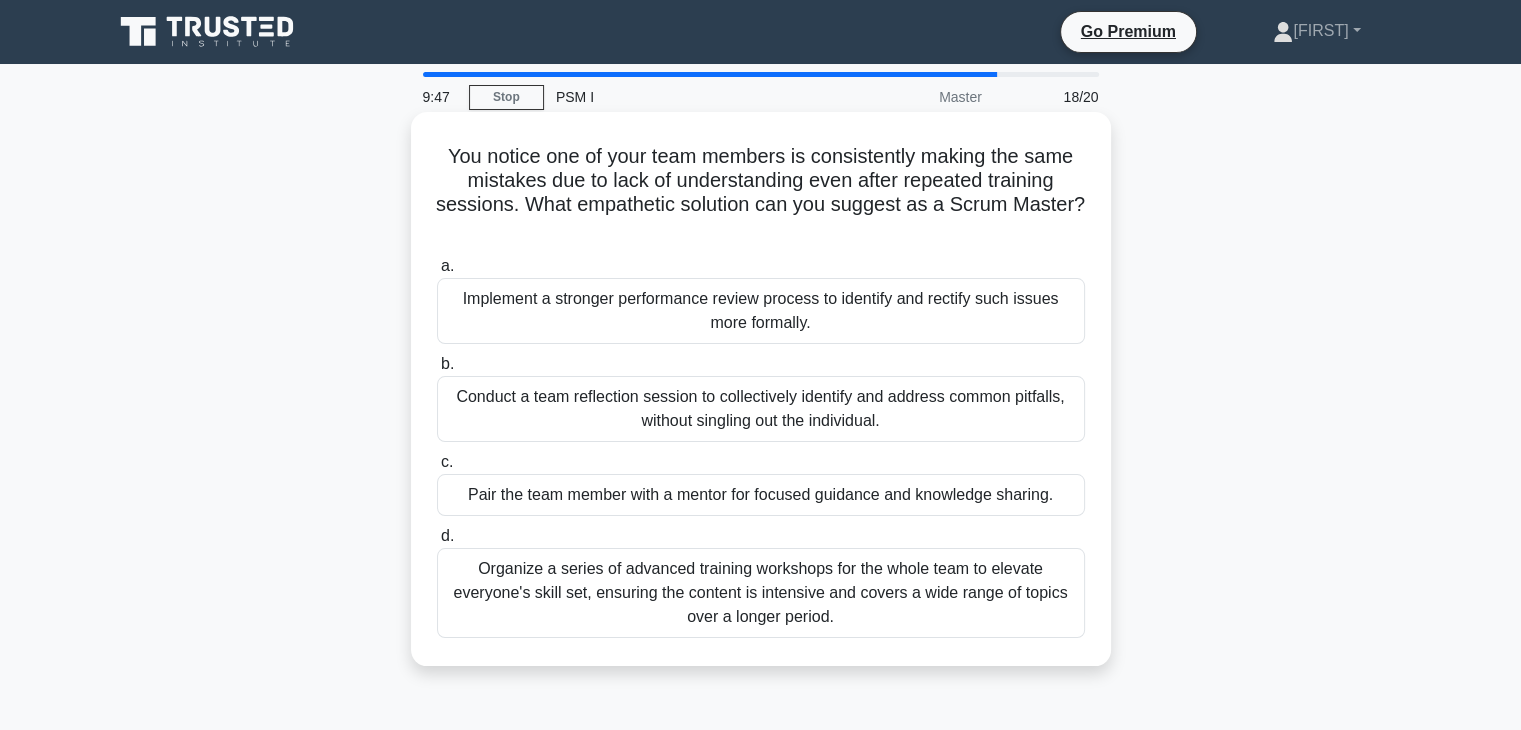 click on "Pair the team member with a mentor for focused guidance and knowledge sharing." at bounding box center [761, 495] 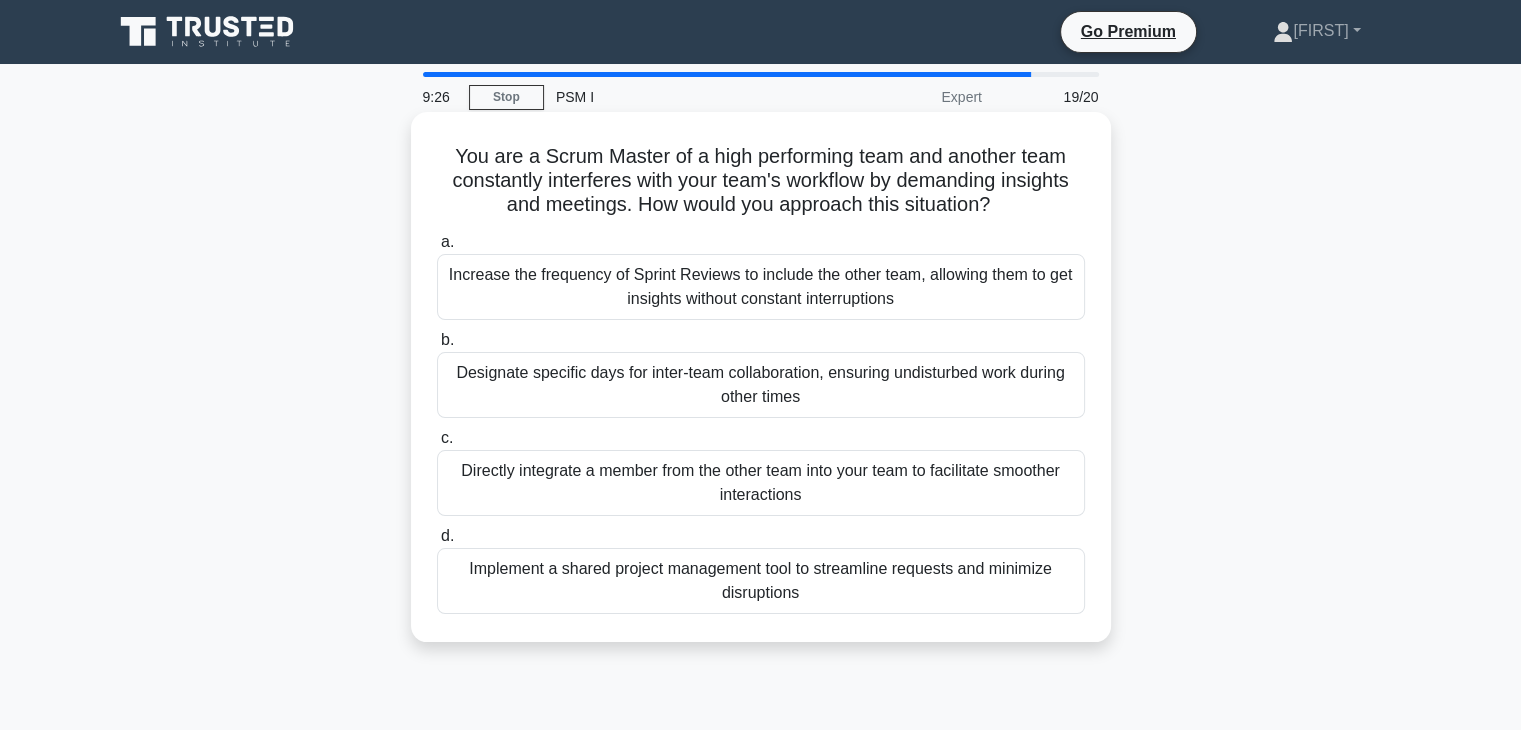click on "Implement a shared project management tool to streamline requests and minimize disruptions" at bounding box center [761, 581] 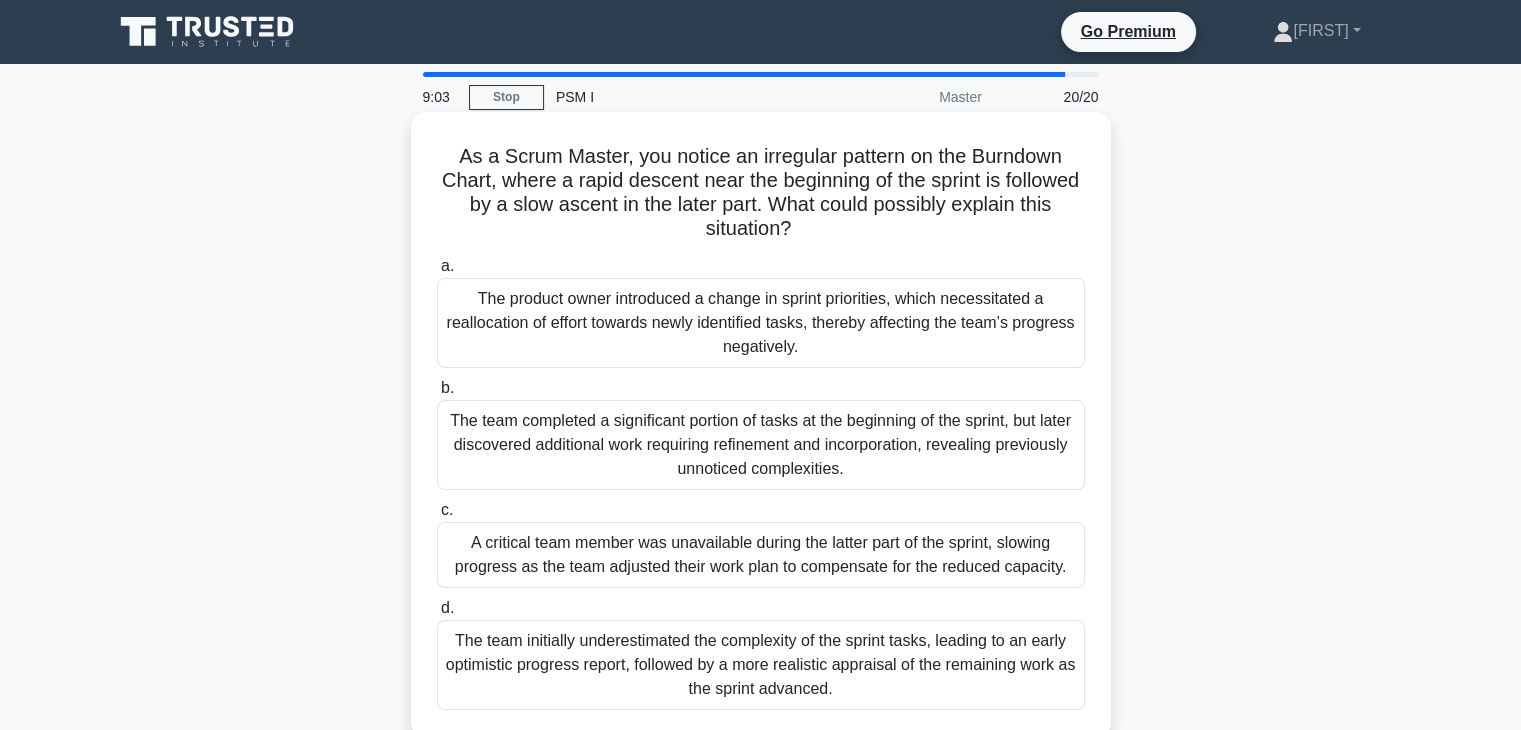 scroll, scrollTop: 172, scrollLeft: 0, axis: vertical 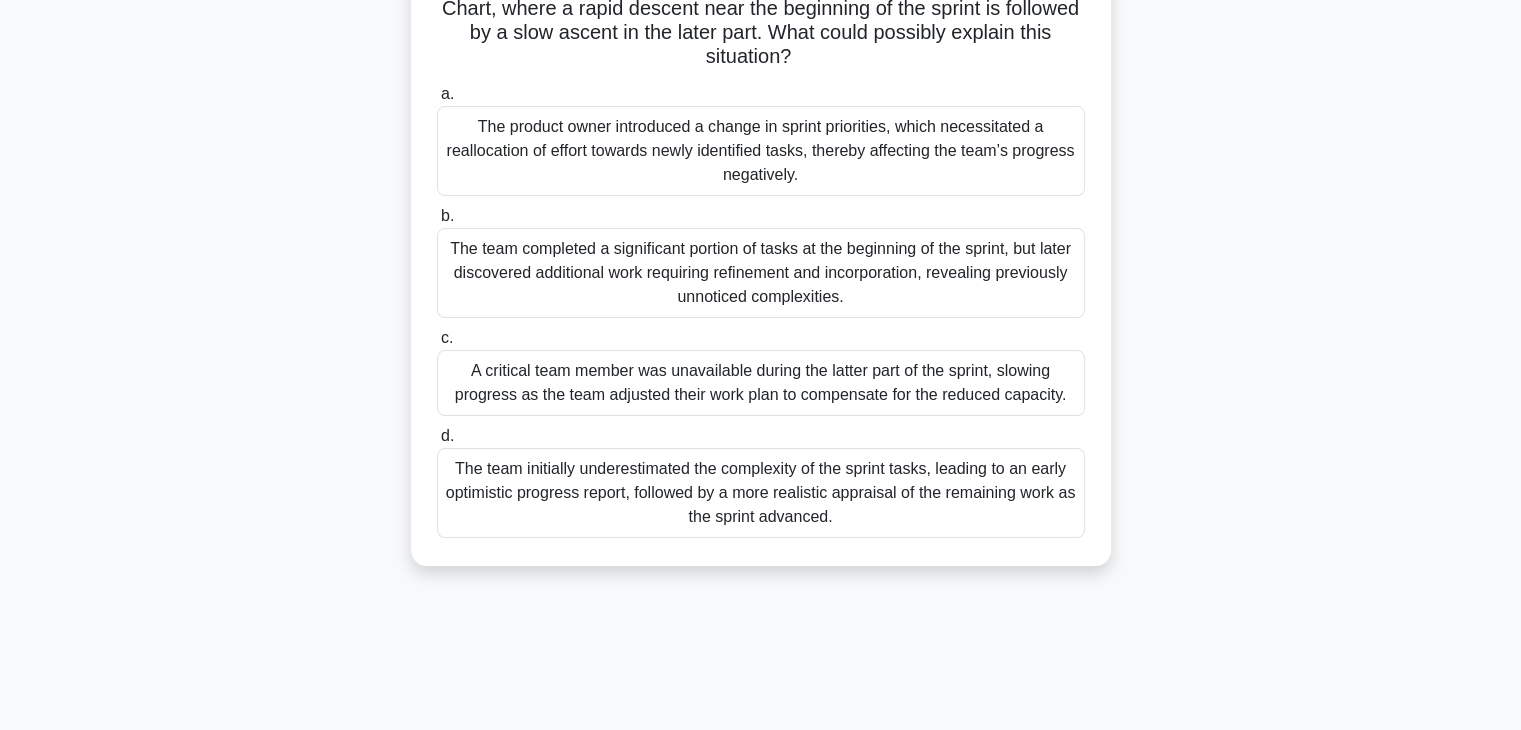 click on "The team initially underestimated the complexity of the sprint tasks, leading to an early optimistic progress report, followed by a more realistic appraisal of the remaining work as the sprint advanced." at bounding box center (761, 493) 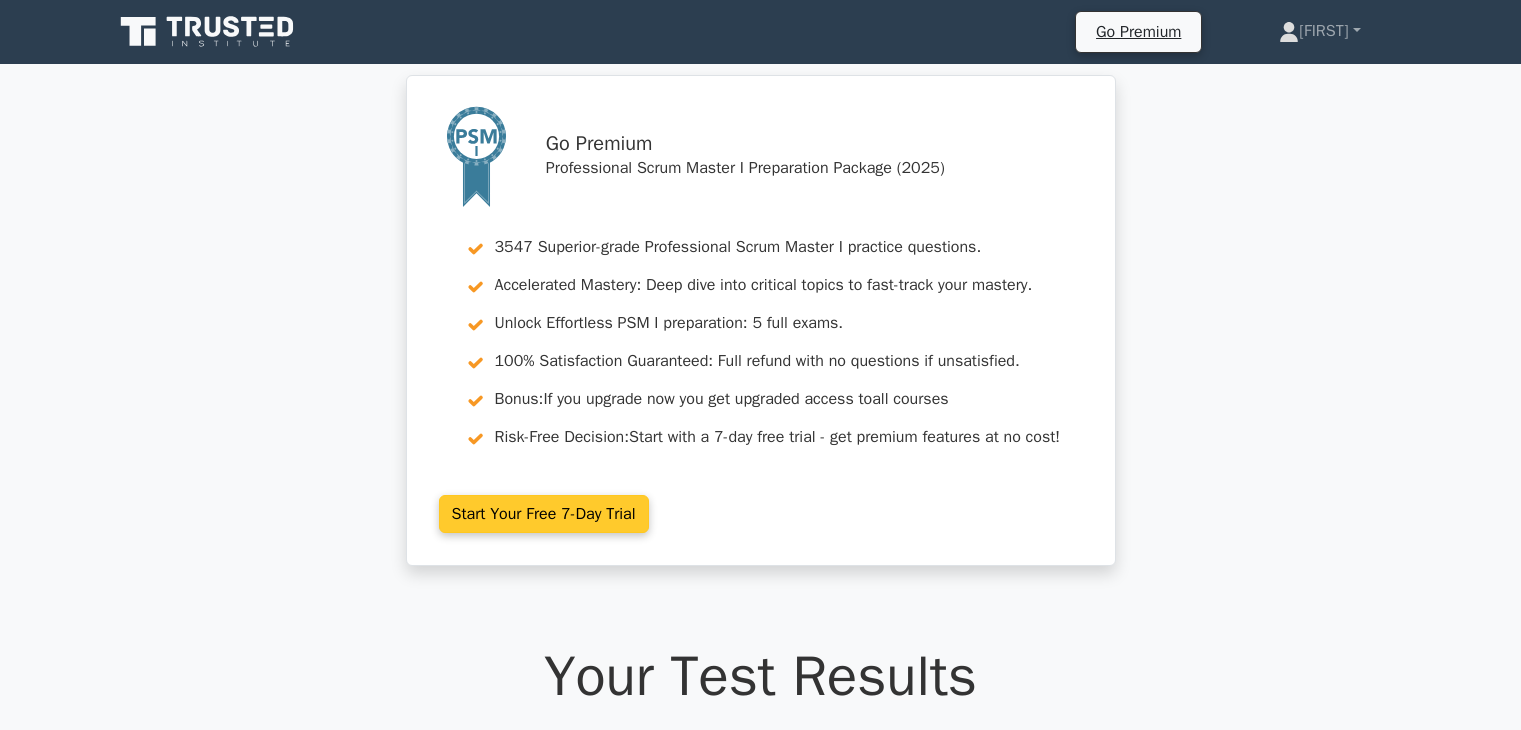 scroll, scrollTop: 0, scrollLeft: 0, axis: both 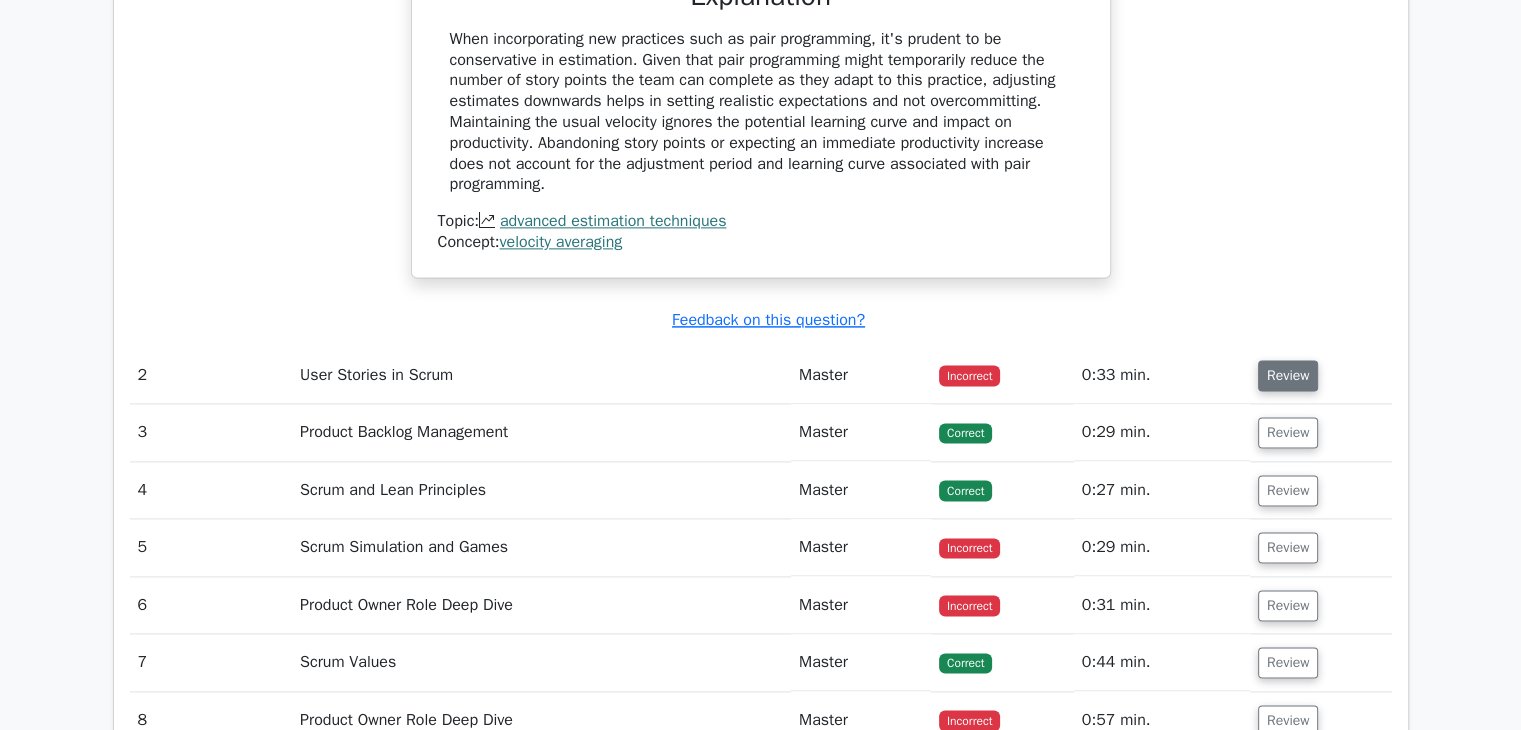 click on "Review" at bounding box center (1288, 375) 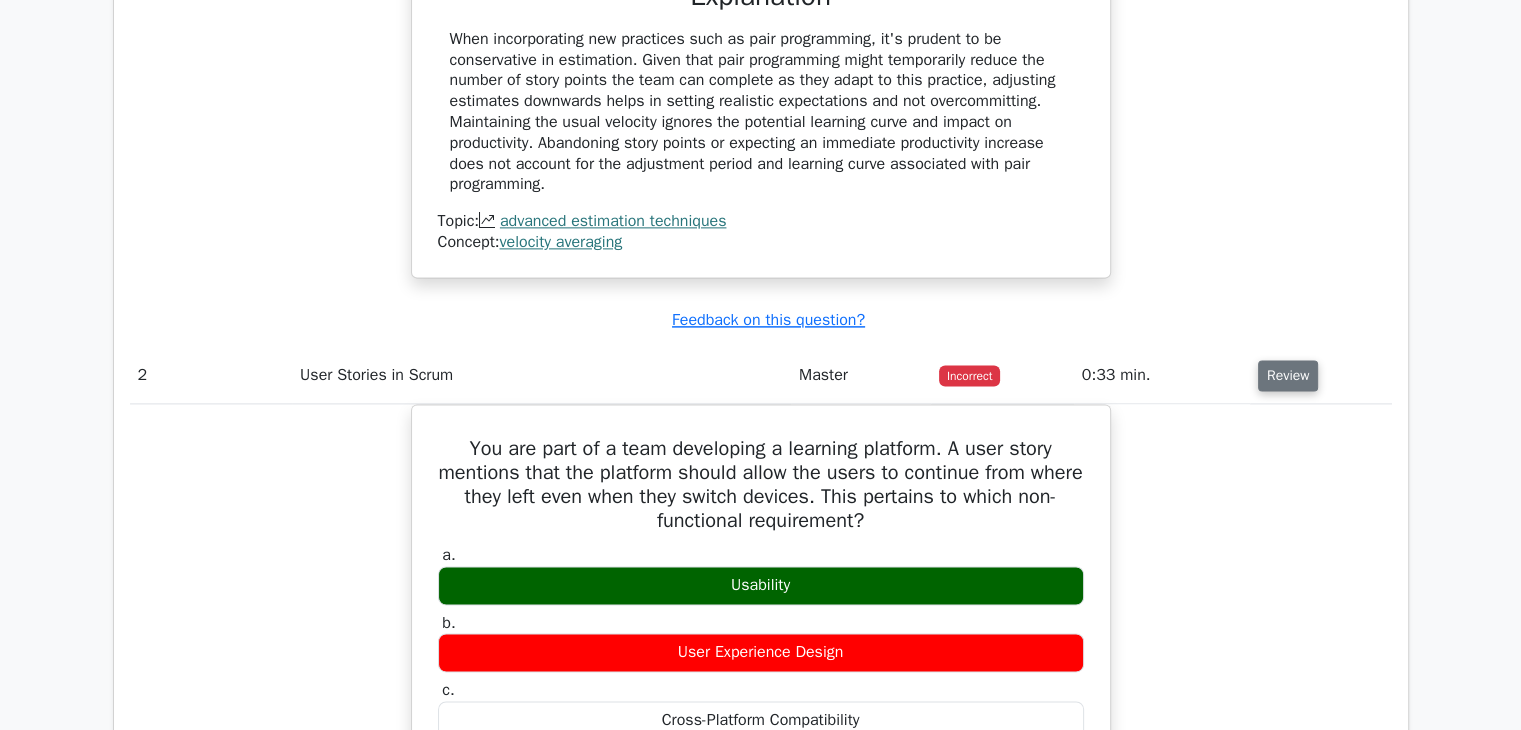 click on "Review" at bounding box center (1288, 375) 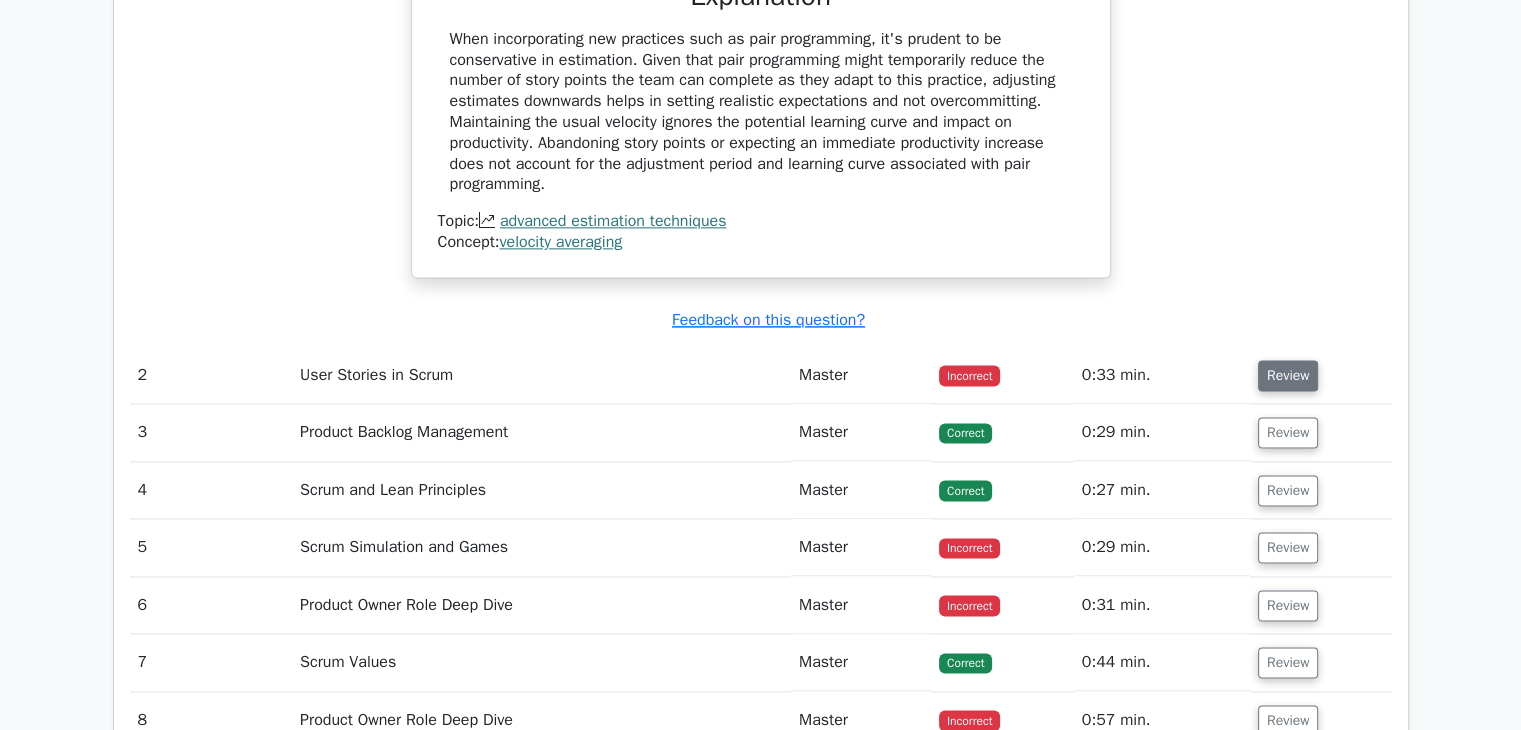 click on "Review" at bounding box center (1288, 375) 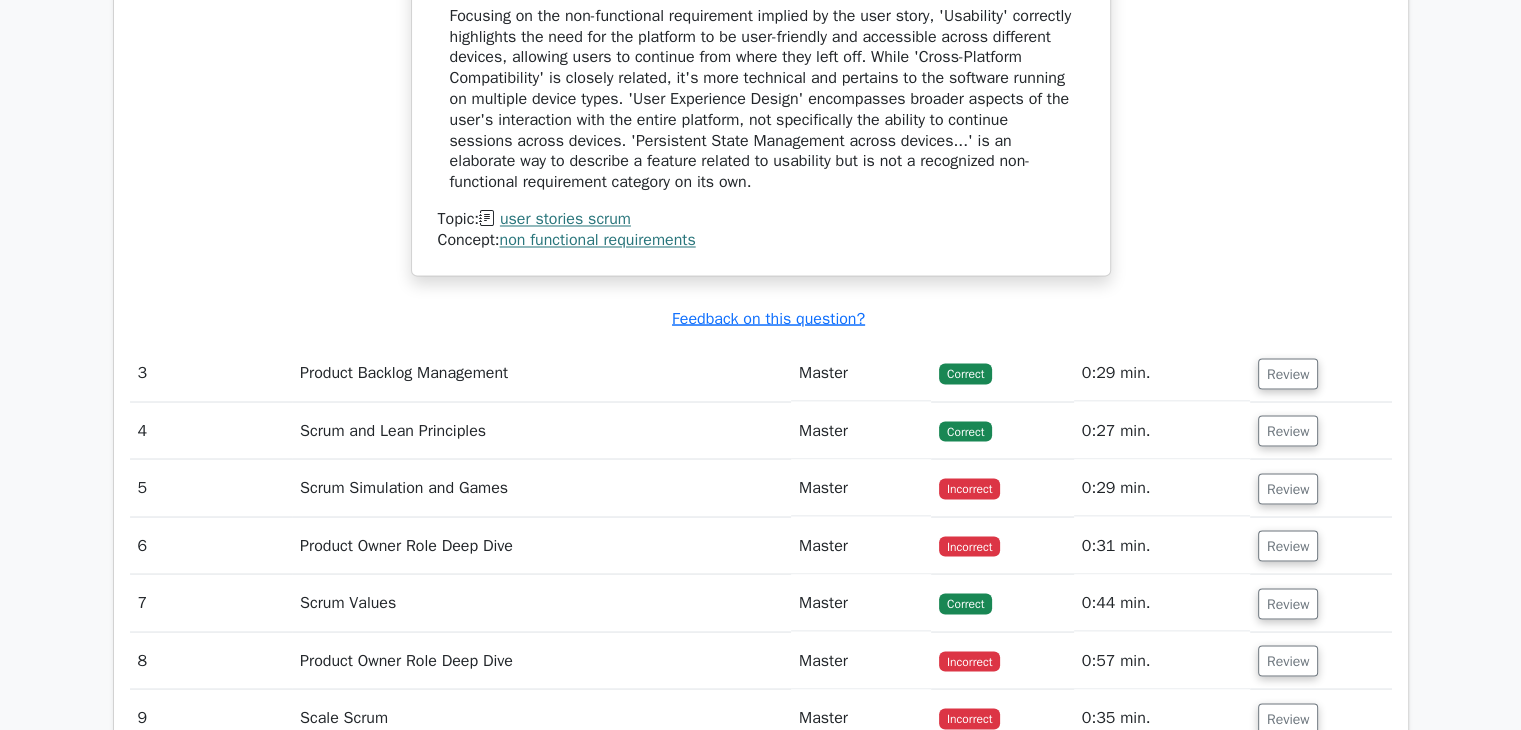 scroll, scrollTop: 3540, scrollLeft: 0, axis: vertical 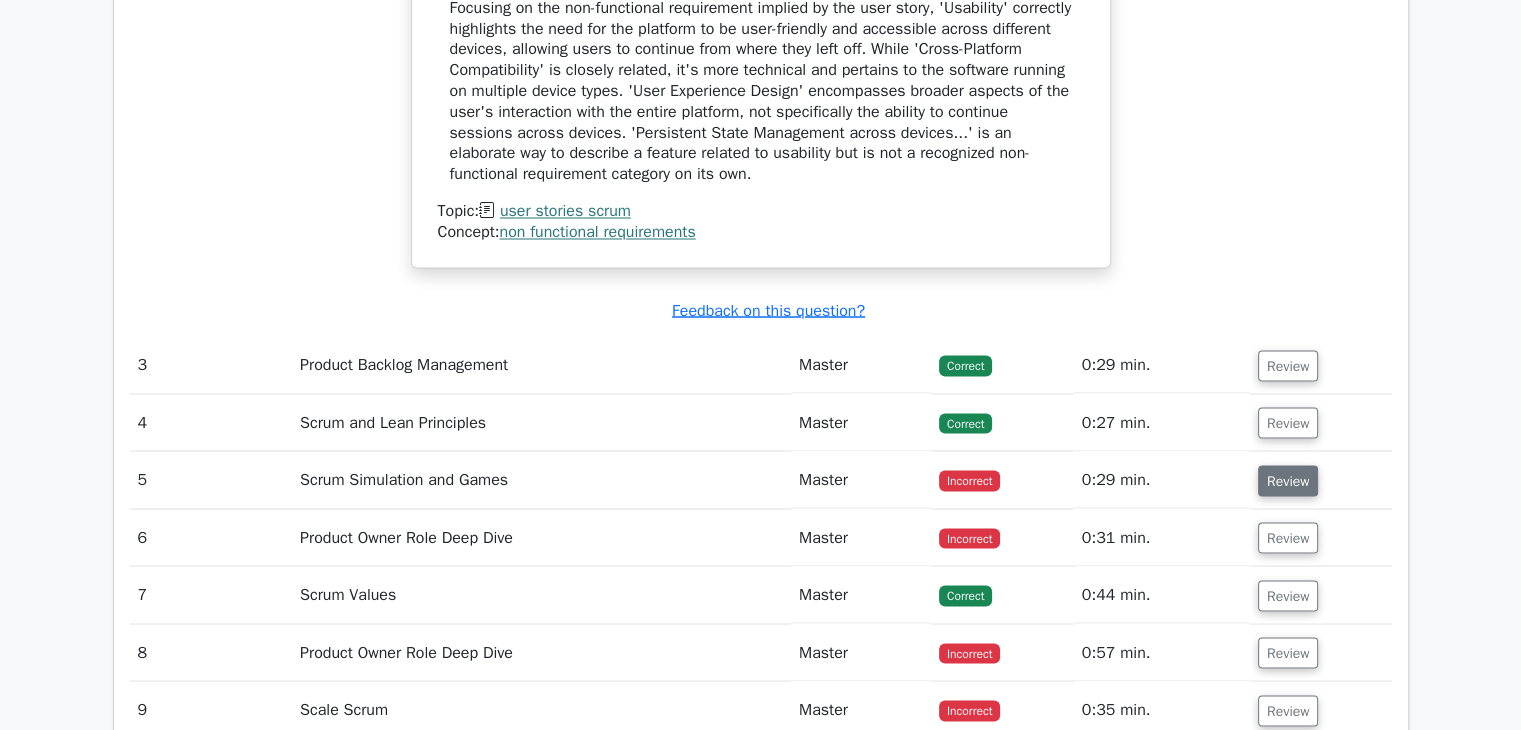 click on "Review" at bounding box center [1288, 480] 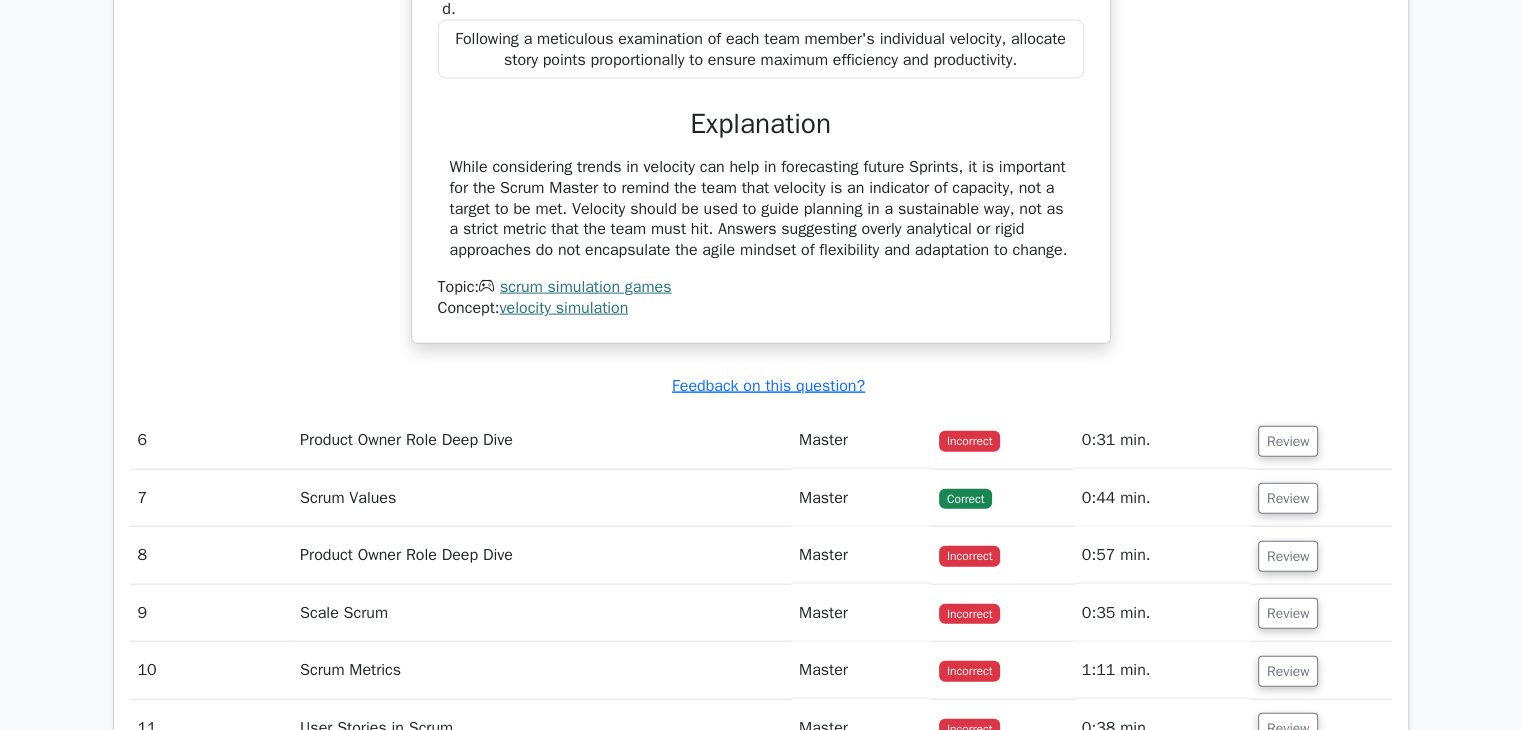 scroll, scrollTop: 4432, scrollLeft: 0, axis: vertical 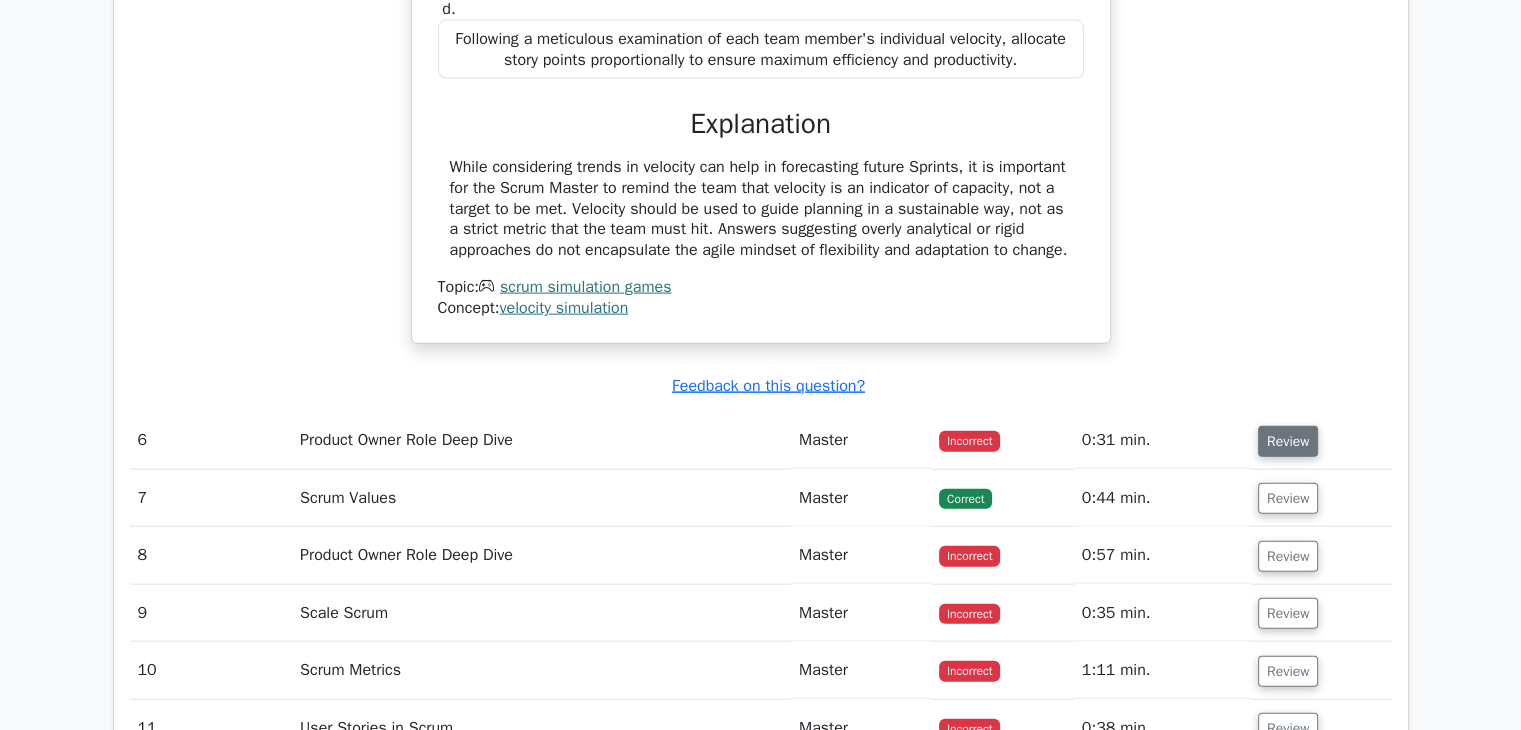 click on "Review" at bounding box center [1288, 441] 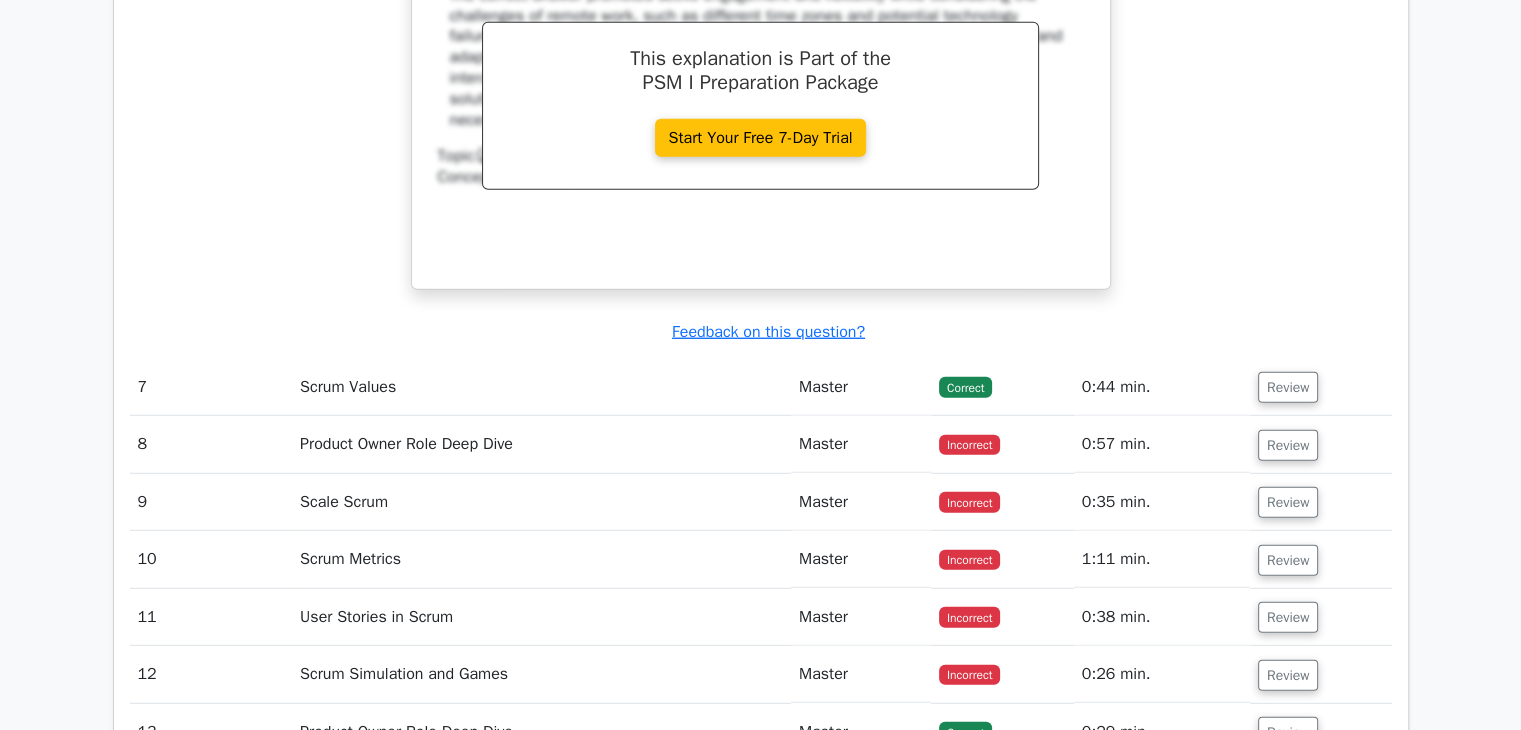 scroll, scrollTop: 5443, scrollLeft: 0, axis: vertical 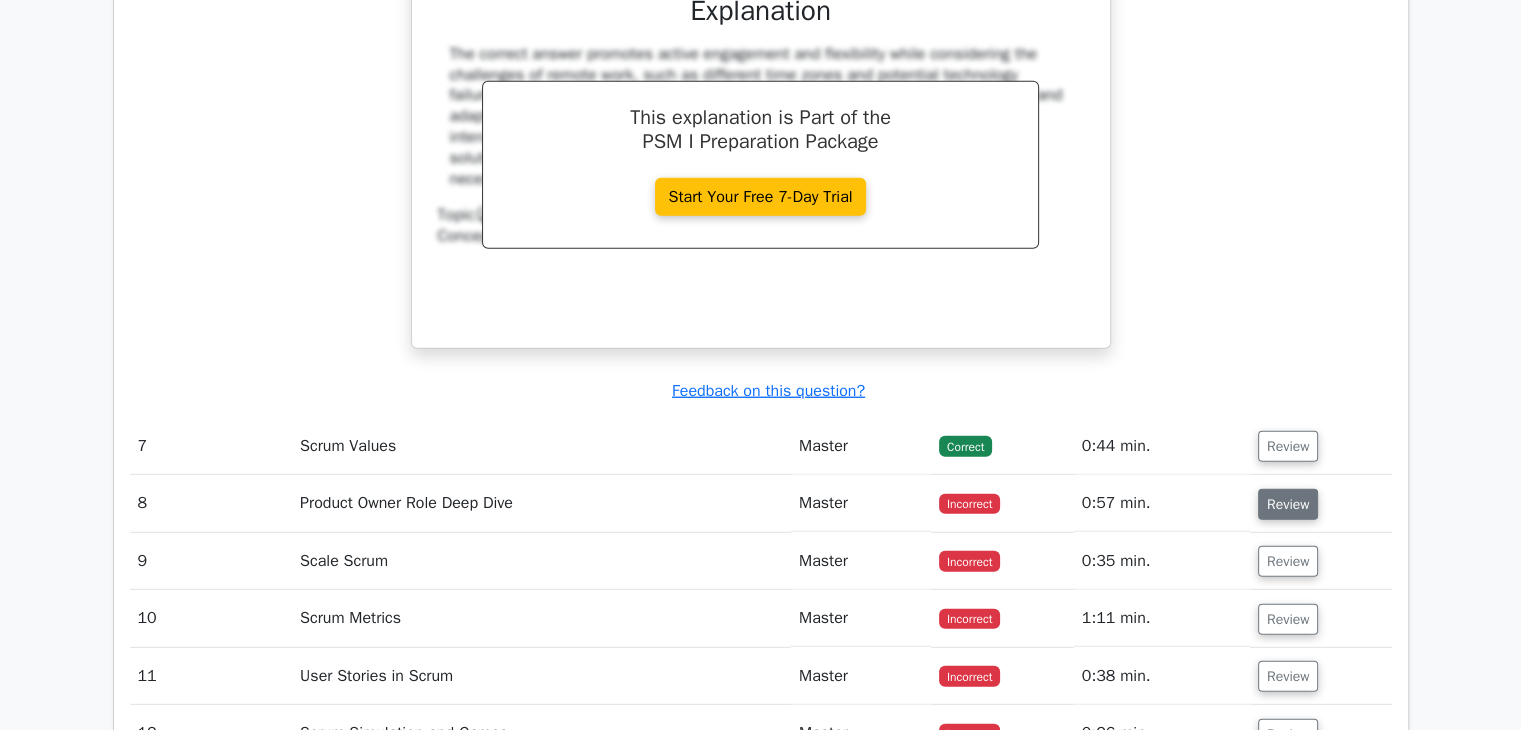 click on "Review" at bounding box center [1288, 504] 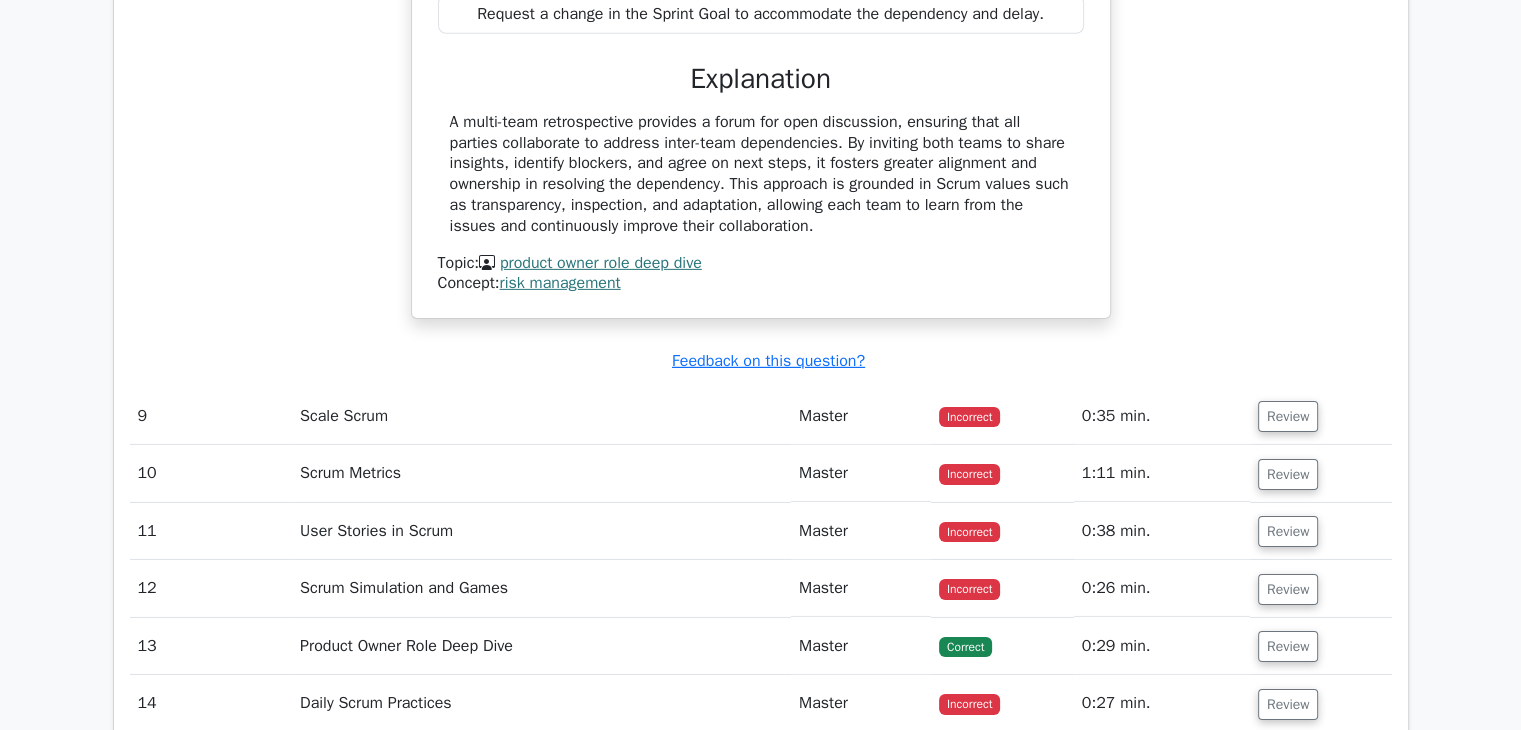 scroll, scrollTop: 6411, scrollLeft: 0, axis: vertical 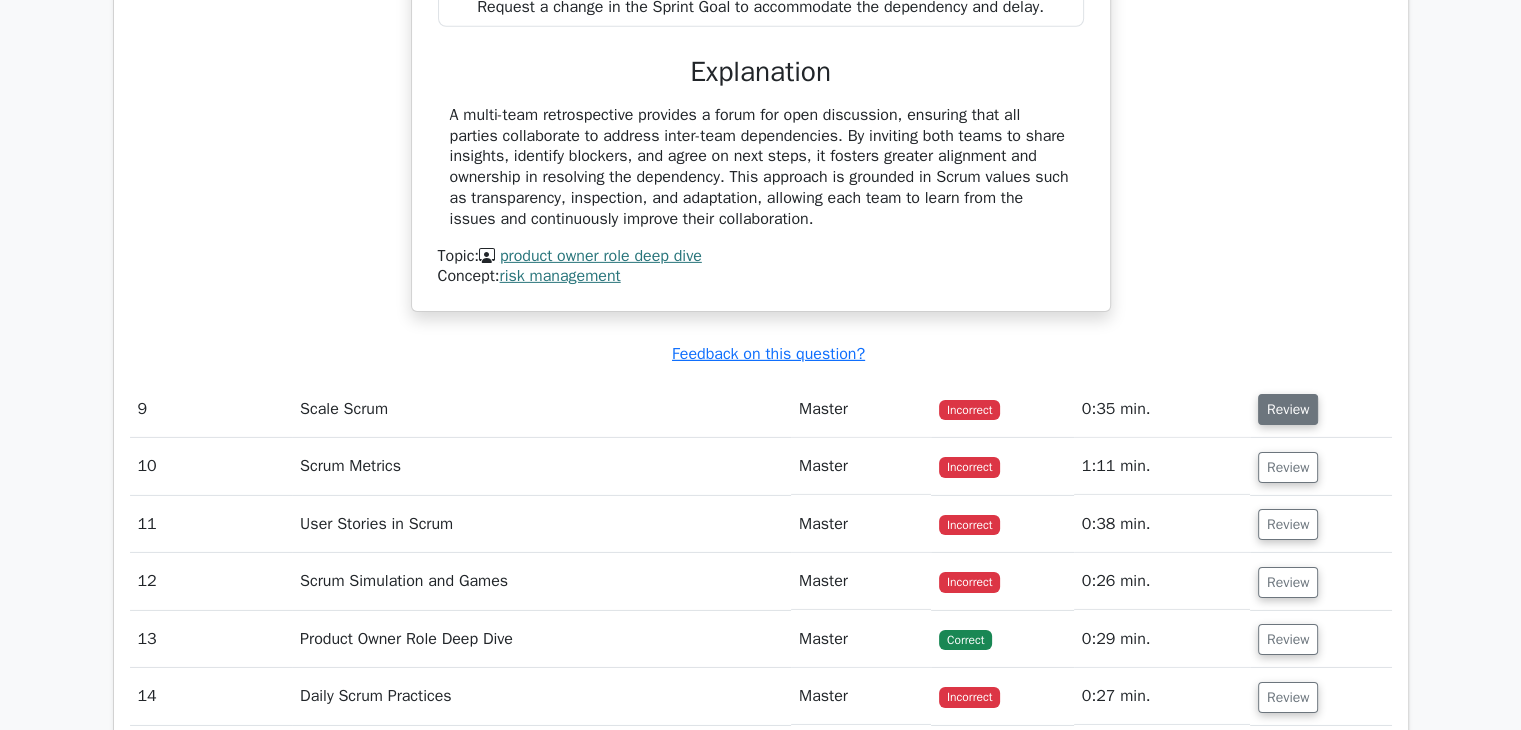 click on "Review" at bounding box center (1288, 409) 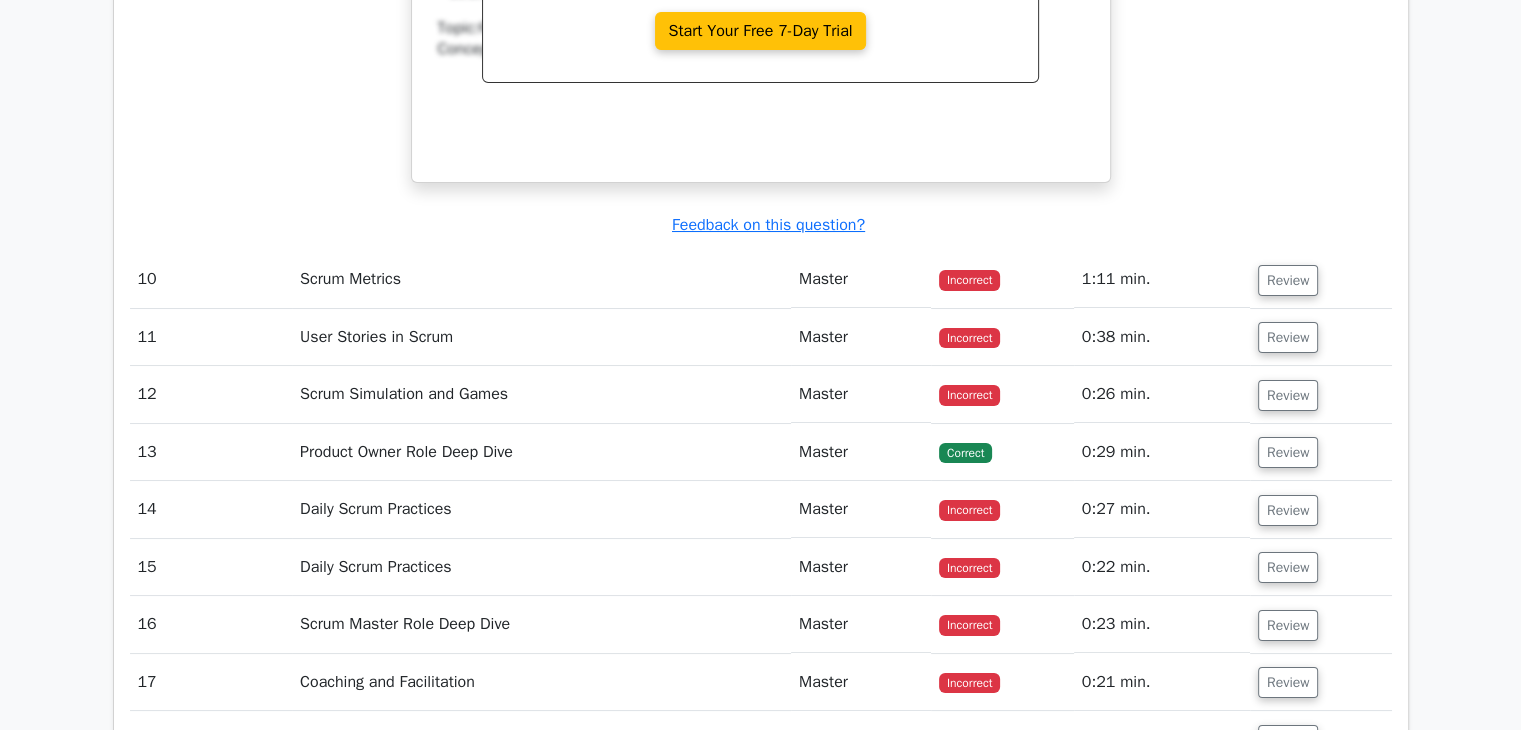 scroll, scrollTop: 7539, scrollLeft: 0, axis: vertical 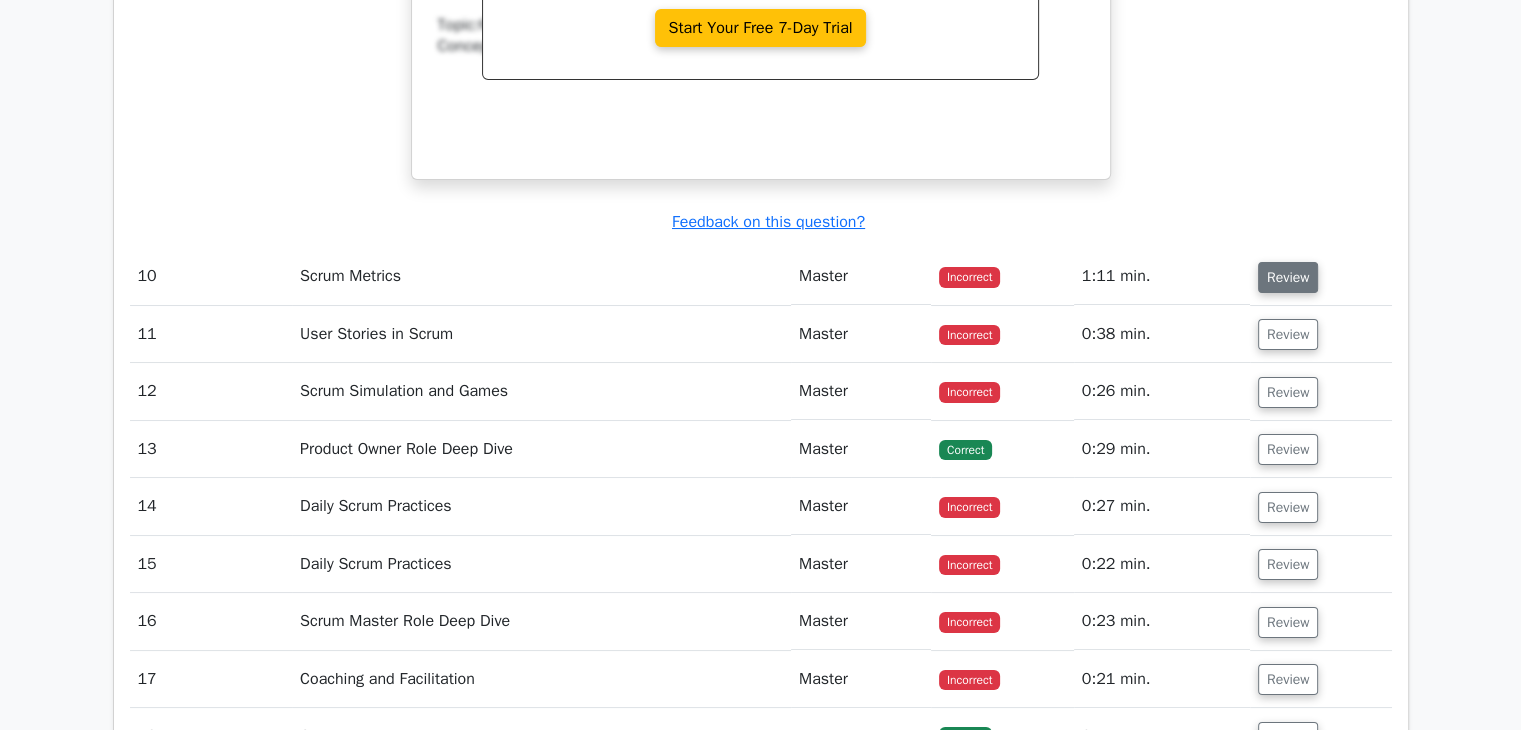 click on "Review" at bounding box center (1288, 277) 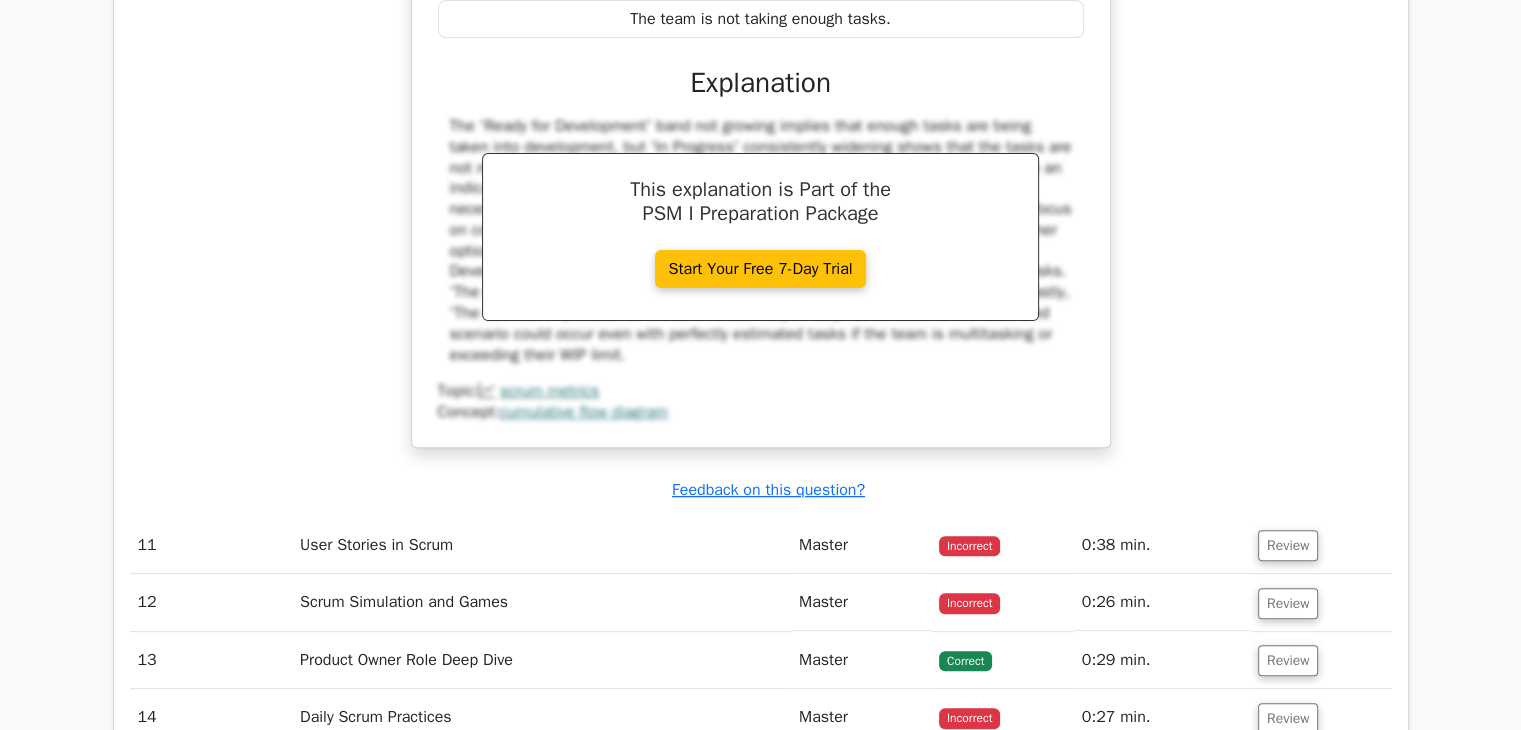 scroll, scrollTop: 8300, scrollLeft: 0, axis: vertical 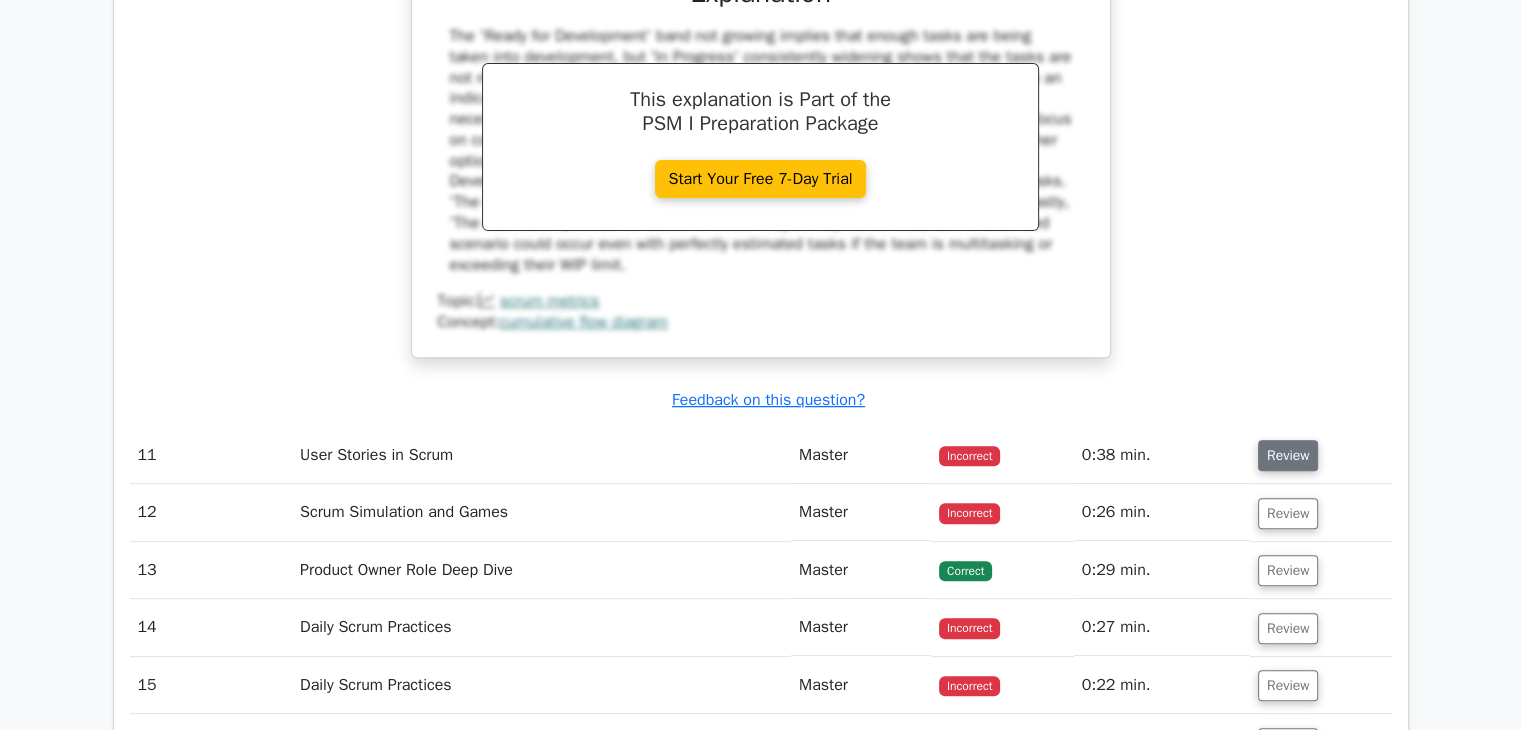 click on "Review" at bounding box center (1288, 455) 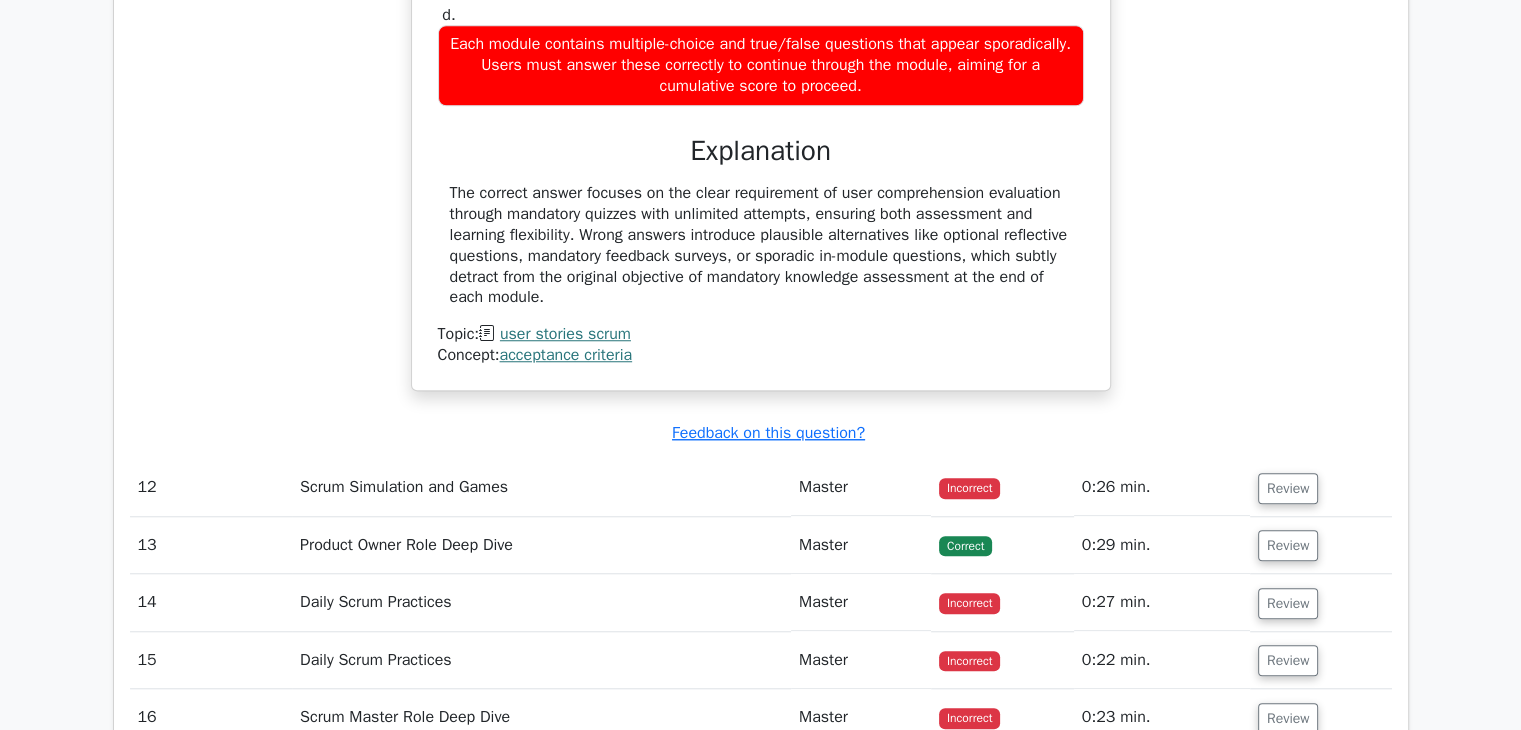 scroll, scrollTop: 9163, scrollLeft: 0, axis: vertical 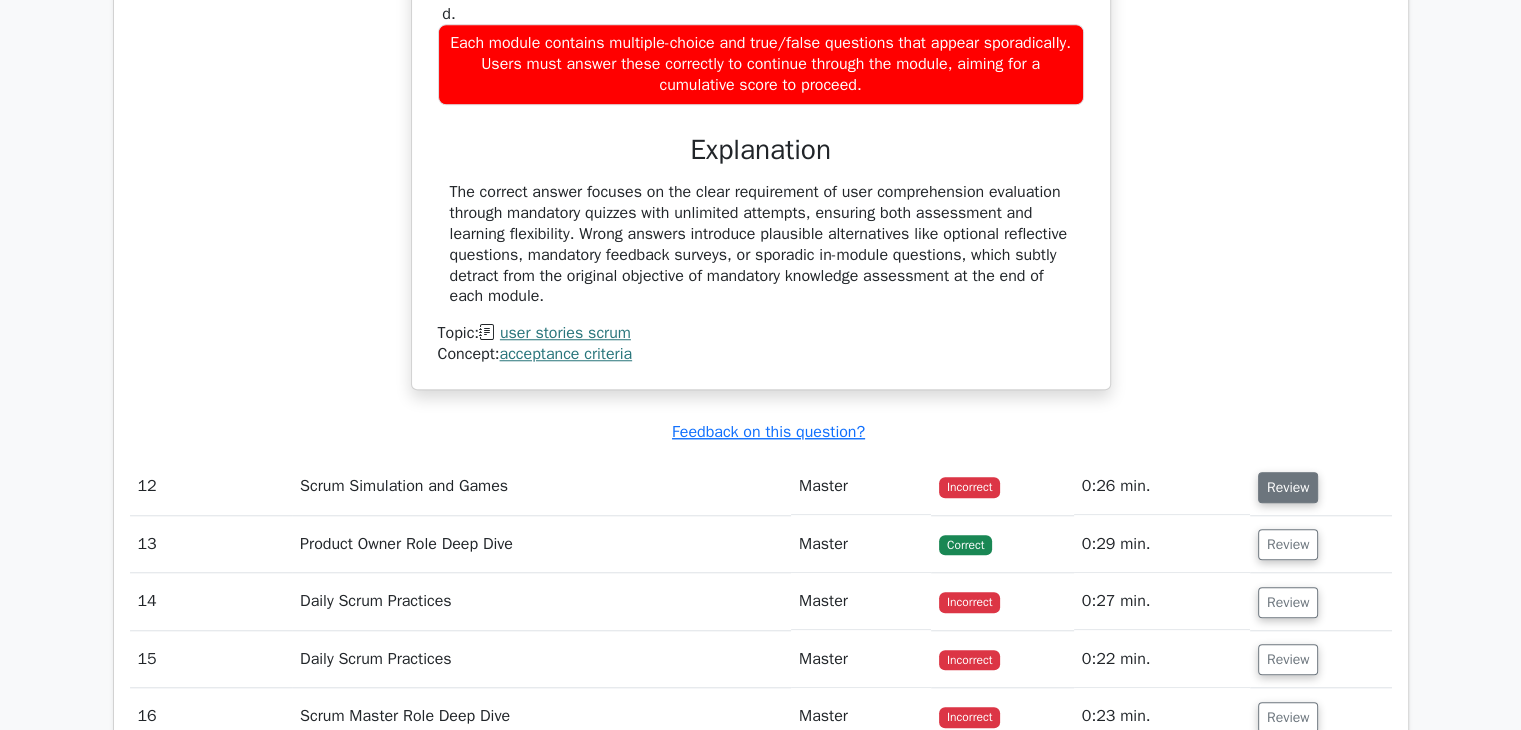 click on "Review" at bounding box center (1288, 487) 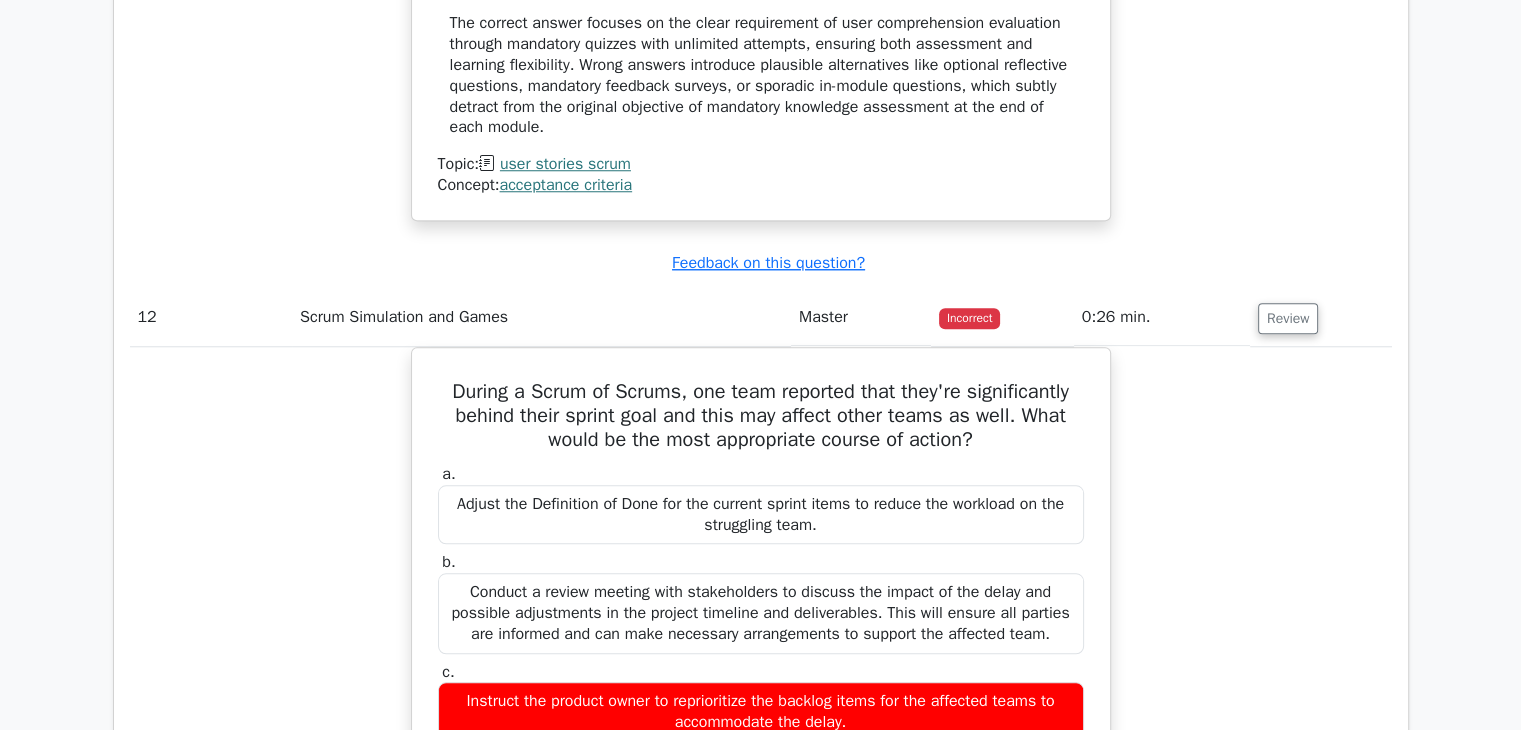 scroll, scrollTop: 9412, scrollLeft: 0, axis: vertical 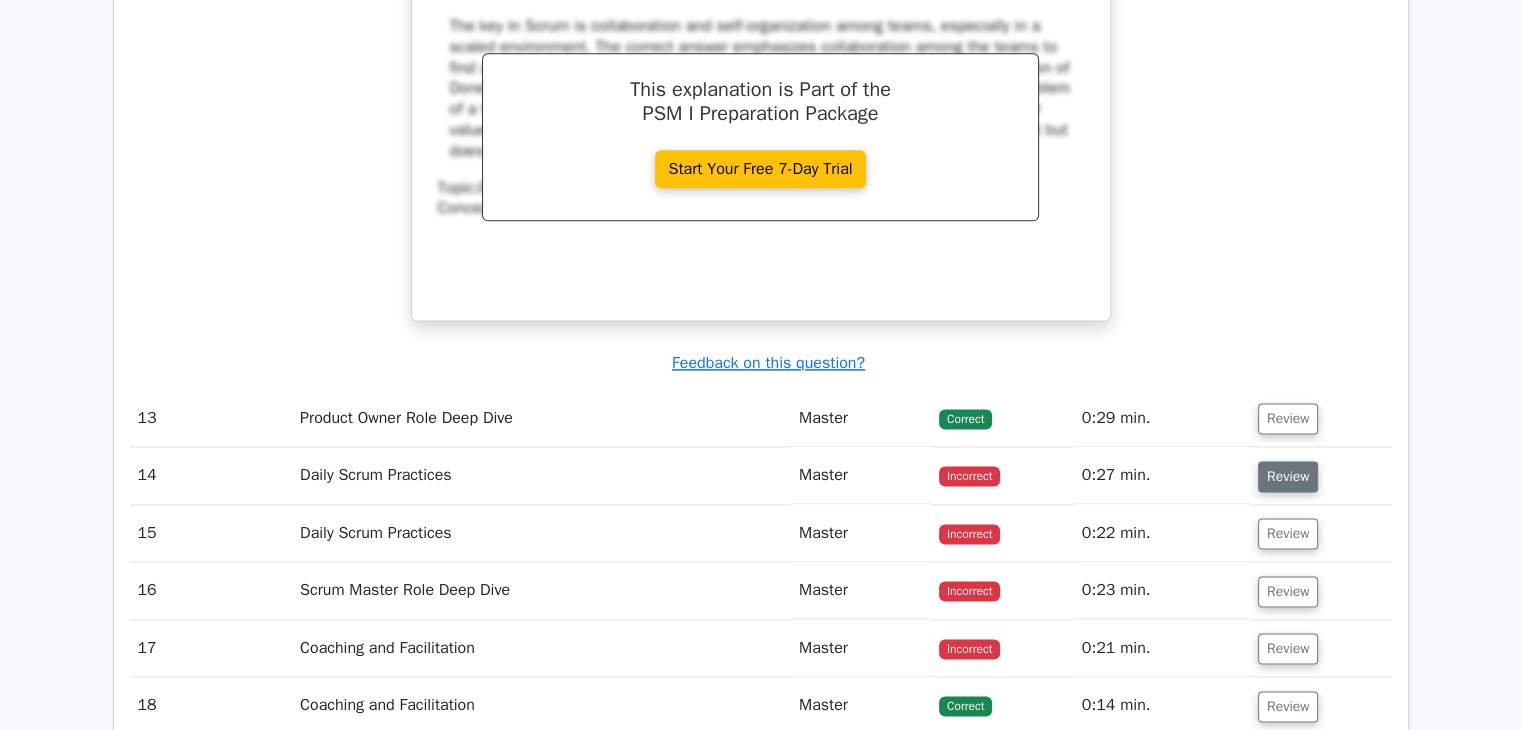 click on "Review" at bounding box center (1288, 476) 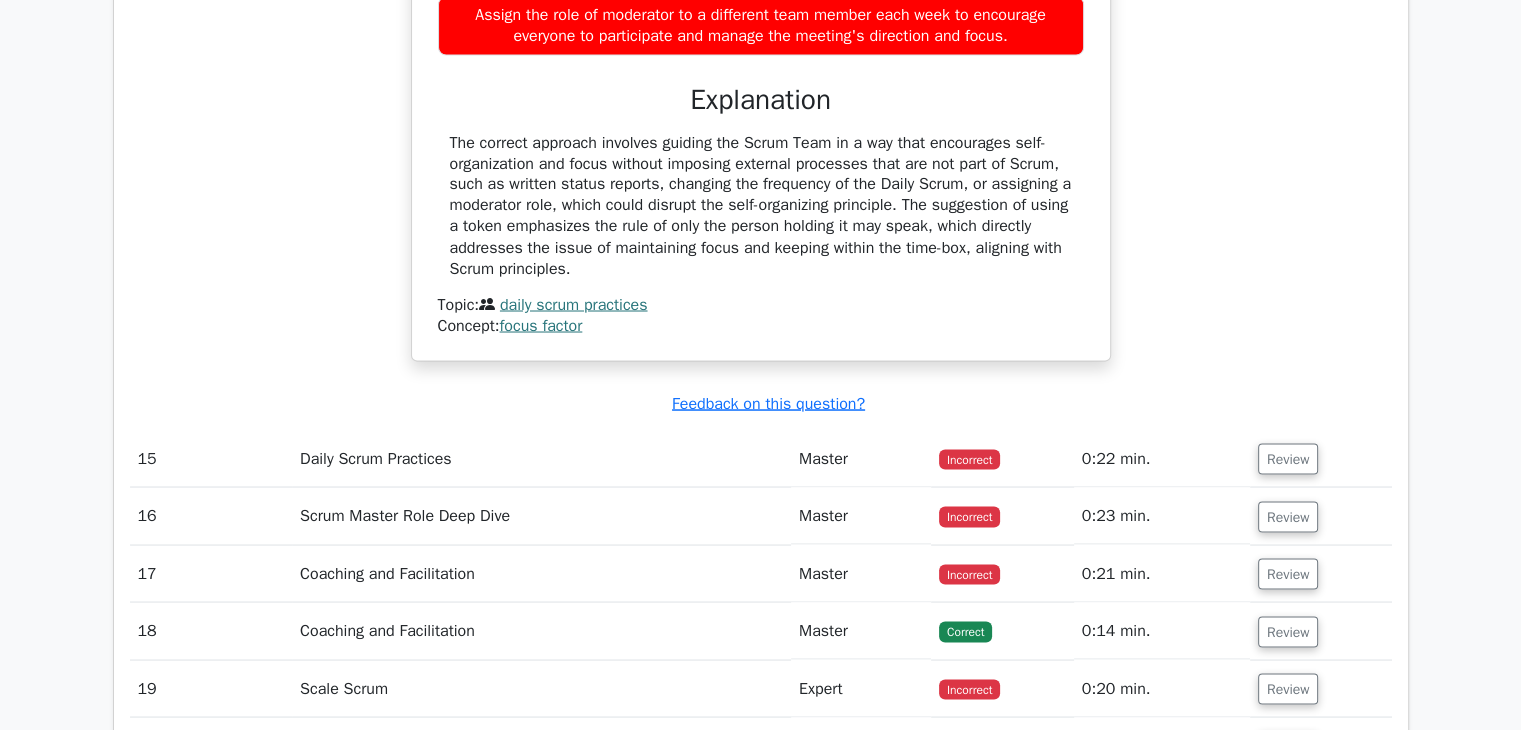 scroll, scrollTop: 11163, scrollLeft: 0, axis: vertical 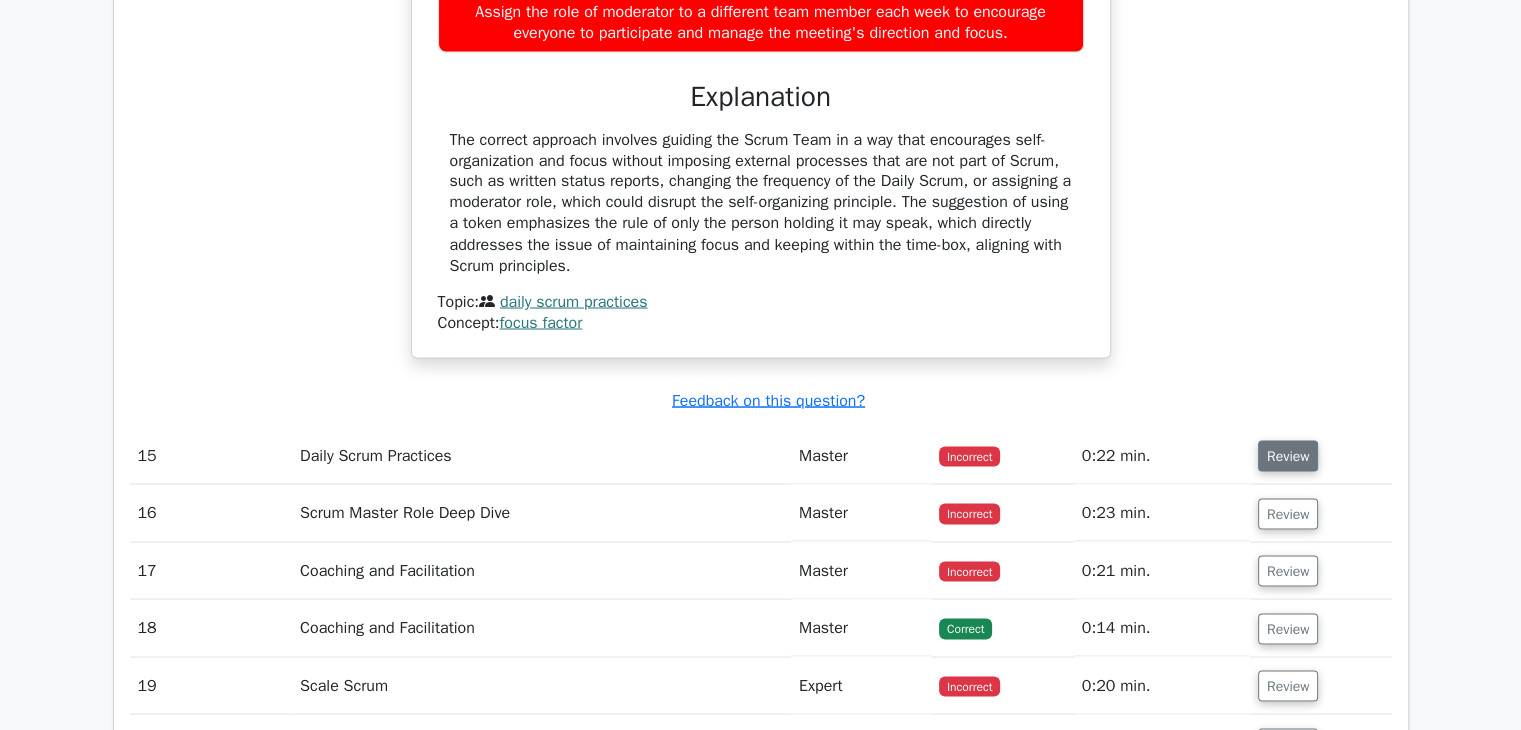 click on "Review" at bounding box center [1288, 455] 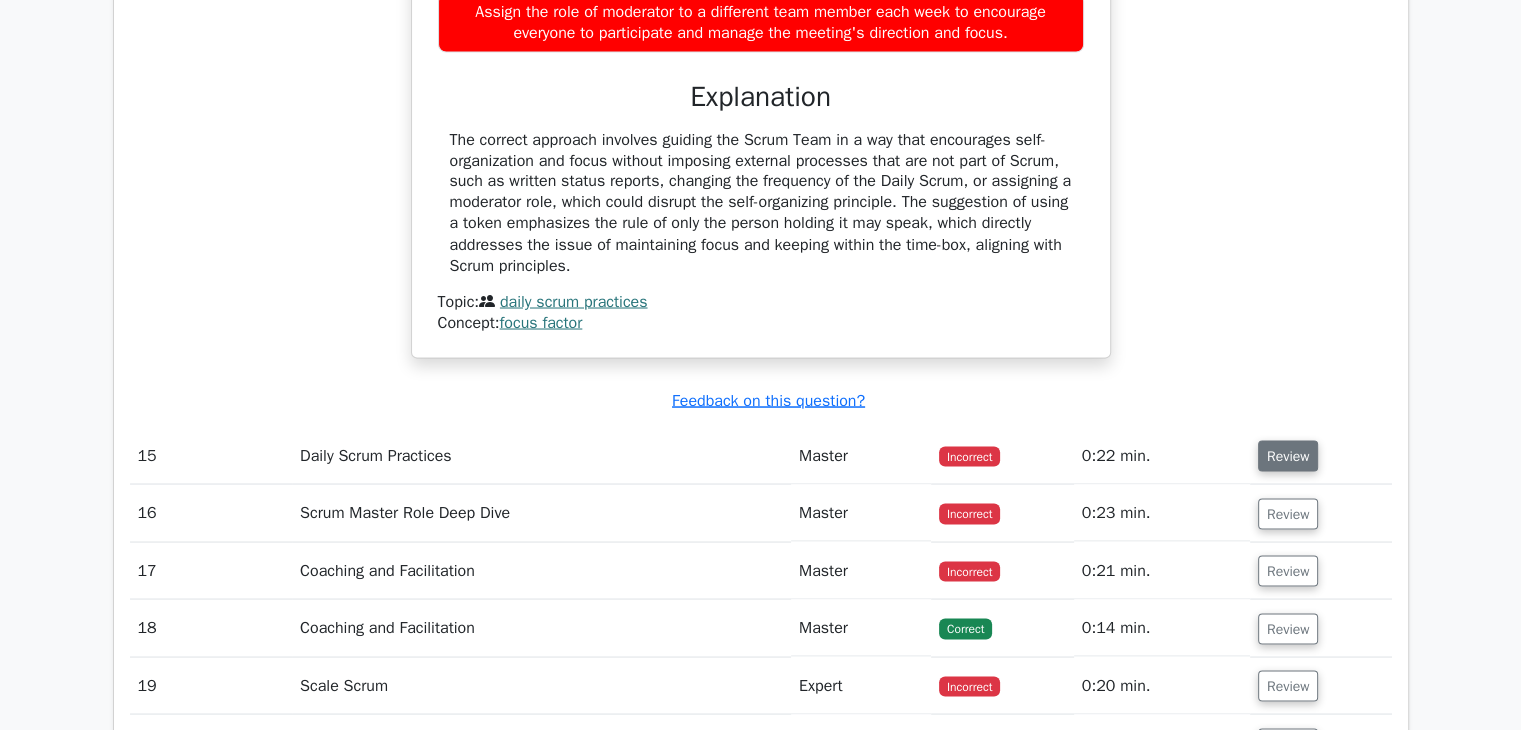 click on "Review" at bounding box center [1288, 455] 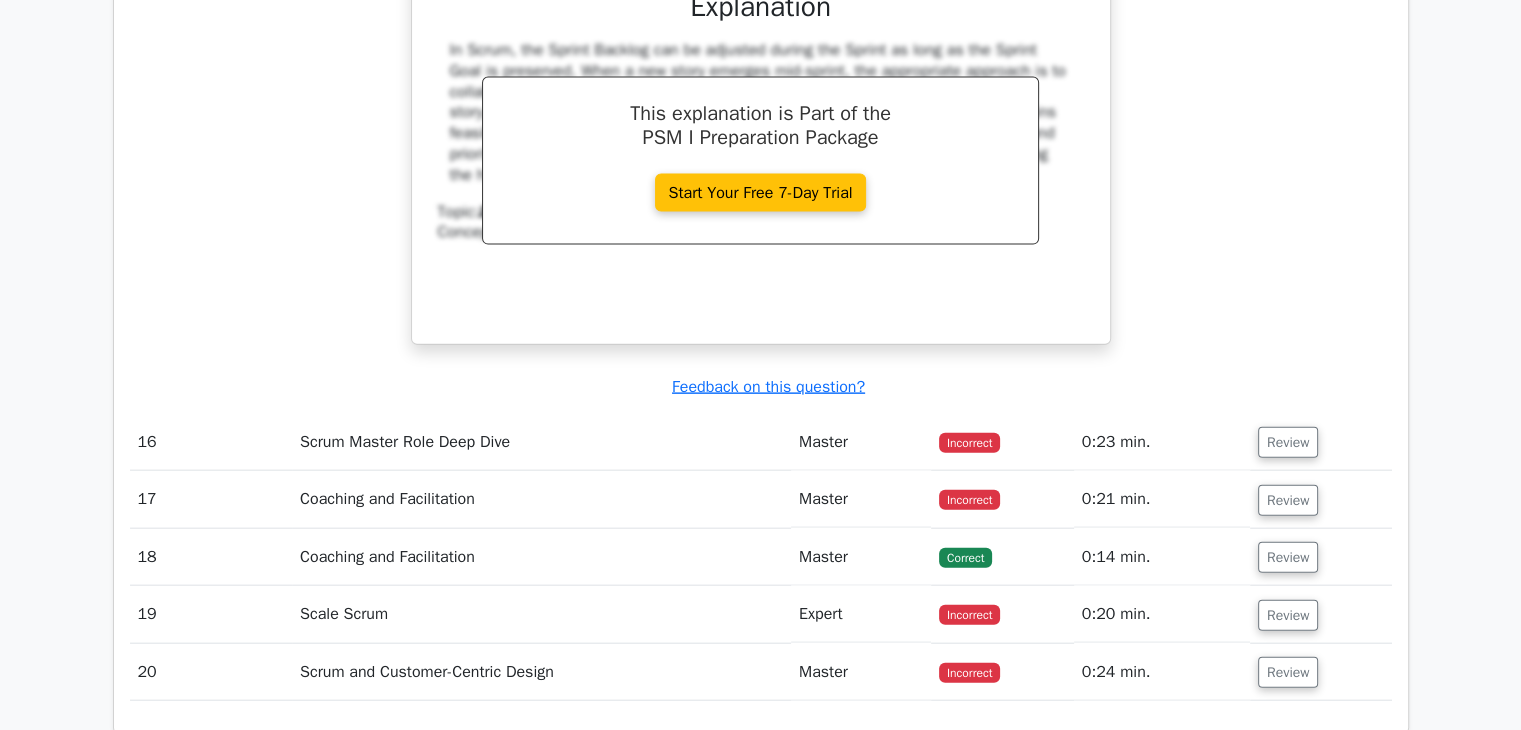 scroll, scrollTop: 12115, scrollLeft: 0, axis: vertical 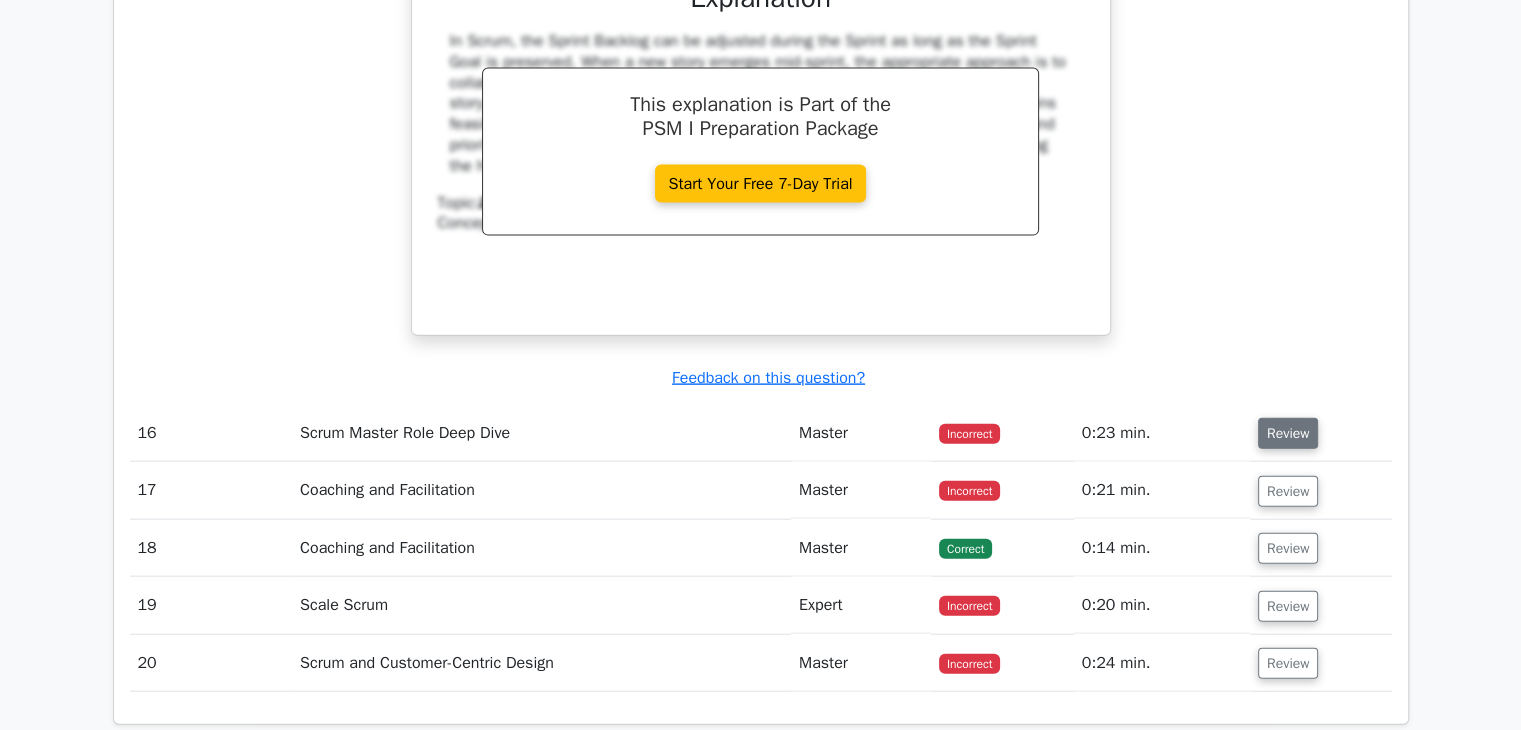 click on "Review" at bounding box center (1288, 433) 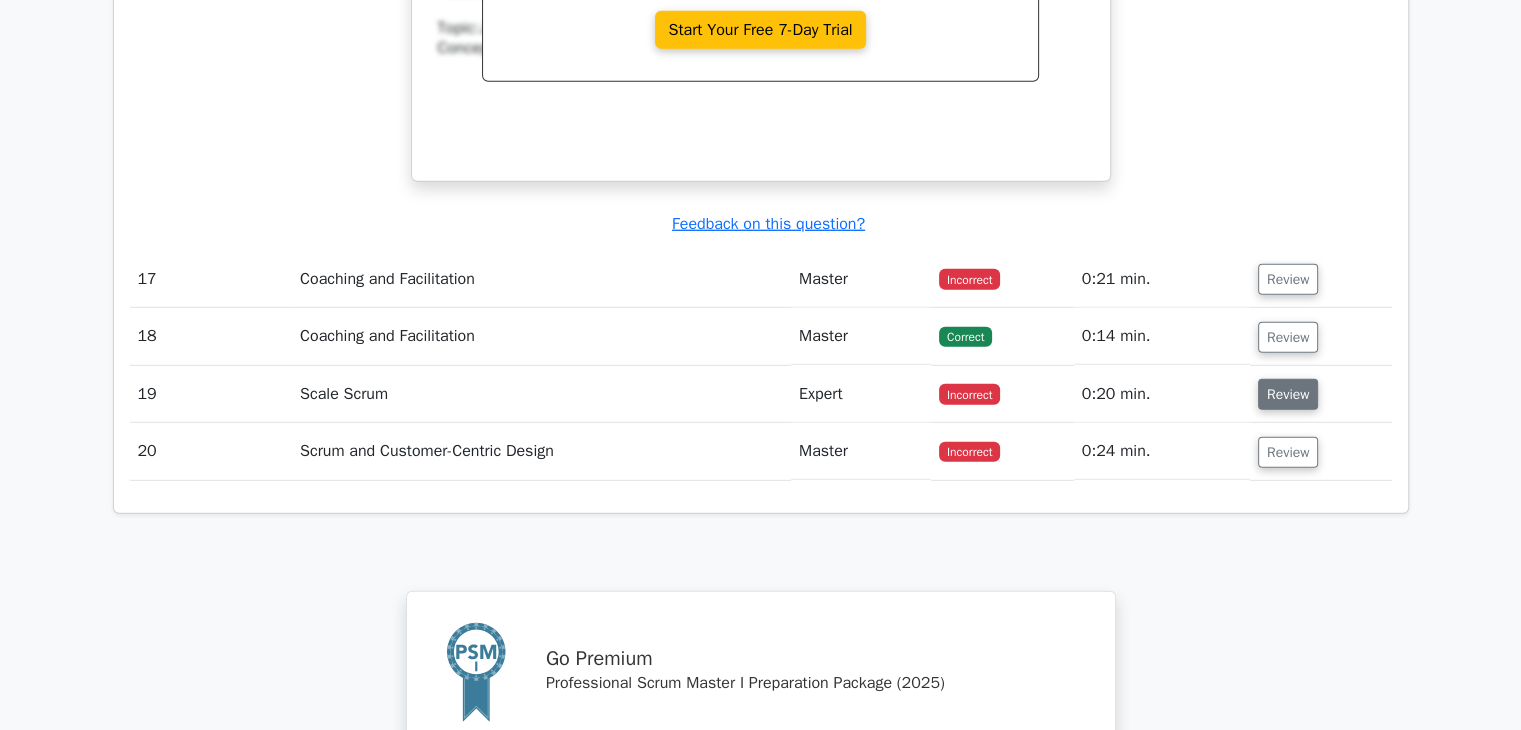 scroll, scrollTop: 13330, scrollLeft: 0, axis: vertical 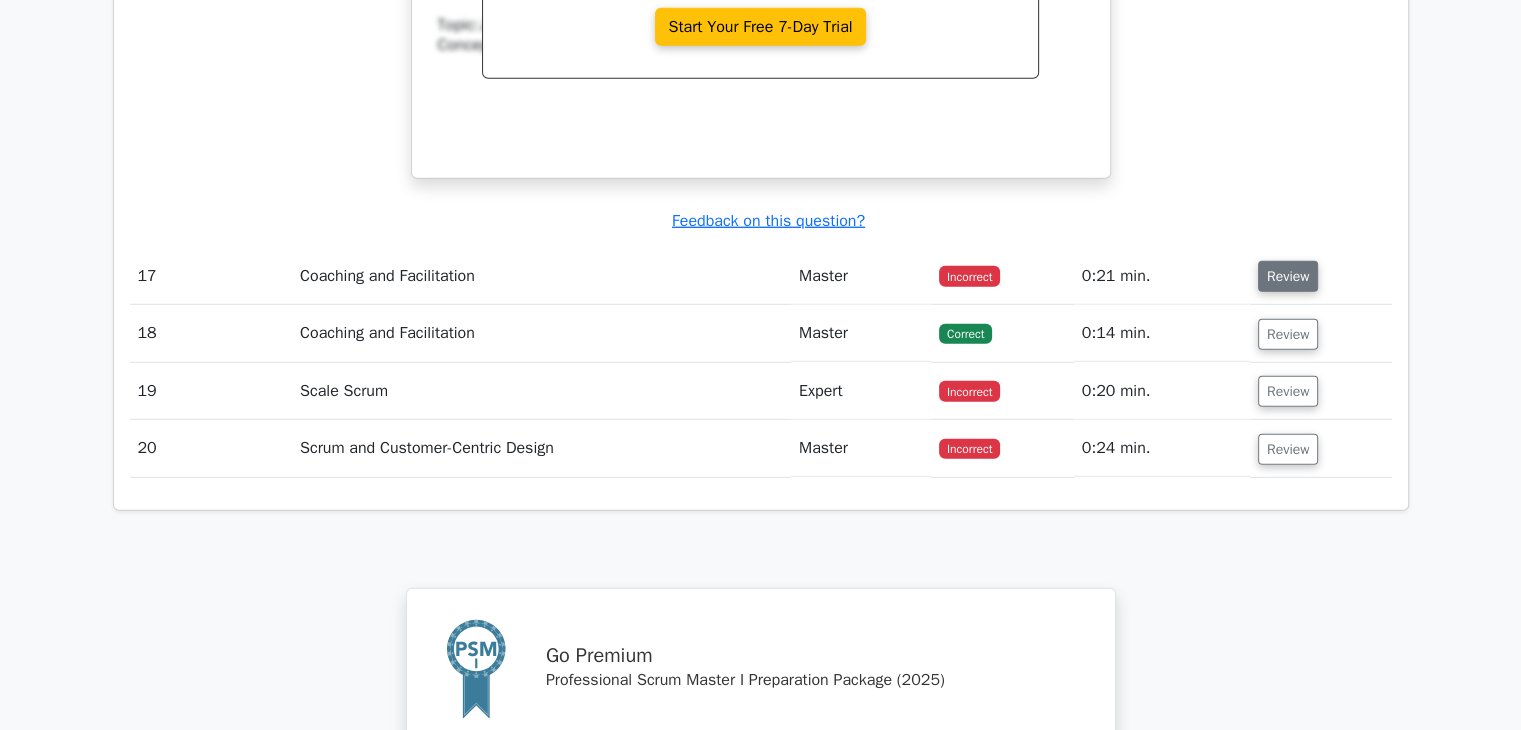 click on "Review" at bounding box center (1288, 276) 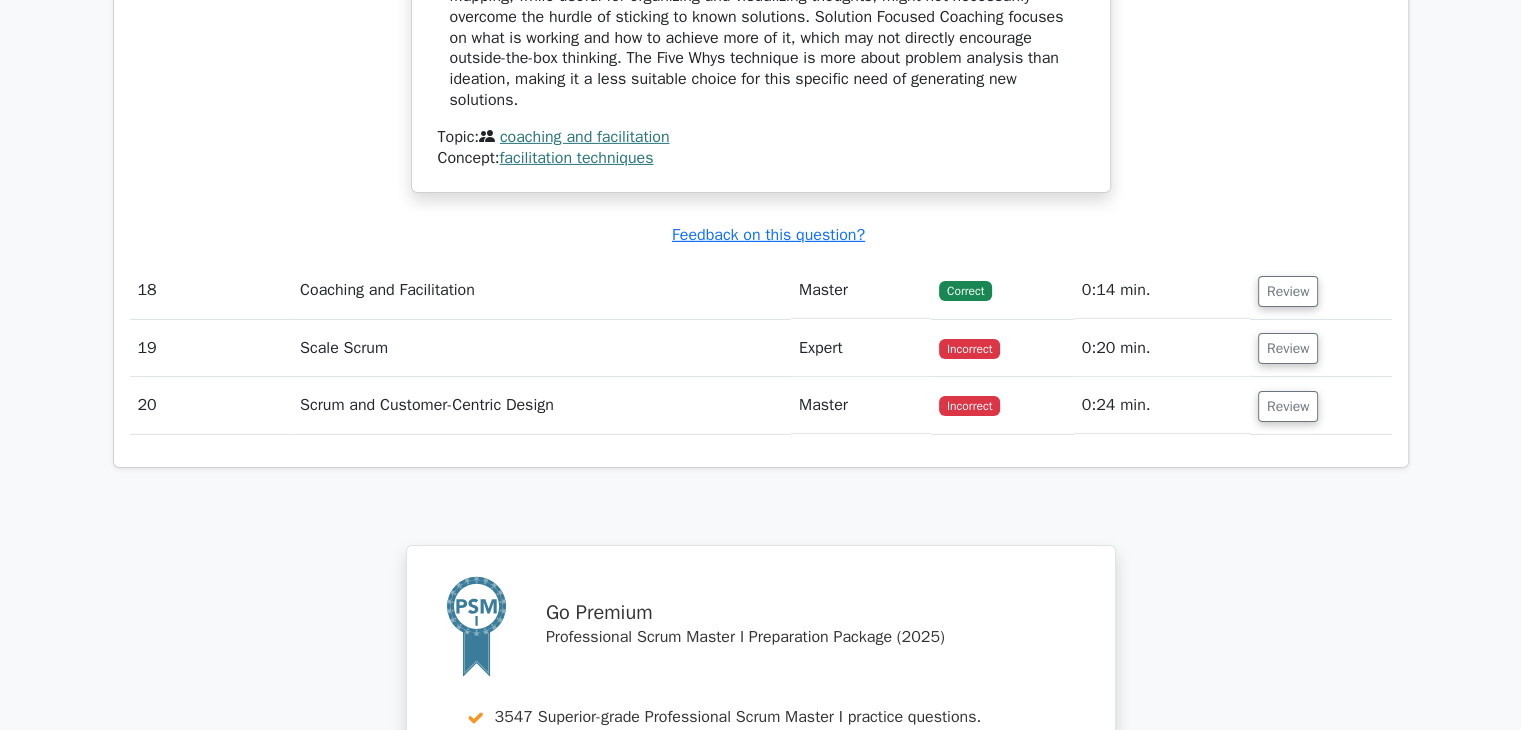 scroll, scrollTop: 14211, scrollLeft: 0, axis: vertical 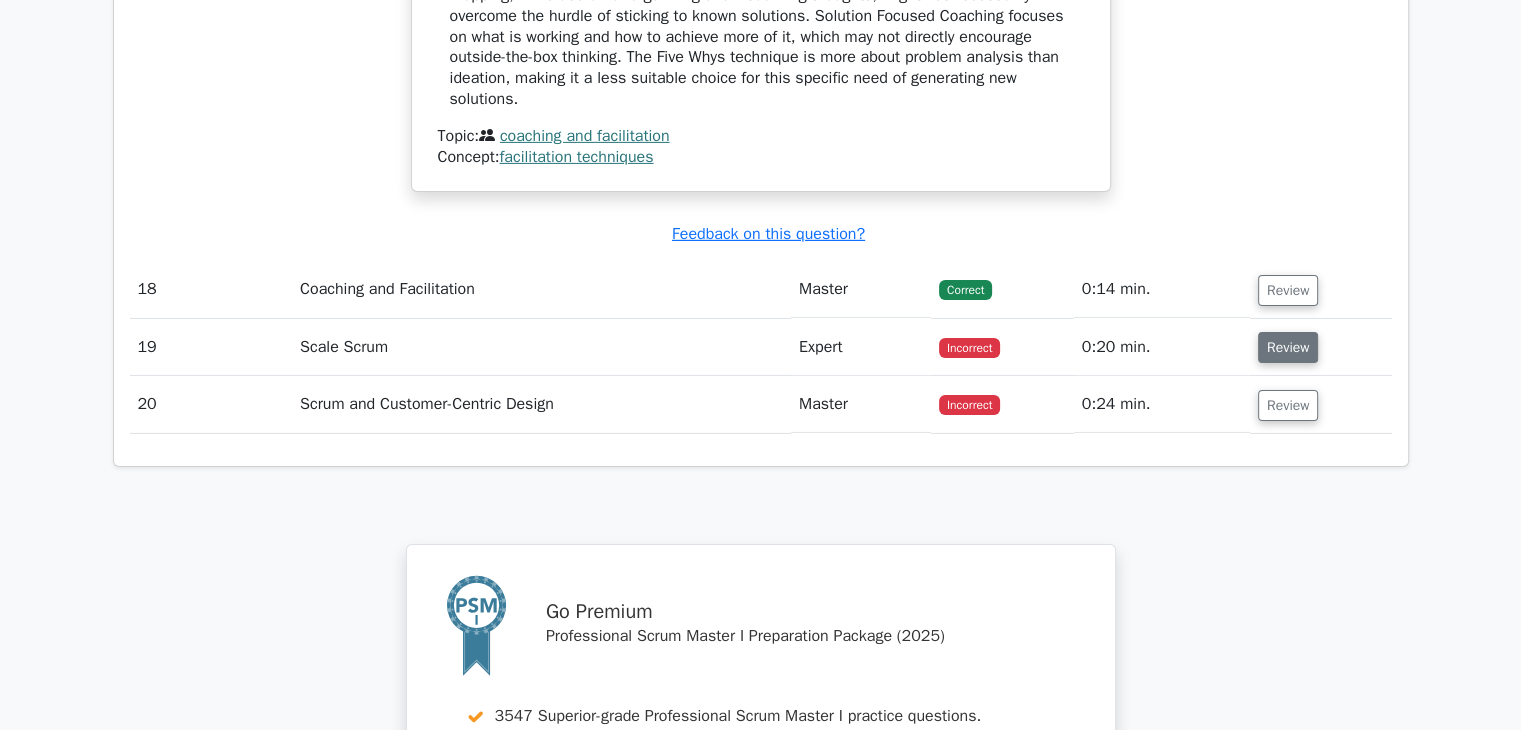 click on "Review" at bounding box center [1288, 347] 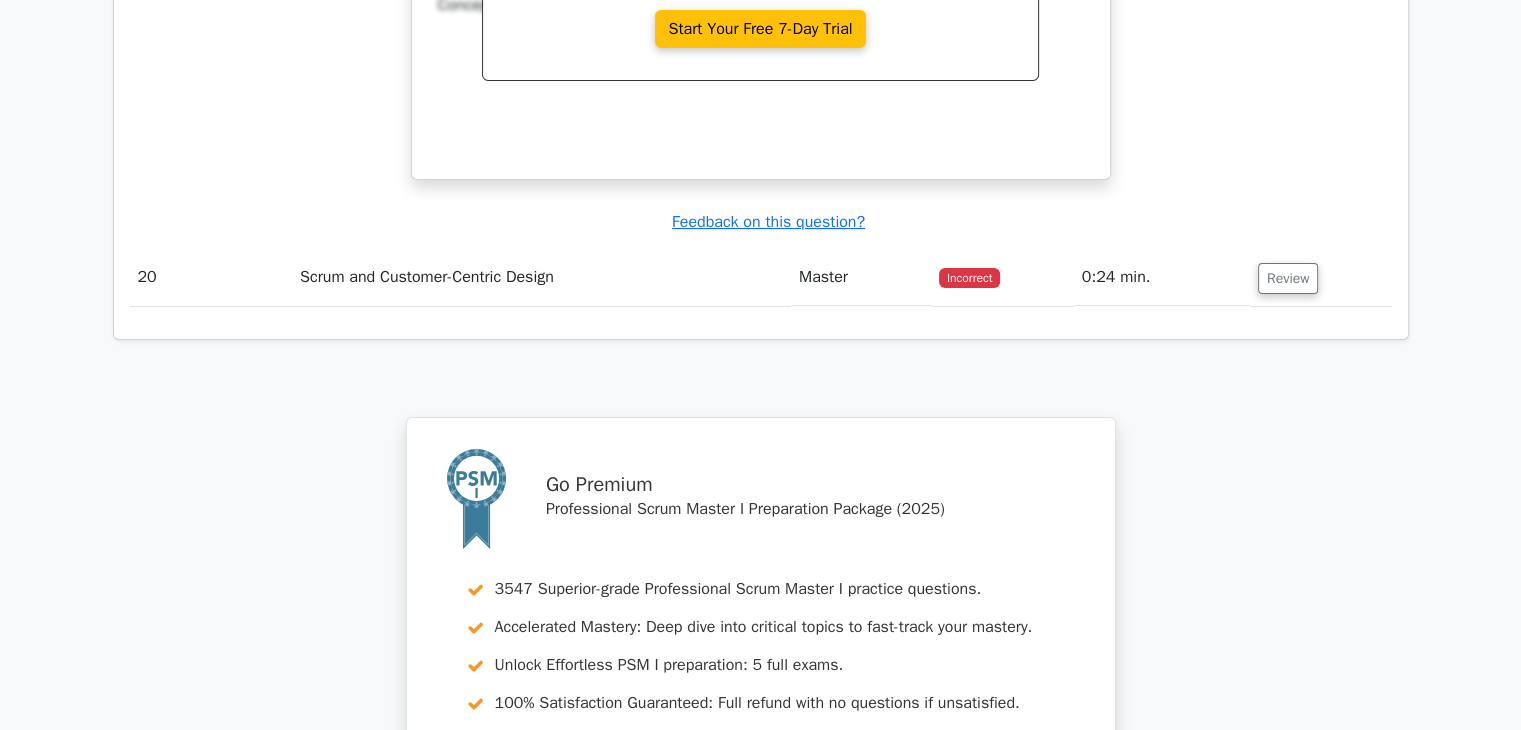 scroll, scrollTop: 15256, scrollLeft: 0, axis: vertical 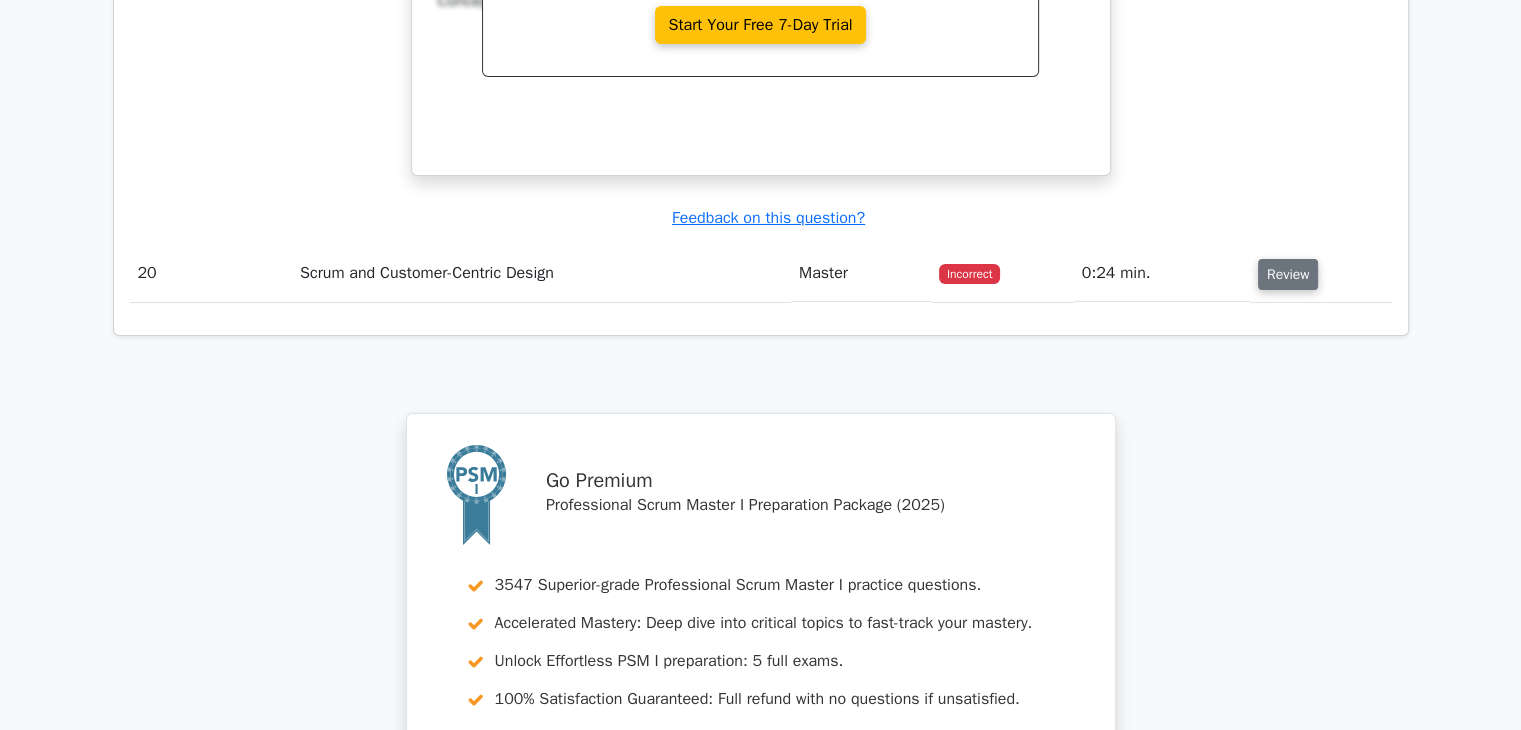 click on "Review" at bounding box center [1288, 274] 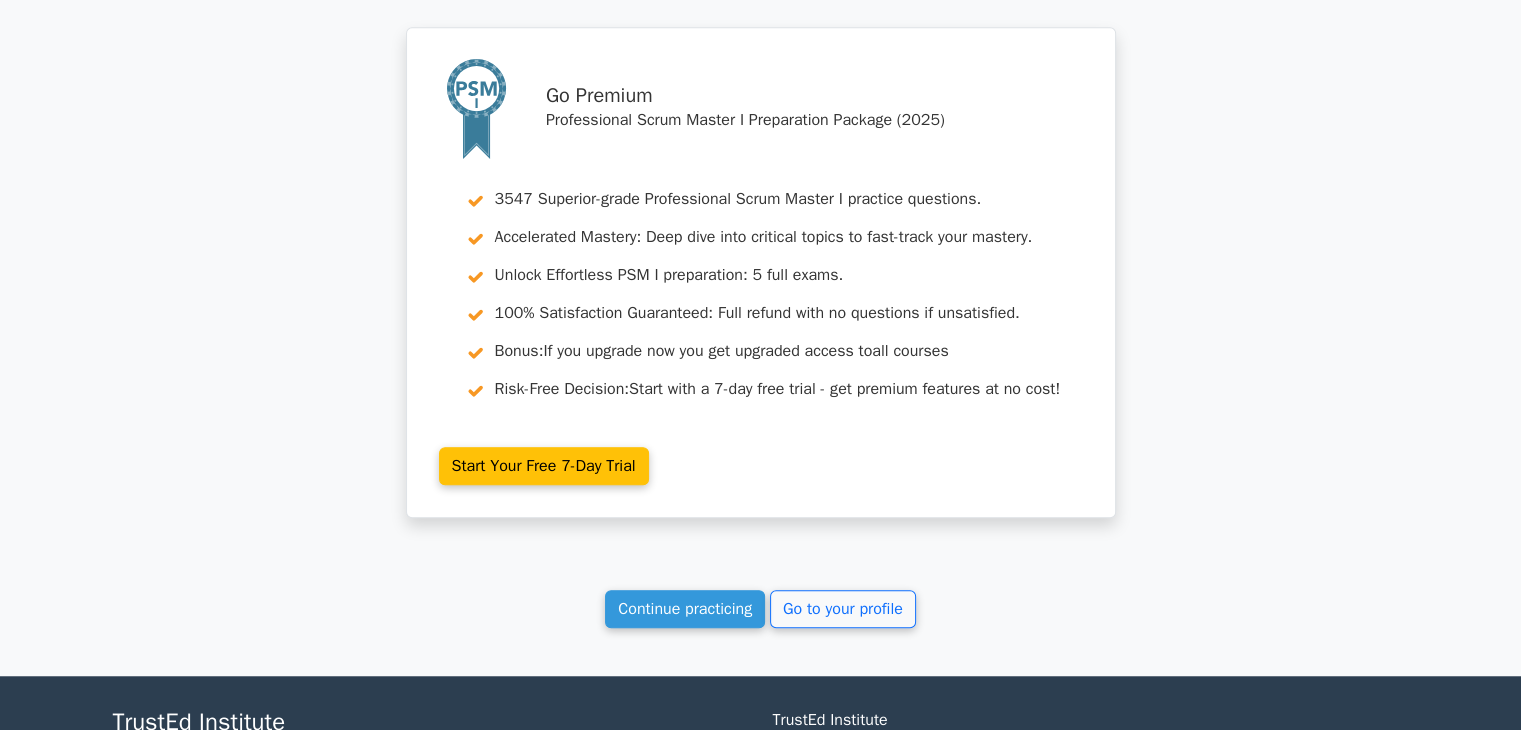 scroll, scrollTop: 16548, scrollLeft: 0, axis: vertical 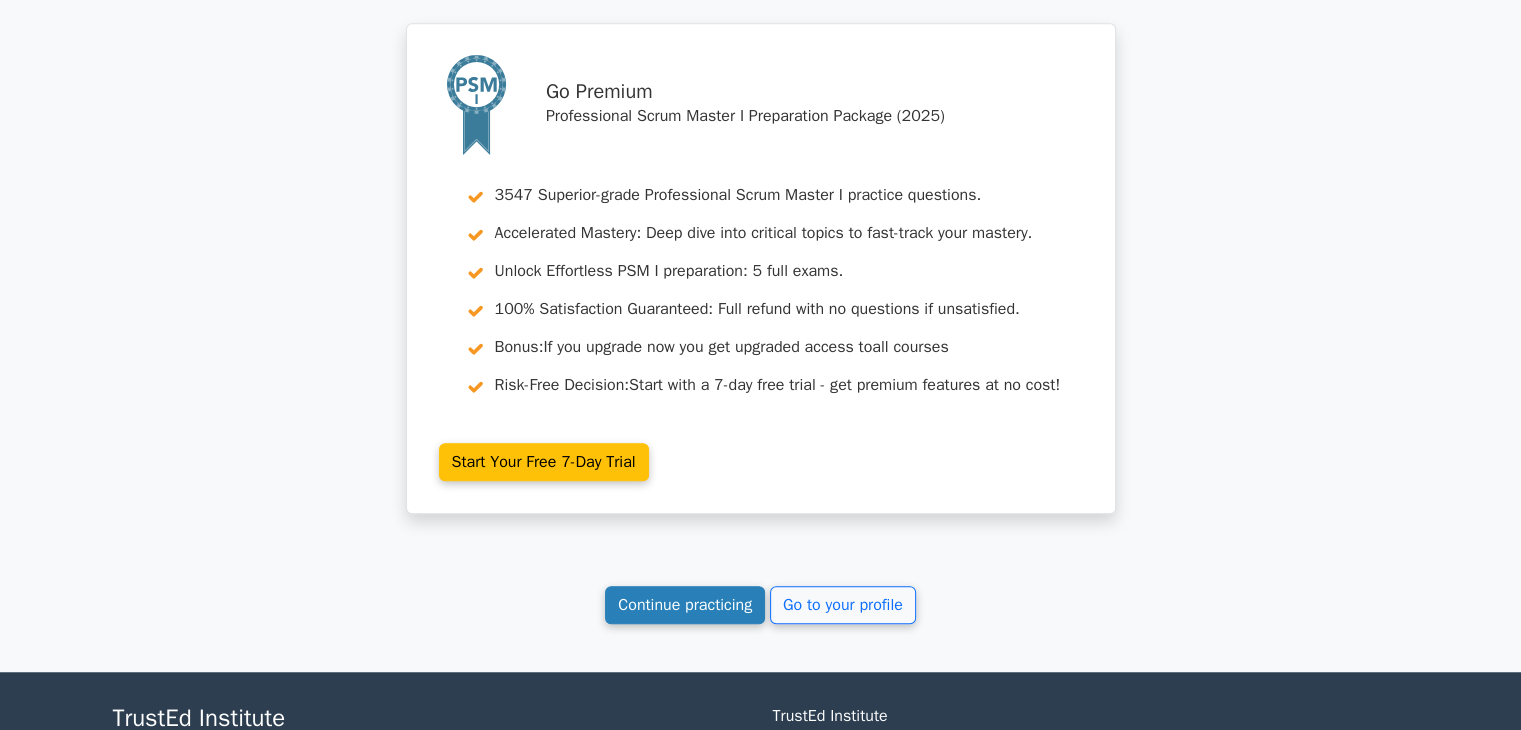 click on "Continue practicing" at bounding box center [685, 605] 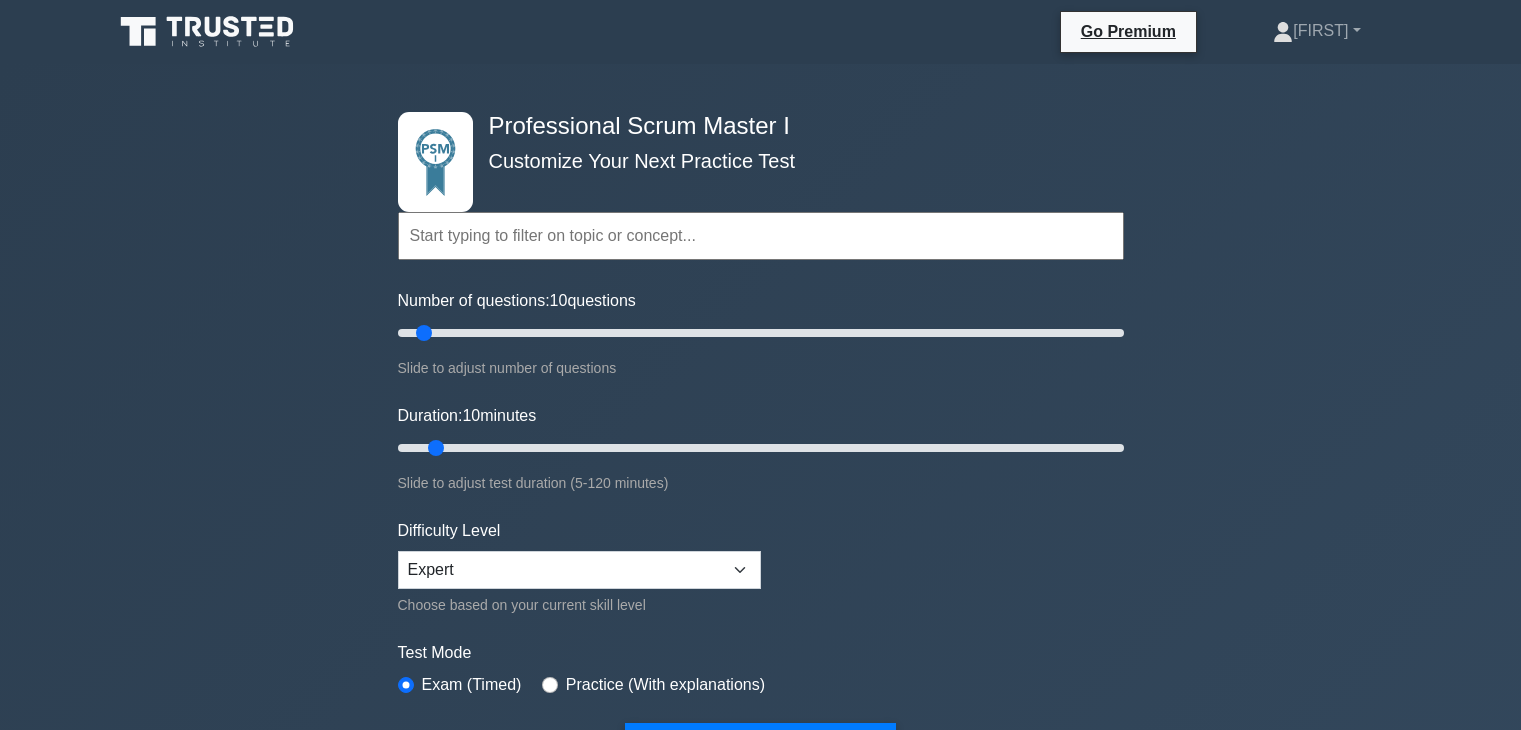 scroll, scrollTop: 0, scrollLeft: 0, axis: both 